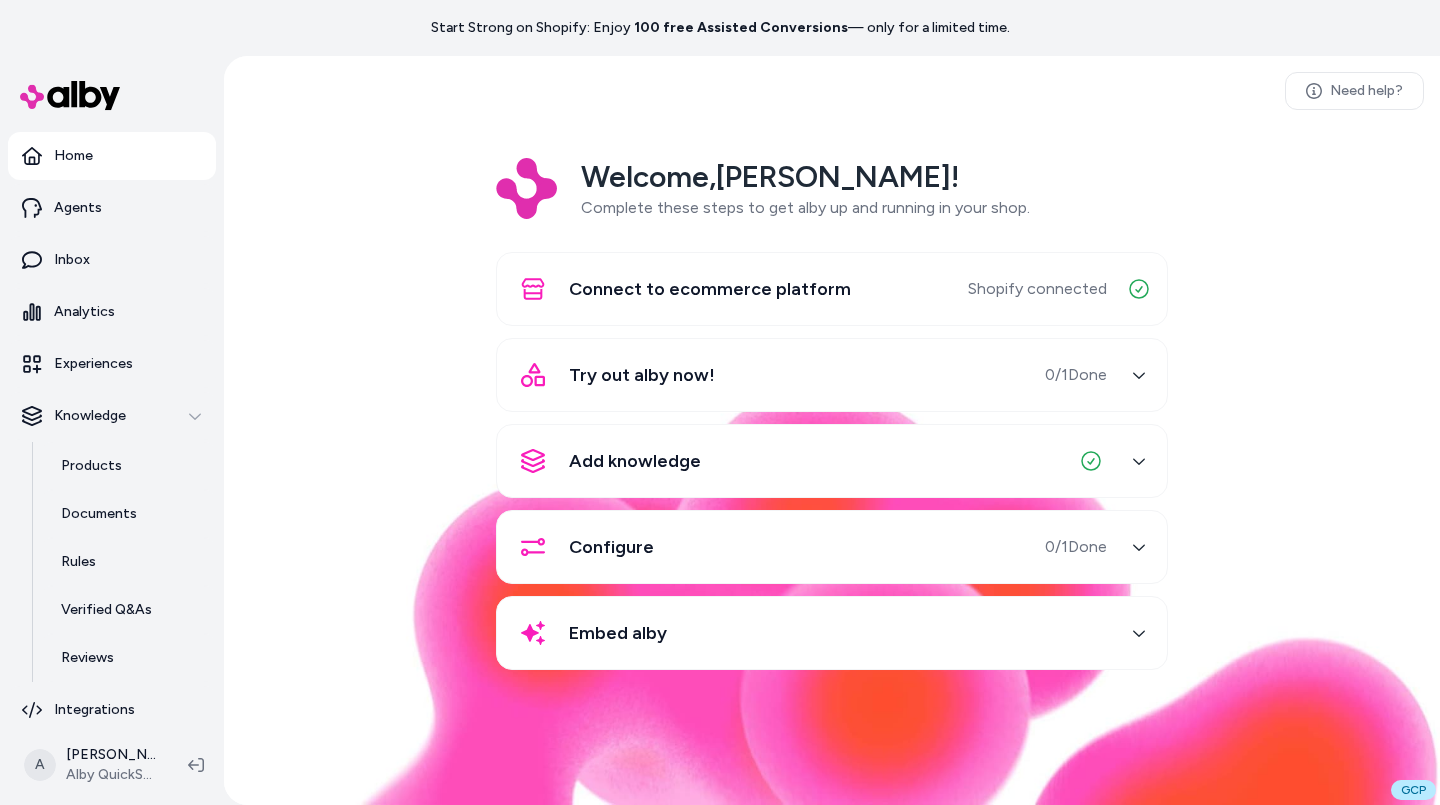 scroll, scrollTop: 0, scrollLeft: 0, axis: both 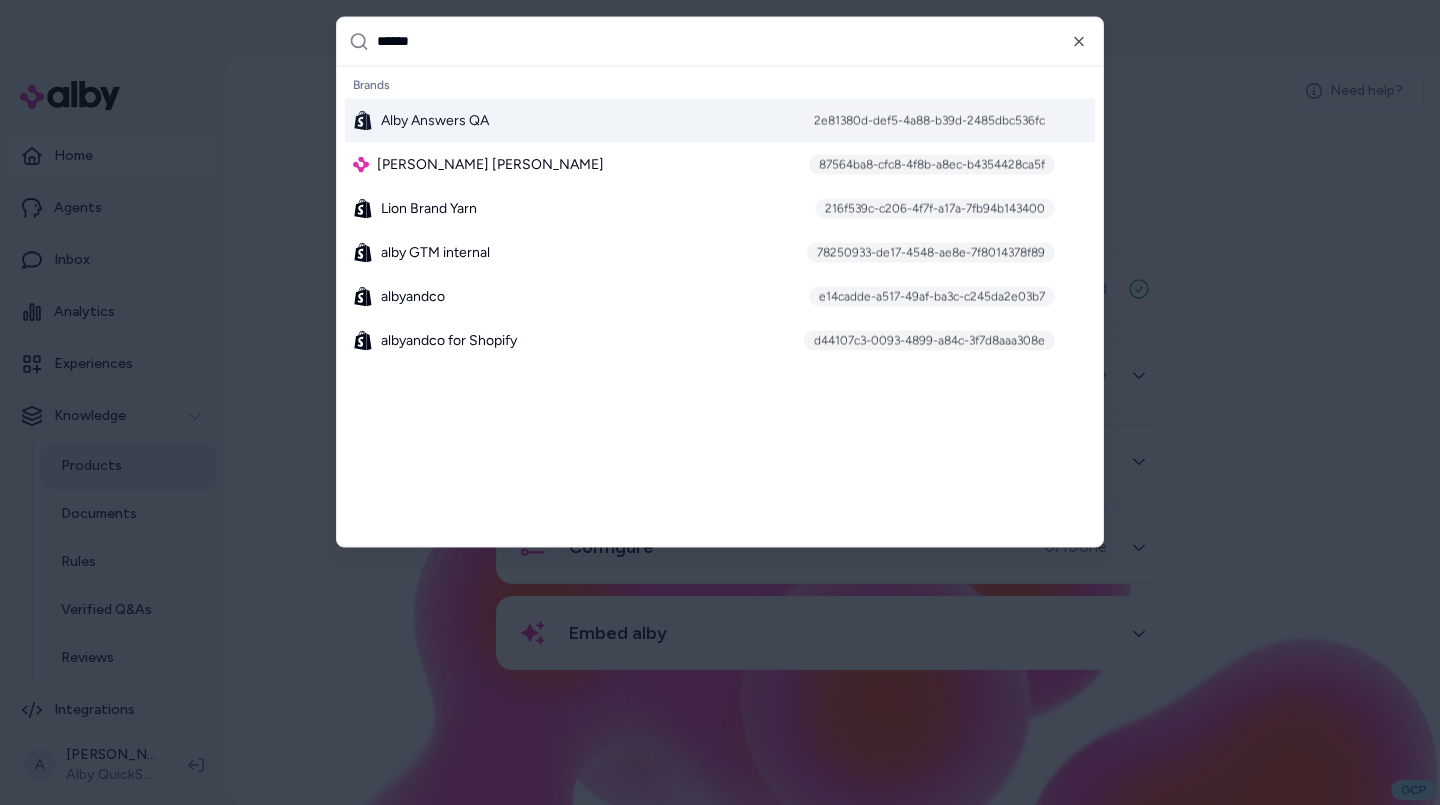 type on "*******" 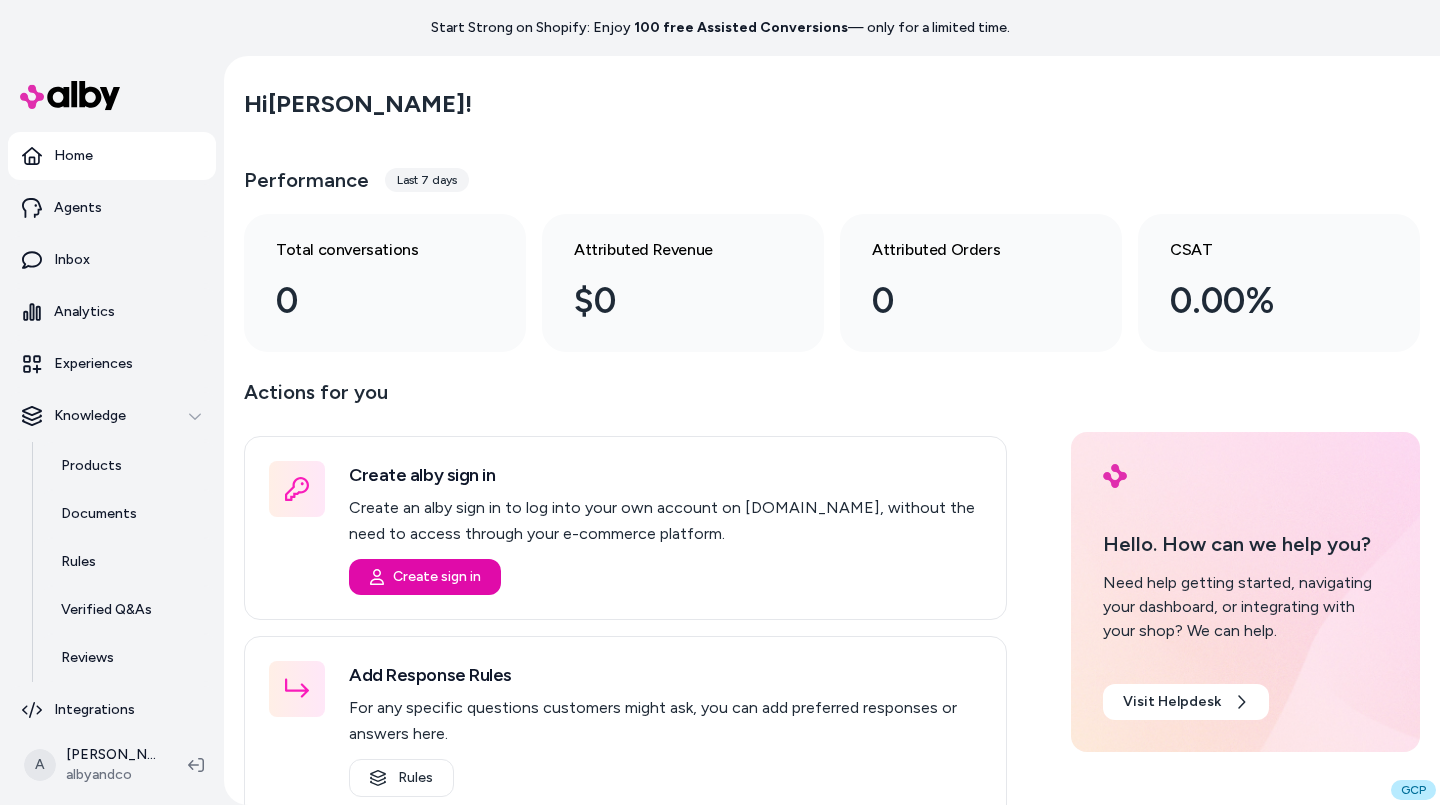 scroll, scrollTop: 0, scrollLeft: 0, axis: both 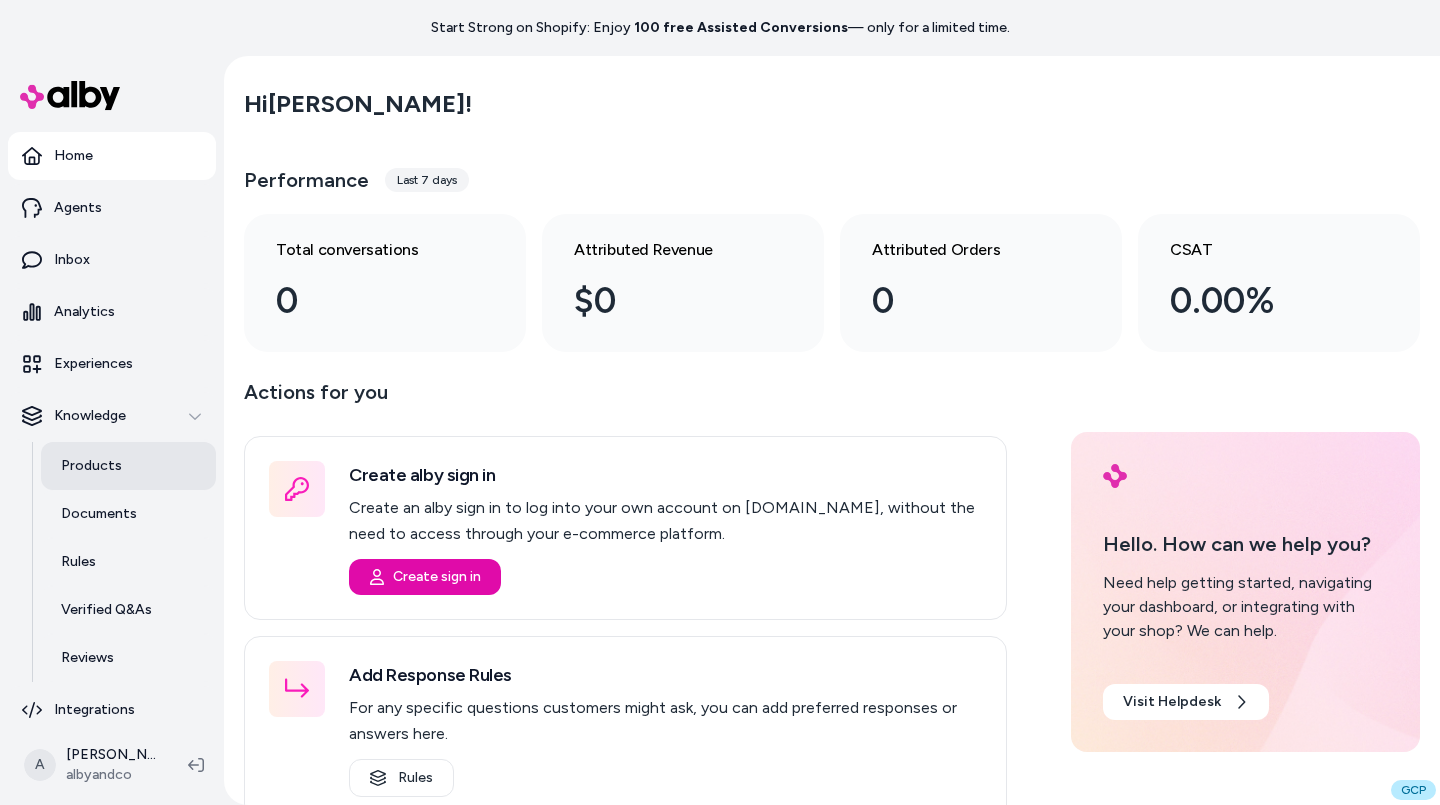 click on "Products" at bounding box center [128, 466] 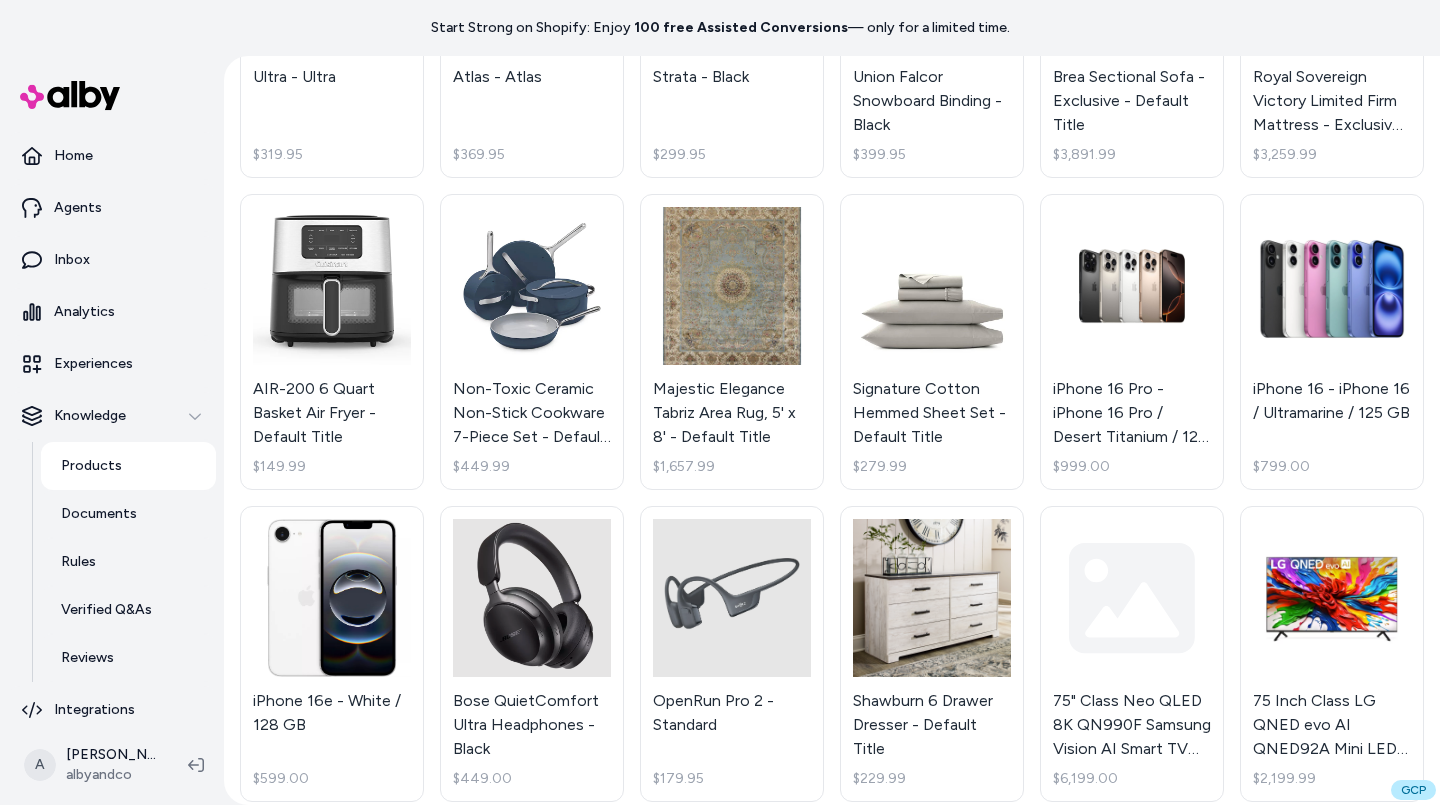 scroll, scrollTop: 2830, scrollLeft: 0, axis: vertical 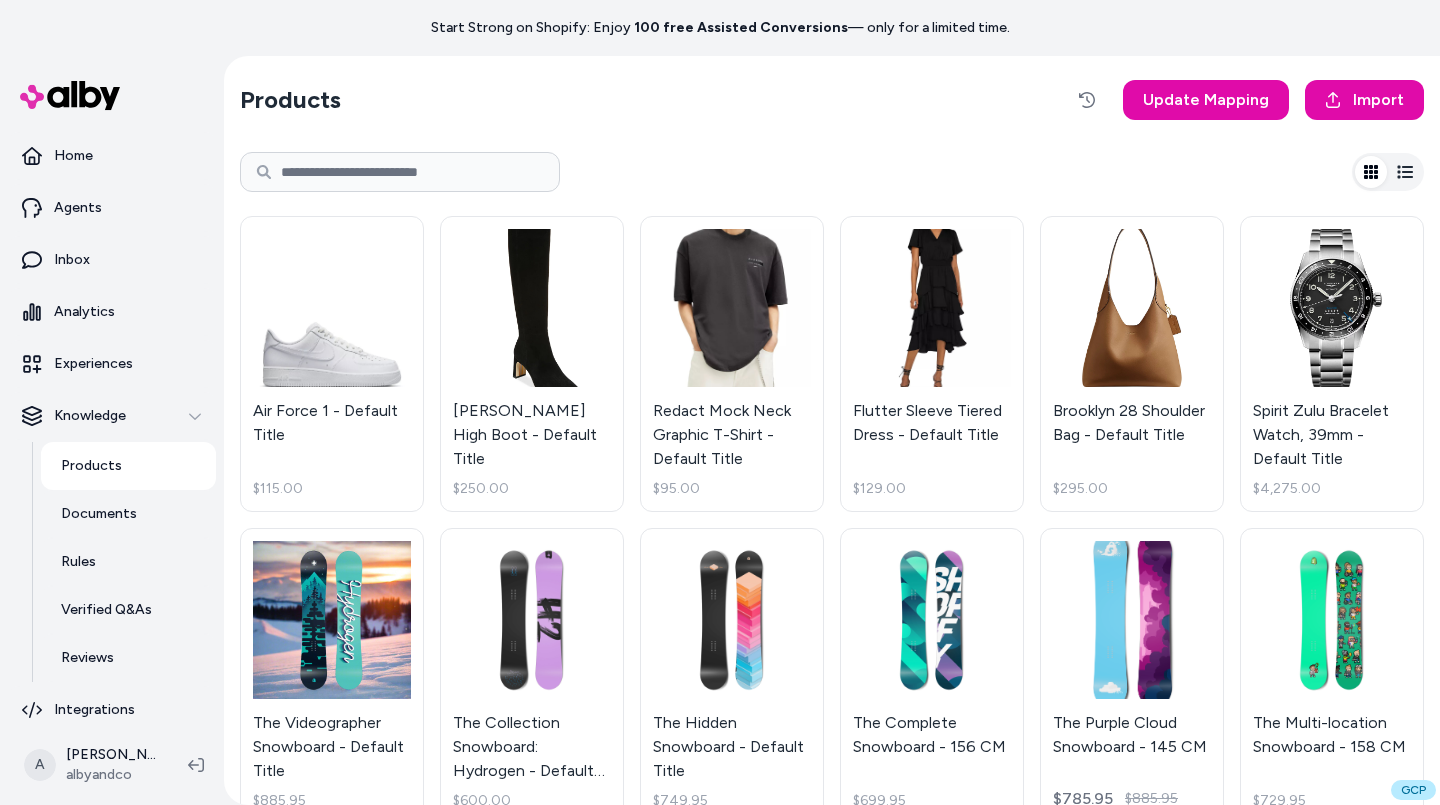click on "Products Update Mapping   Import Air Force 1 - Default Title $115.00 [PERSON_NAME] High Boot - Default Title $250.00 Redact Mock Neck Graphic T-Shirt - Default Title $95.00 Flutter Sleeve Tiered Dress - Default Title $129.00 Brooklyn 28 Shoulder Bag - Default Title $295.00 Spirit Zulu Bracelet Watch, 39mm - Default Title $4,275.00 The Videographer Snowboard - Default Title $885.95 The Collection Snowboard: Hydrogen - Default Title $600.00 The Hidden Snowboard - Default Title $749.95 The Complete Snowboard - 156 CM $699.95 The Purple Cloud Snowboard - 145 CM $785.95 $885.95 The Multi-location Snowboard - 158 CM $729.95 The Collection Snowboard: Oxygen - 158 CM $1,025.00 The 3p Fulfilled Snowboard - 155 CM $2,629.95 The Multi-managed Snowboard - 159 CM $629.95 The Collection Snowboard: Liquid - Default Title $749.95 [MEDICAL_DATA] 10% + Zinc 1% - 30ml $8.00 Enzyme Facial Cleanser - 96 ML $38.00 Squalane Cleanser - 50 mL $10.00 [MEDICAL_DATA] 2% Solution - 30 ml $9.00 Natural Moisturizing Factors + HA - 30 mL $8.00" at bounding box center [832, 1858] 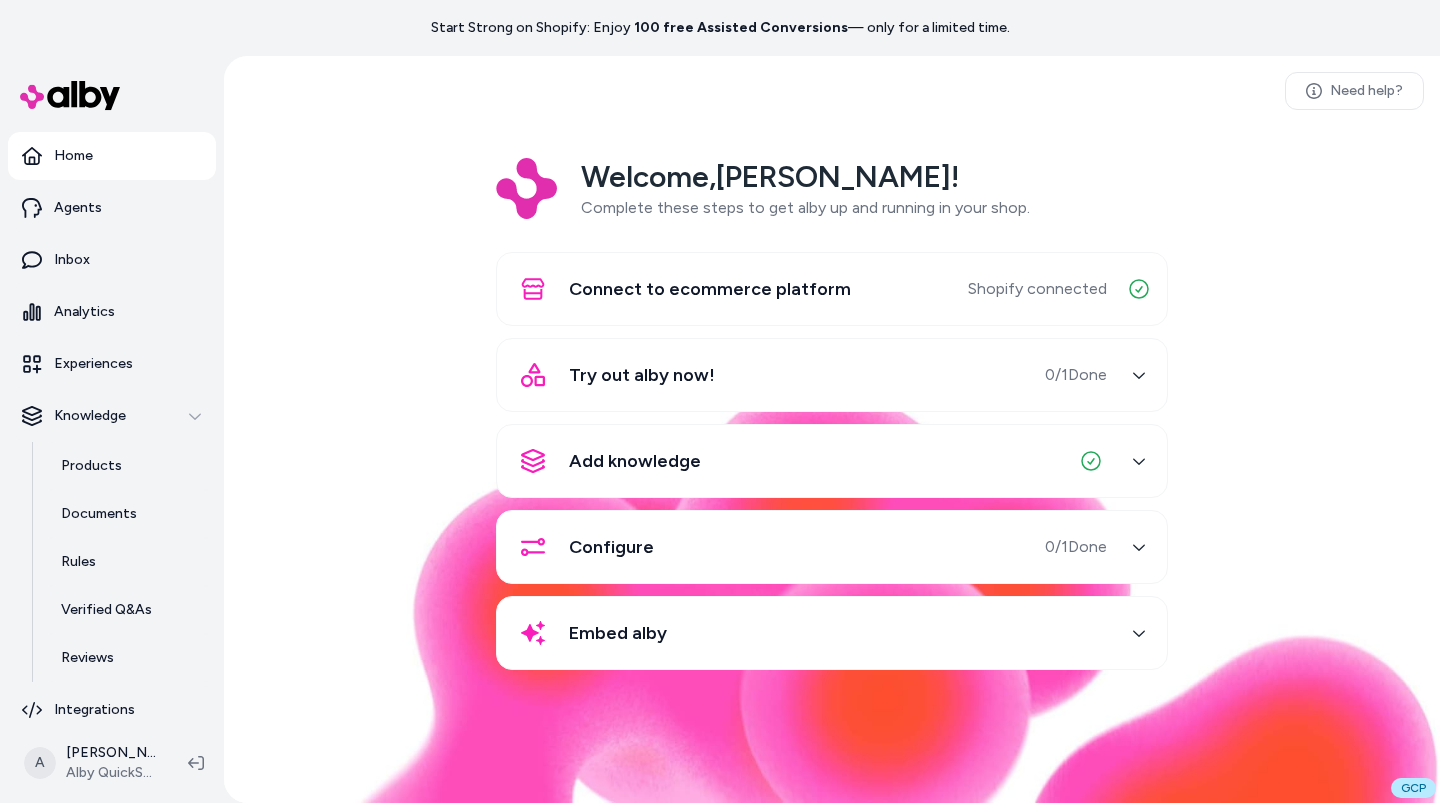 scroll, scrollTop: 0, scrollLeft: 0, axis: both 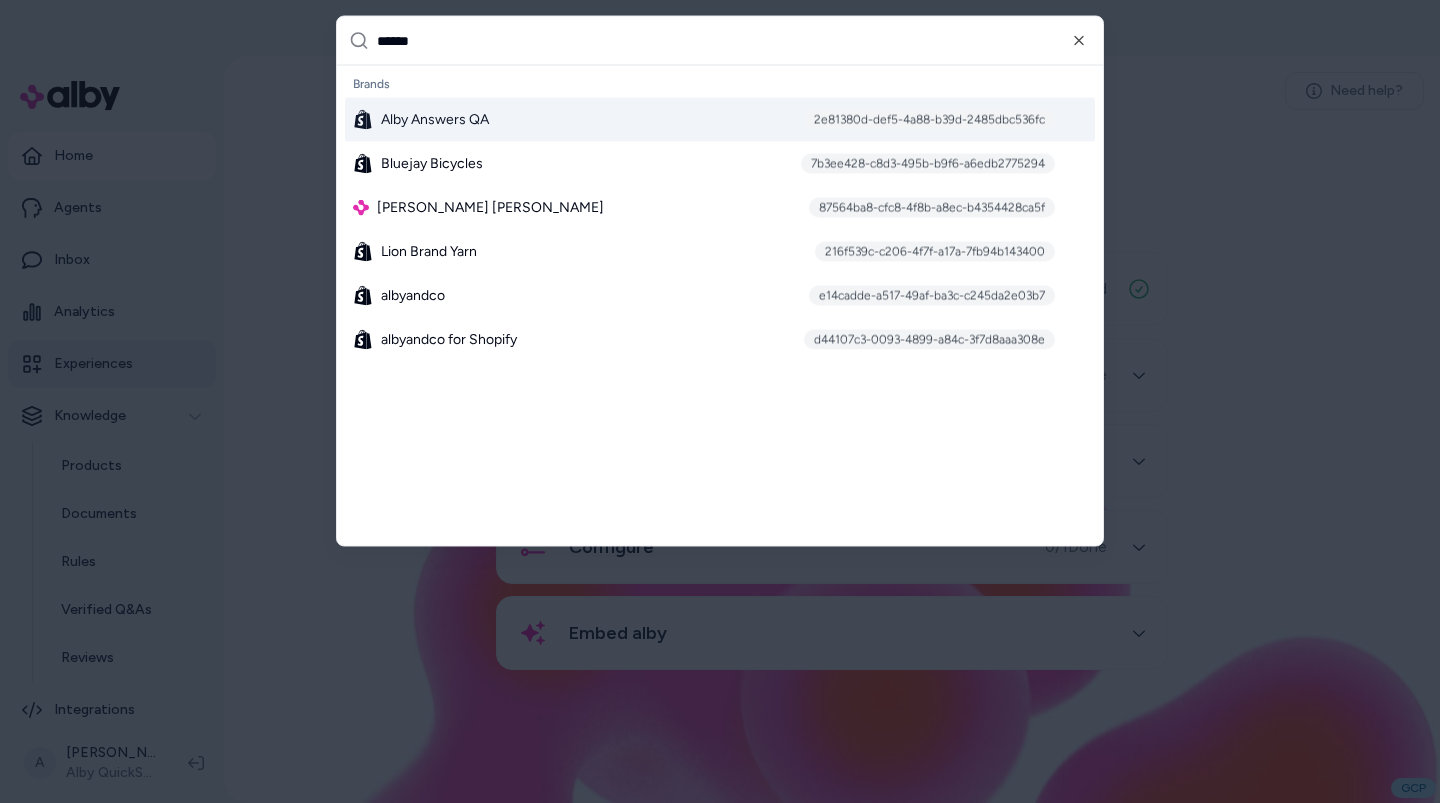 type on "*******" 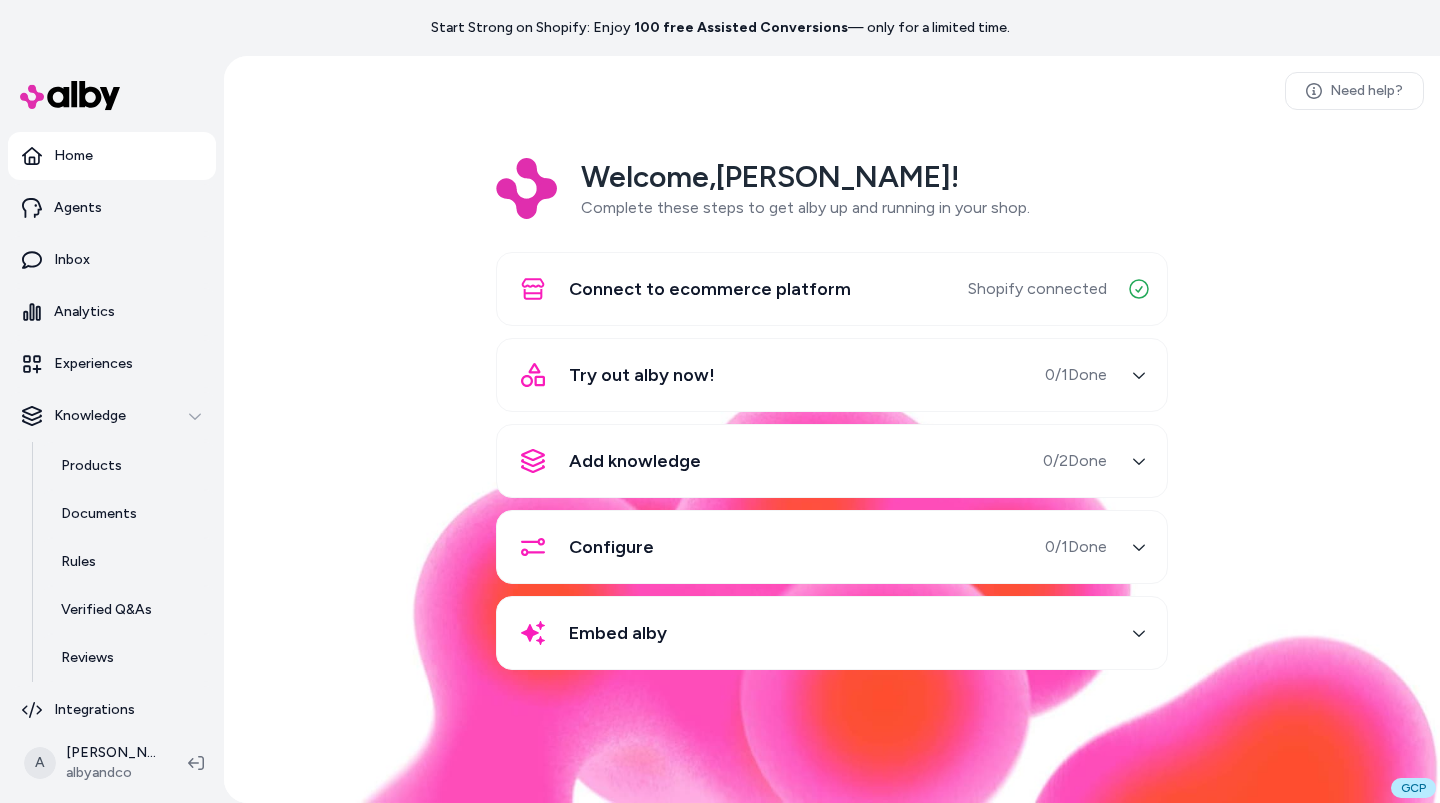 scroll, scrollTop: 0, scrollLeft: 0, axis: both 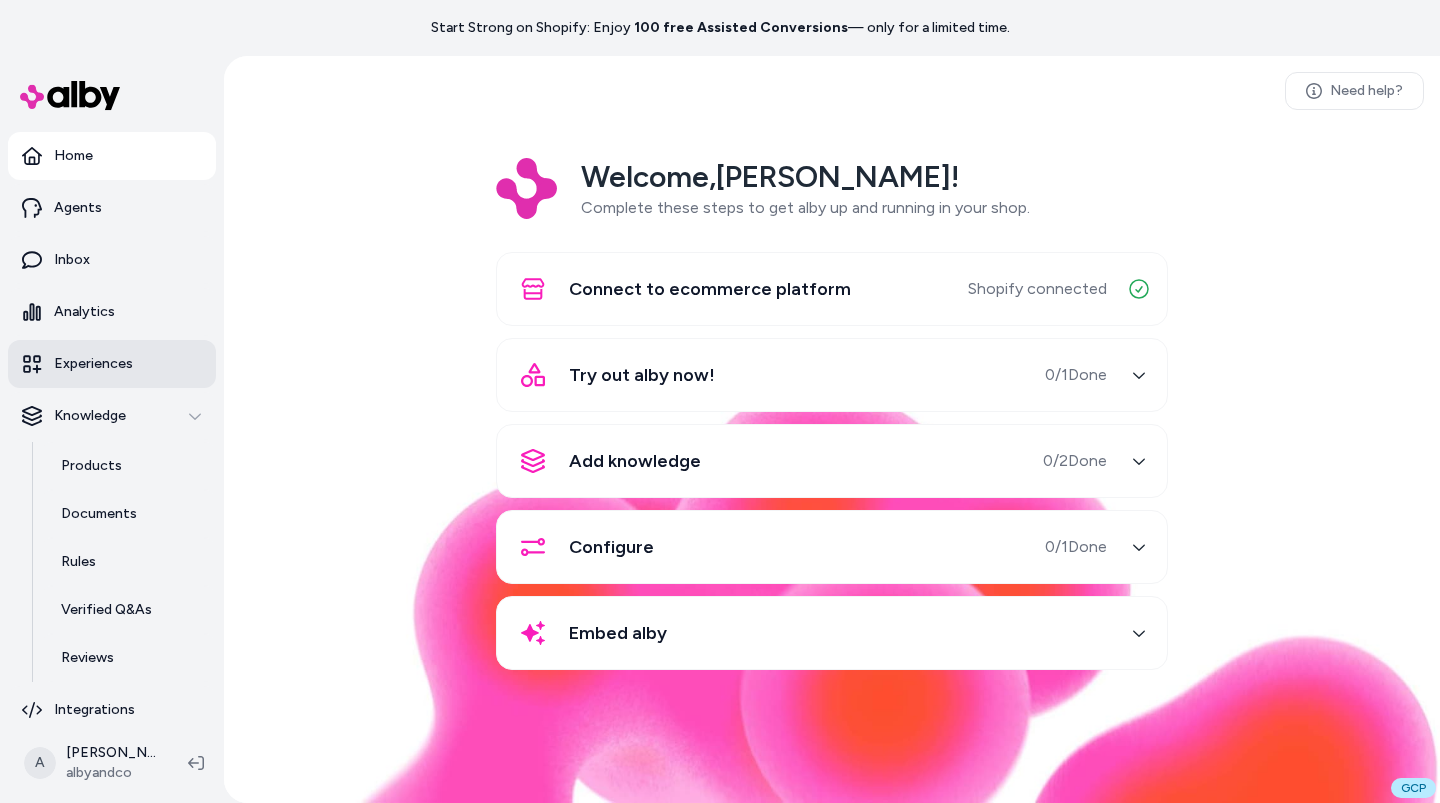 click on "Experiences" at bounding box center [112, 364] 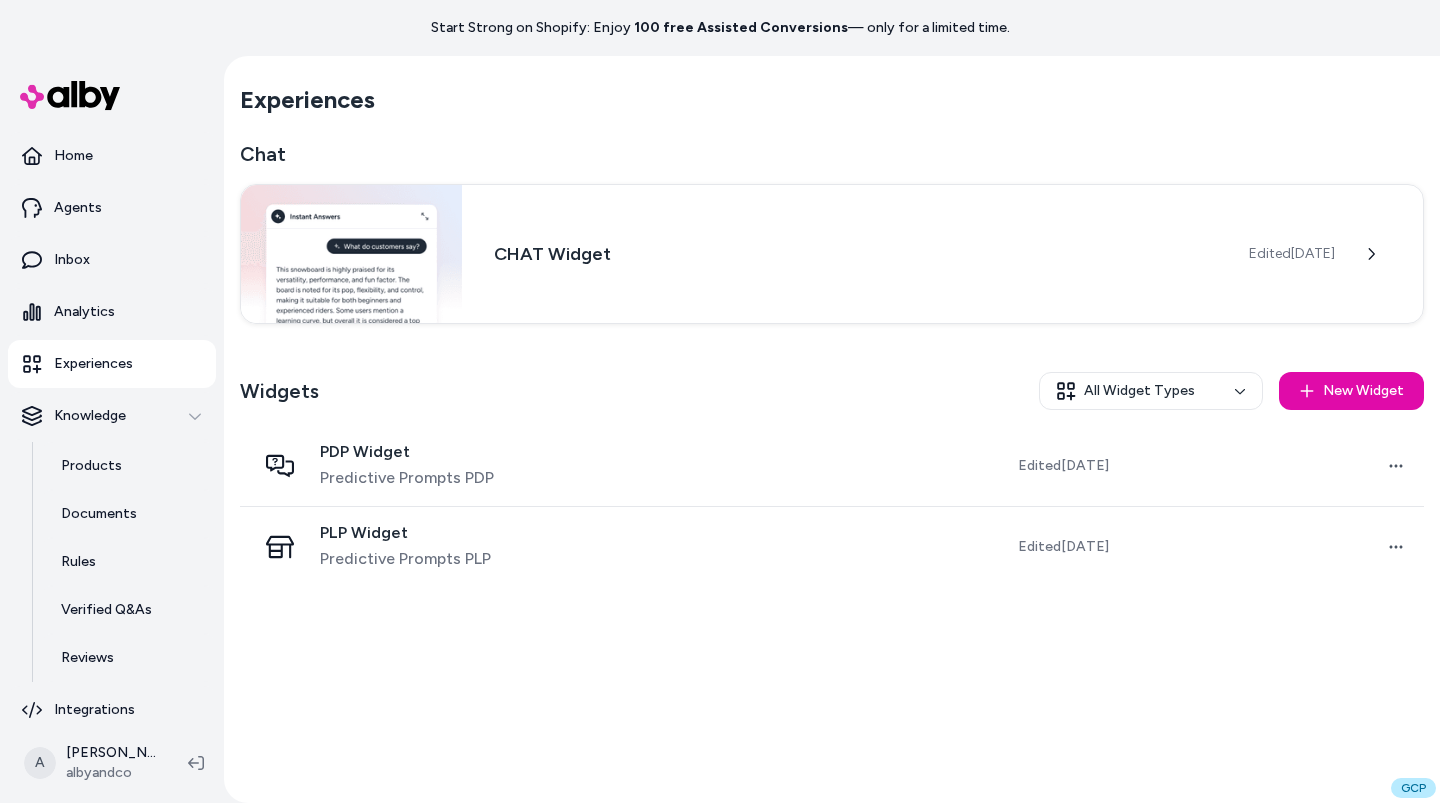 click on "Widgets All Widget Types   New Widget" at bounding box center [832, 391] 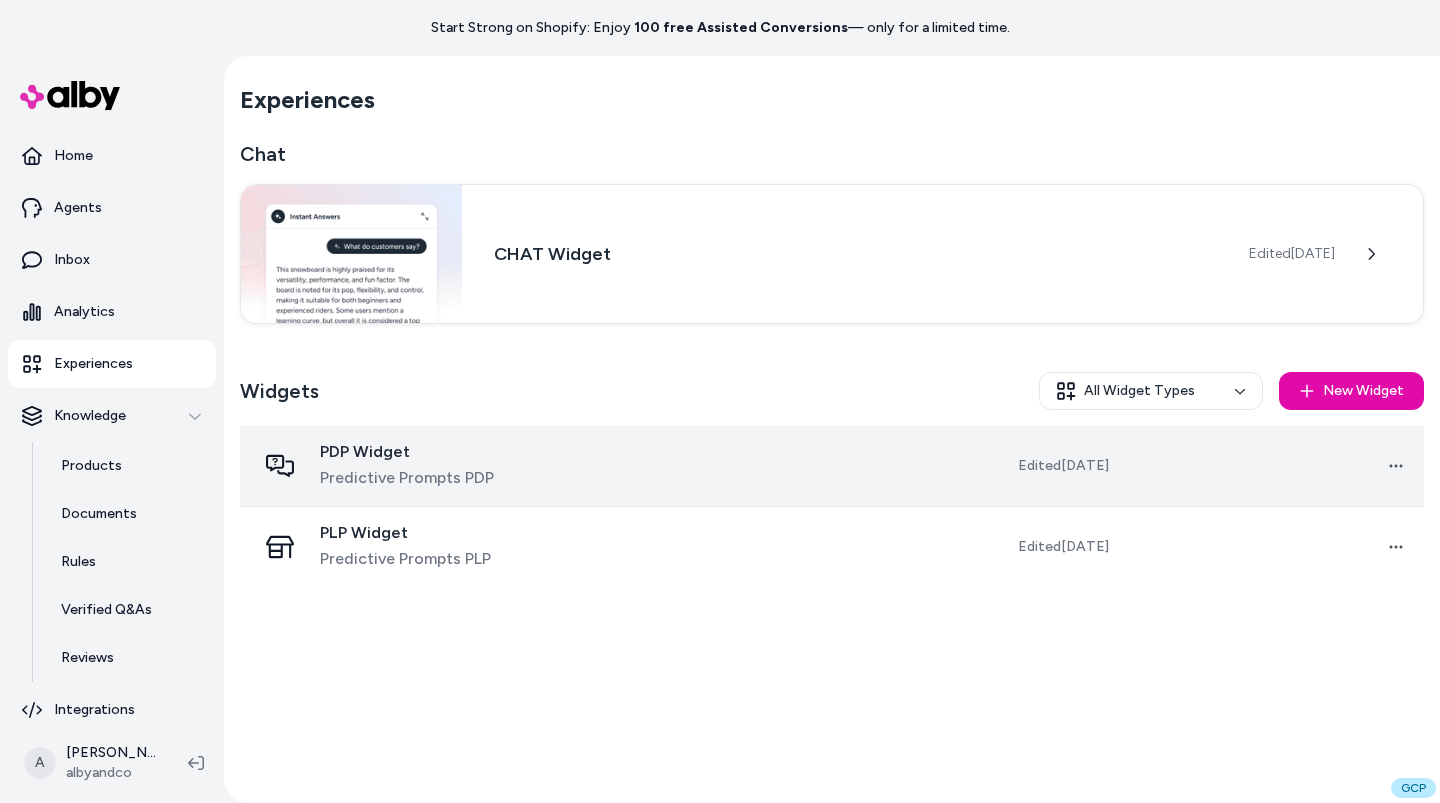 click on "Predictive Prompts PDP" at bounding box center [407, 478] 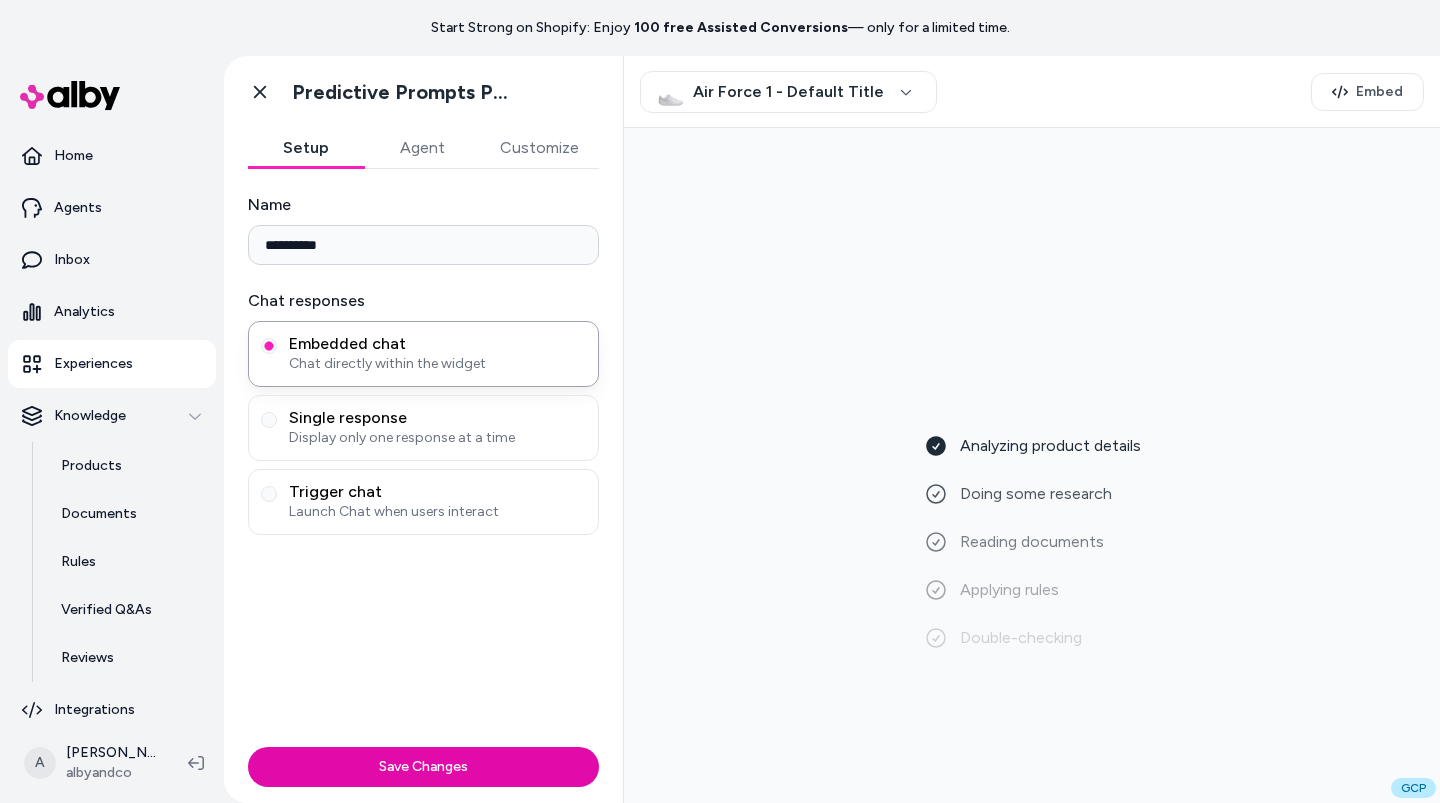 click on "Air Force 1 - Default Title Embed" at bounding box center (1032, 92) 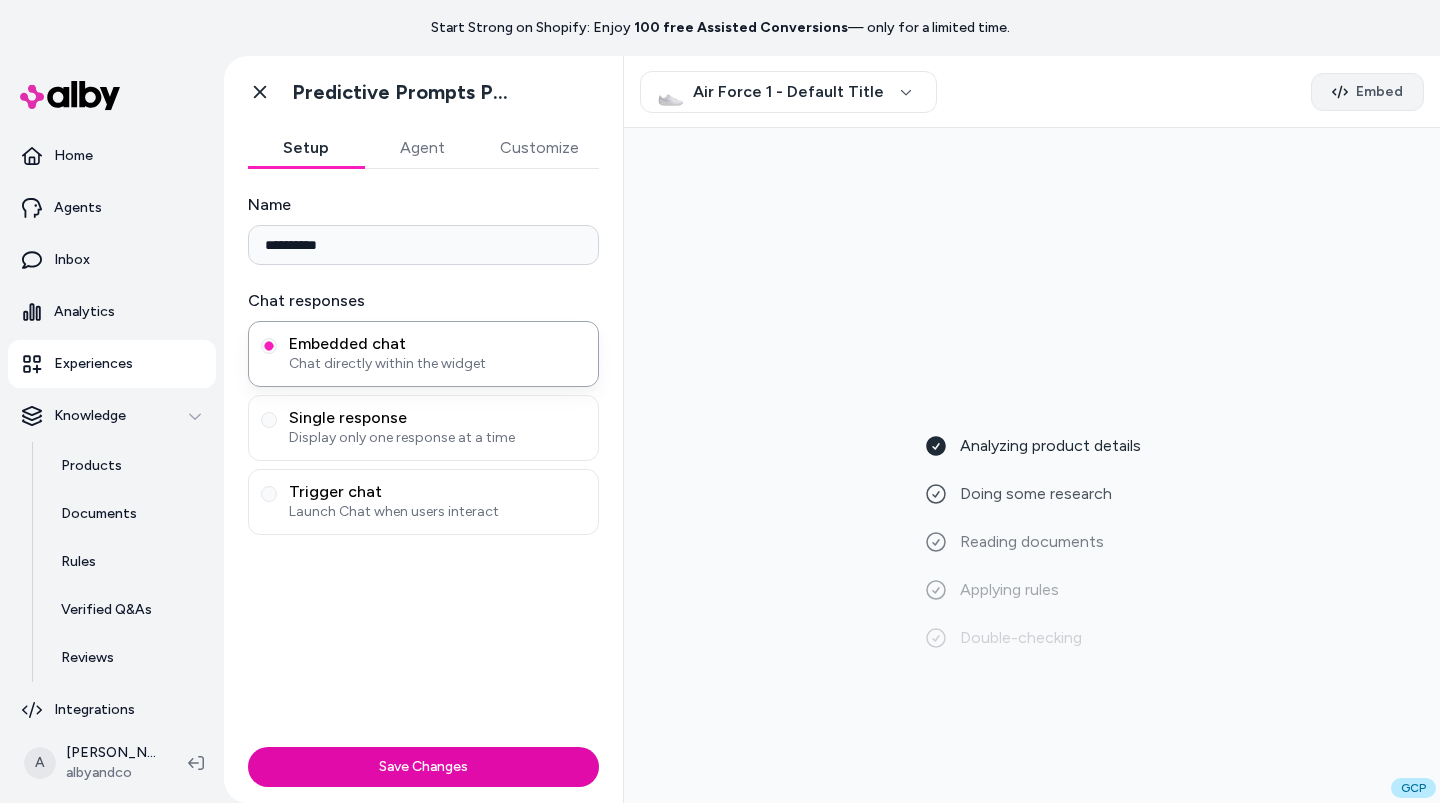click on "Embed" at bounding box center [1367, 92] 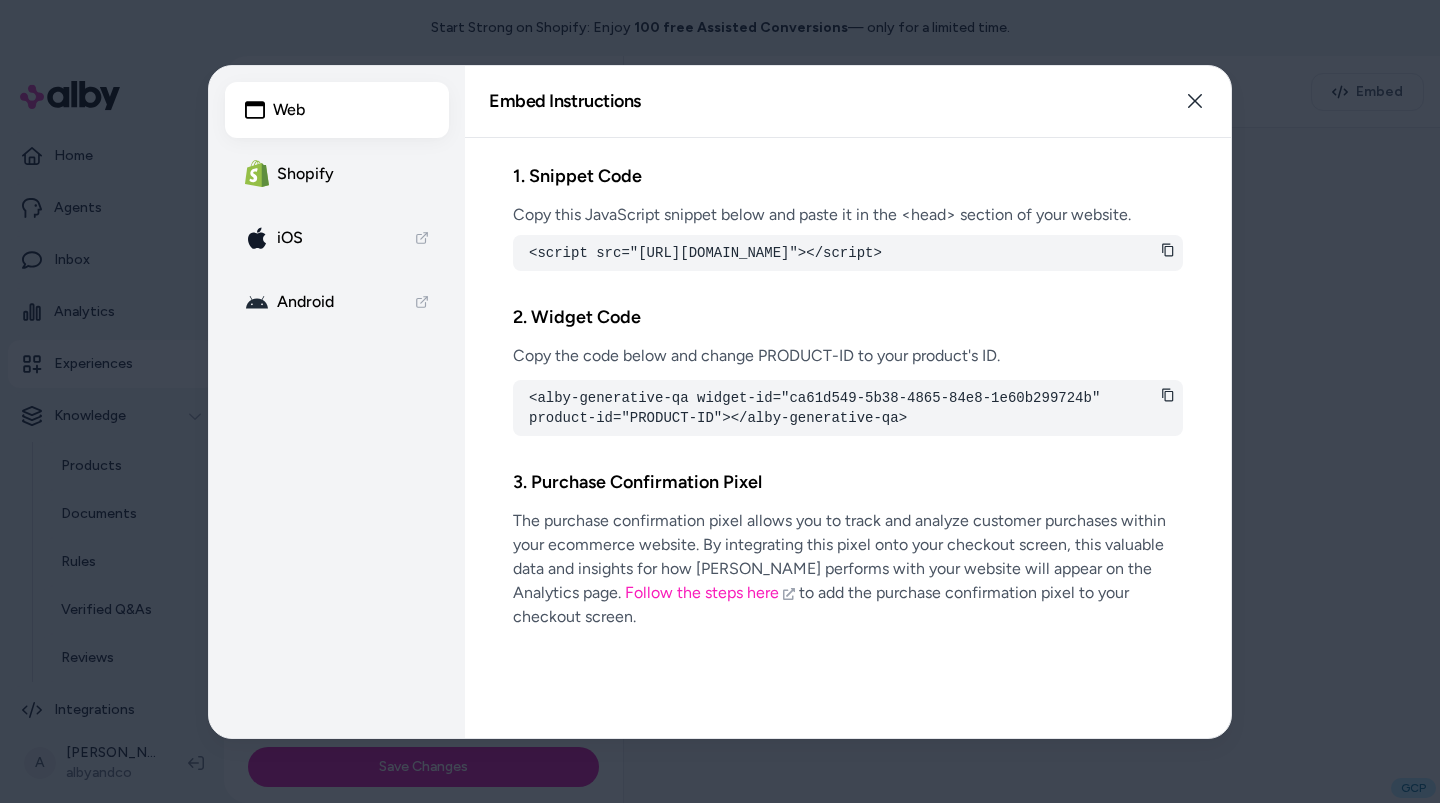 click on "Shopify" at bounding box center (337, 174) 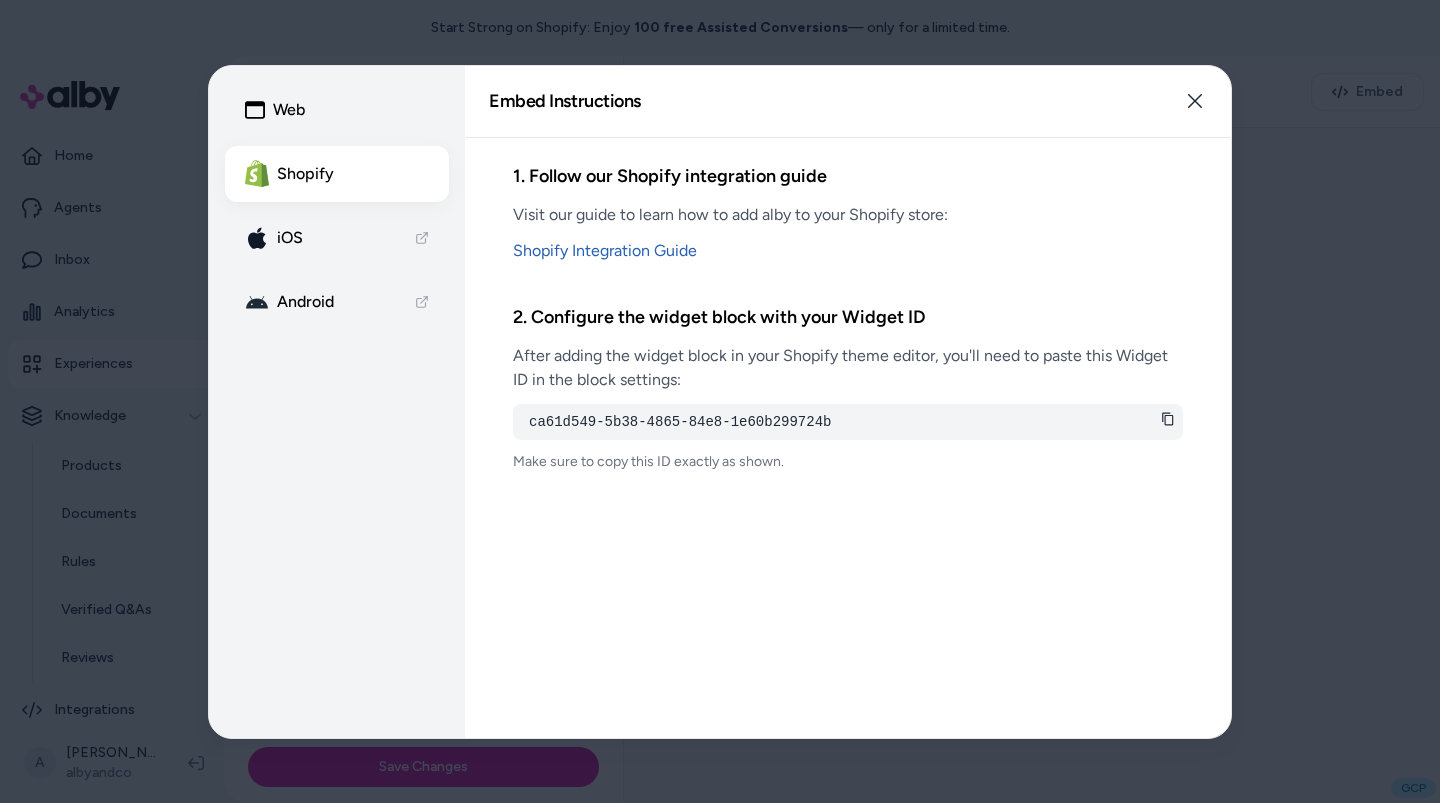click 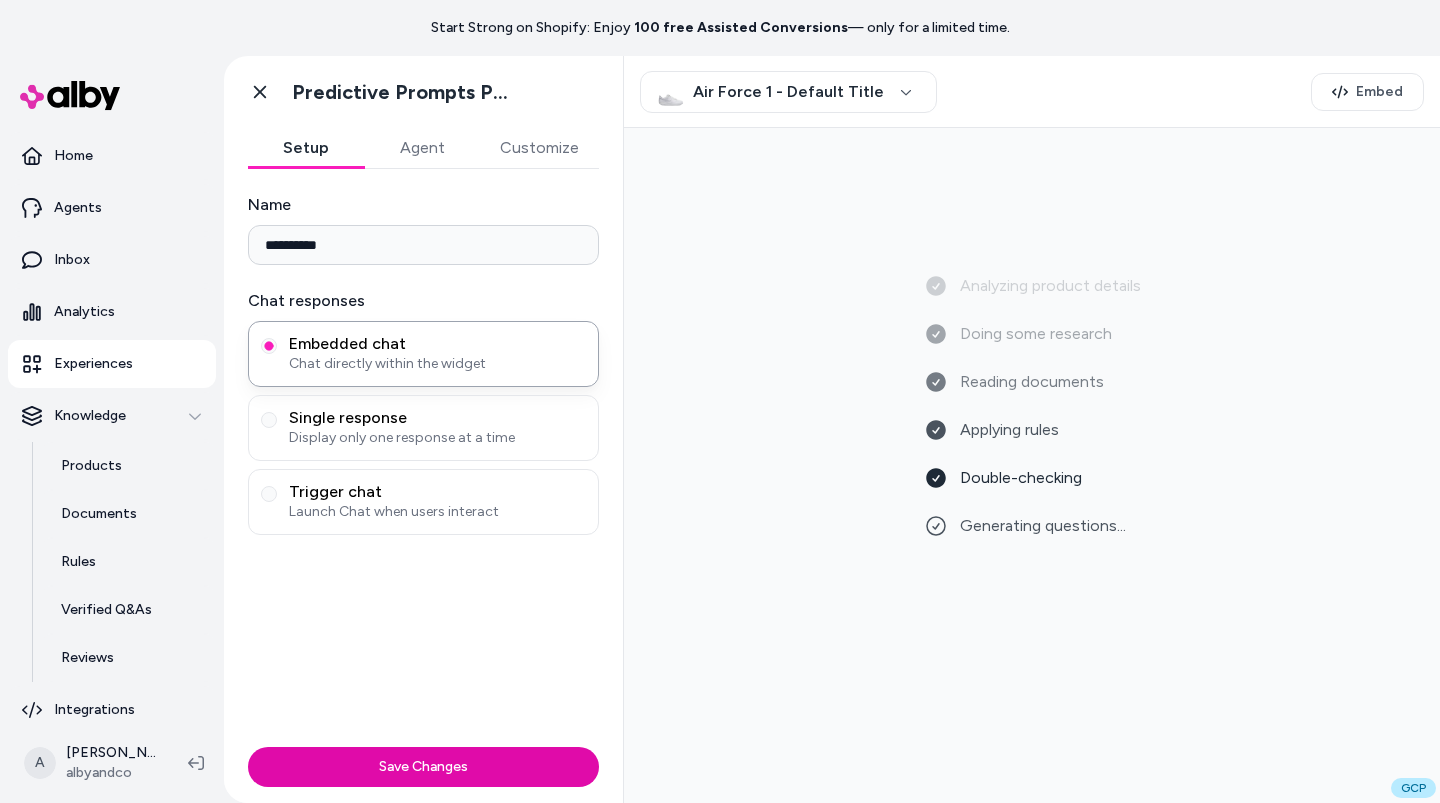 click on "Analyzing product details Doing some research Reading documents Applying rules Double-checking Generating questions..." at bounding box center [1032, 465] 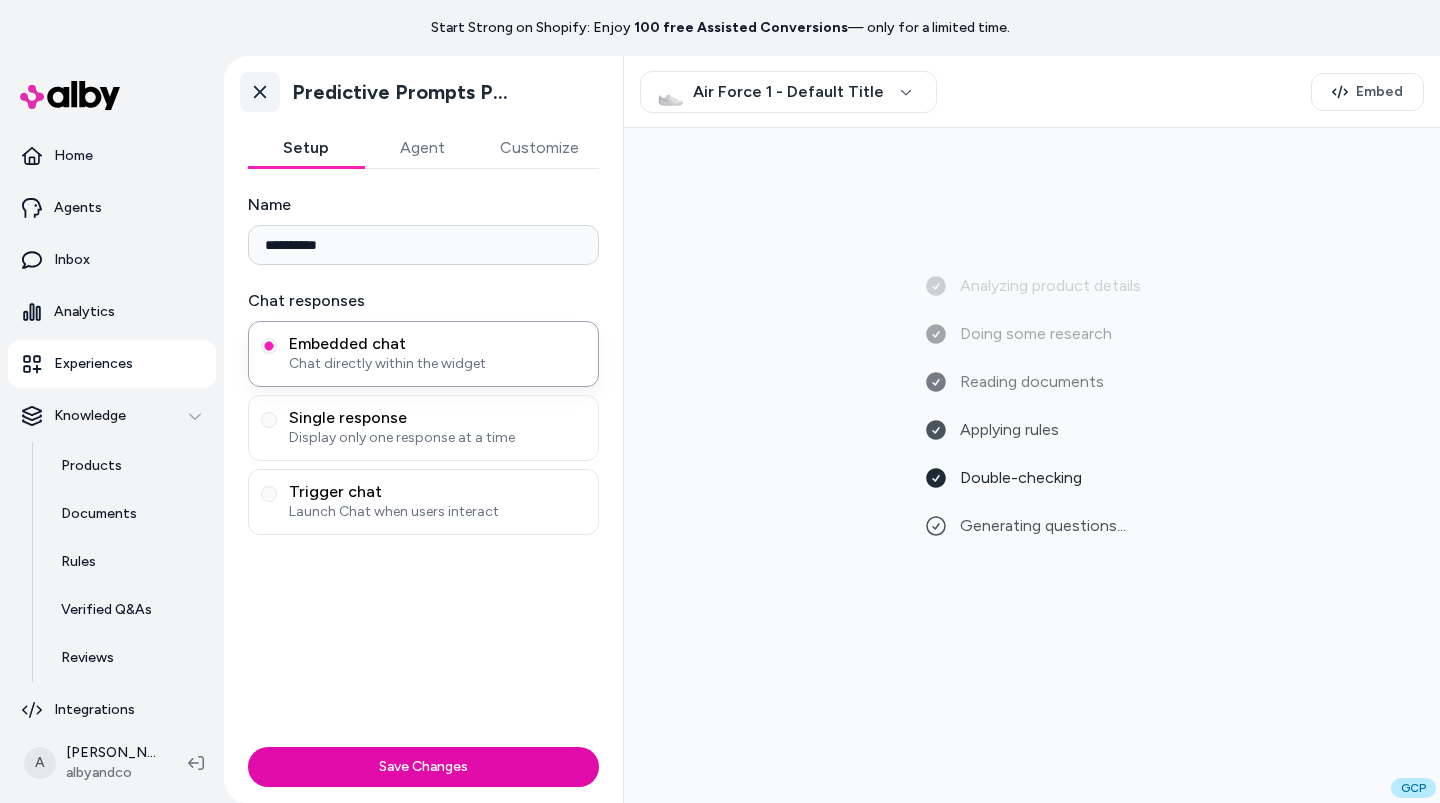 click on "Go back" at bounding box center [260, 92] 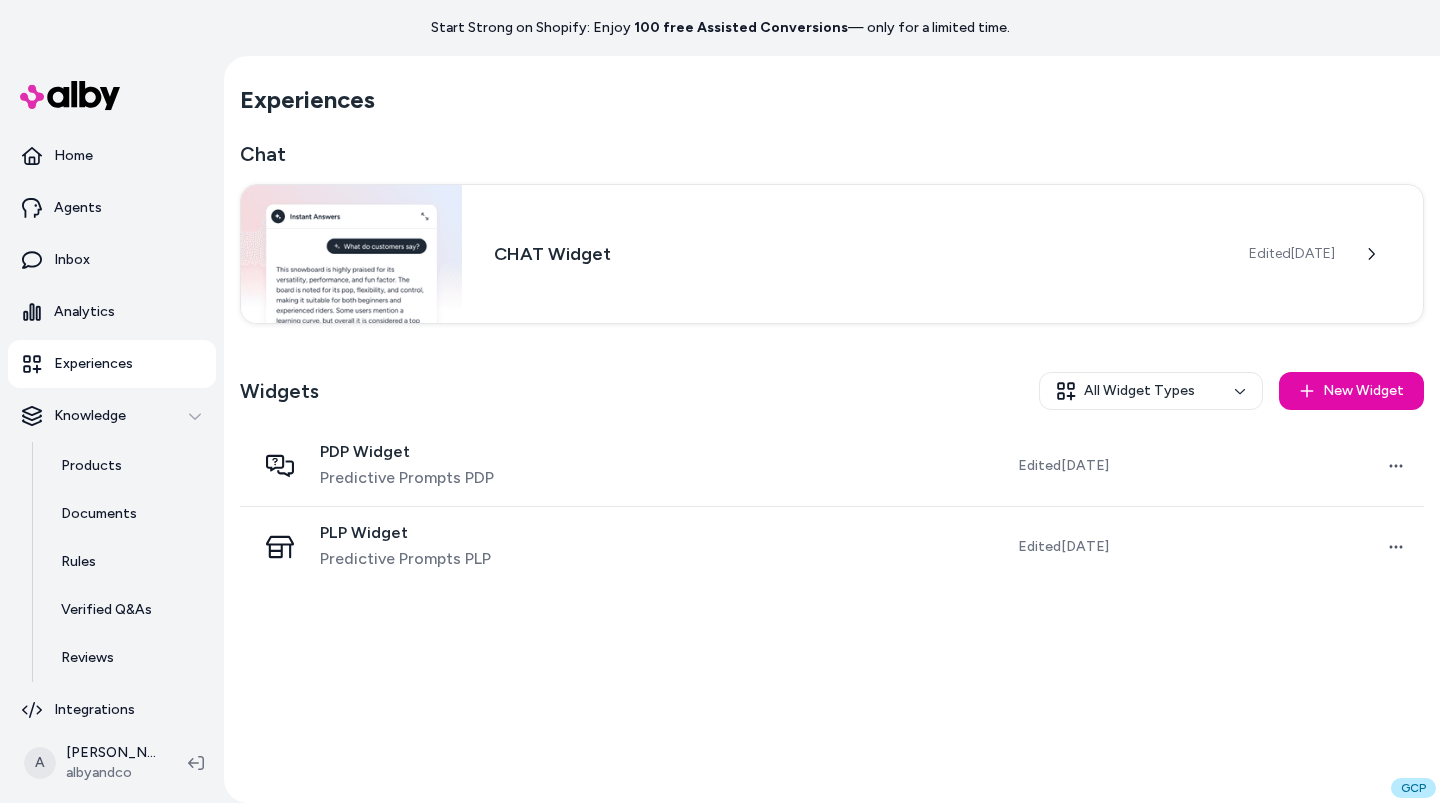 click on "Widgets All Widget Types   New Widget" at bounding box center (832, 391) 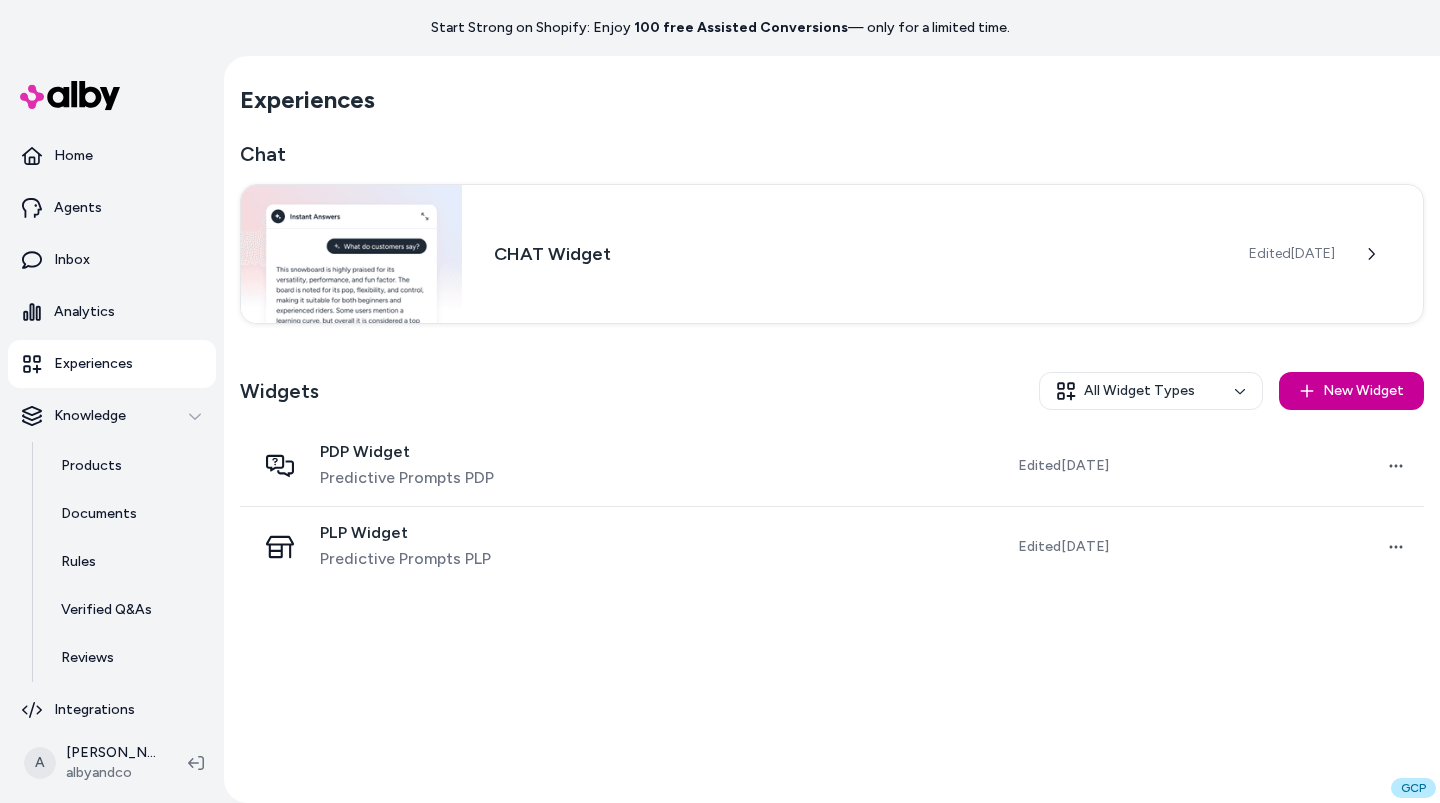 click on "New Widget" at bounding box center (1351, 391) 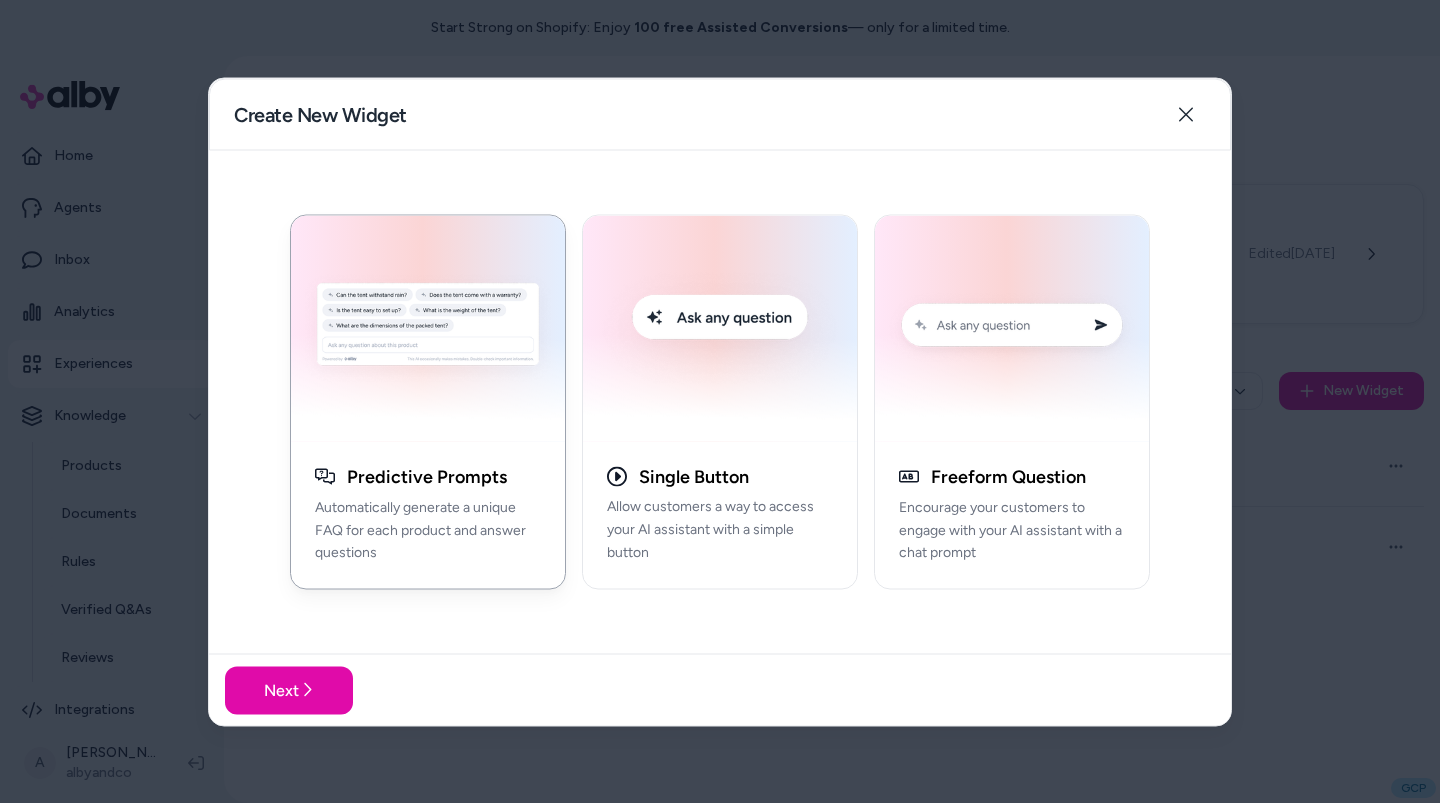 type 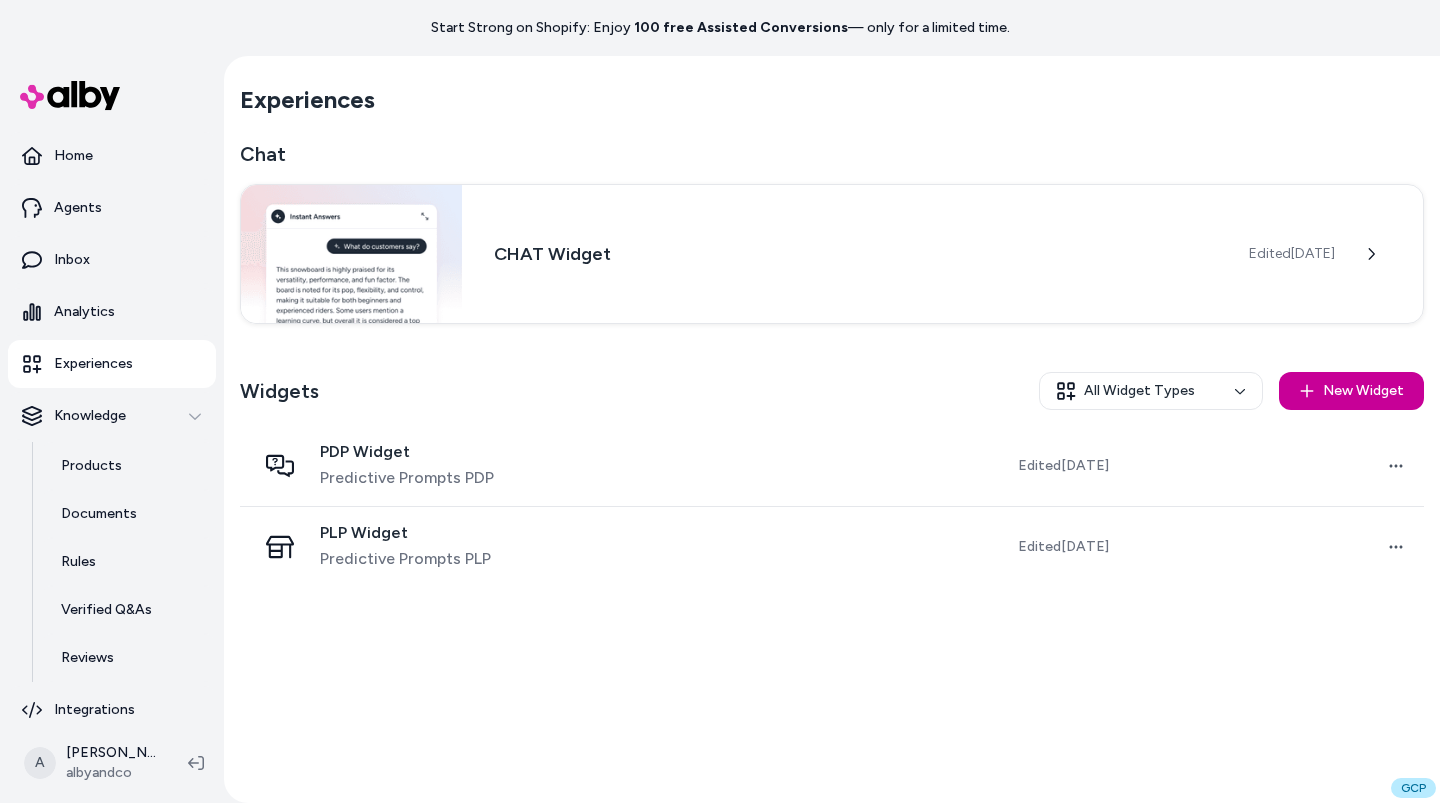 click on "New Widget" at bounding box center [1351, 391] 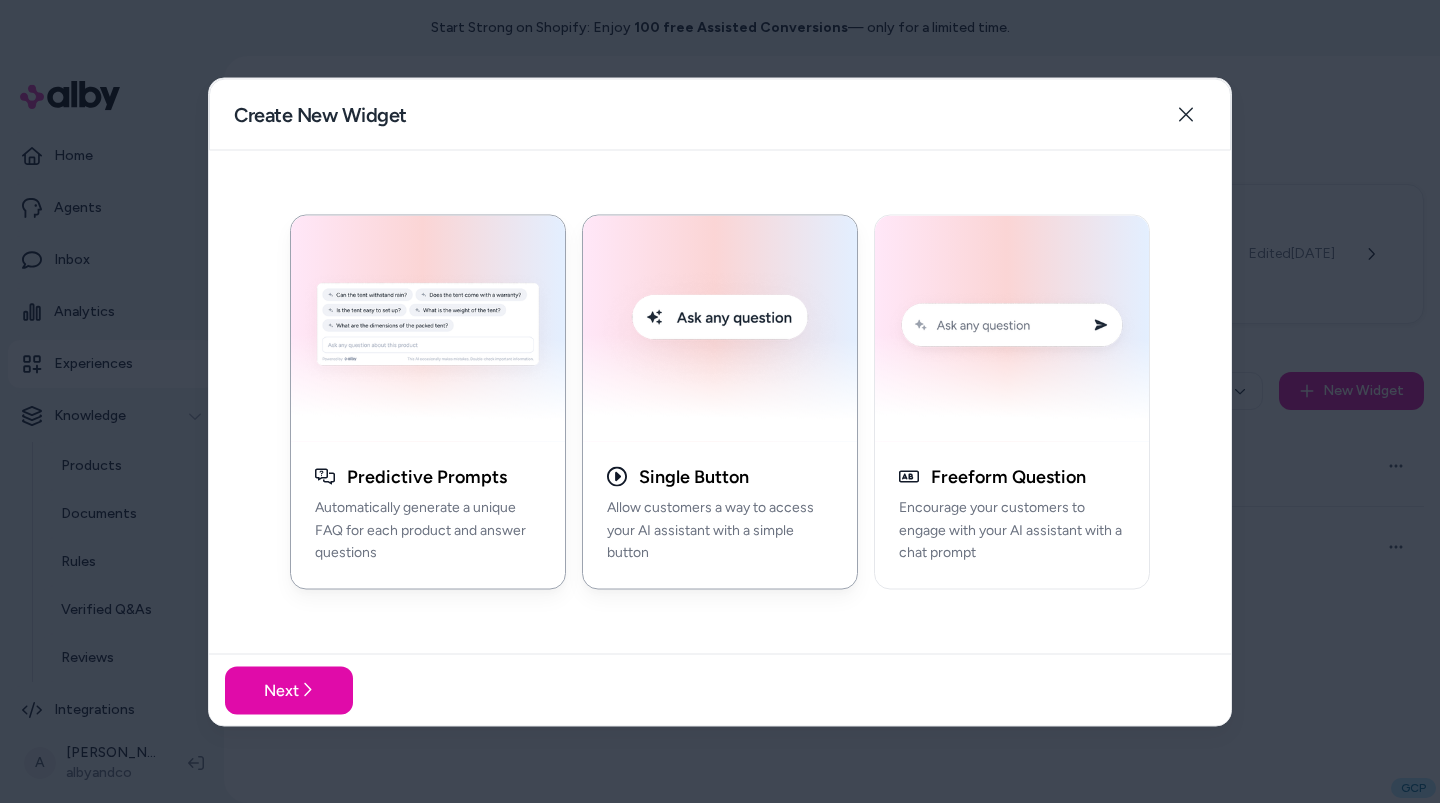 click at bounding box center [720, 328] 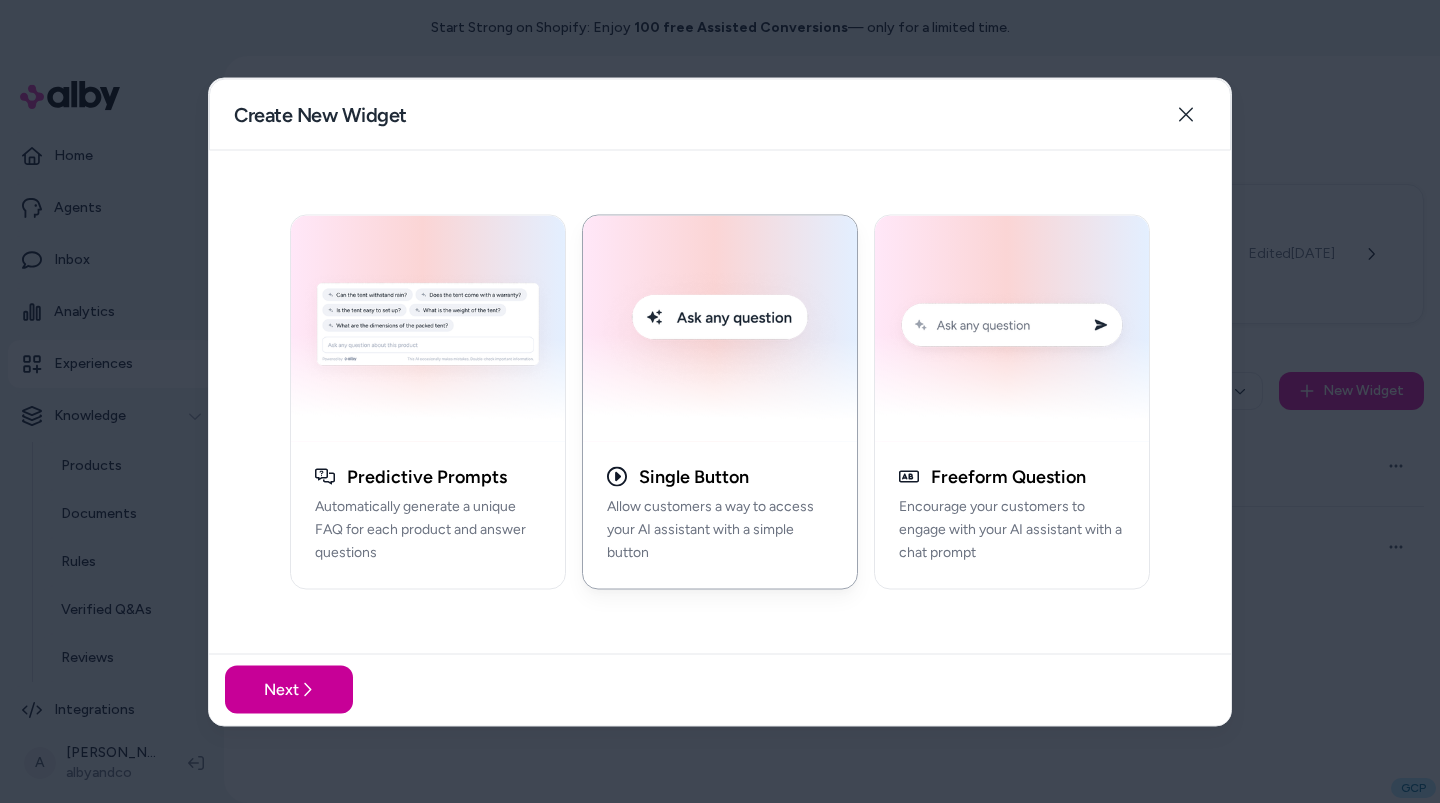click on "Next" at bounding box center (289, 690) 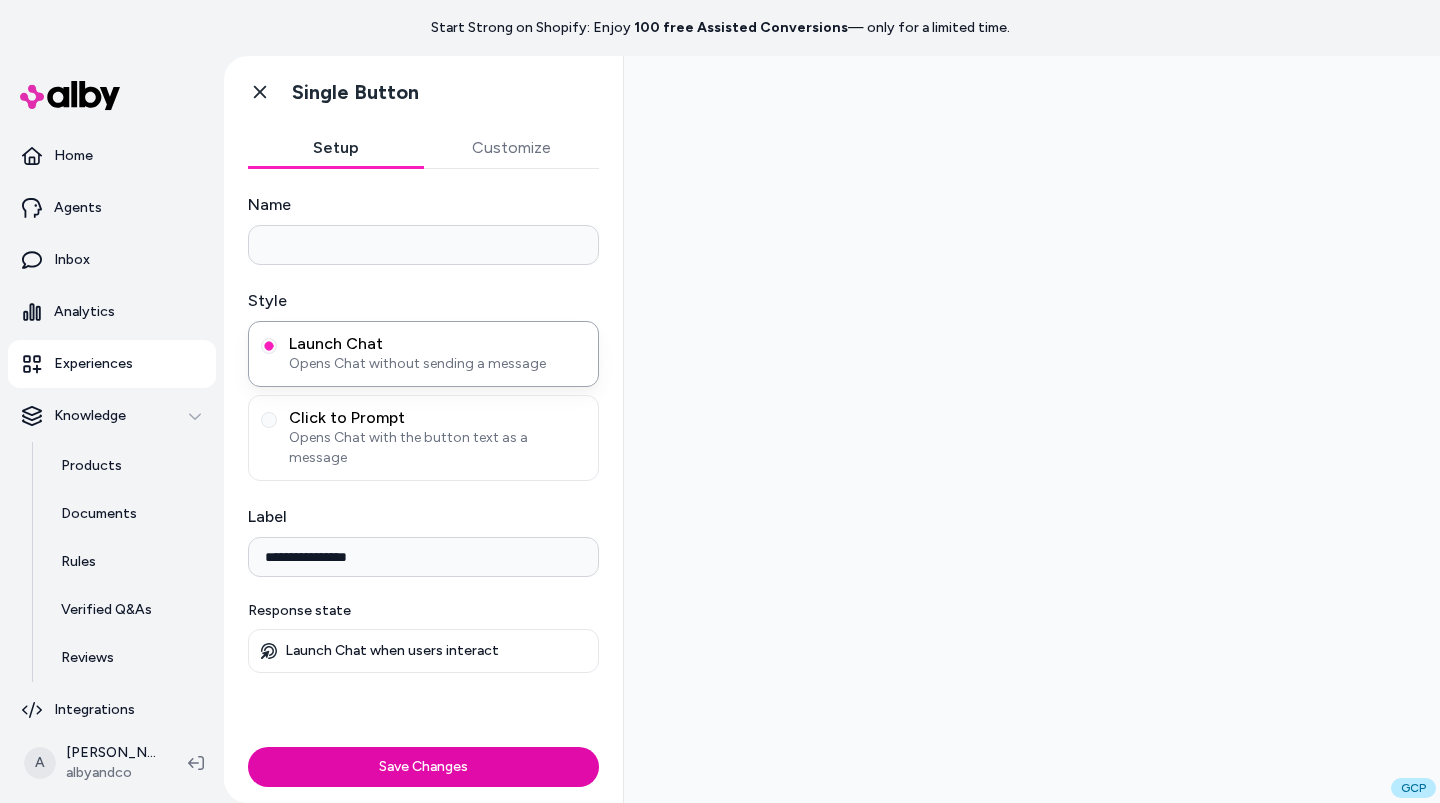 scroll, scrollTop: 0, scrollLeft: 0, axis: both 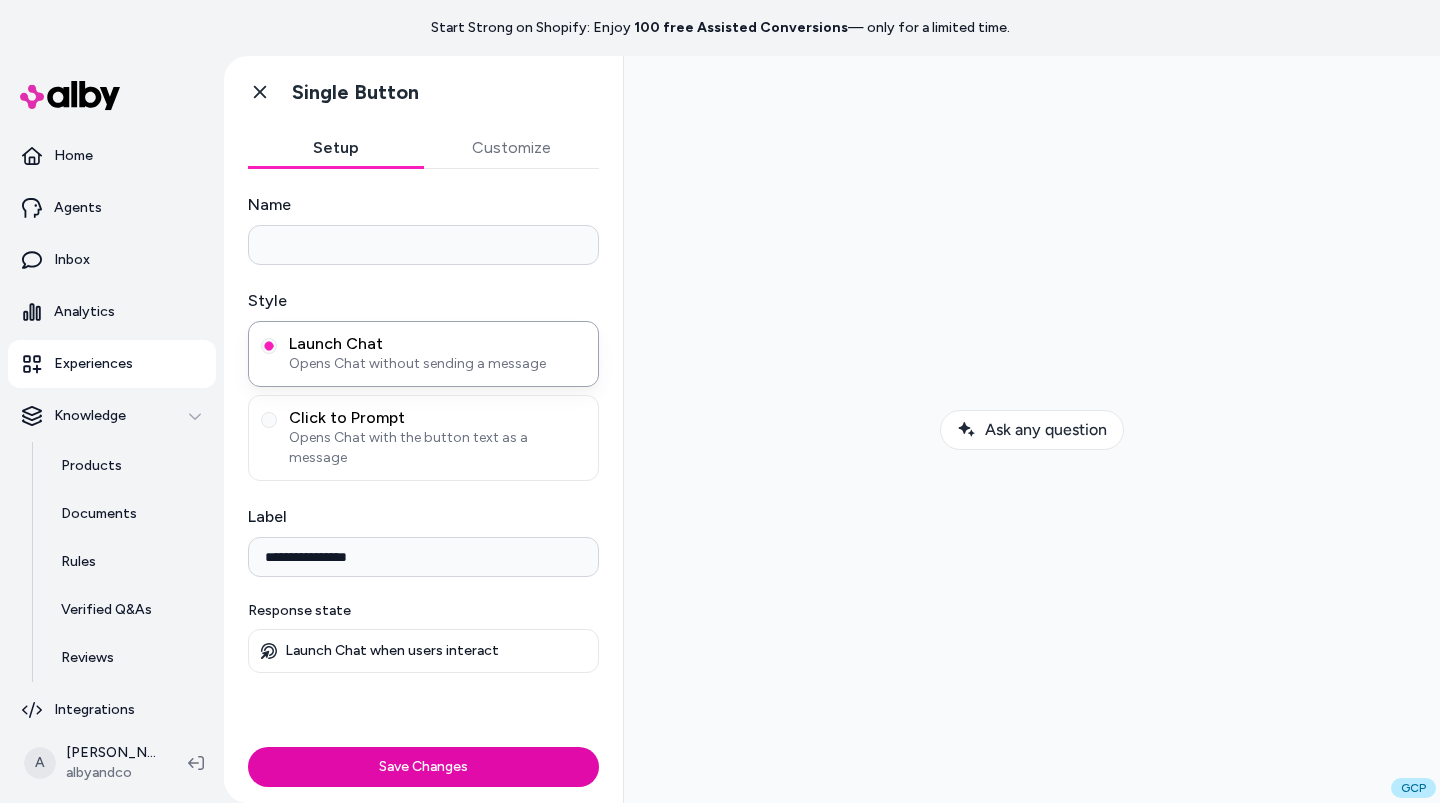 click on "Name" at bounding box center [423, 245] 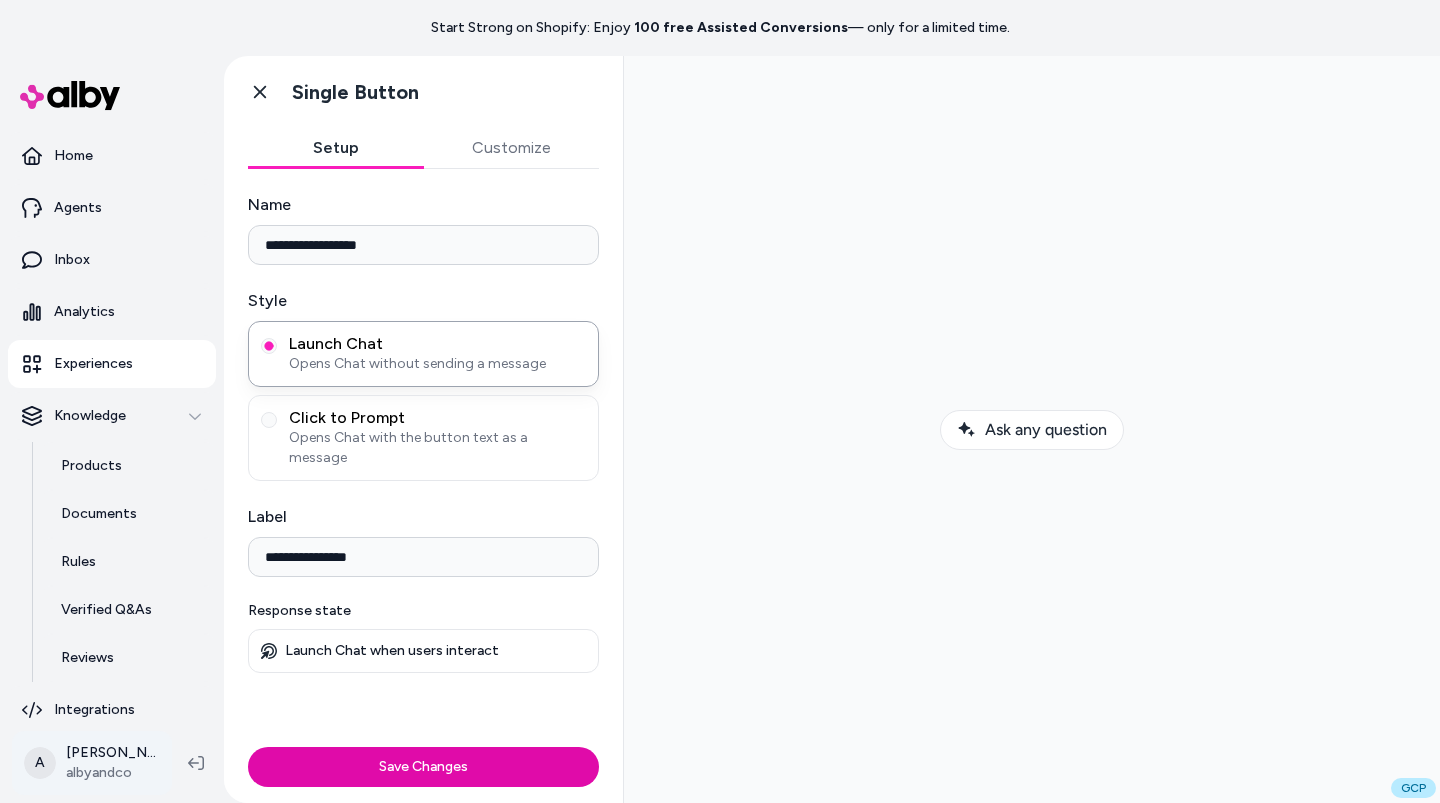 type on "**********" 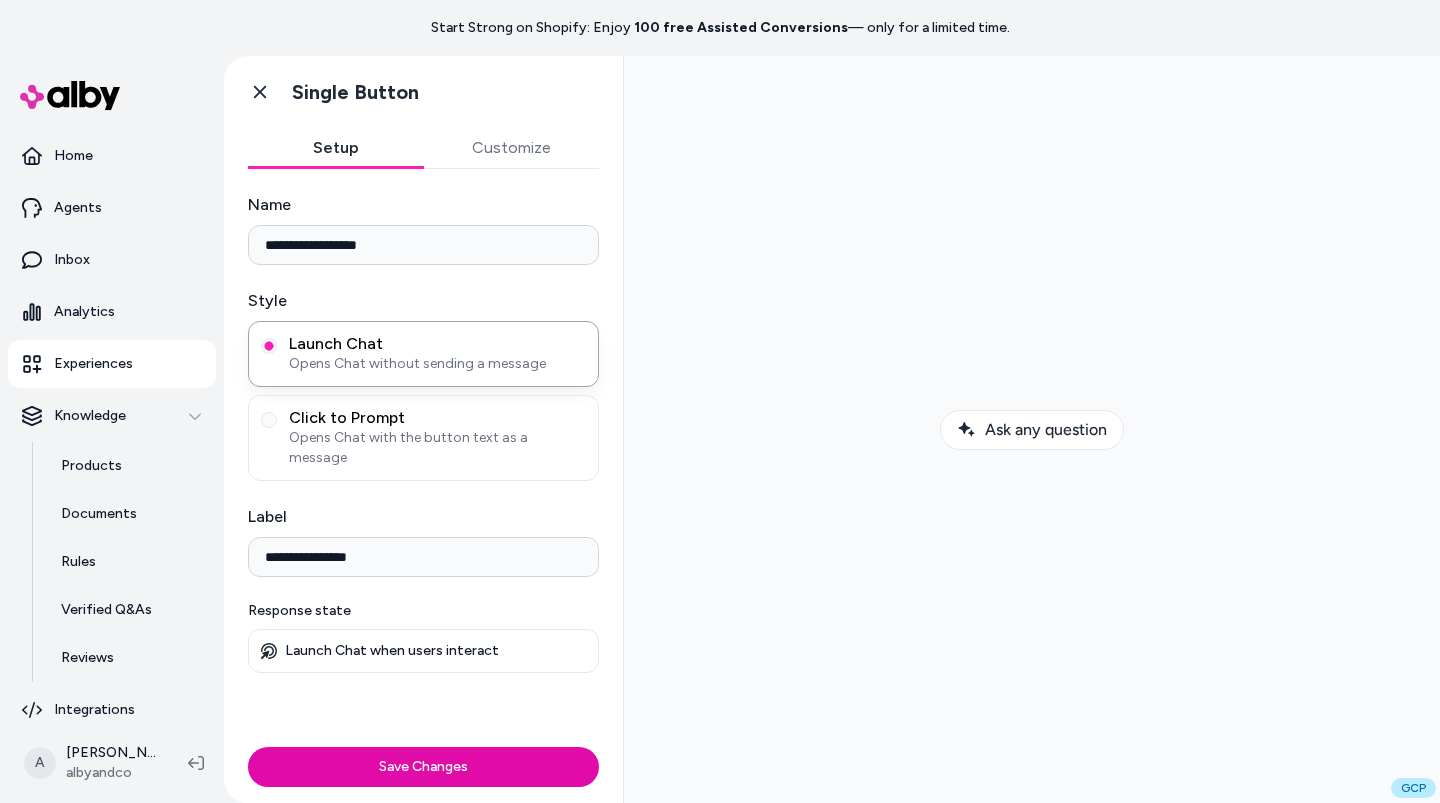 click on "**********" at bounding box center [423, 557] 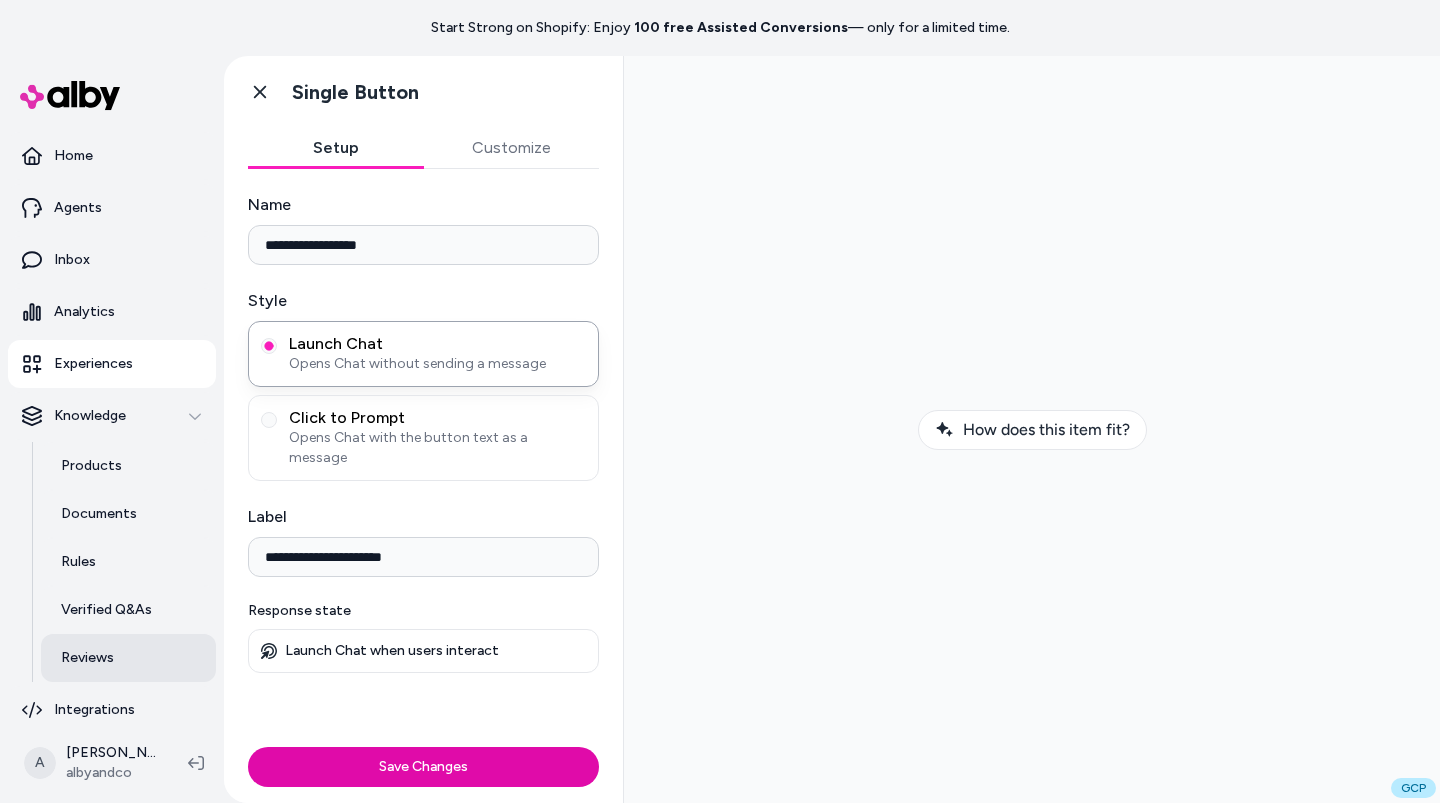 type on "**********" 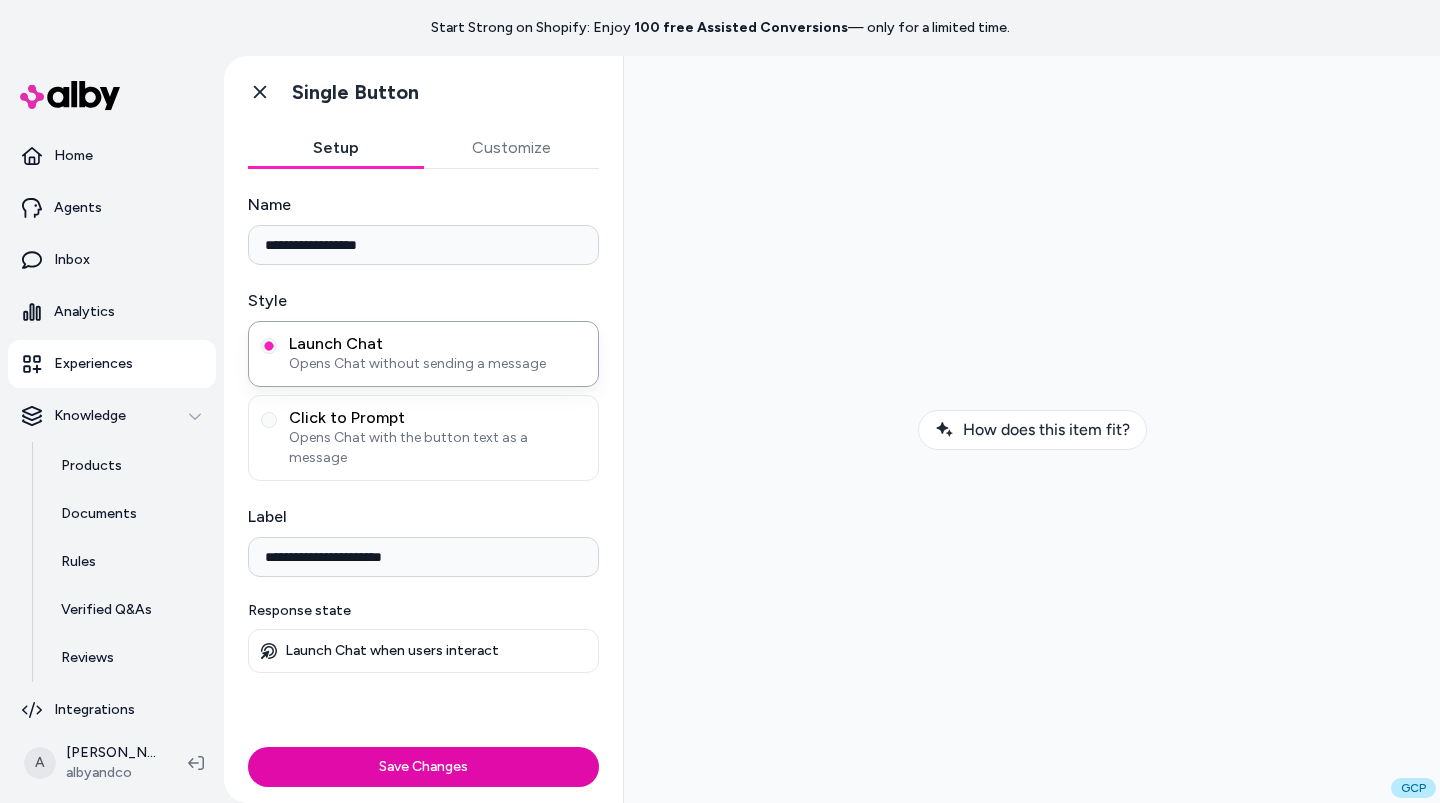 click on "Customize" at bounding box center [512, 148] 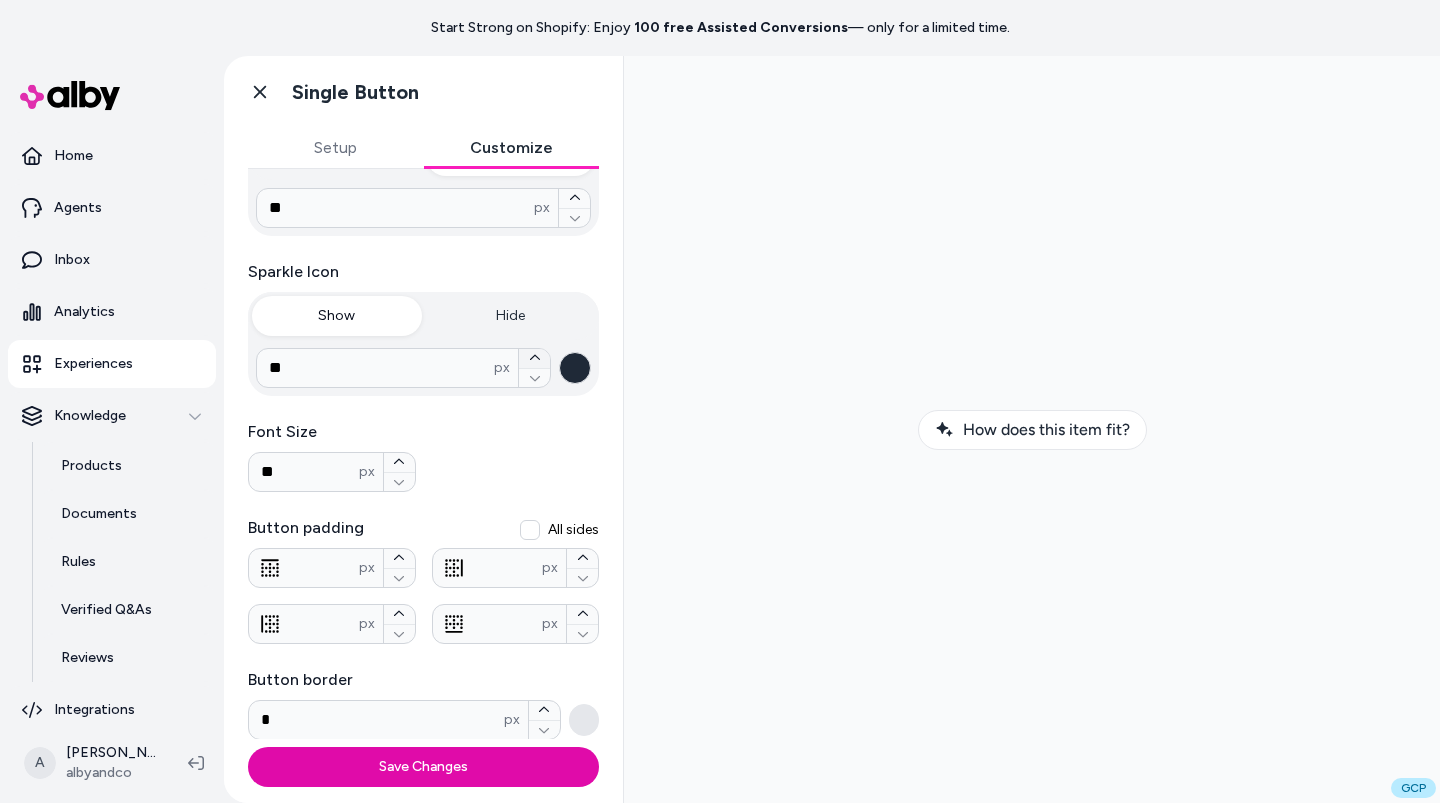 scroll, scrollTop: 0, scrollLeft: 0, axis: both 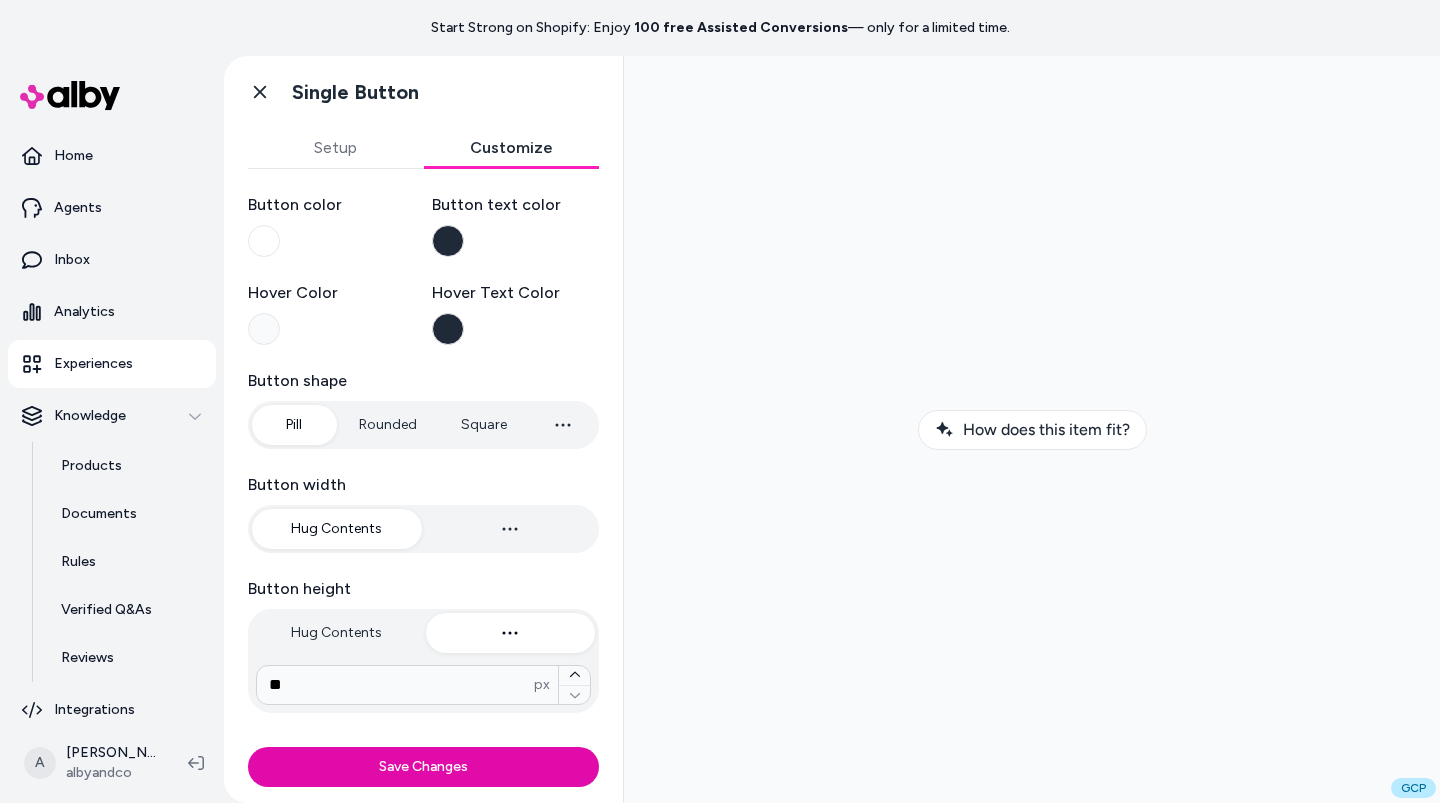 click on "Setup" at bounding box center [336, 148] 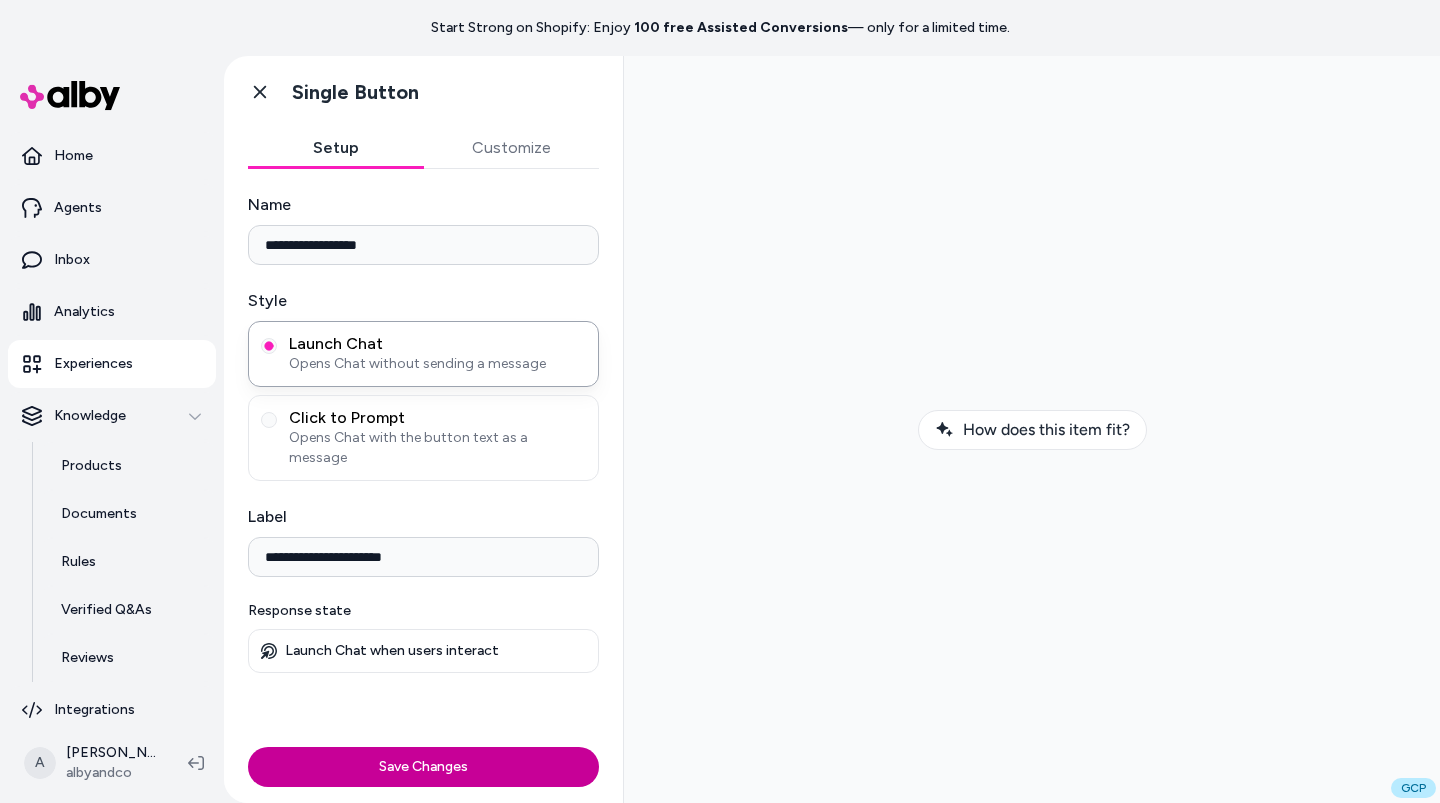 click on "Save Changes" at bounding box center [423, 767] 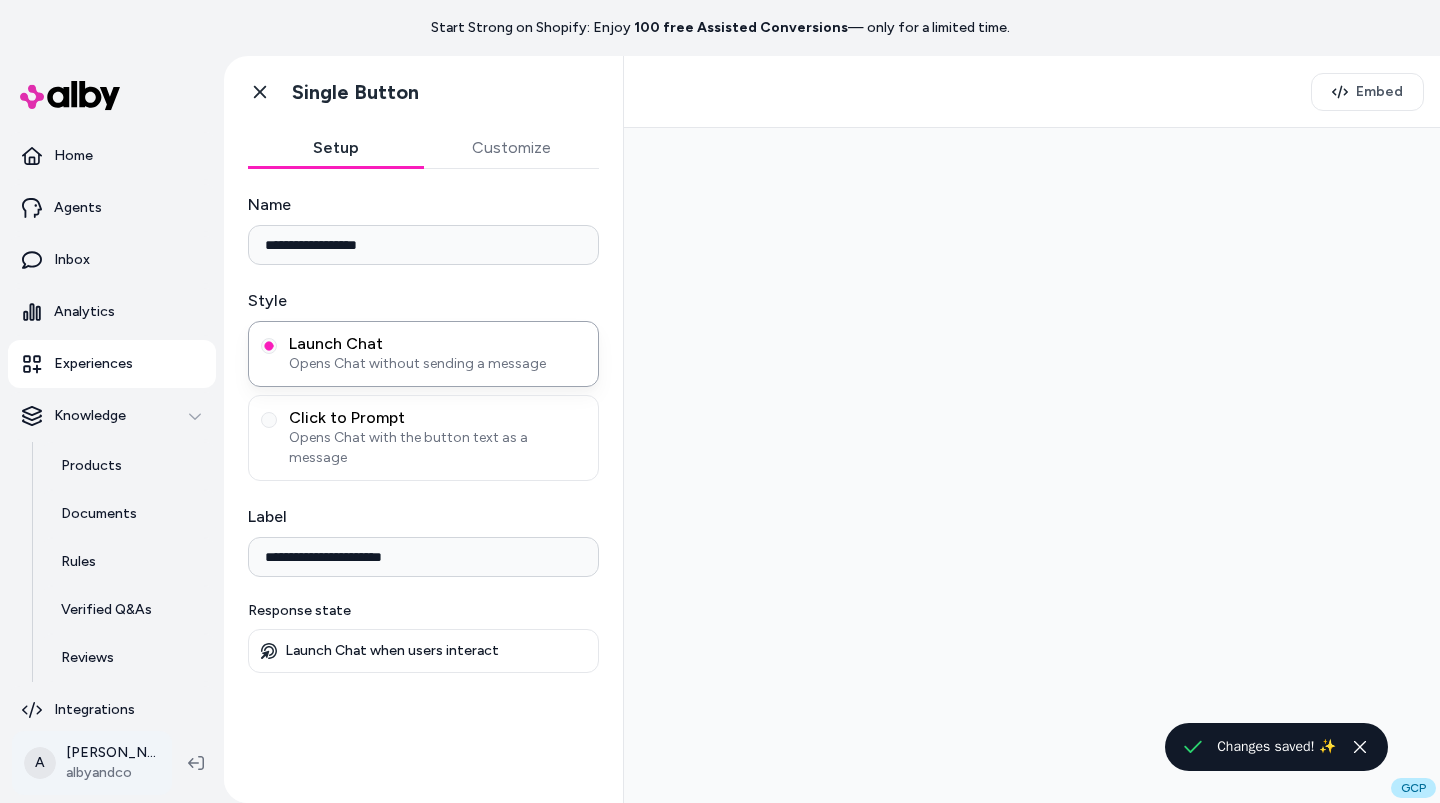 scroll, scrollTop: 0, scrollLeft: 0, axis: both 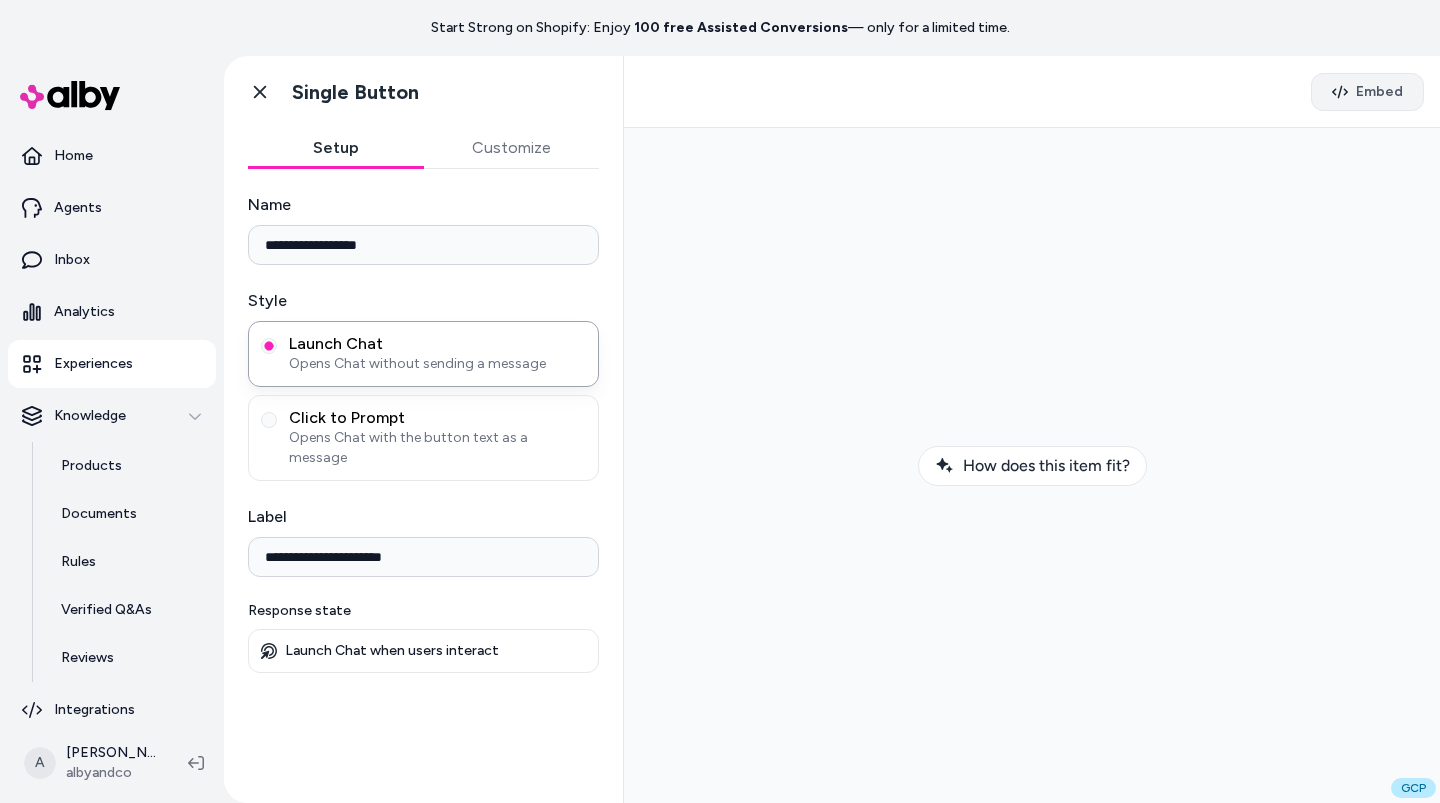 click on "Embed" at bounding box center (1367, 92) 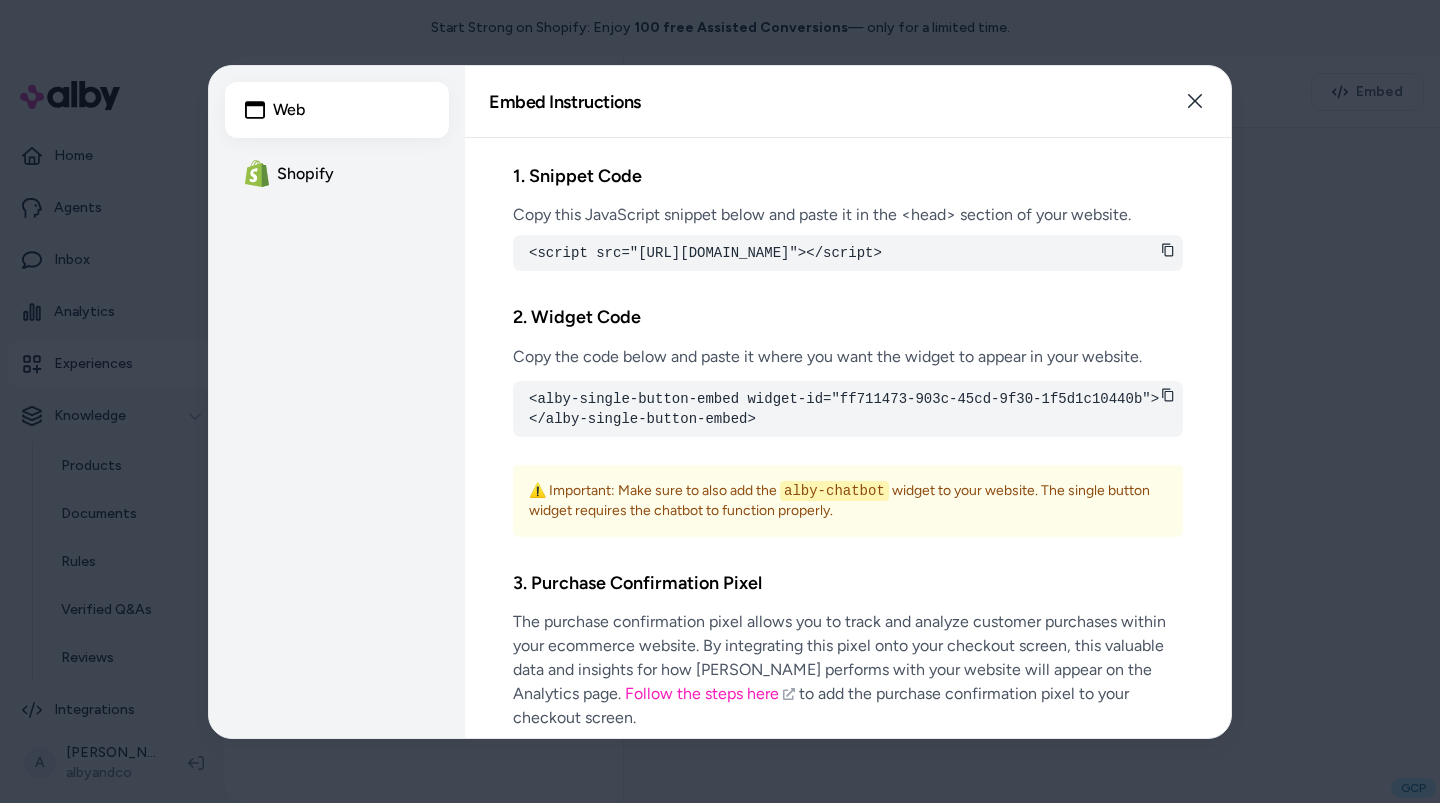 click on "Shopify" at bounding box center (337, 174) 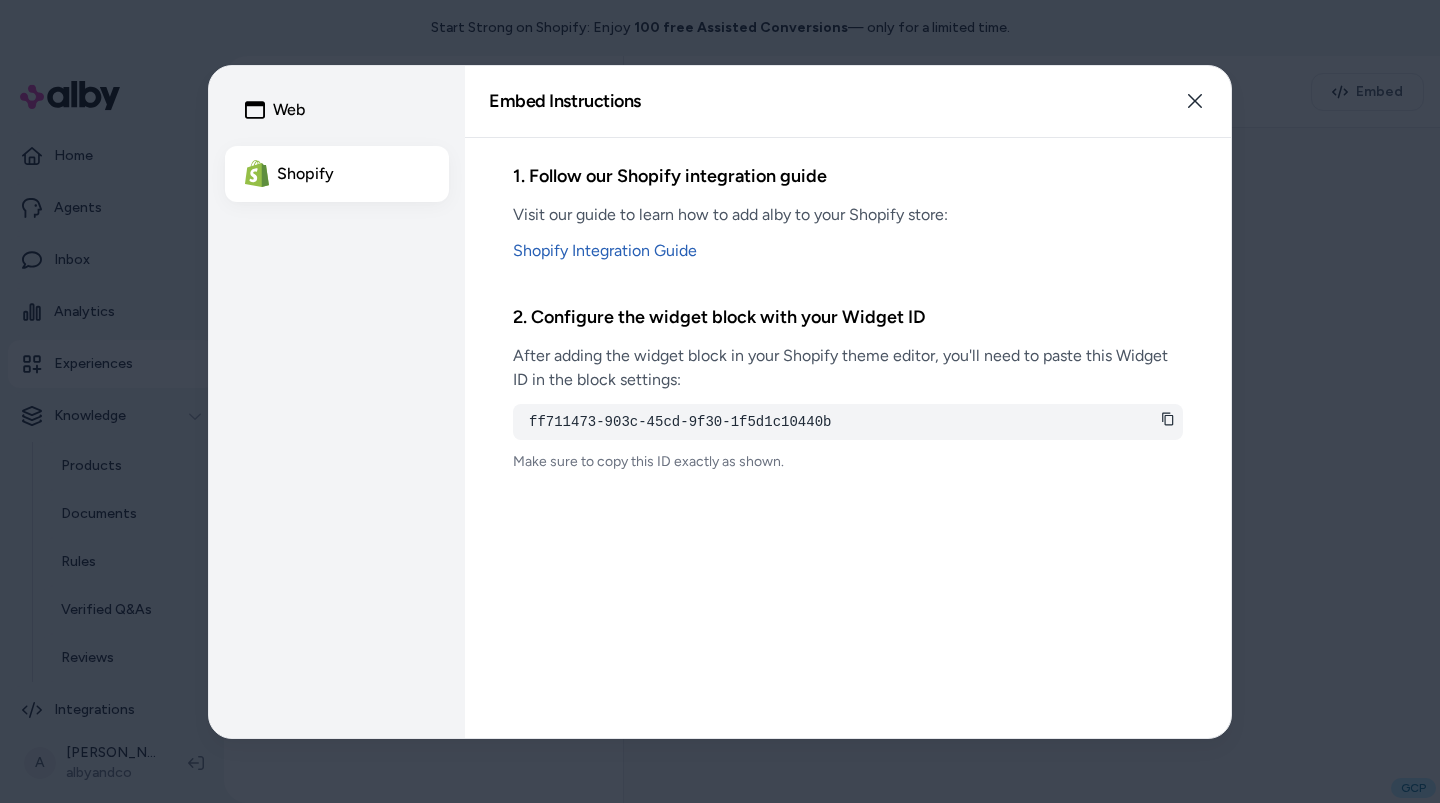 click 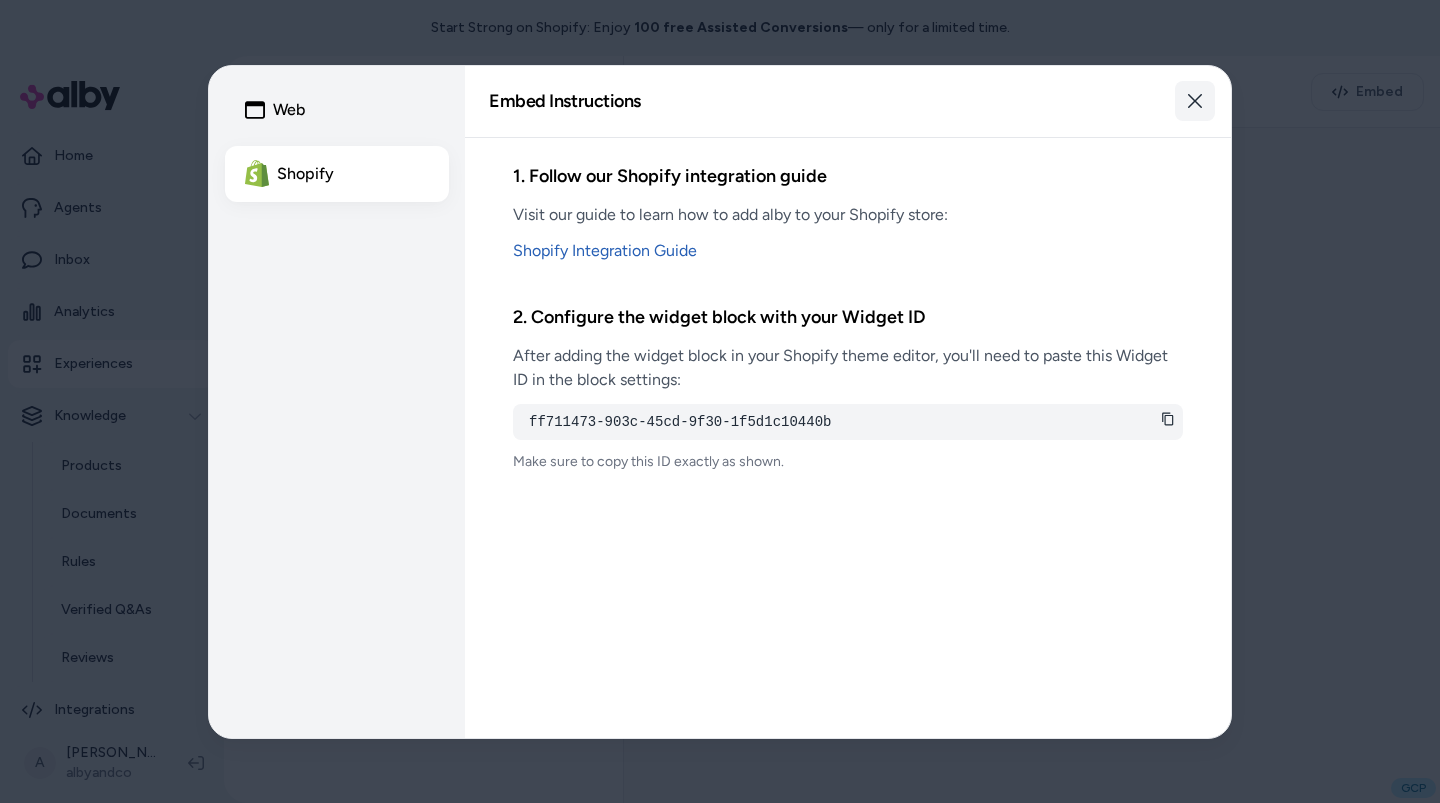 click on "Close" at bounding box center (1195, 101) 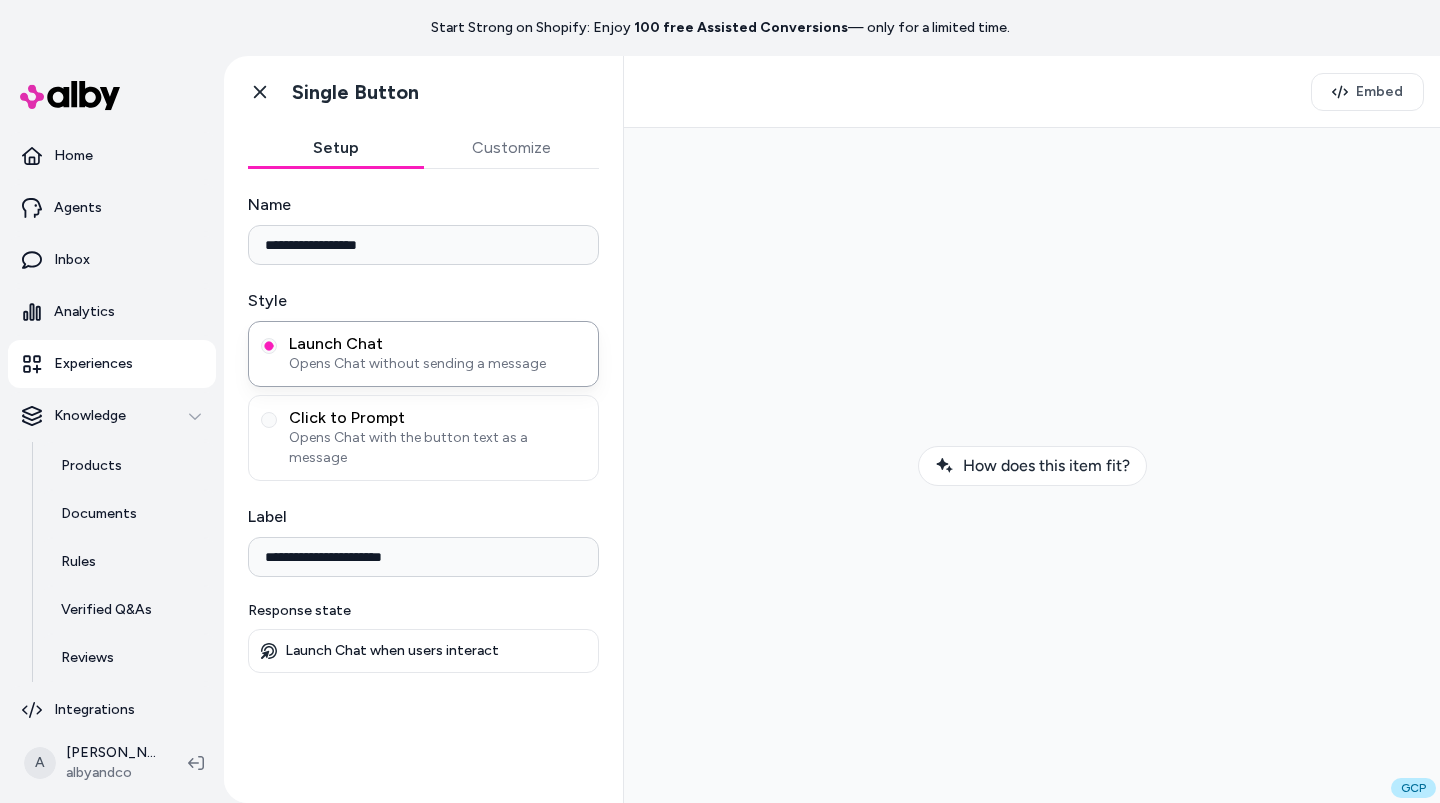 type 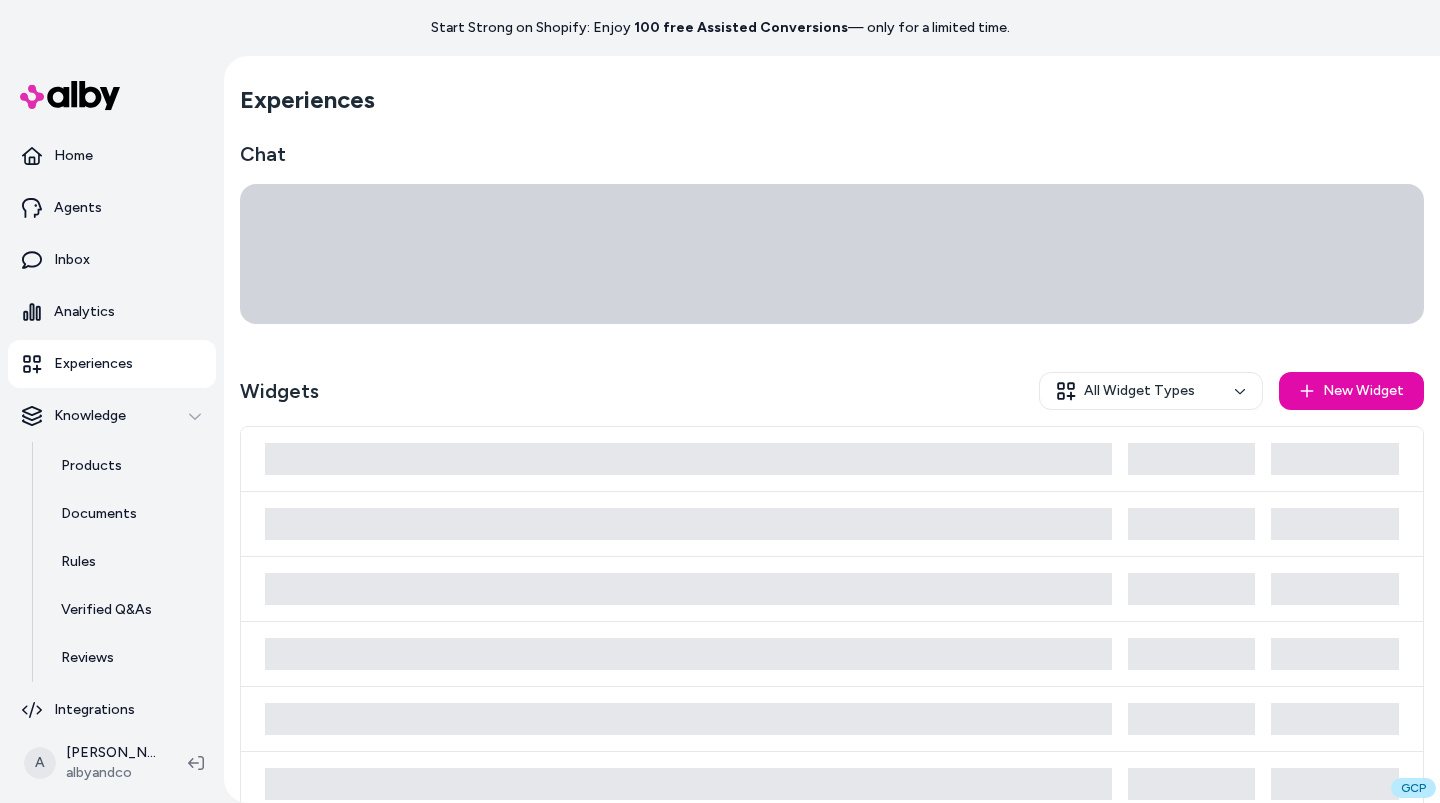 click on "Experiences" at bounding box center [112, 364] 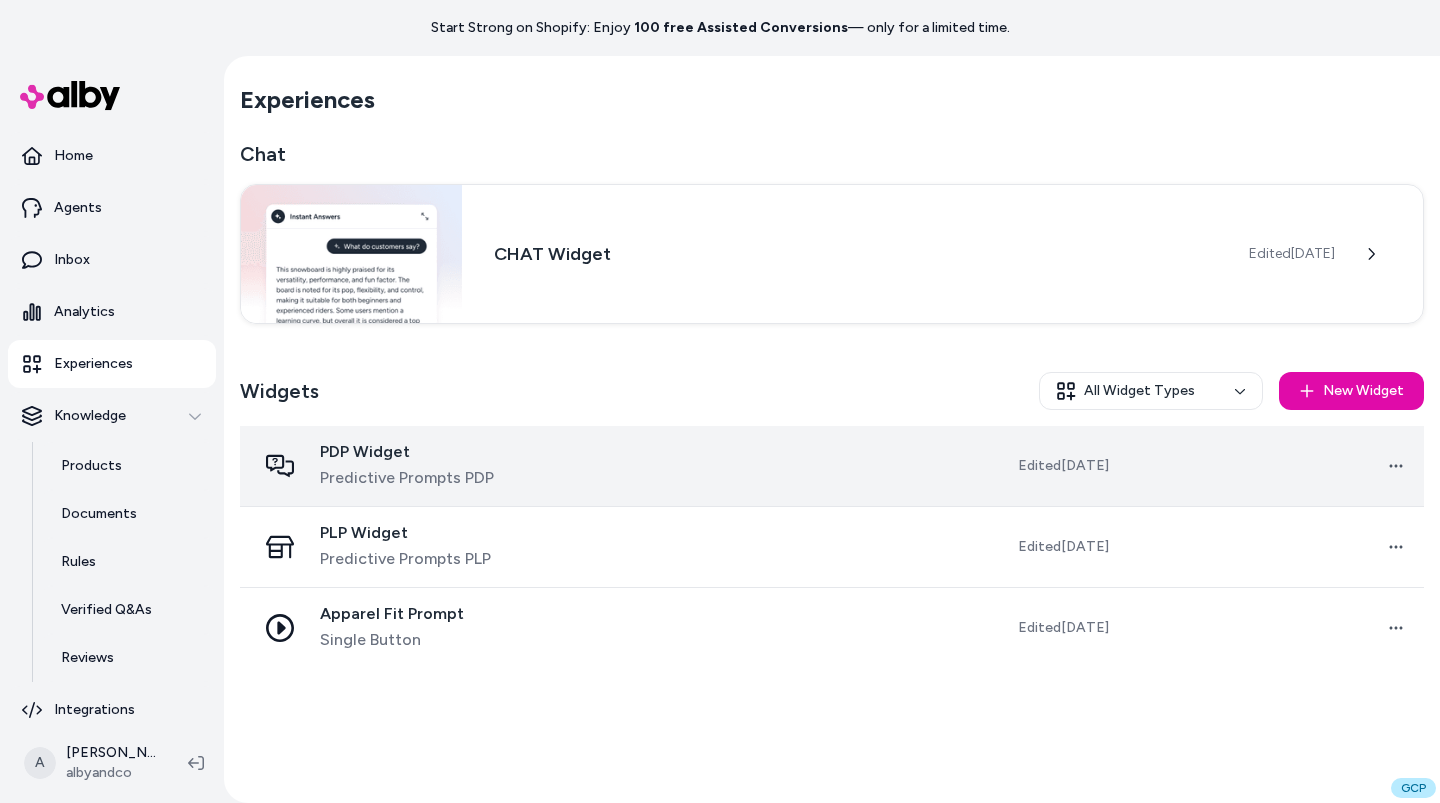 click on "Predictive Prompts PDP" at bounding box center [407, 478] 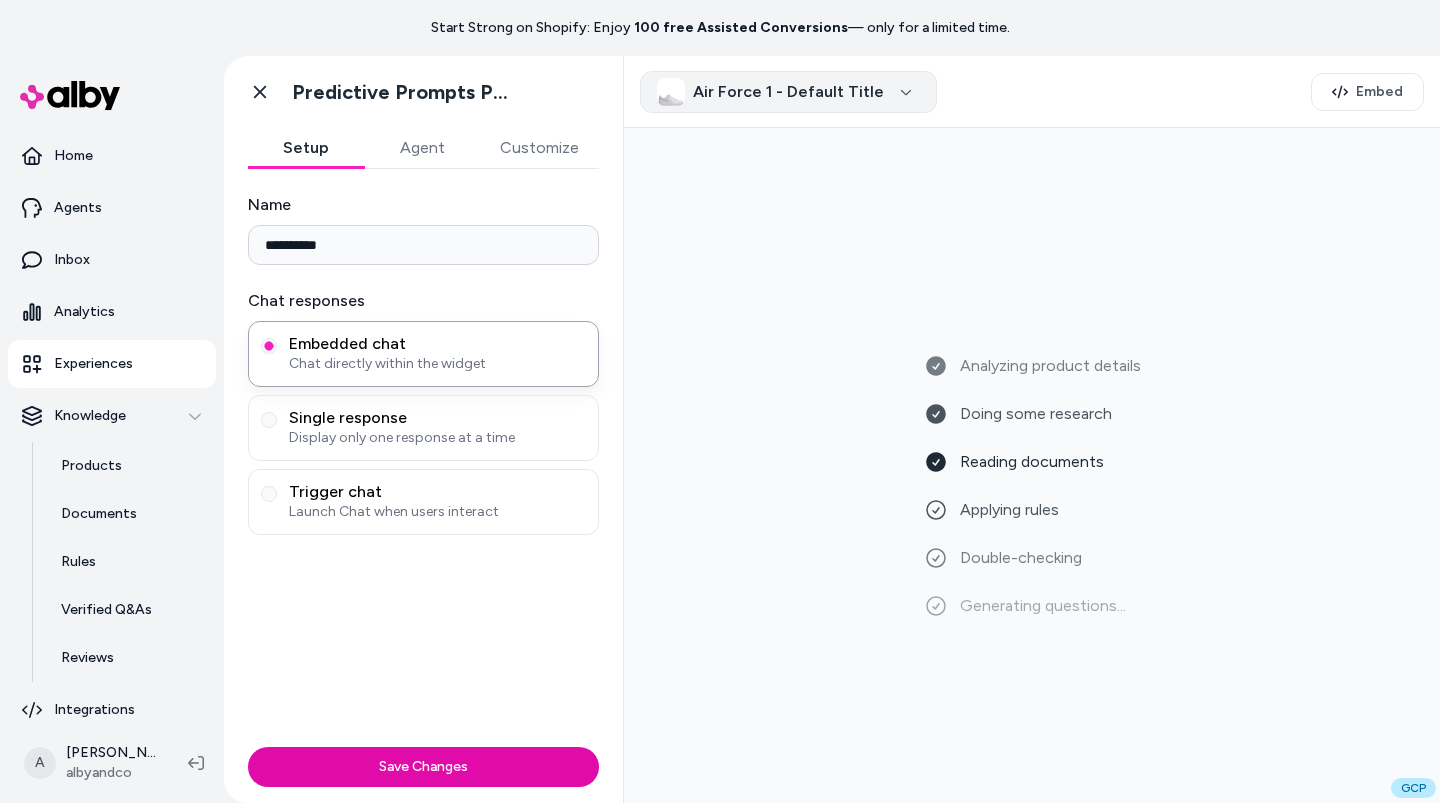click on "Air Force 1 - Default Title" at bounding box center (788, 92) 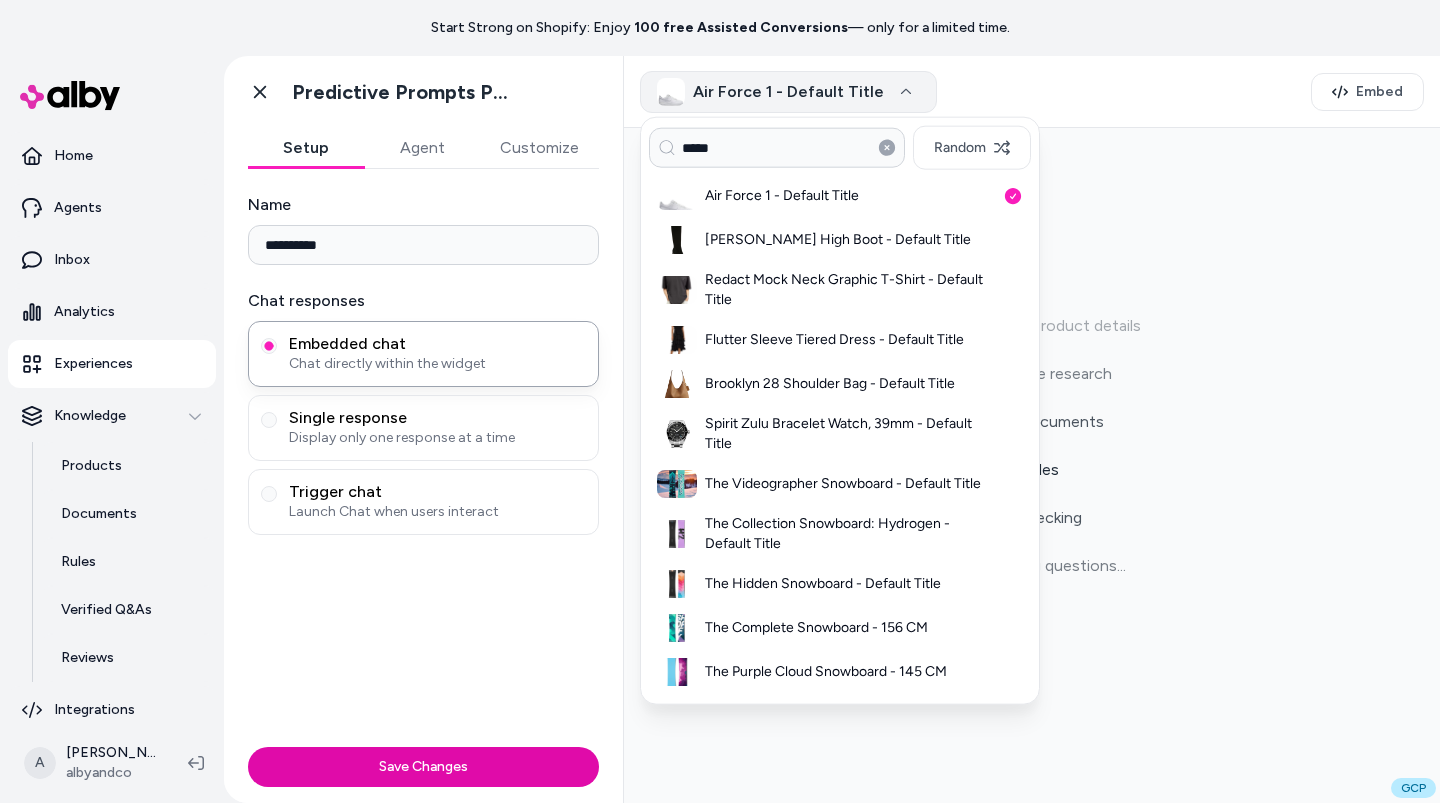 type on "*****" 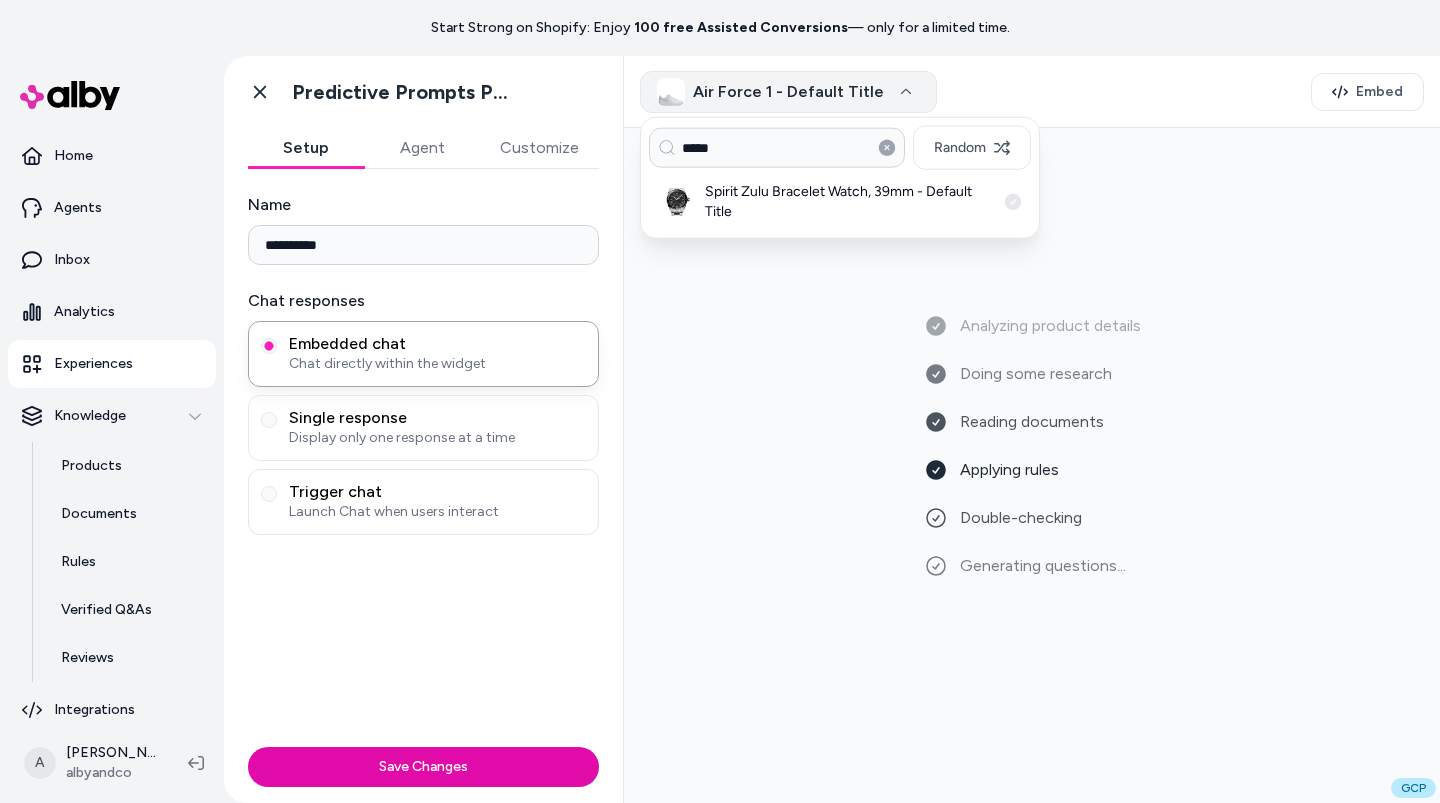 click on "Spirit Zulu Bracelet Watch, 39mm - Default Title" at bounding box center [840, 202] 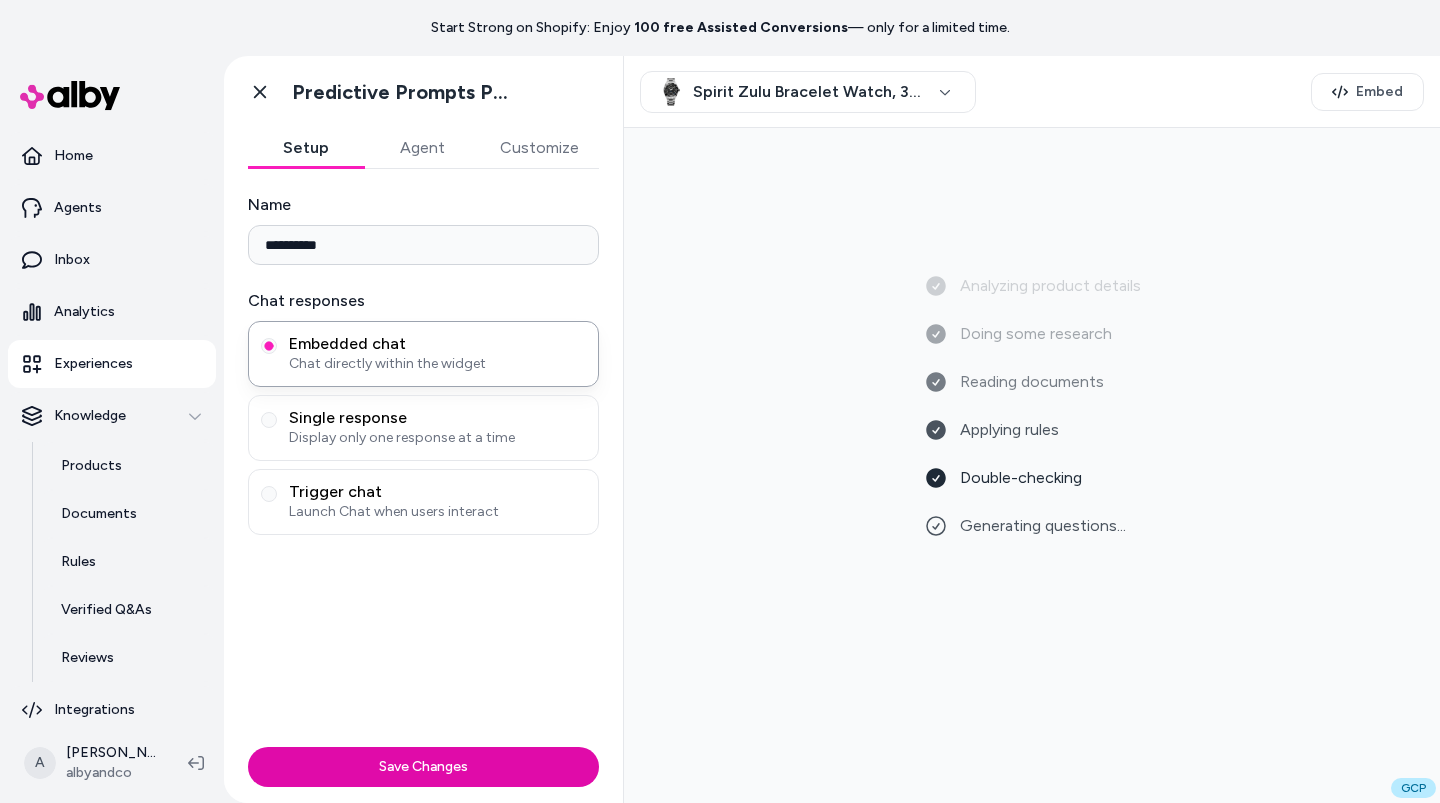 click on "Analyzing product details Doing some research Reading documents Applying rules Double-checking Generating questions..." at bounding box center (1032, 465) 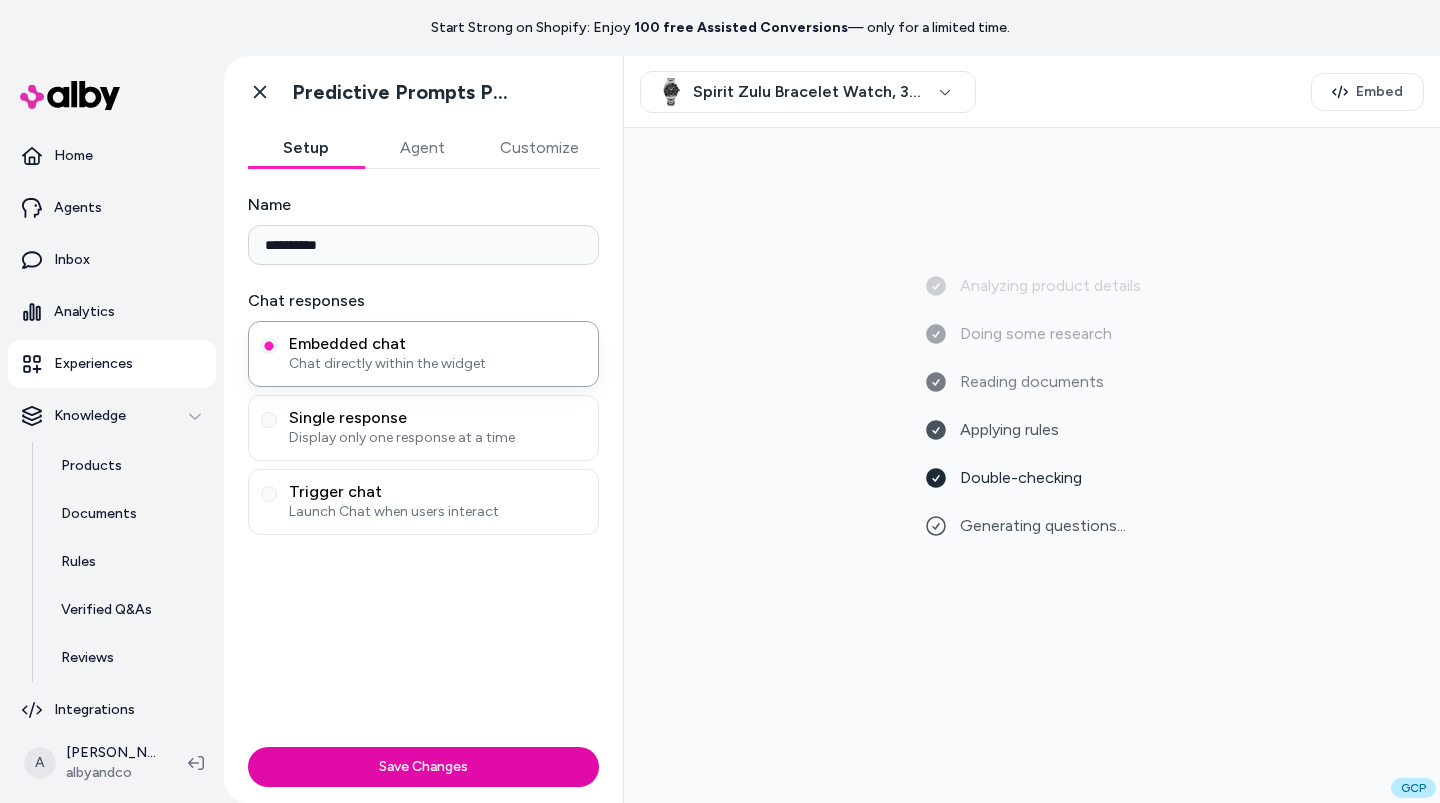 drag, startPoint x: 1404, startPoint y: 786, endPoint x: 1364, endPoint y: 783, distance: 40.112343 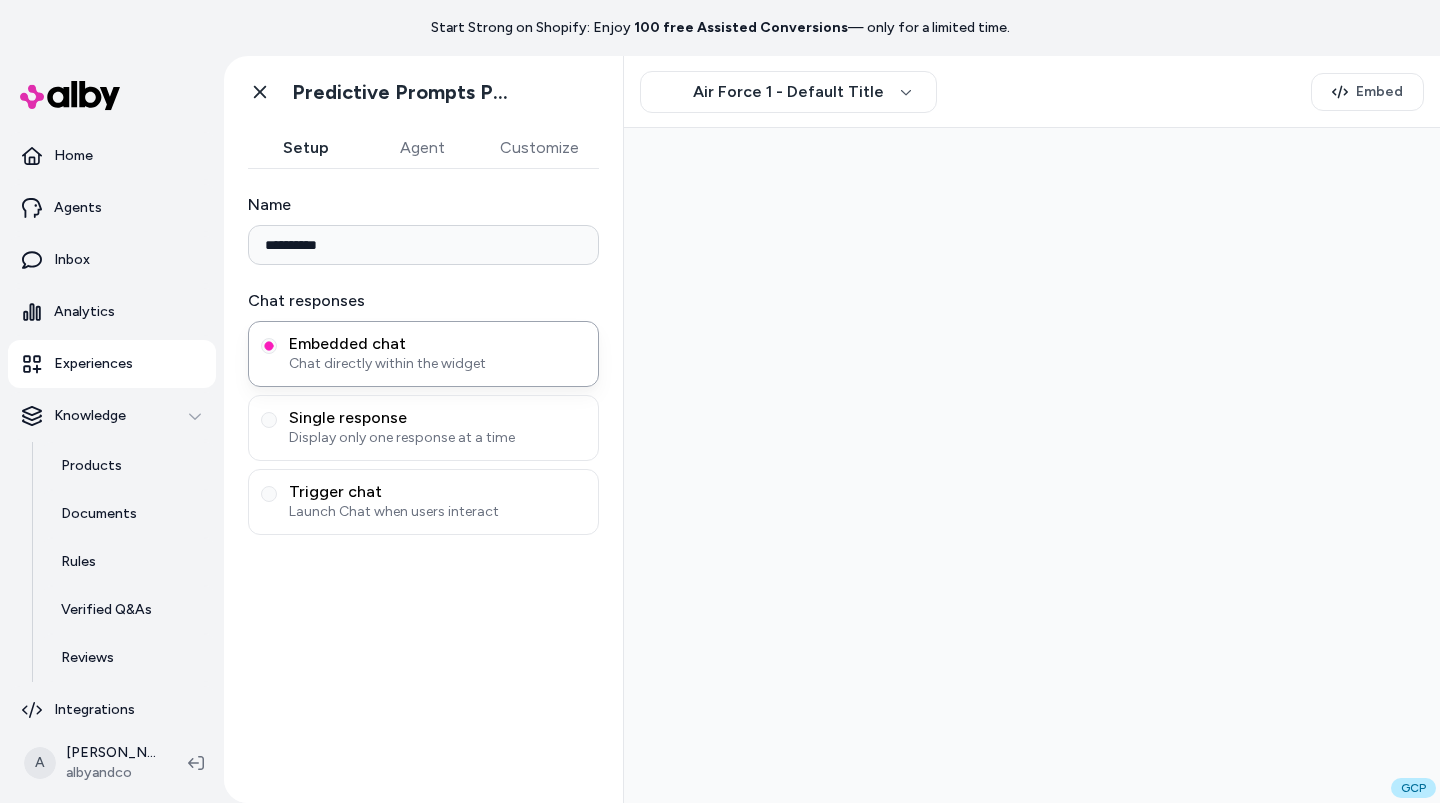 scroll, scrollTop: 0, scrollLeft: 0, axis: both 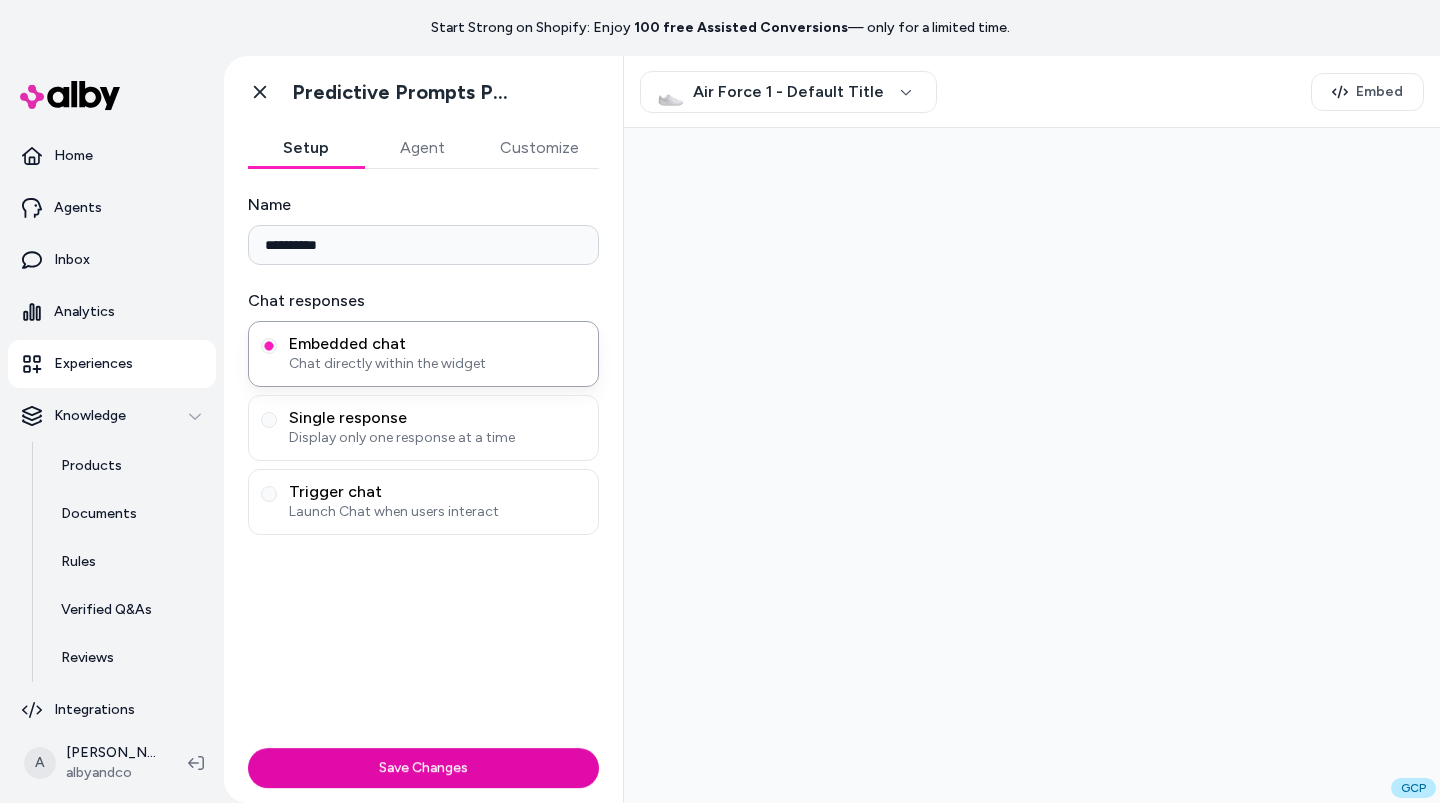 click on "Air Force 1 - Default Title Embed" at bounding box center [1032, 92] 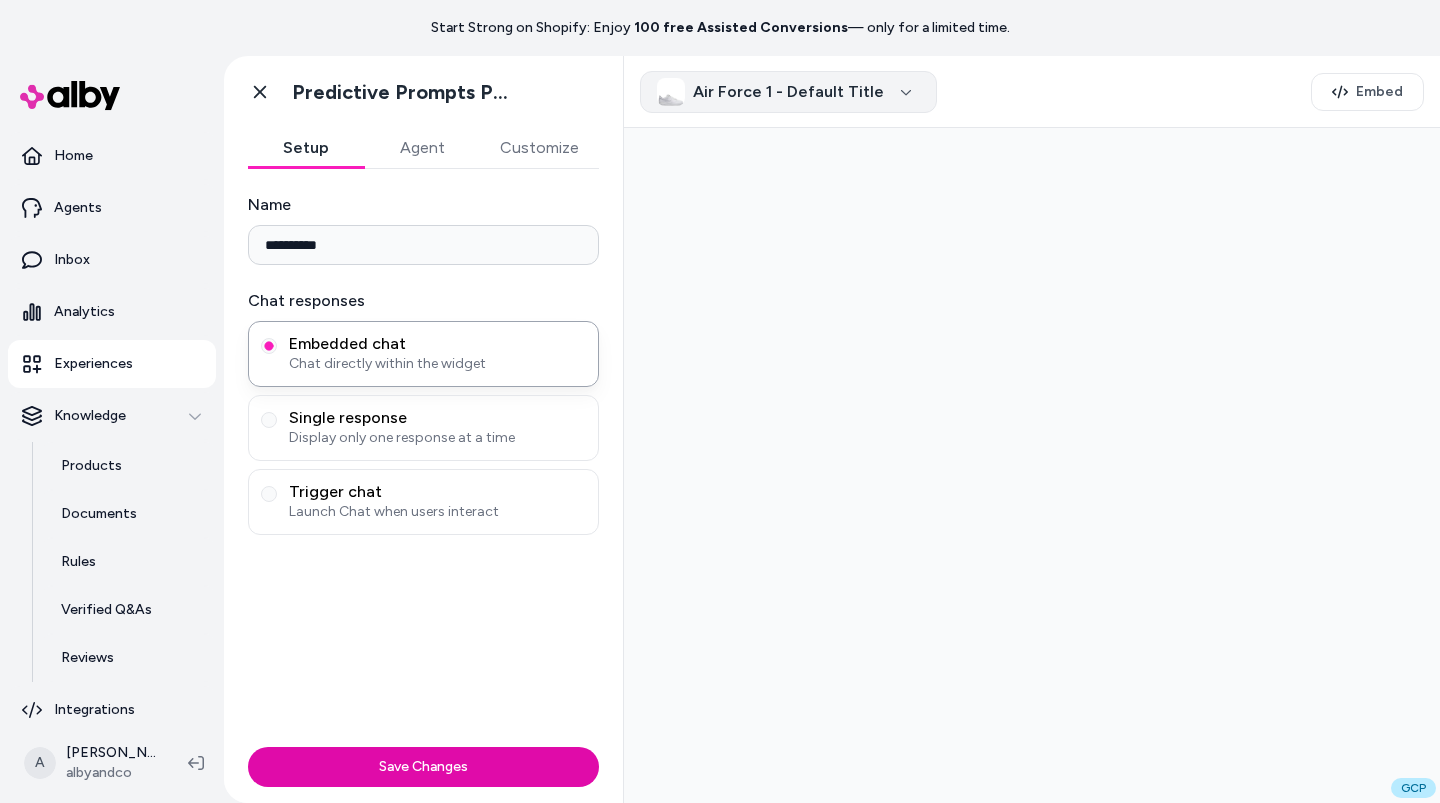 click on "Air Force 1 - Default Title" at bounding box center [788, 92] 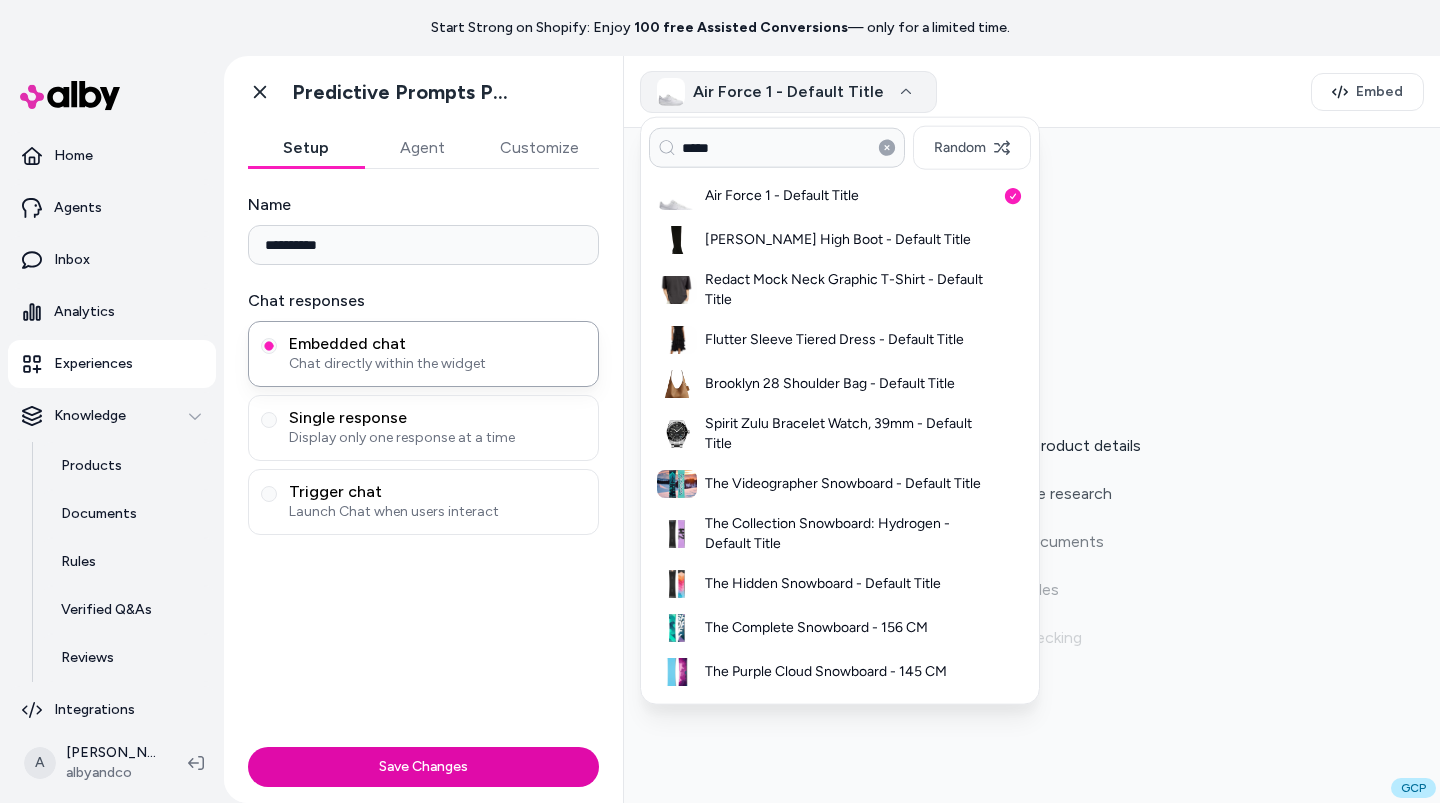 type on "*****" 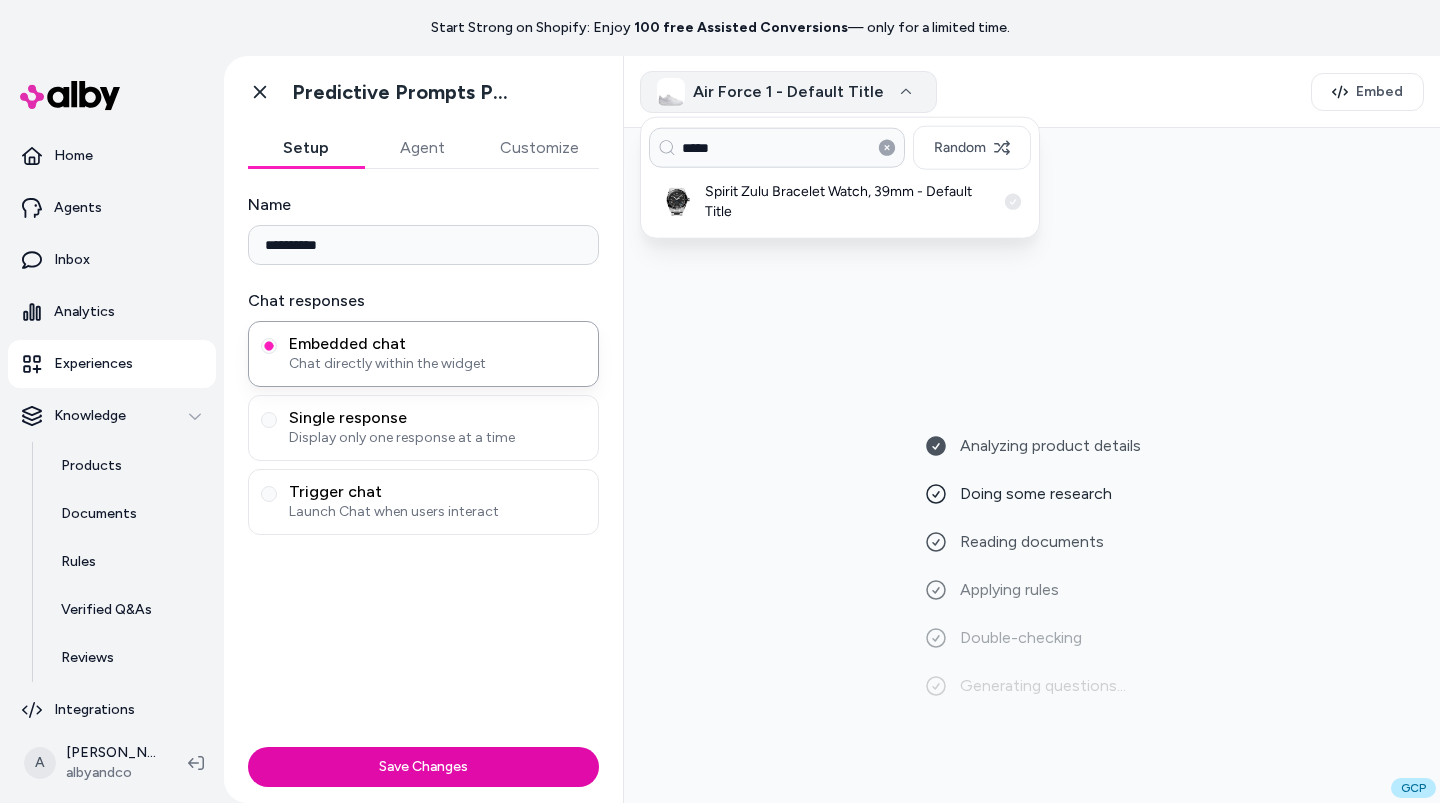 click on "Spirit Zulu Bracelet Watch, 39mm - Default Title" at bounding box center [850, 202] 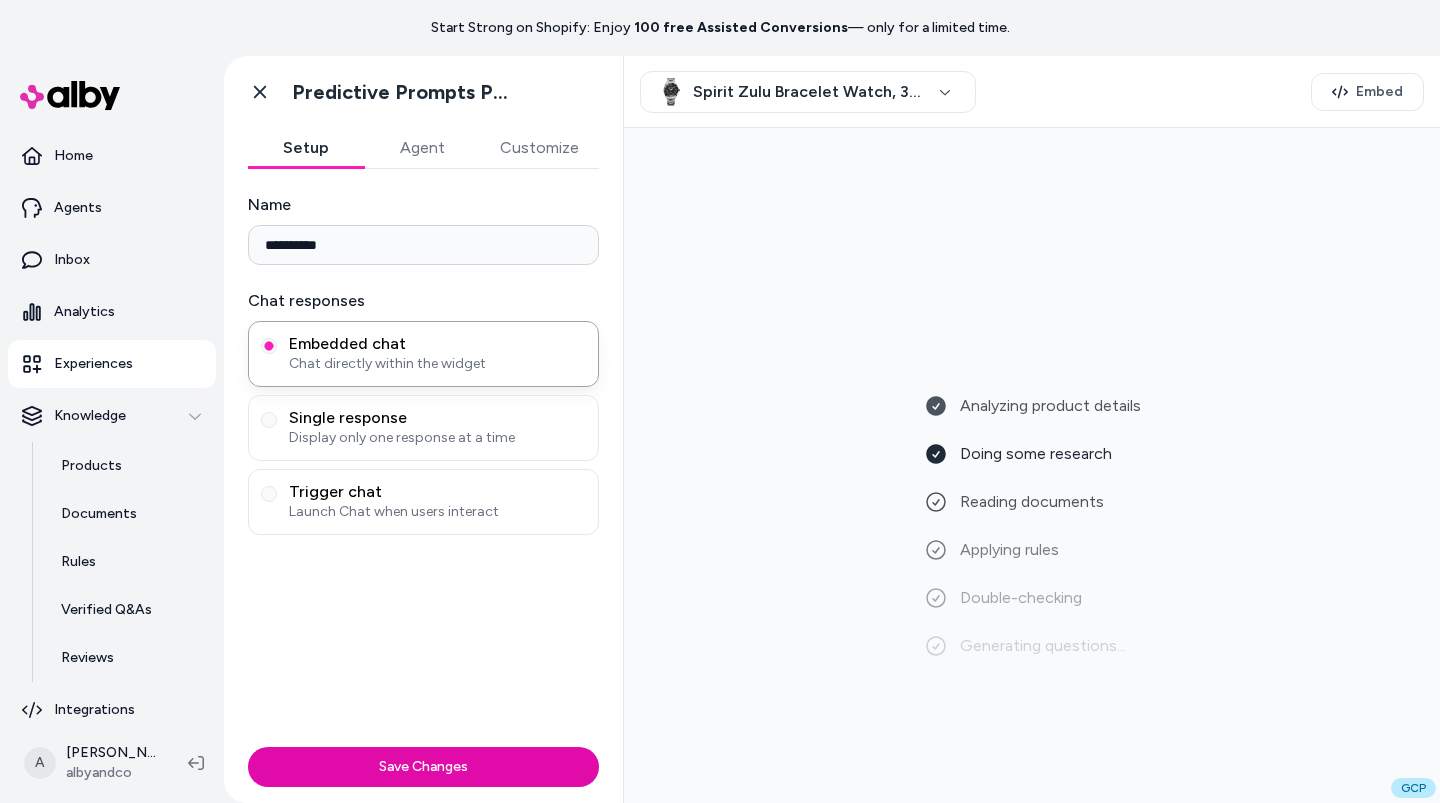 click on "Analyzing product details Doing some research Reading documents Applying rules Double-checking Generating questions..." at bounding box center [1032, 465] 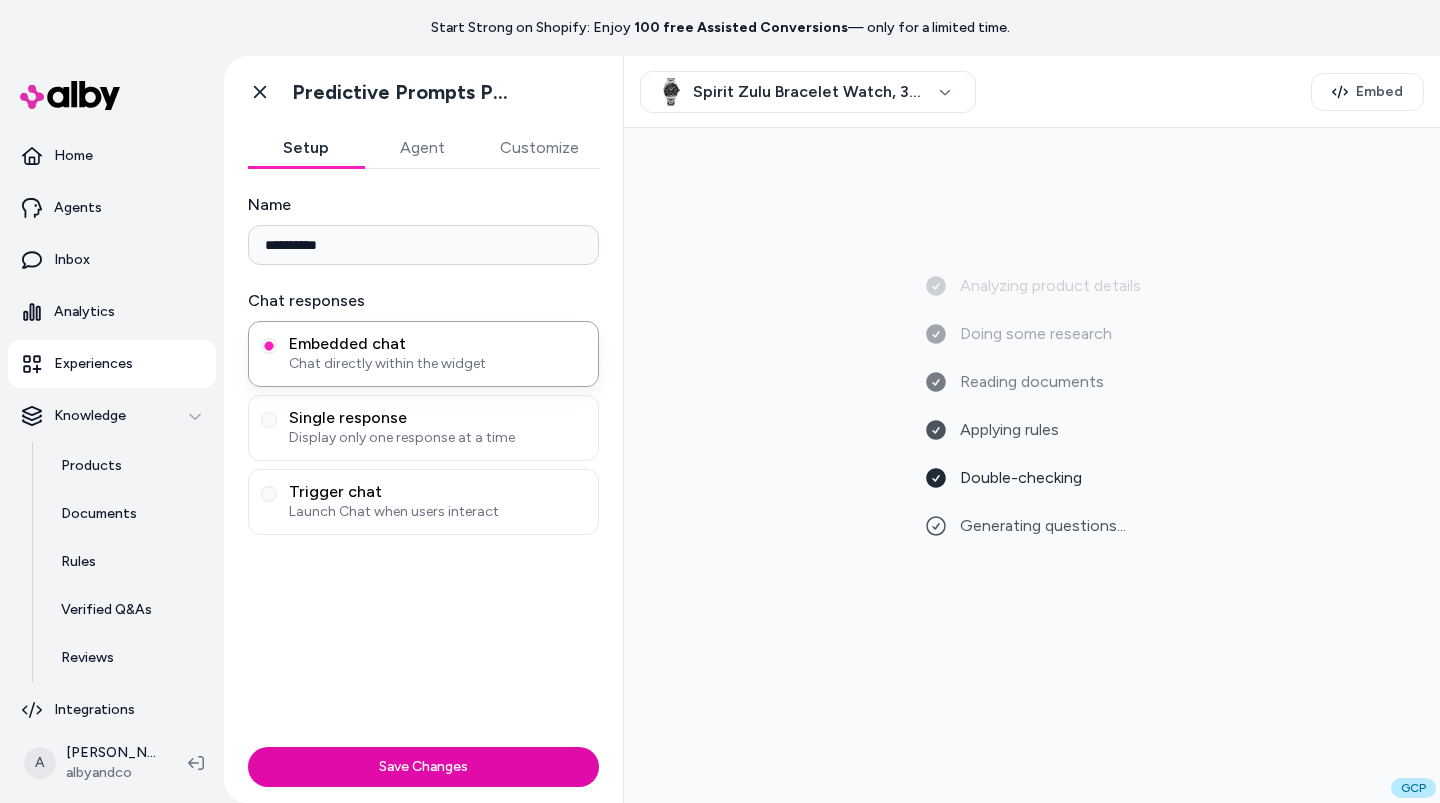 drag, startPoint x: 509, startPoint y: 743, endPoint x: 564, endPoint y: 600, distance: 153.21227 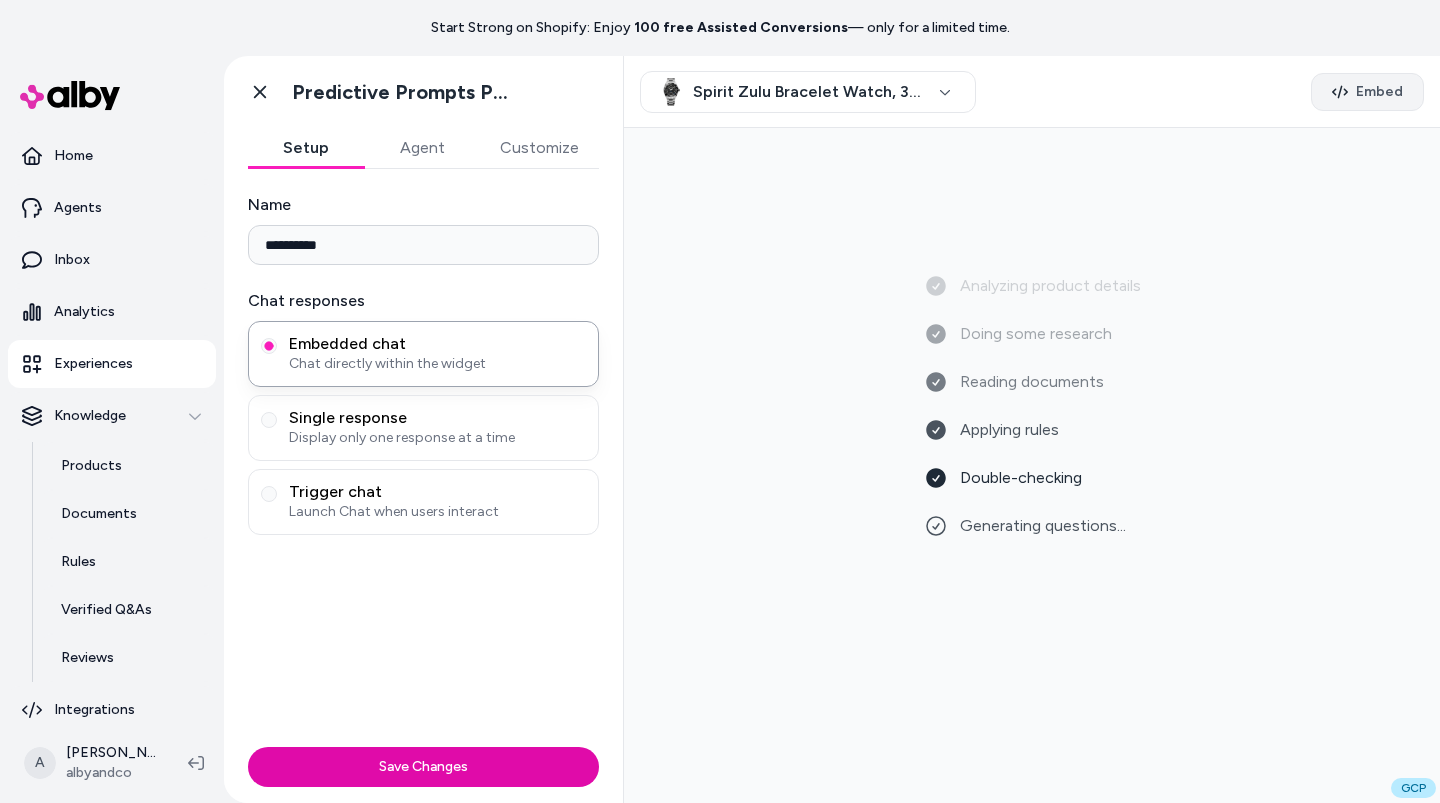 click on "Embed" at bounding box center [1367, 92] 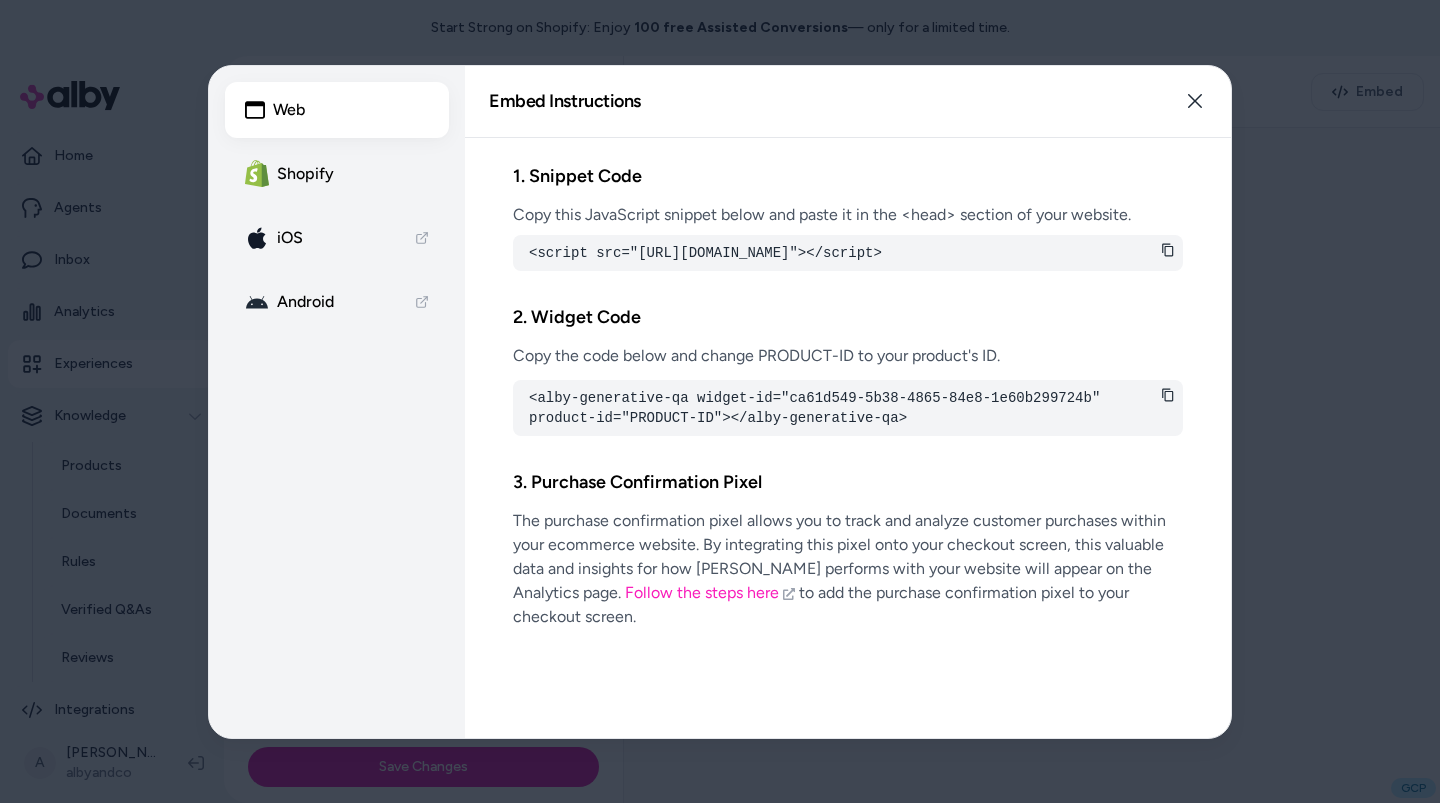 click on "Shopify" at bounding box center [337, 174] 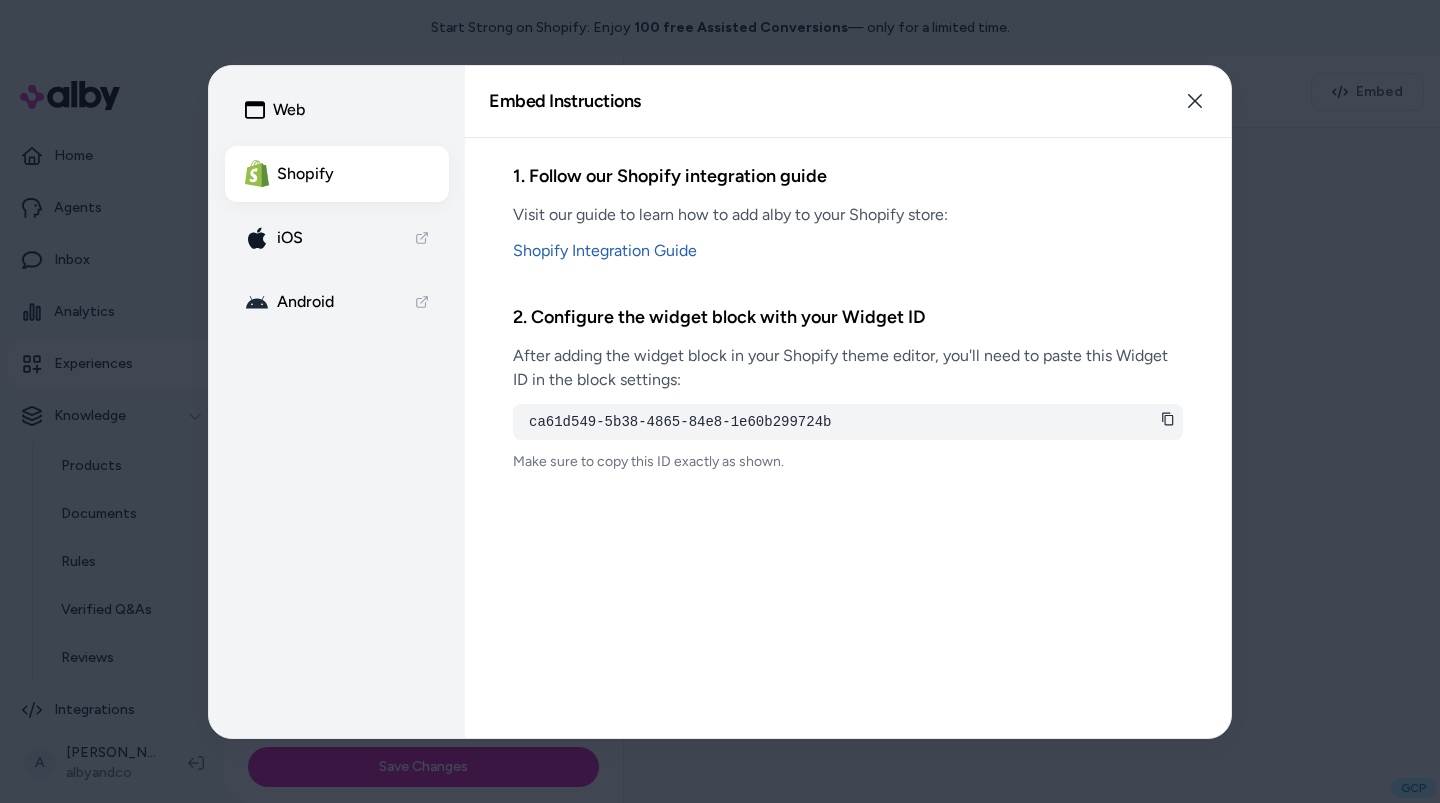 type 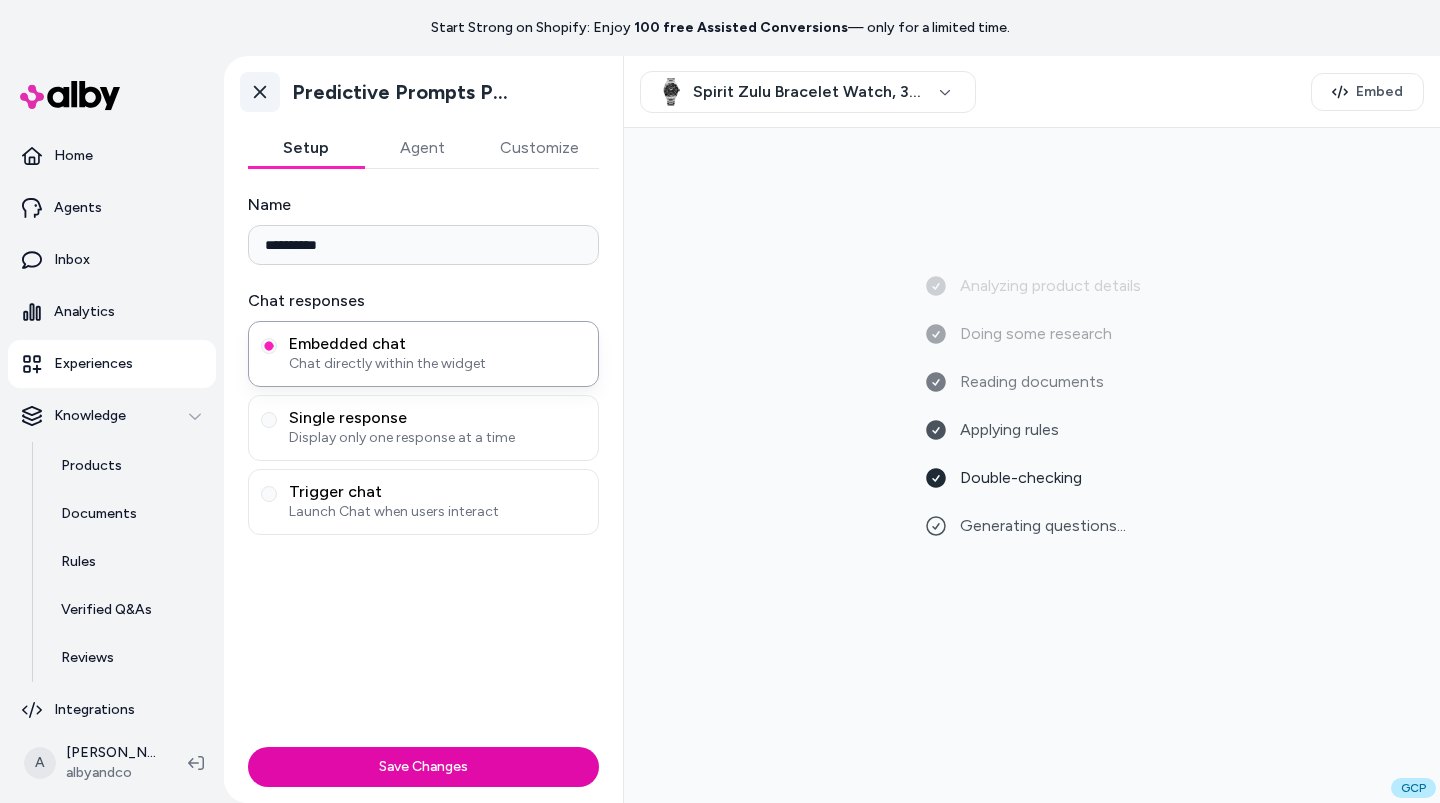 click 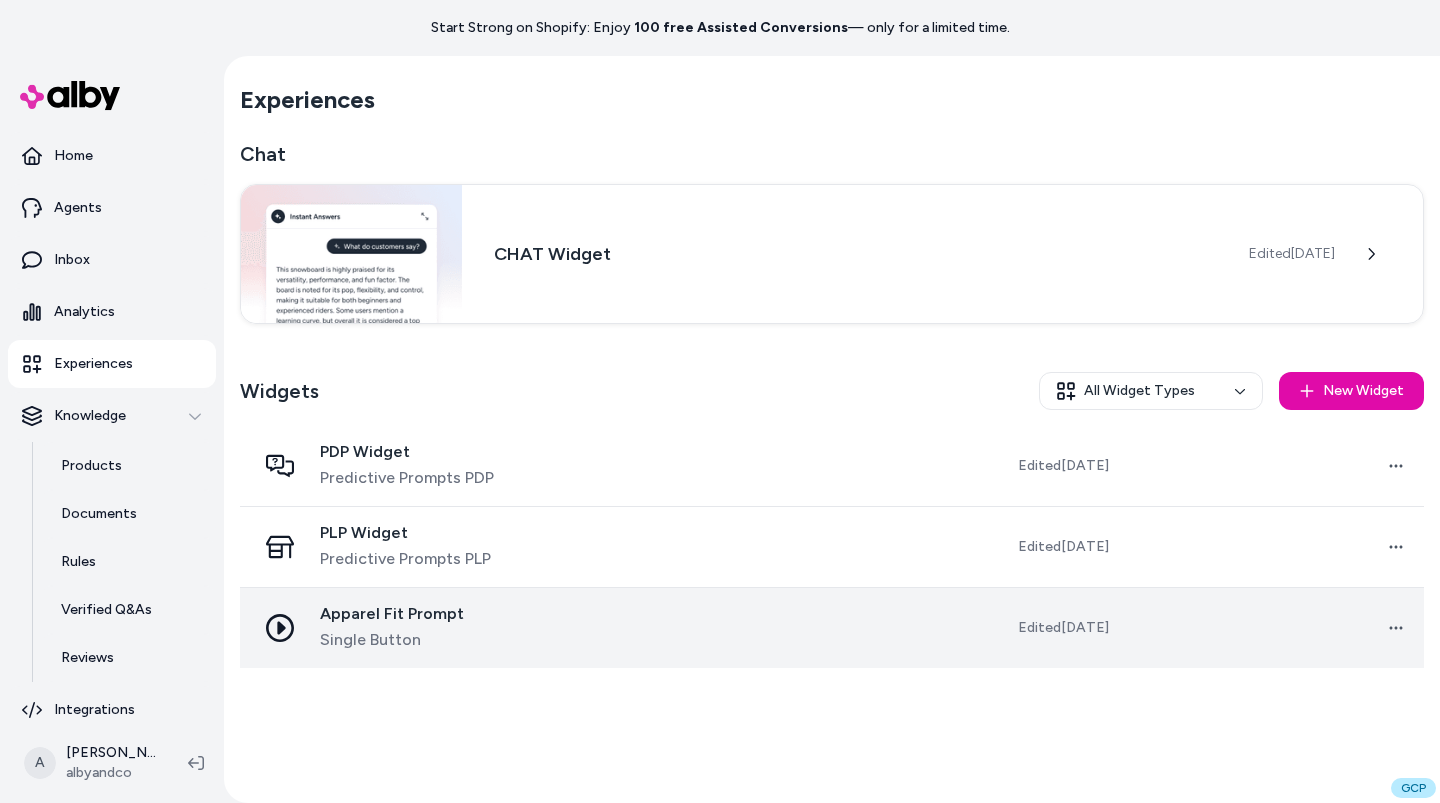 click on "Apparel Fit Prompt Single Button" at bounding box center [410, 628] 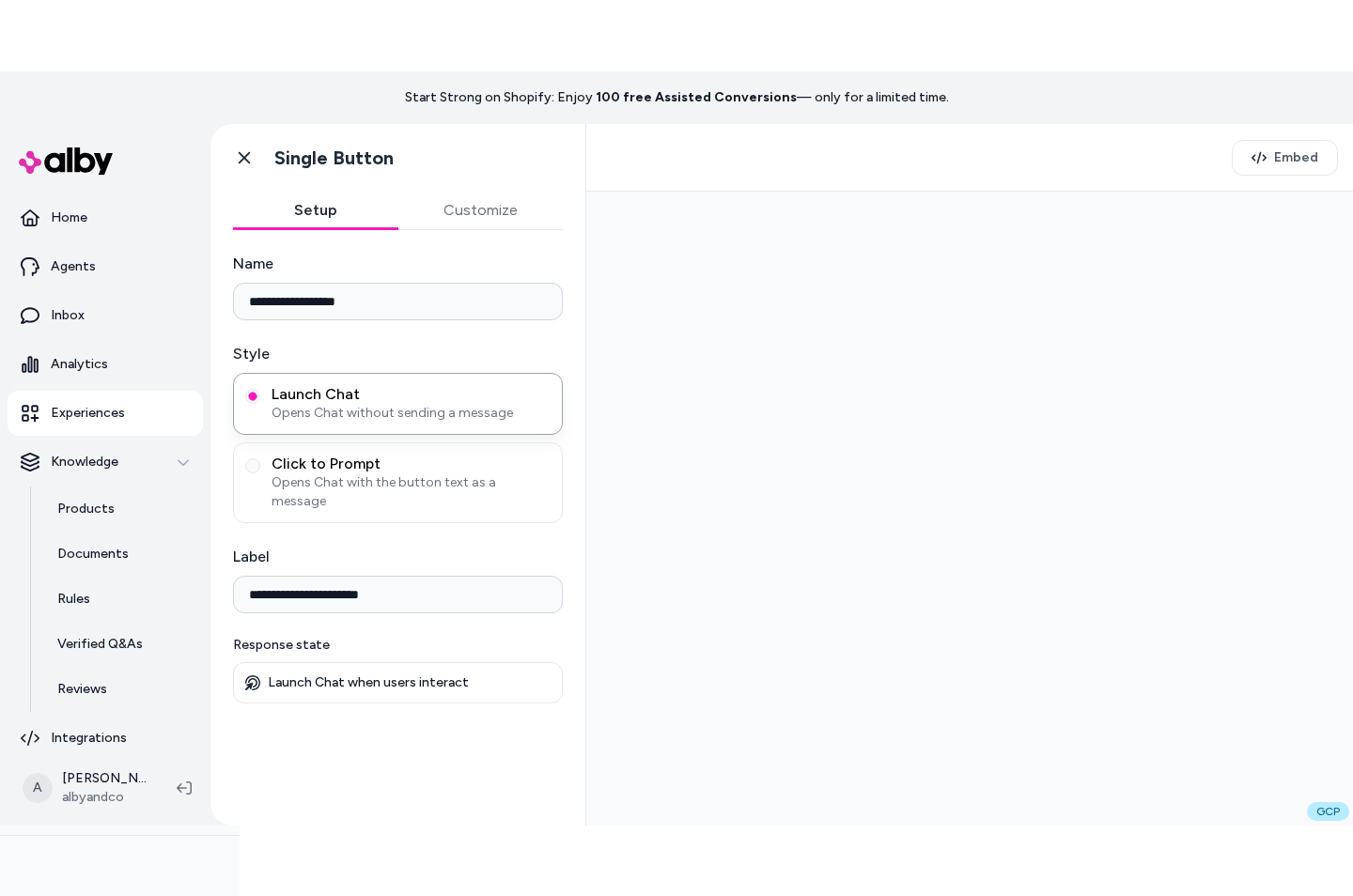 scroll, scrollTop: 0, scrollLeft: 0, axis: both 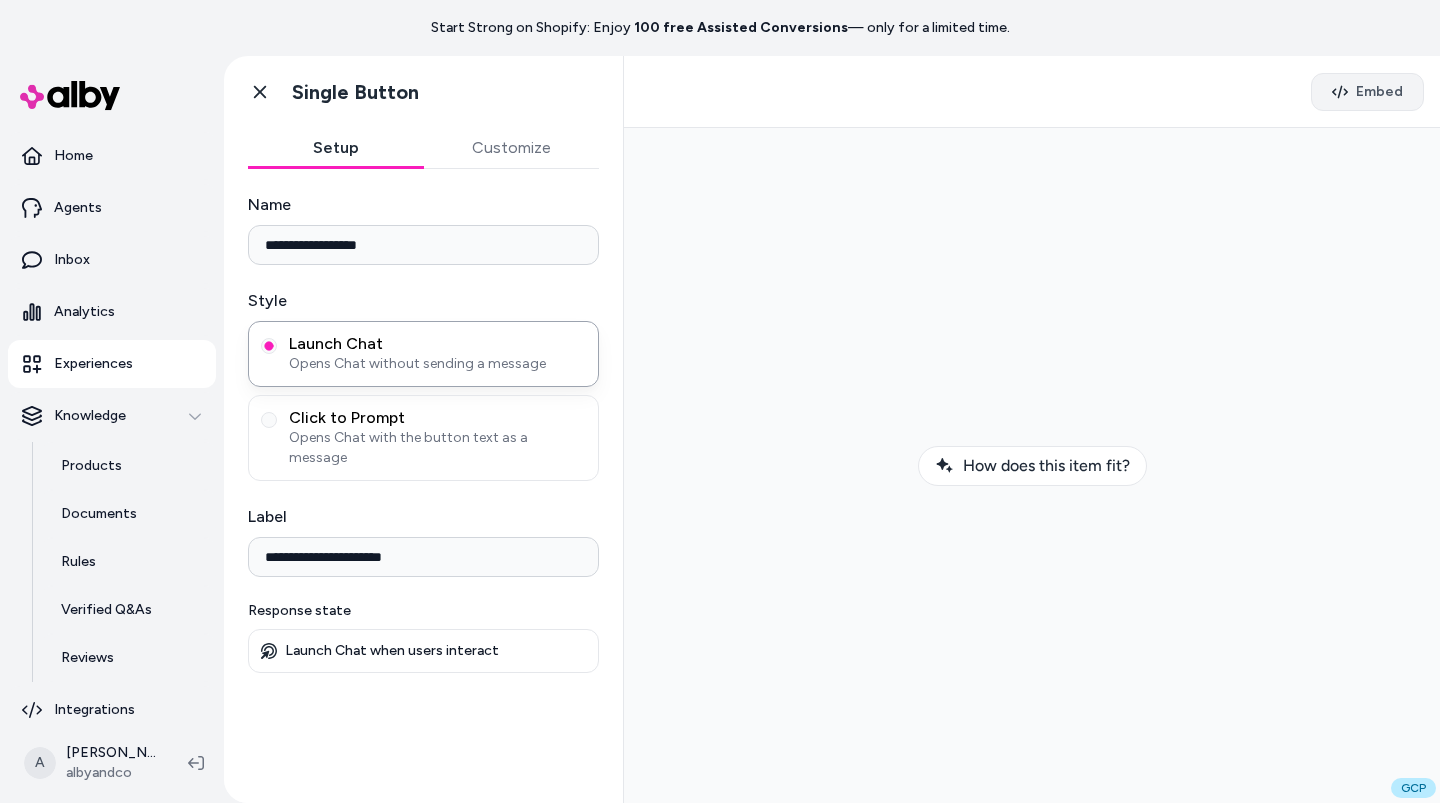 click on "Embed" at bounding box center (1367, 92) 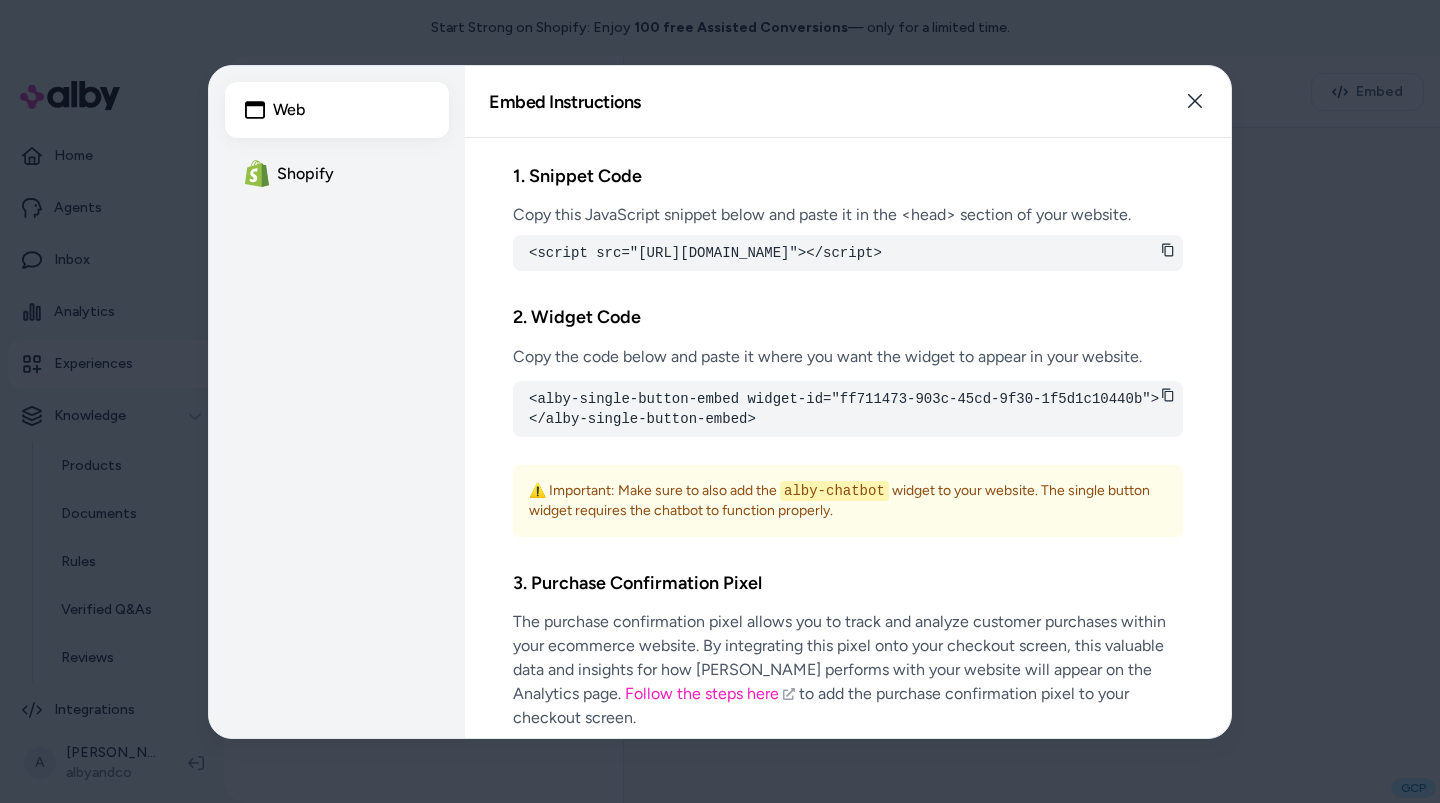 click on "Shopify" at bounding box center [337, 174] 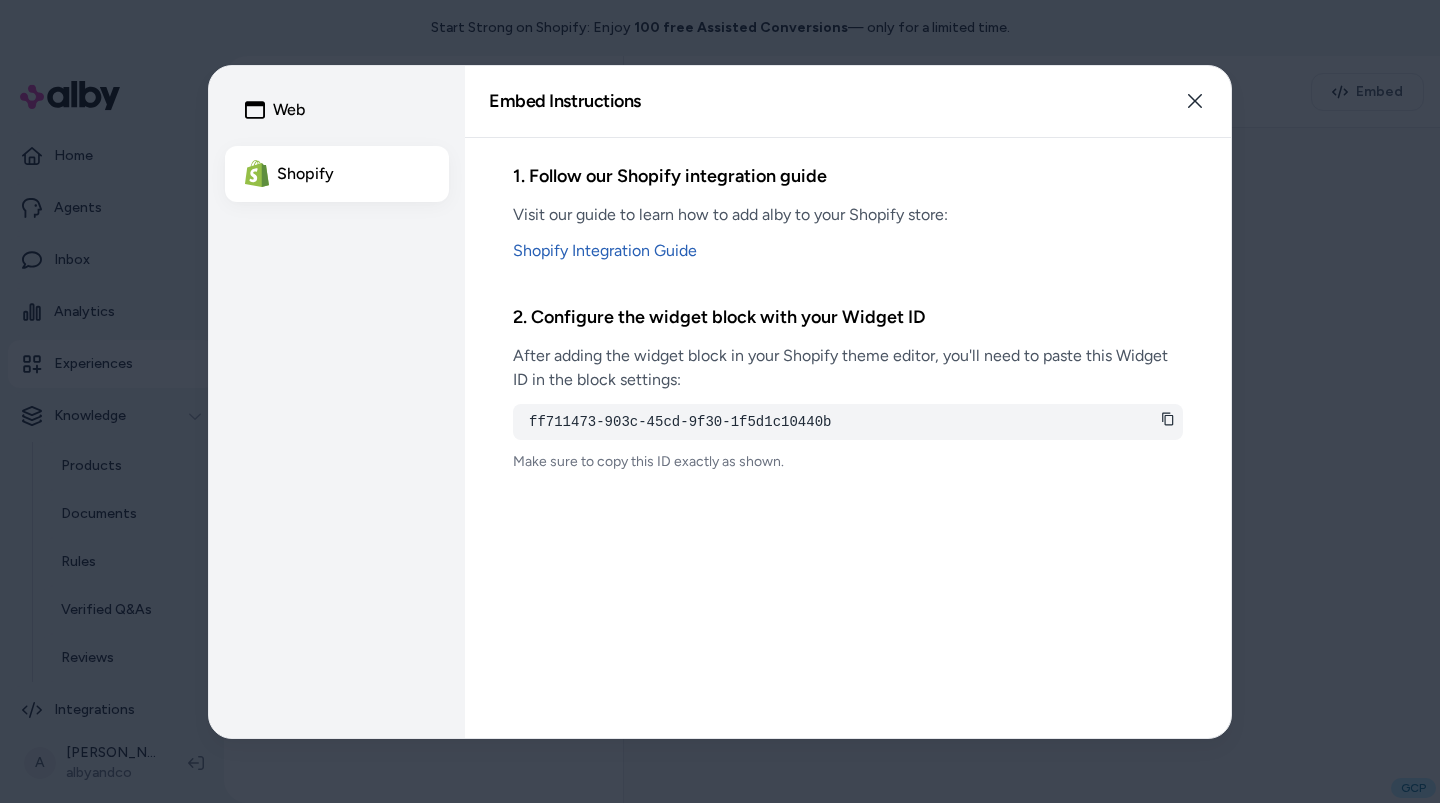 click on "1. Follow our Shopify integration guide Visit our guide to learn how to add alby to your Shopify store: Shopify Integration Guide 2. Configure the widget block with your Widget ID After adding the widget block in your Shopify theme editor, you'll need to paste this Widget ID in the block settings: ff711473-903c-45cd-9f30-1f5d1c10440b Make sure to copy this ID exactly as shown." at bounding box center (848, 438) 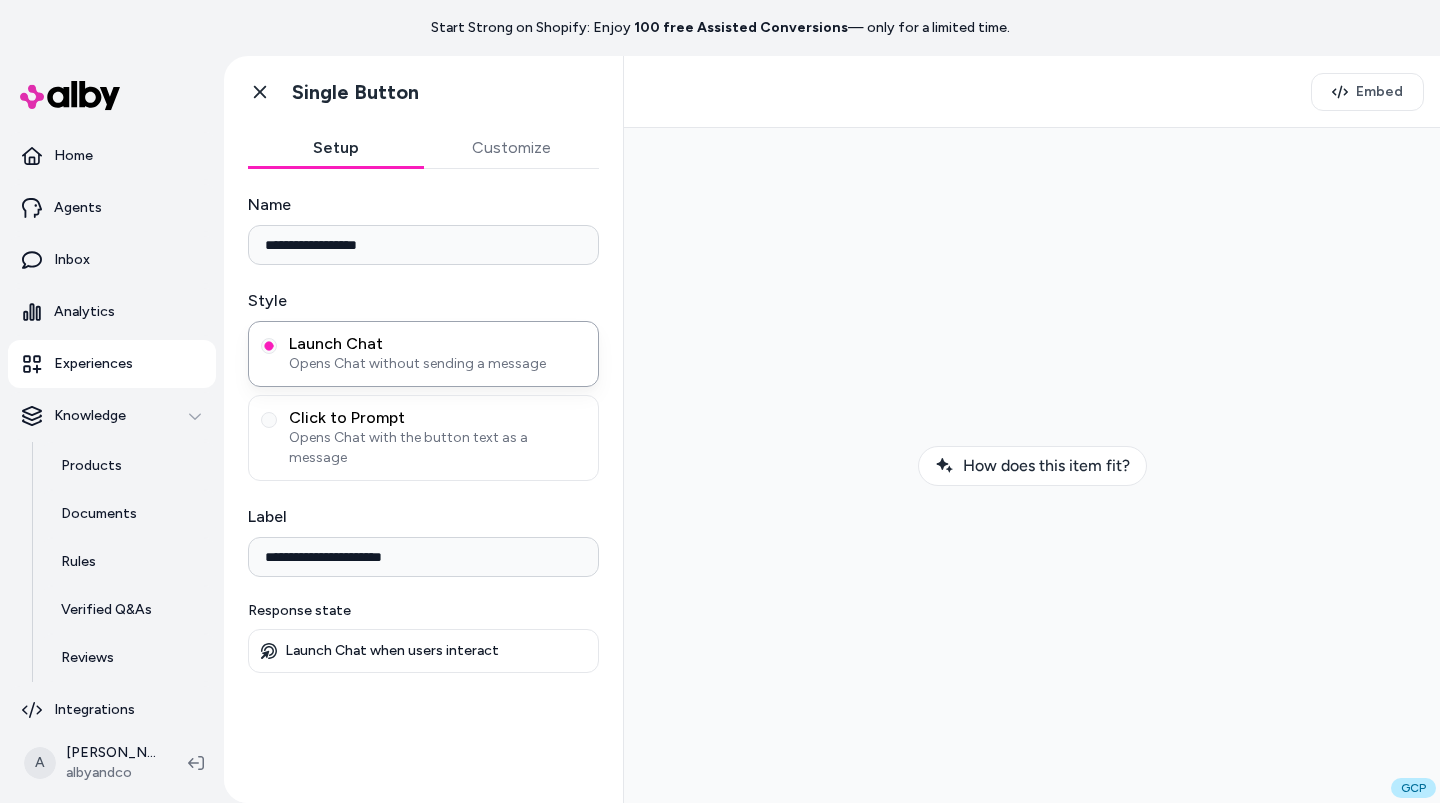 type 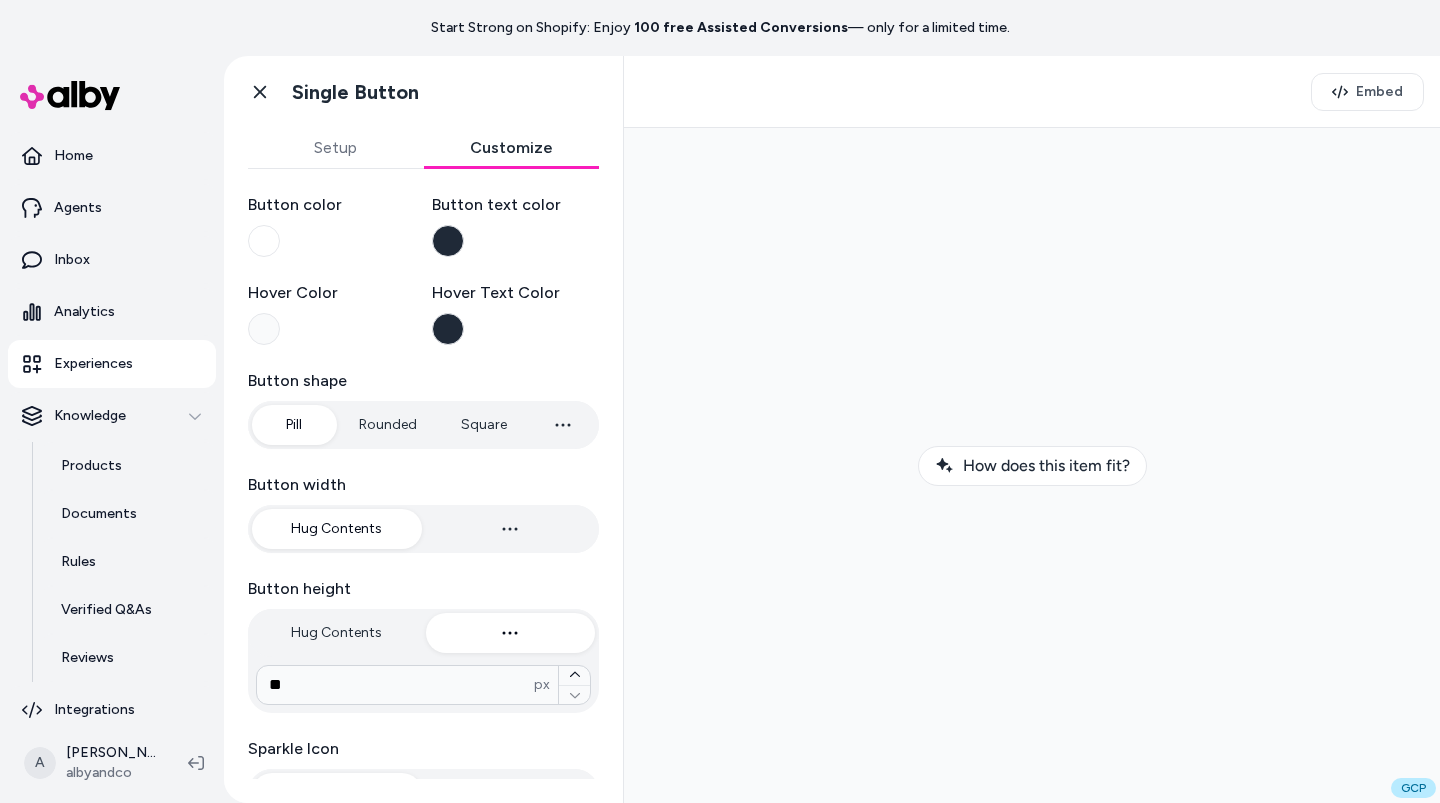 click on "Customize" at bounding box center [512, 148] 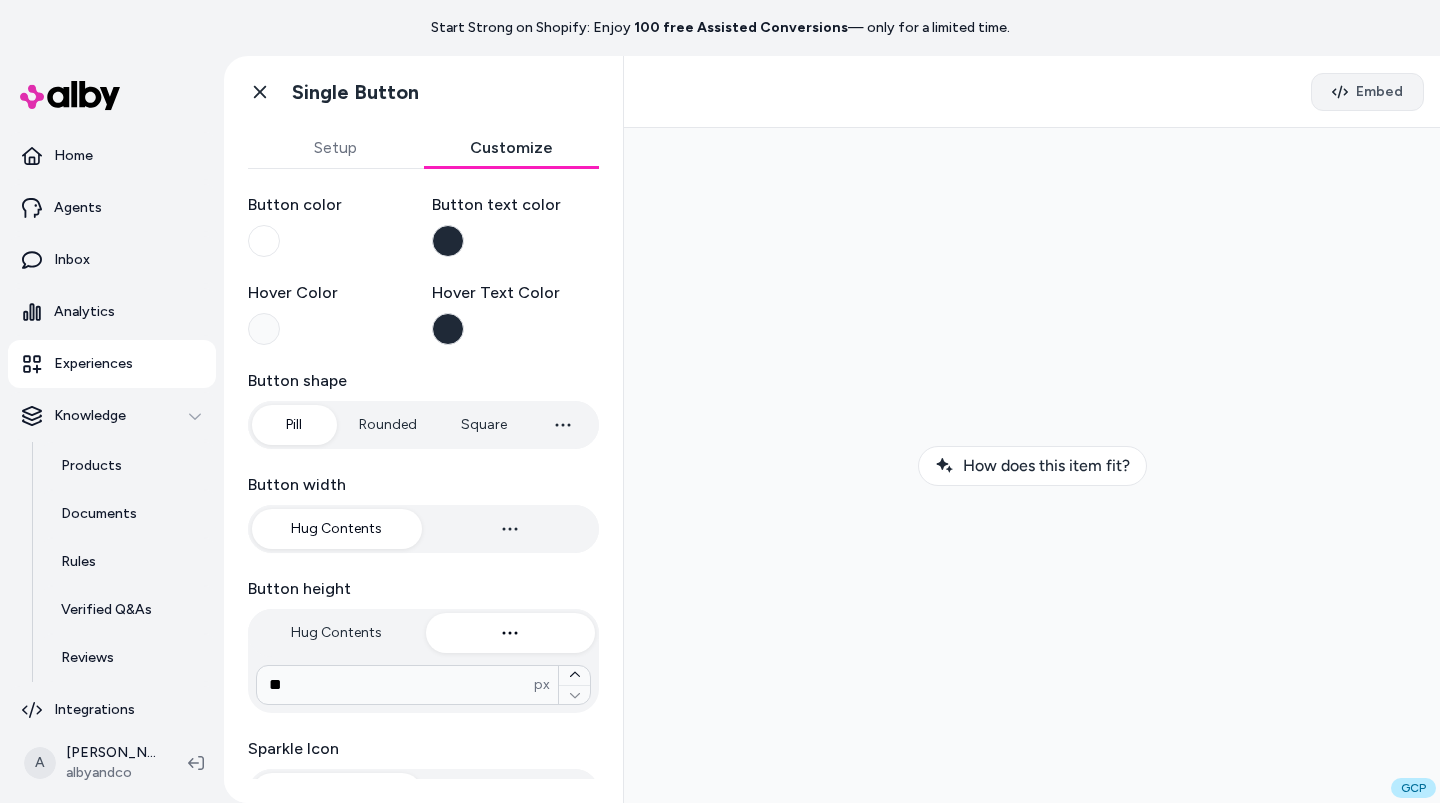 click on "Embed" at bounding box center [1367, 92] 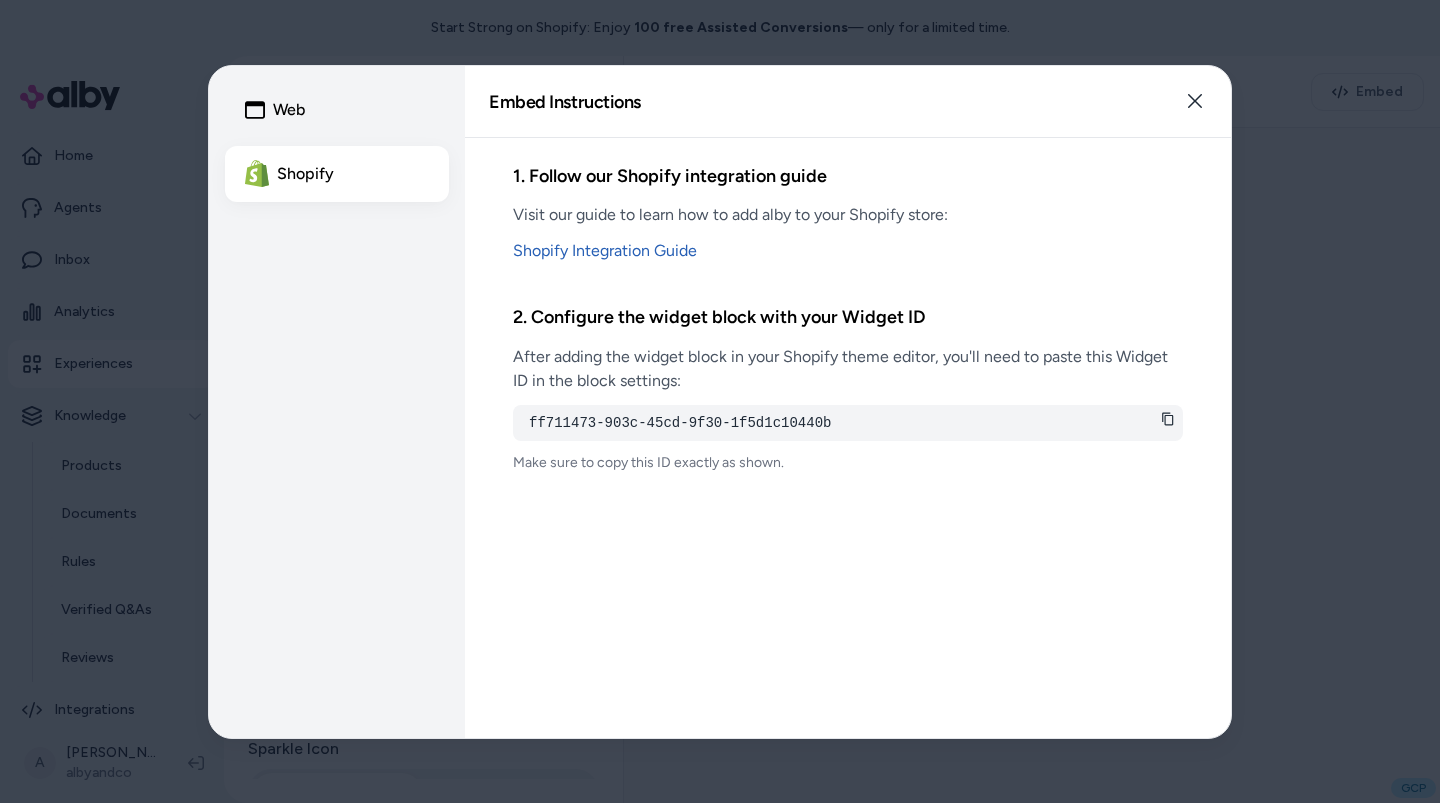 click 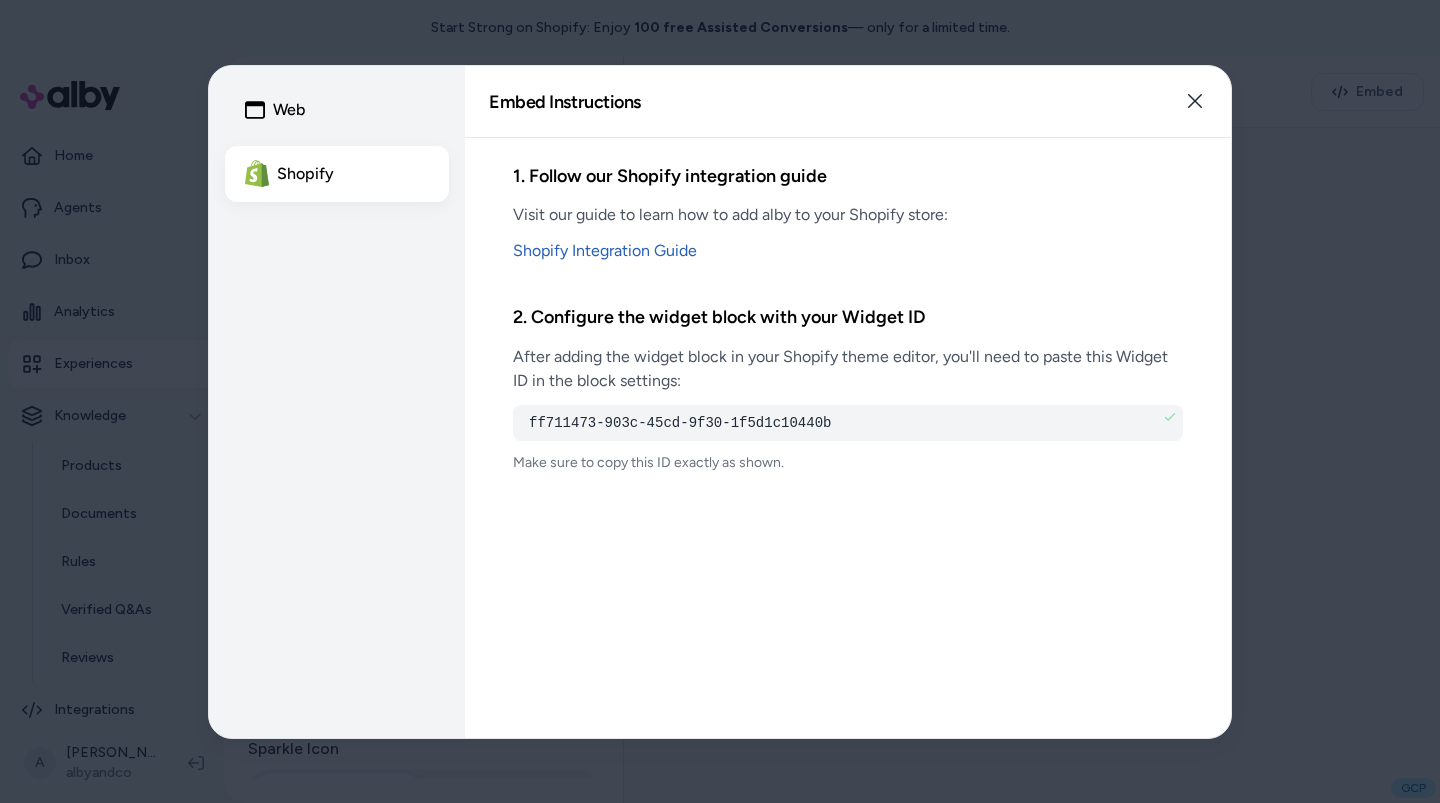 drag, startPoint x: 1305, startPoint y: 347, endPoint x: 677, endPoint y: 229, distance: 638.9898 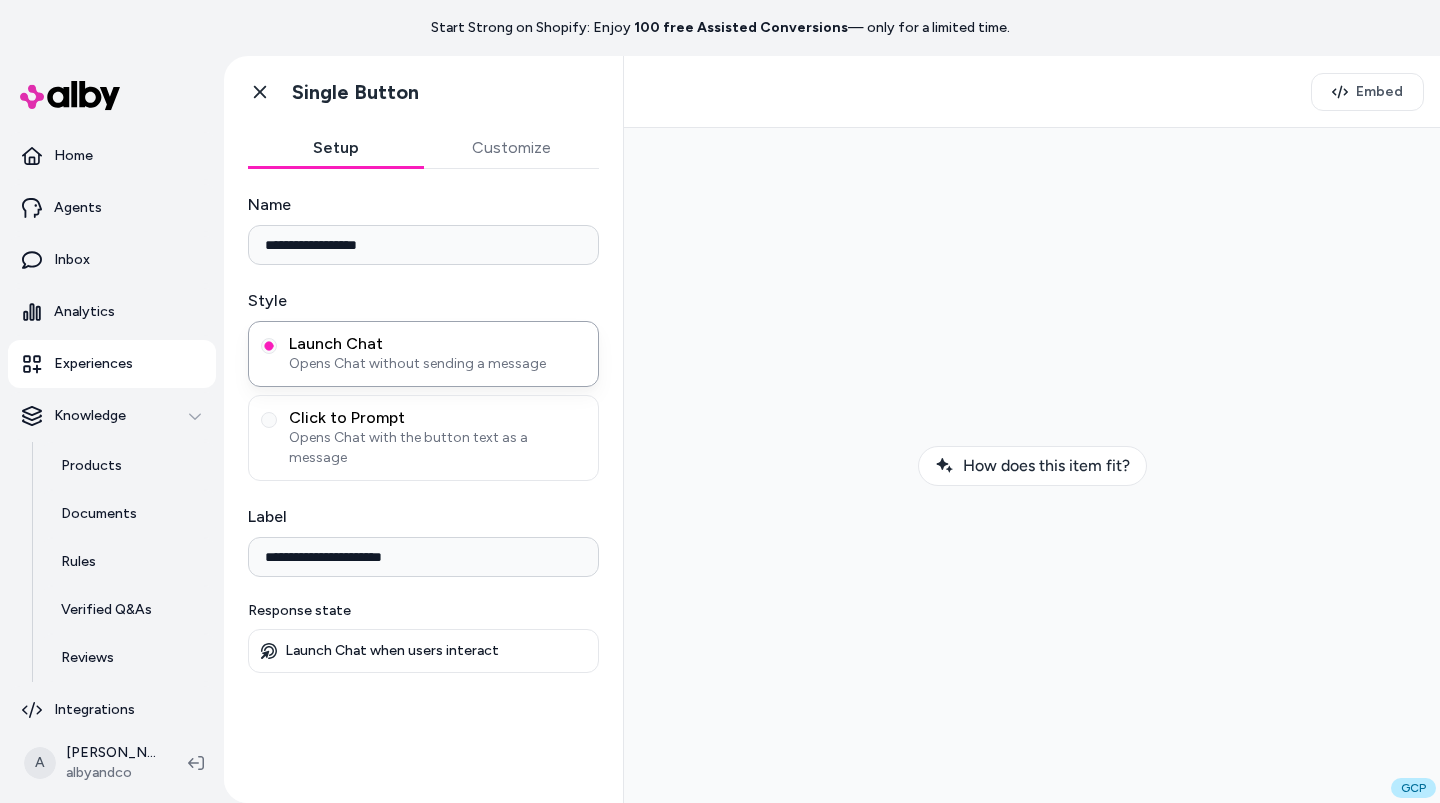 click on "Setup" at bounding box center [336, 148] 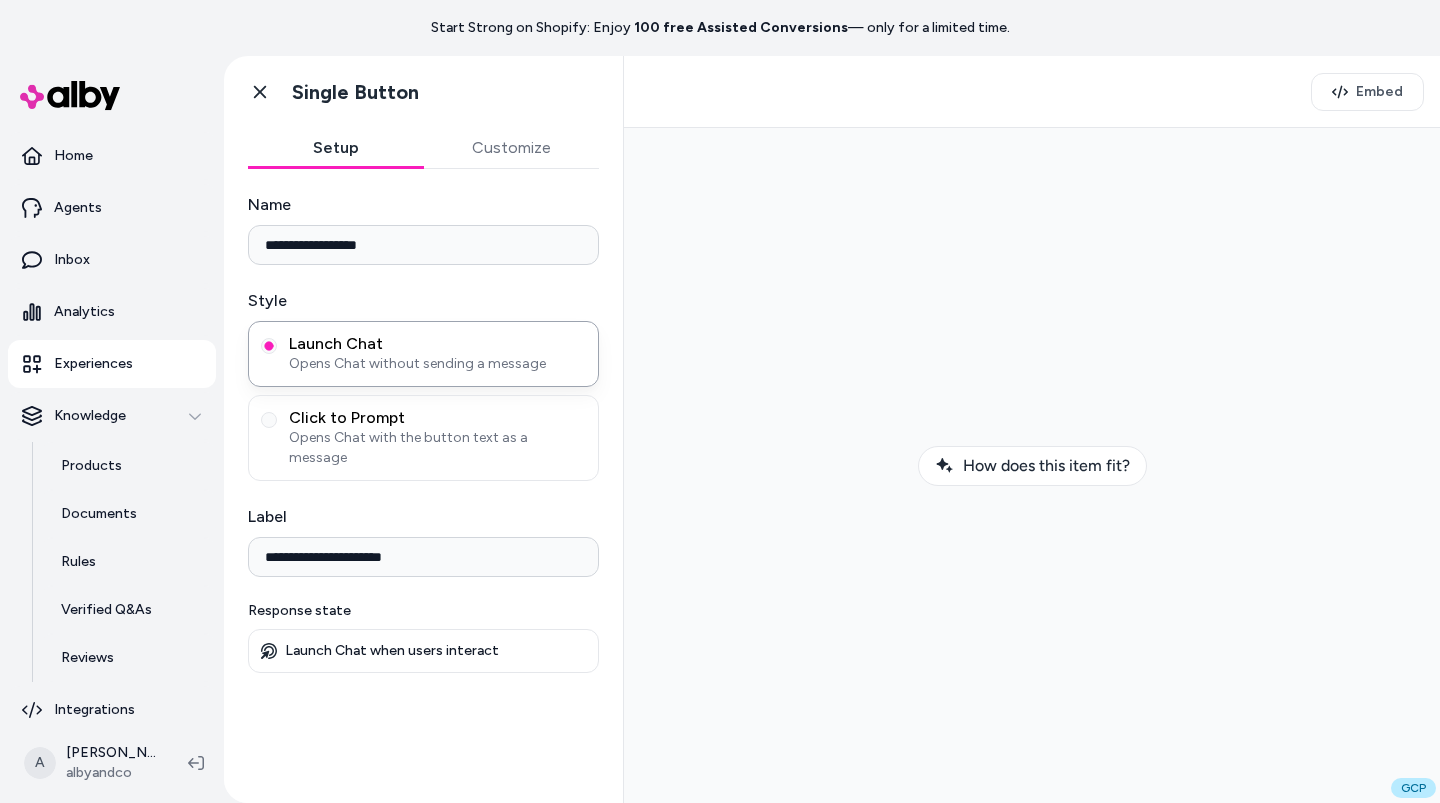 click on "Embed" at bounding box center [1032, 92] 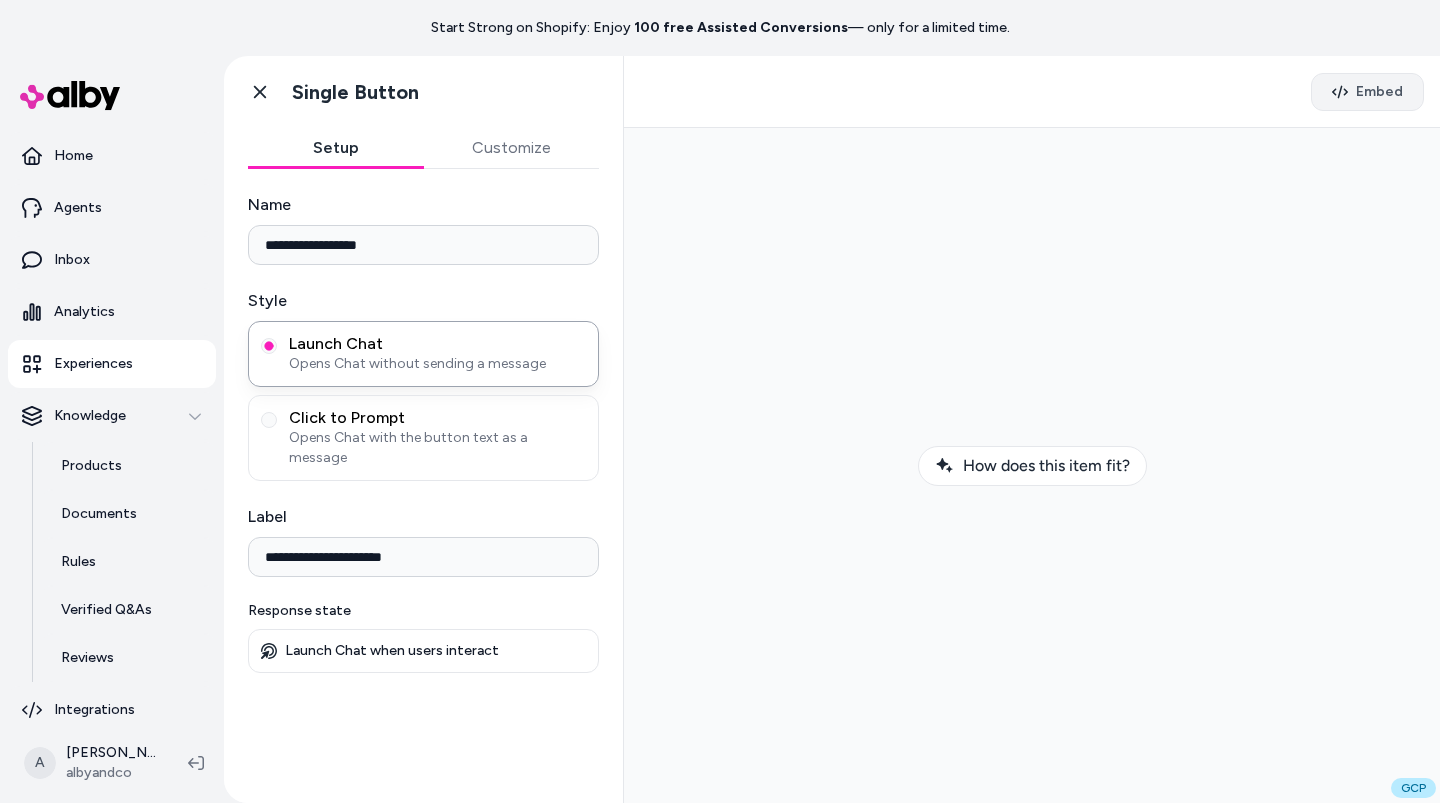 click 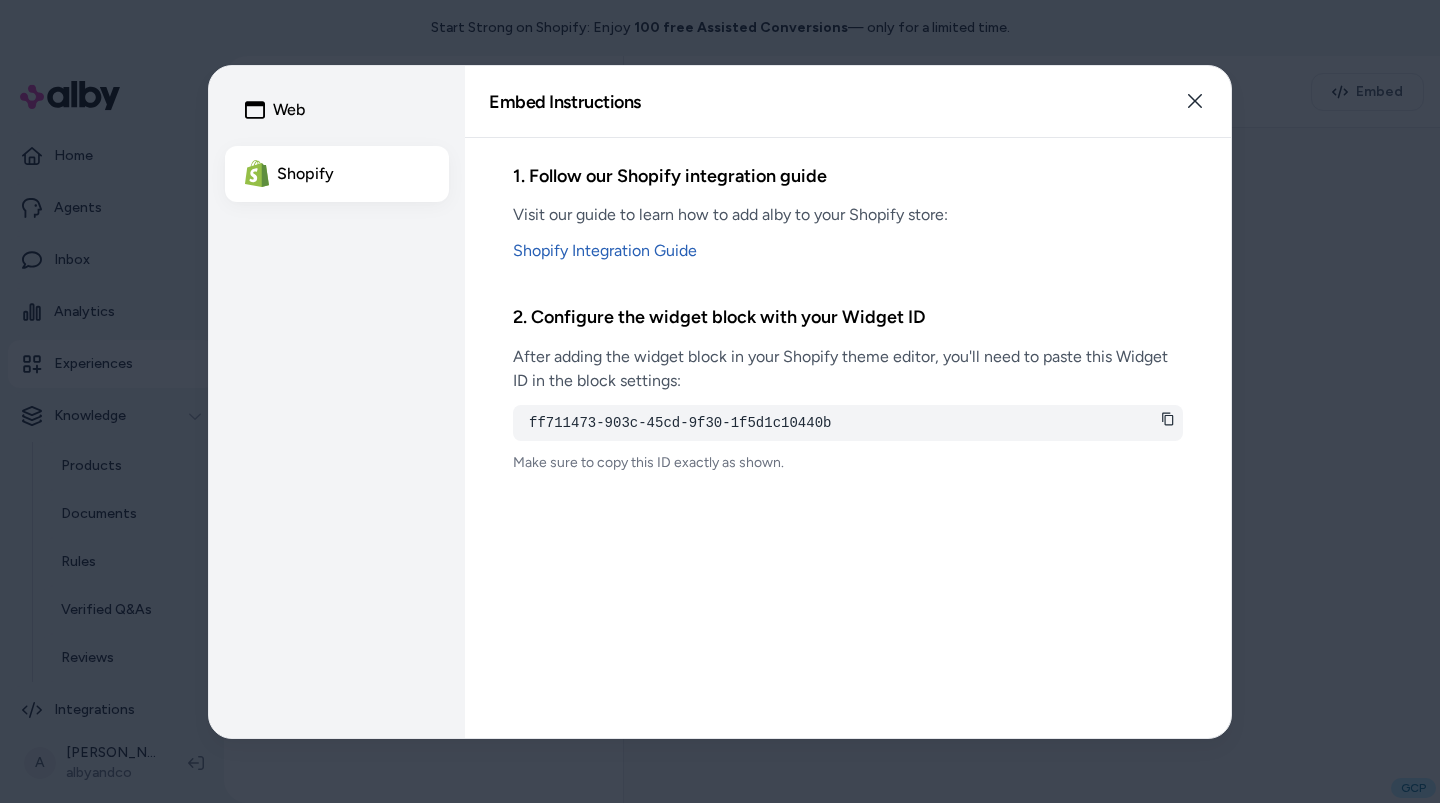 click on "ff711473-903c-45cd-9f30-1f5d1c10440b" at bounding box center [848, 422] 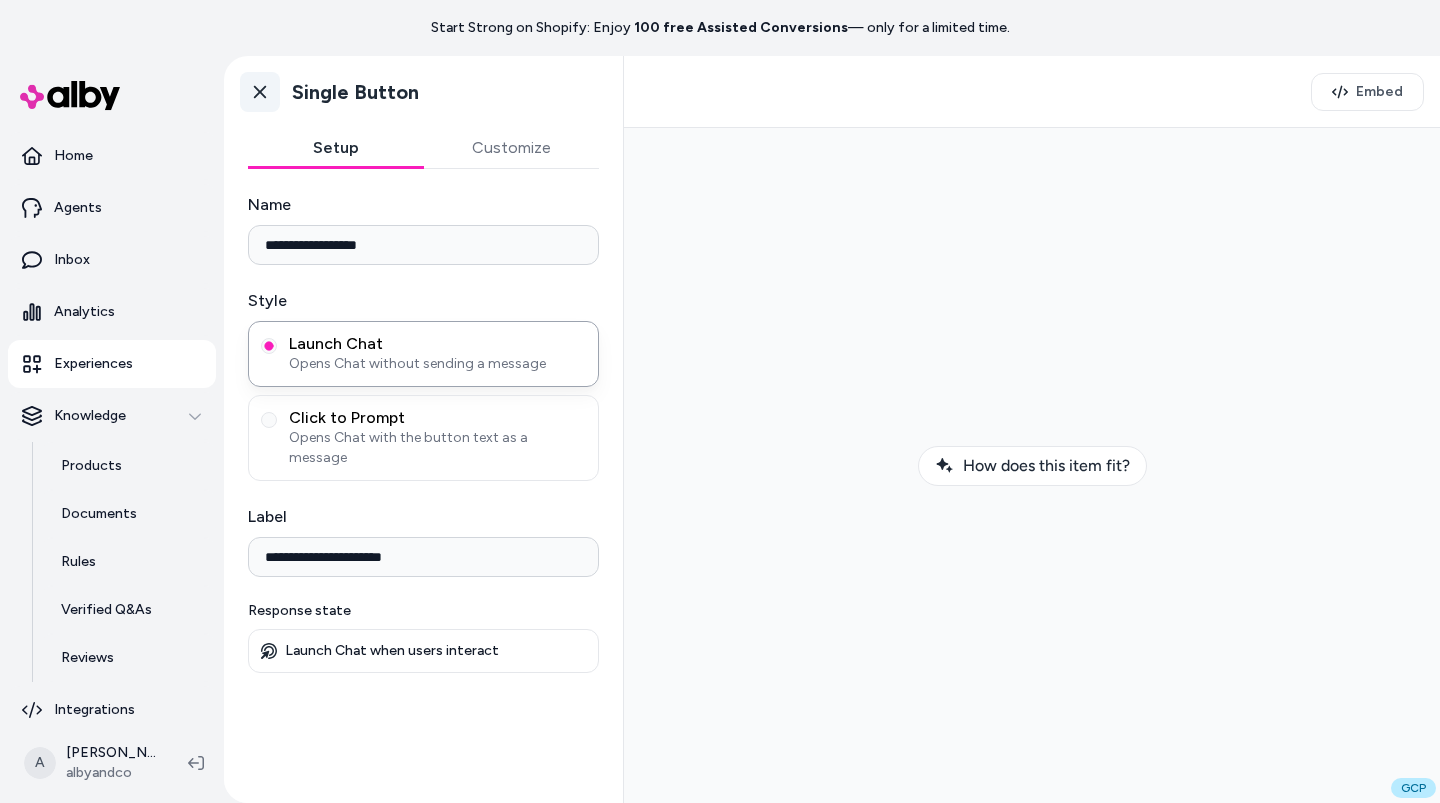 click 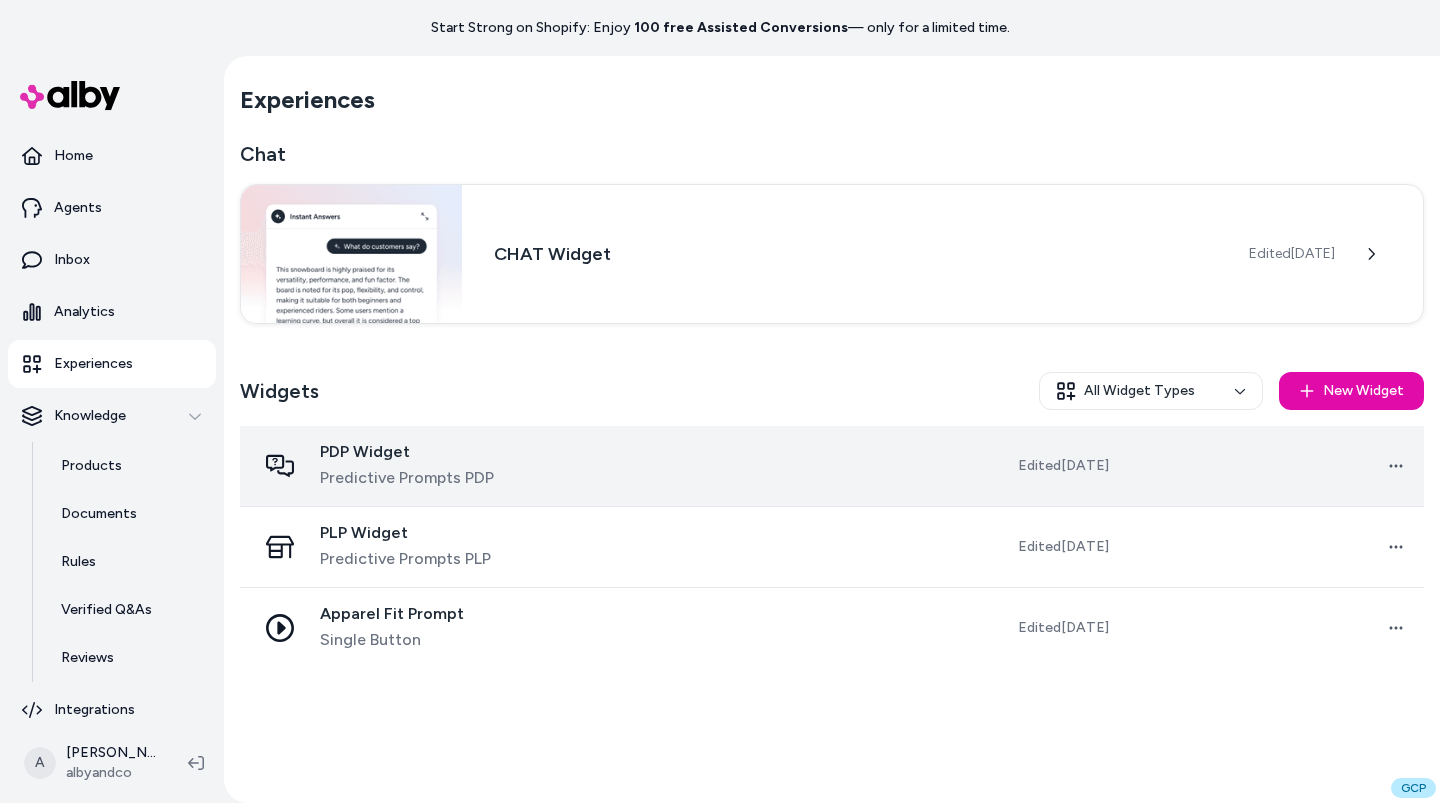 click on "Predictive Prompts PDP" at bounding box center [407, 478] 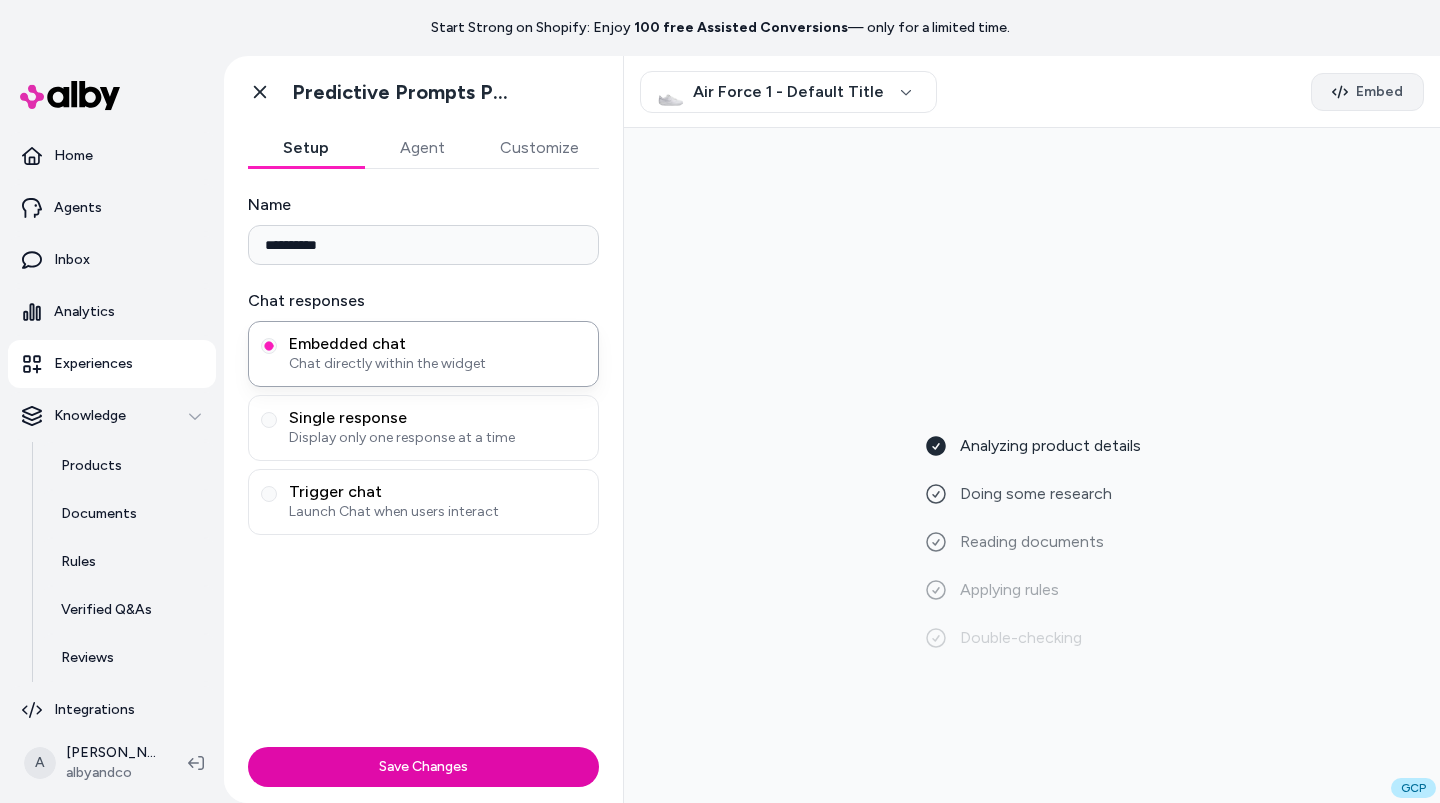 click on "Embed" at bounding box center [1367, 92] 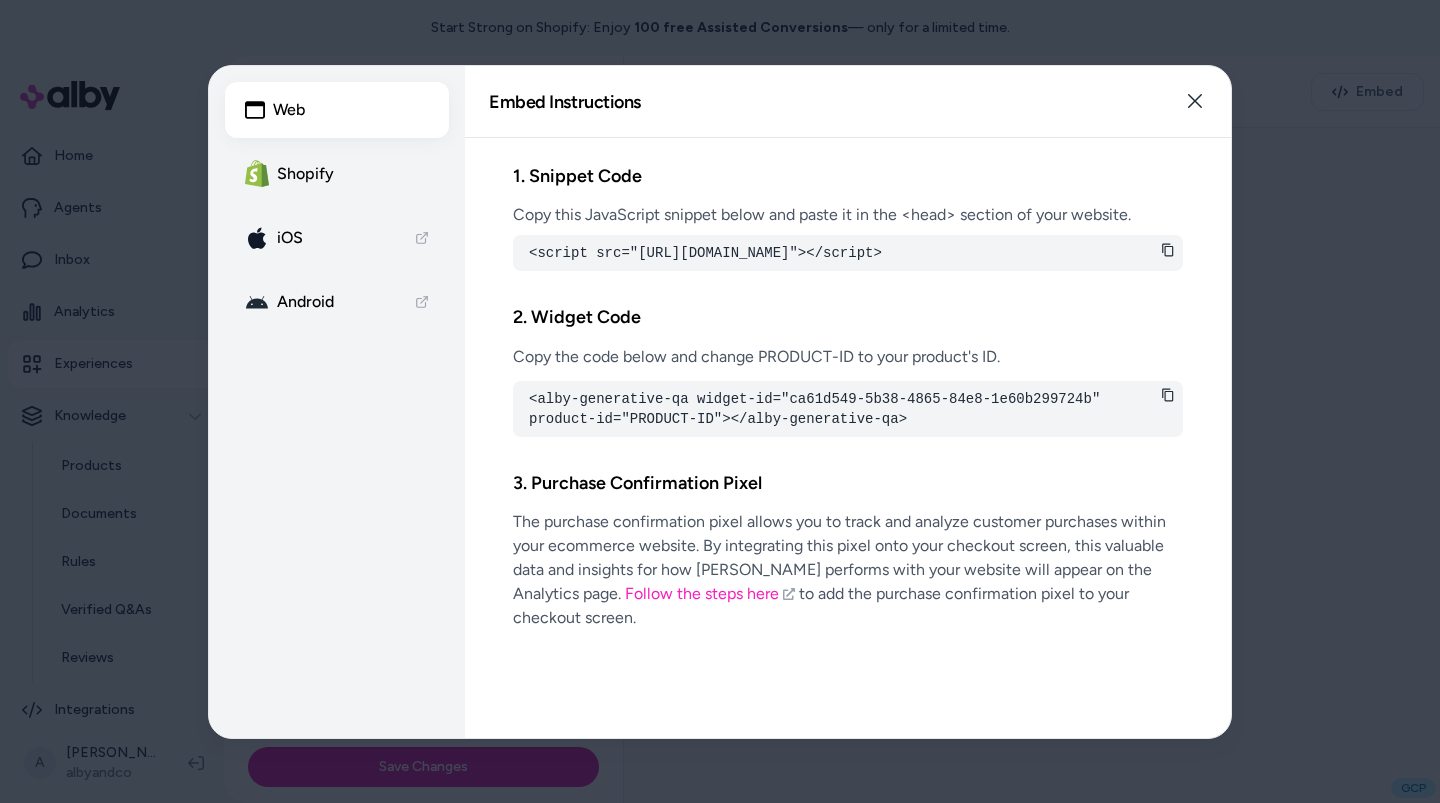 click on "Shopify" at bounding box center [337, 174] 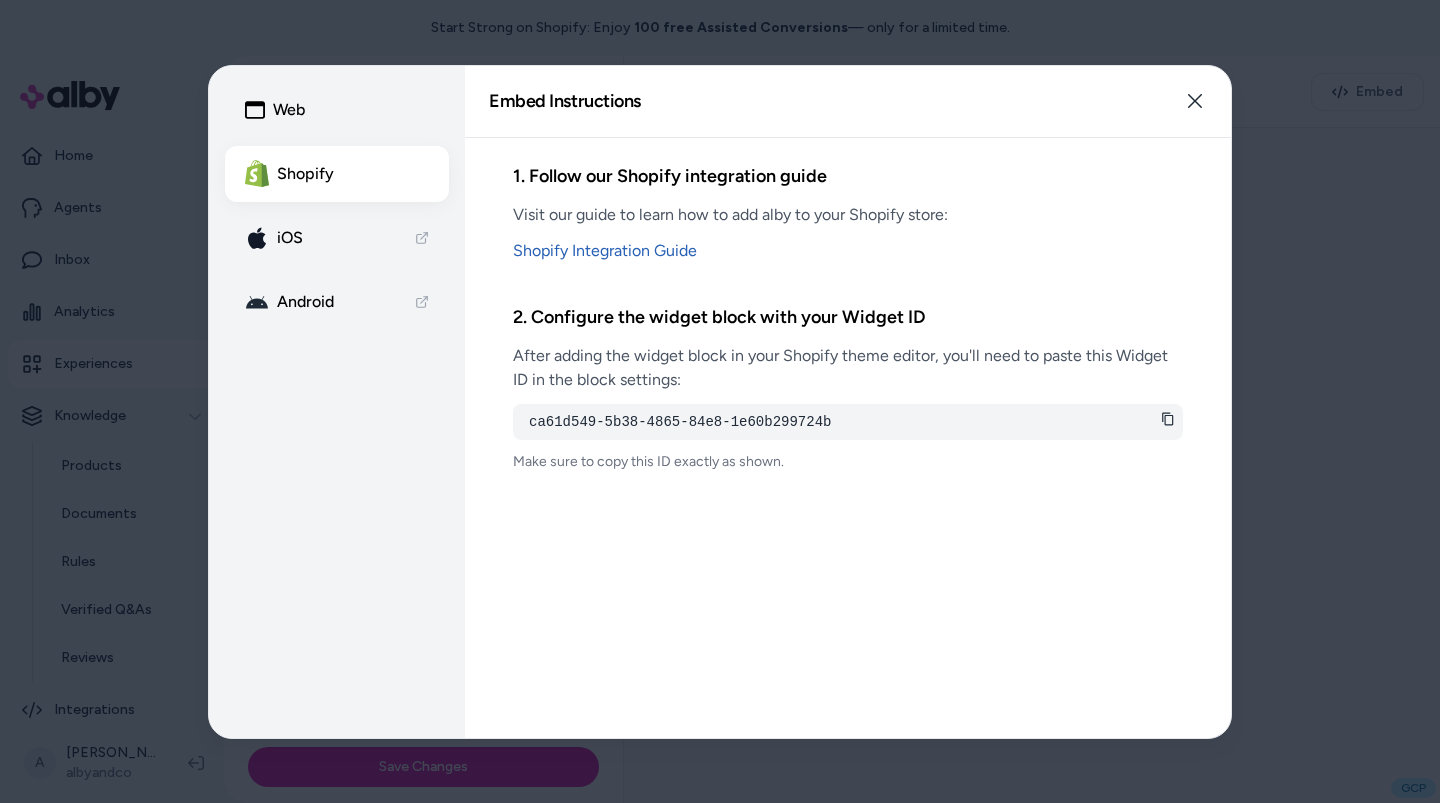 click 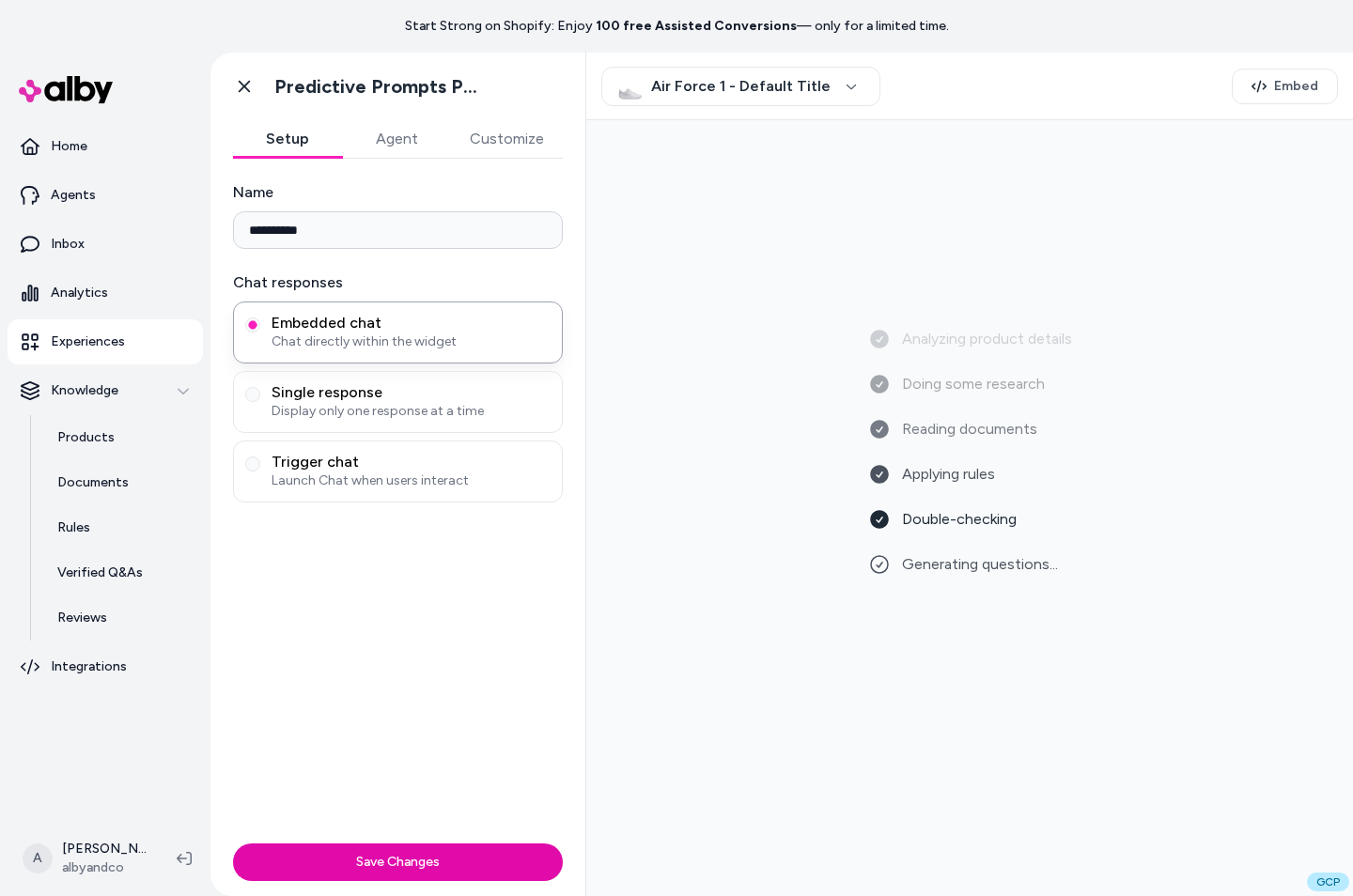 click on "Analyzing product details Doing some research Reading documents Applying rules Double-checking Generating questions..." at bounding box center [970, 508] 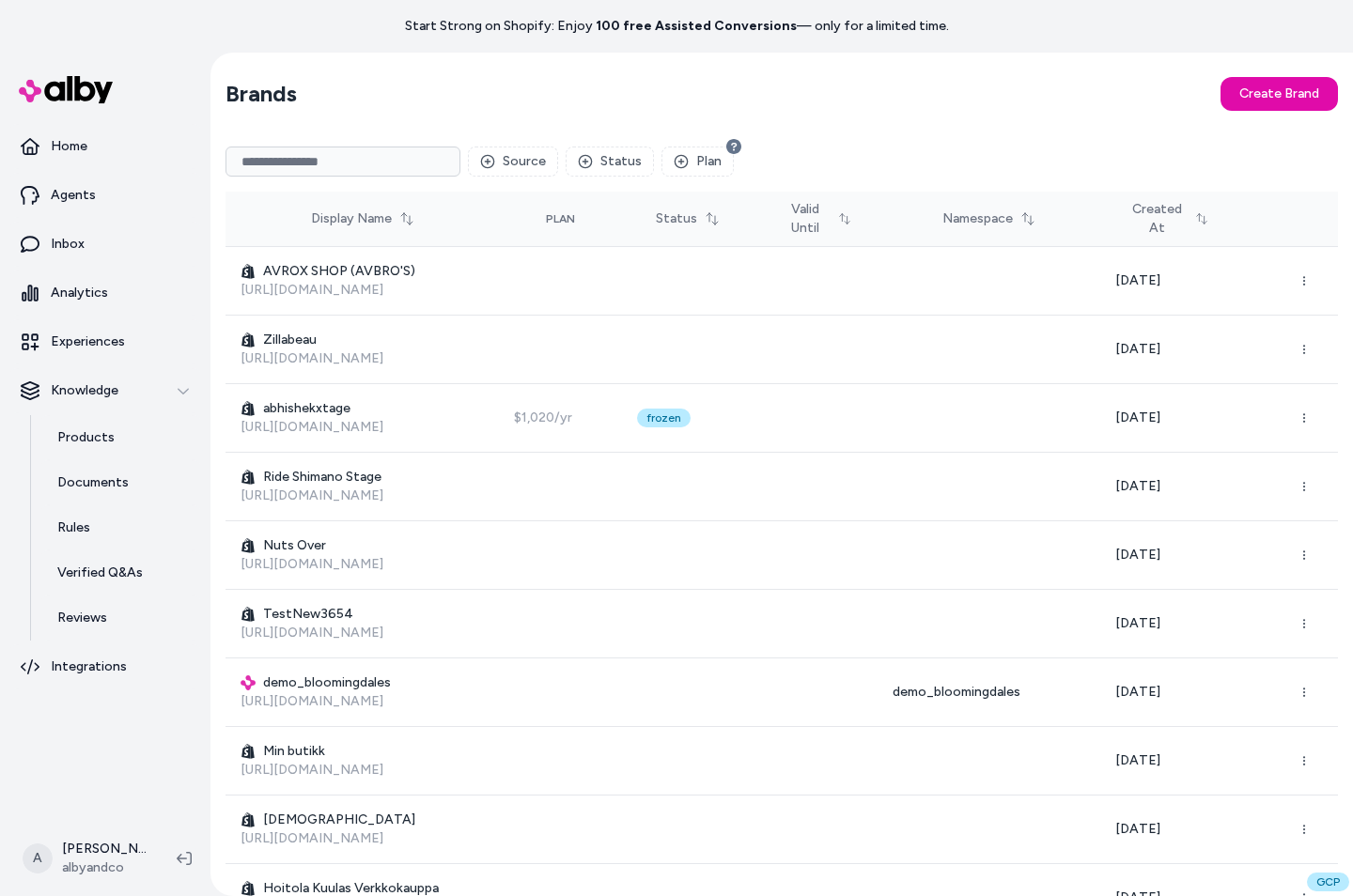 click at bounding box center [343, 162] 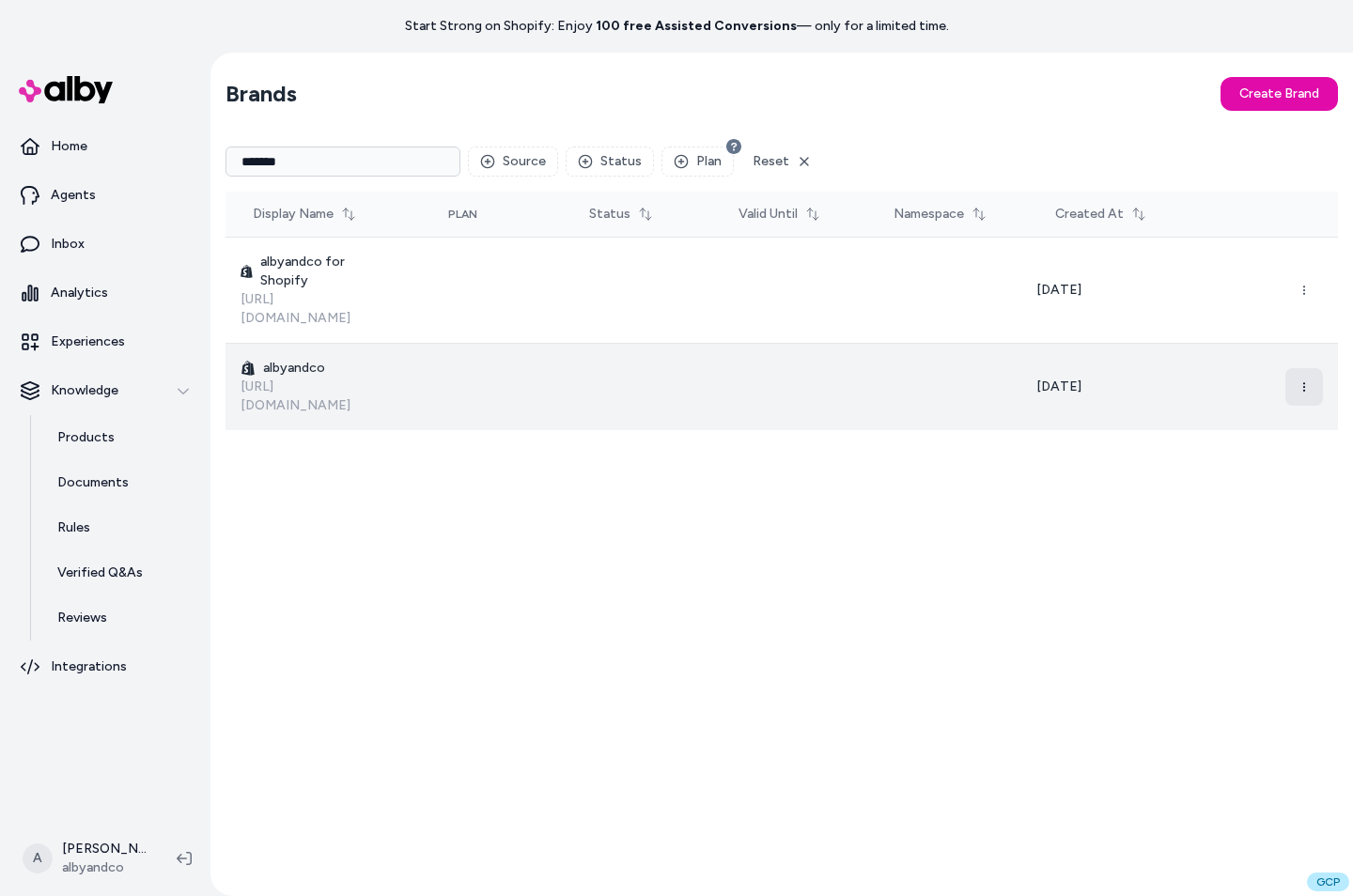 type on "*******" 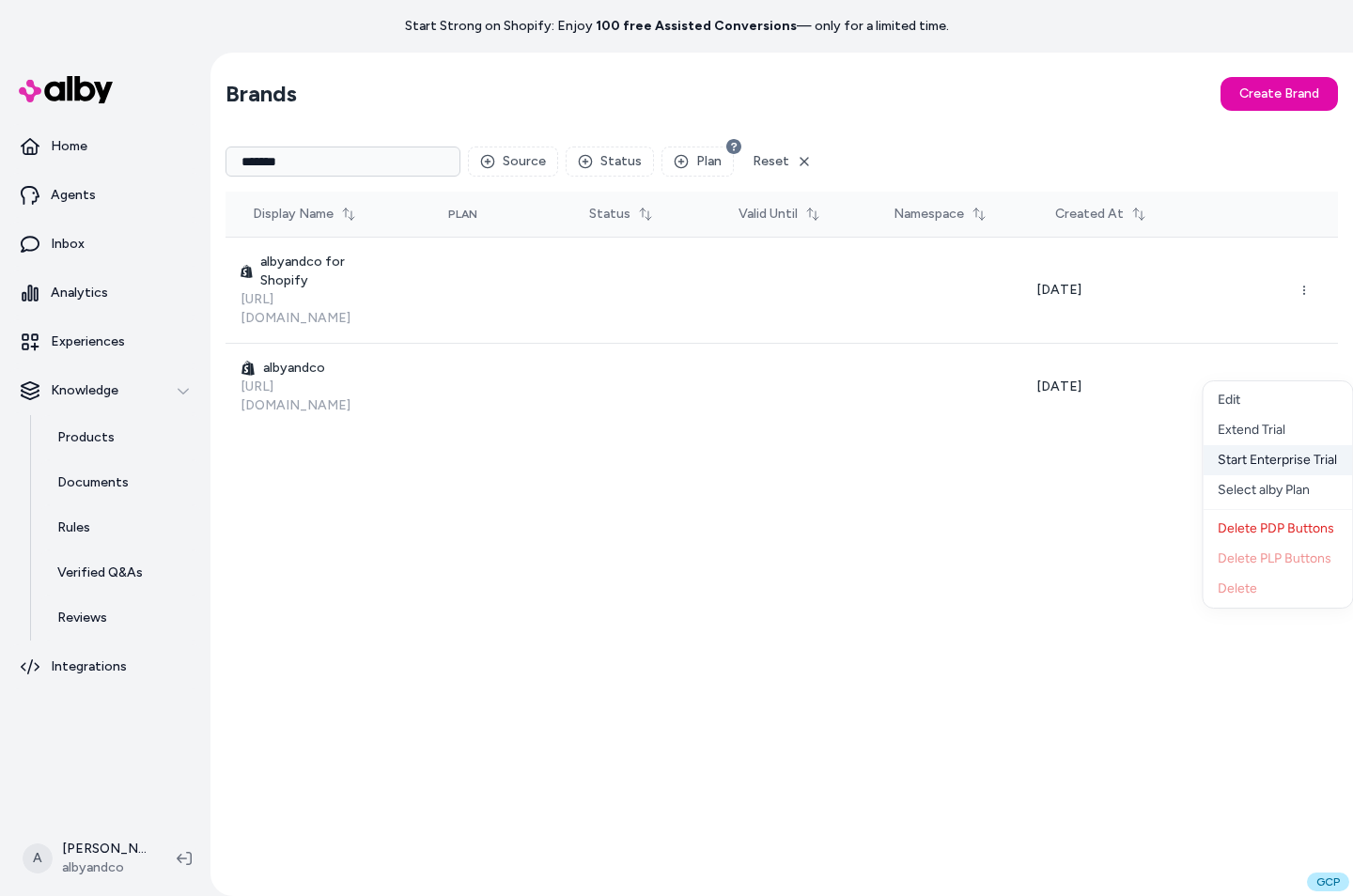 click on "Start Enterprise Trial" at bounding box center (1277, 460) 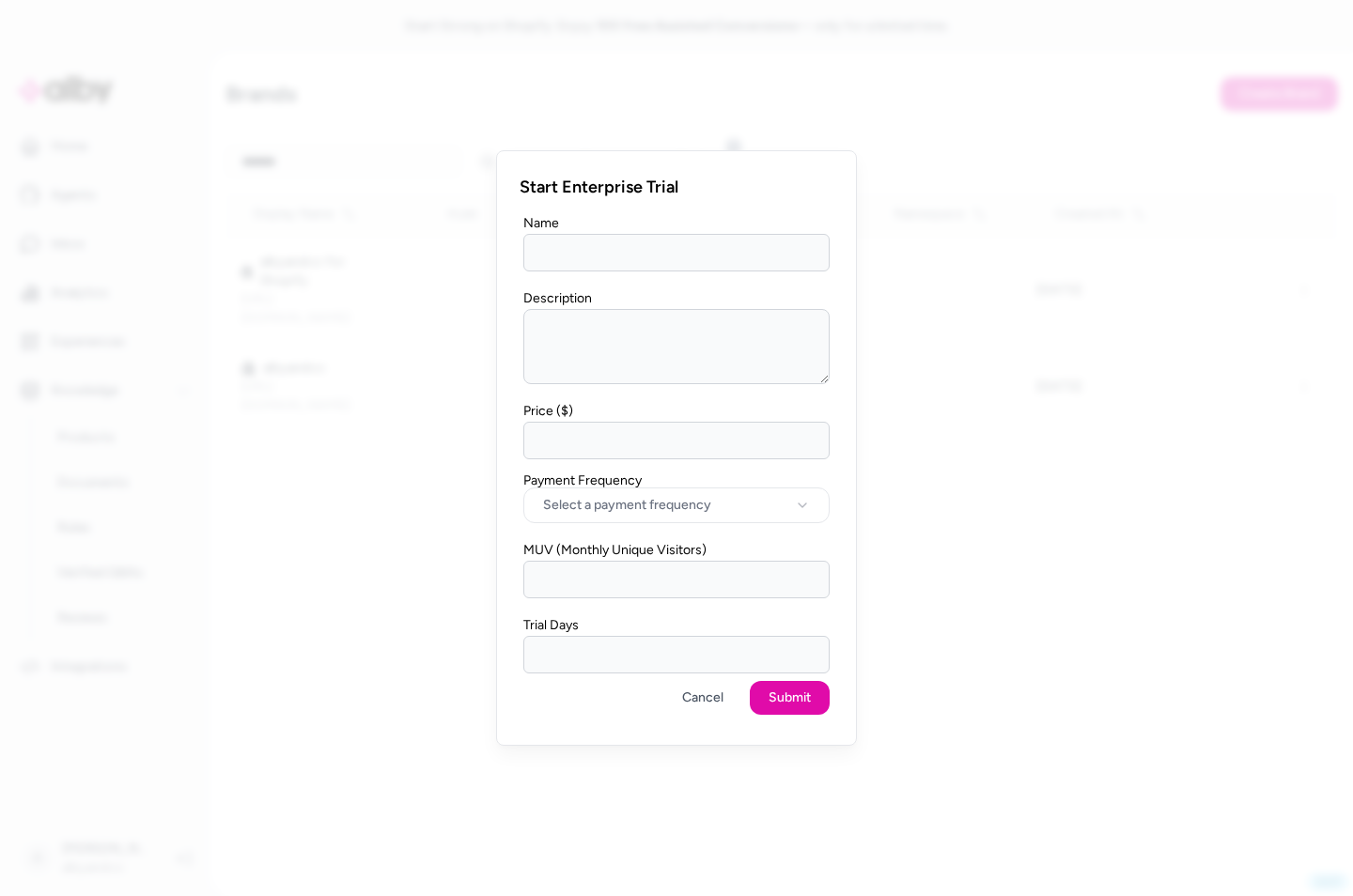 click on "Name" at bounding box center [676, 253] 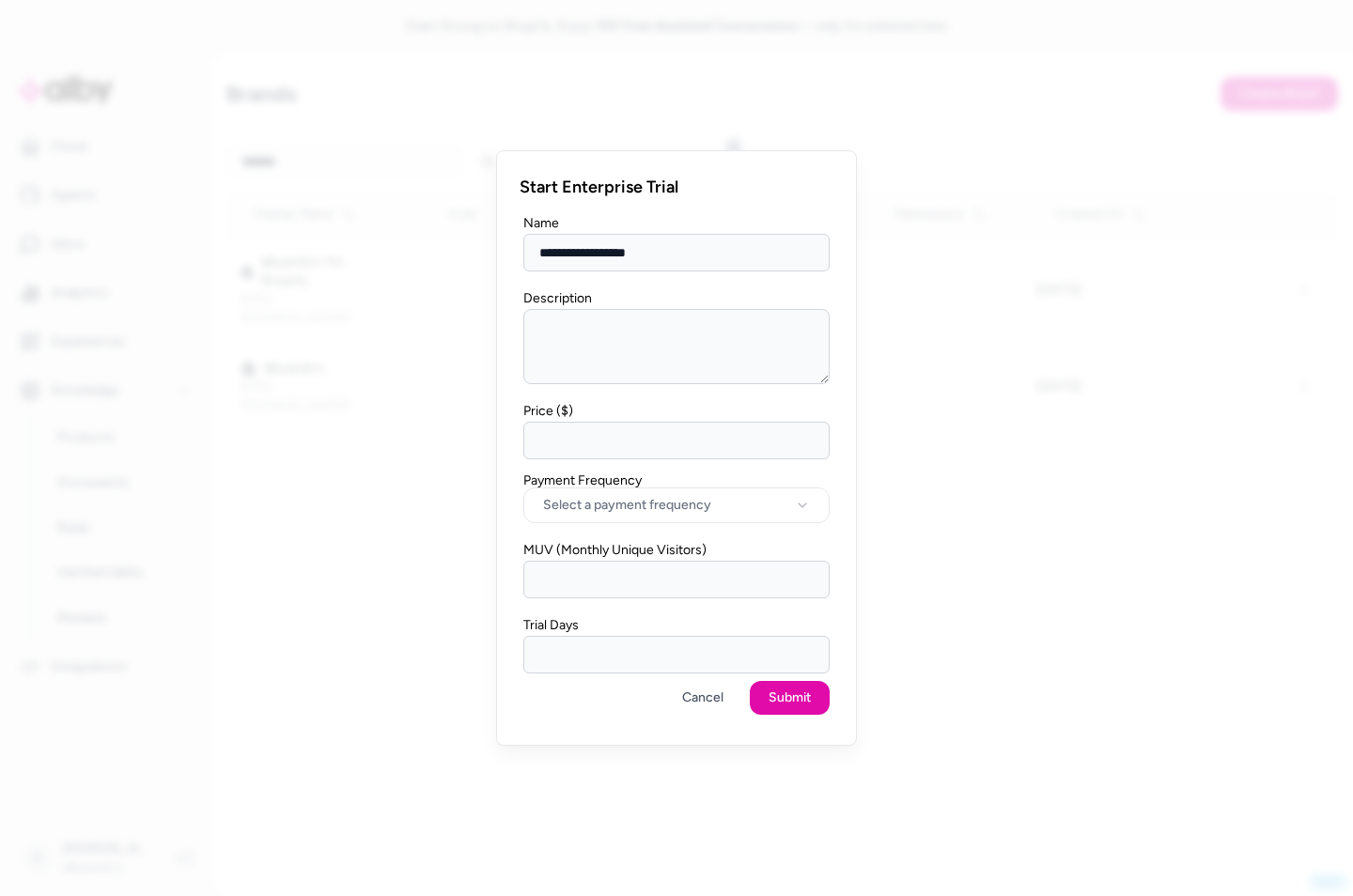 type on "**********" 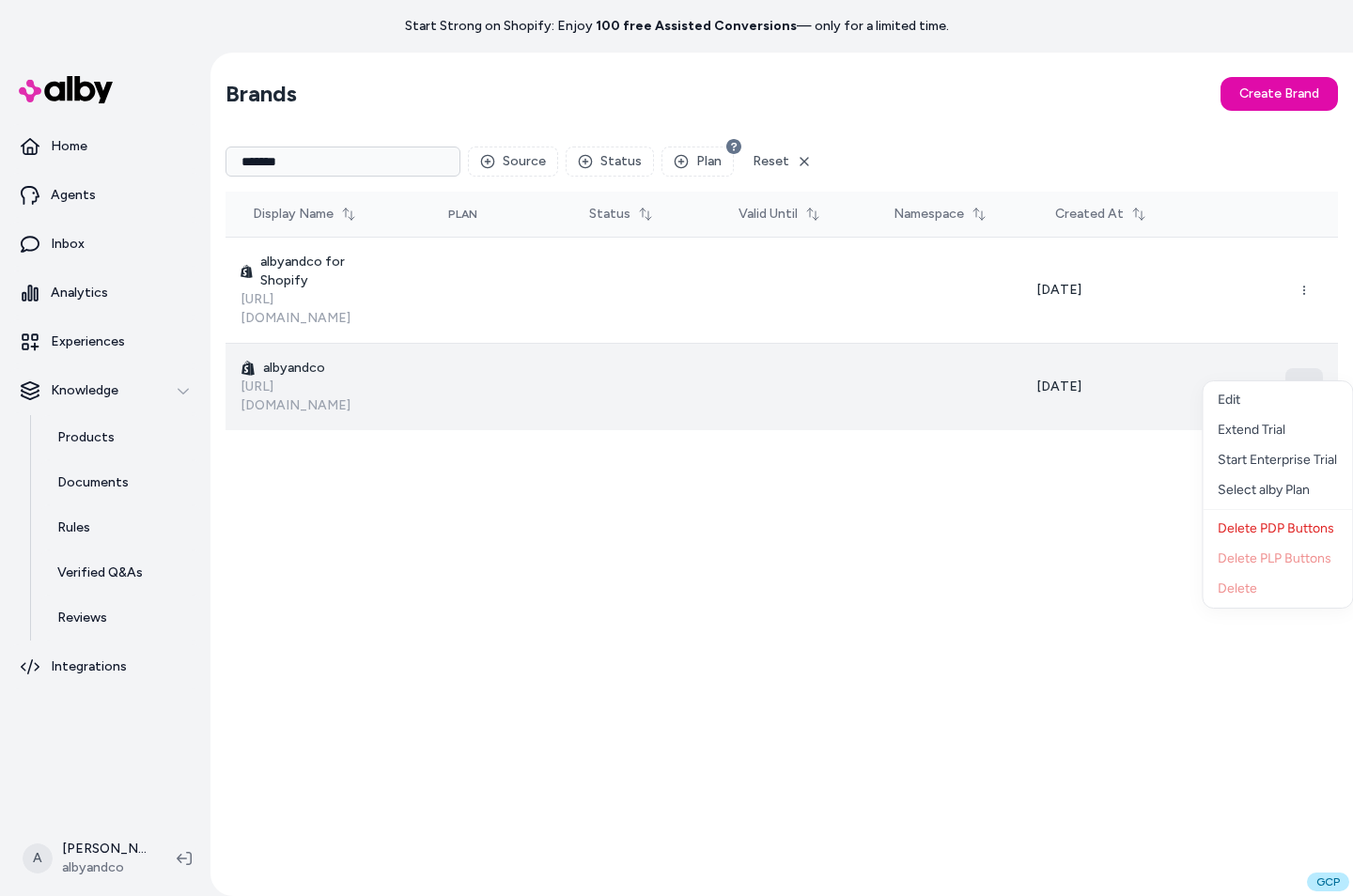 click at bounding box center (1304, 387) 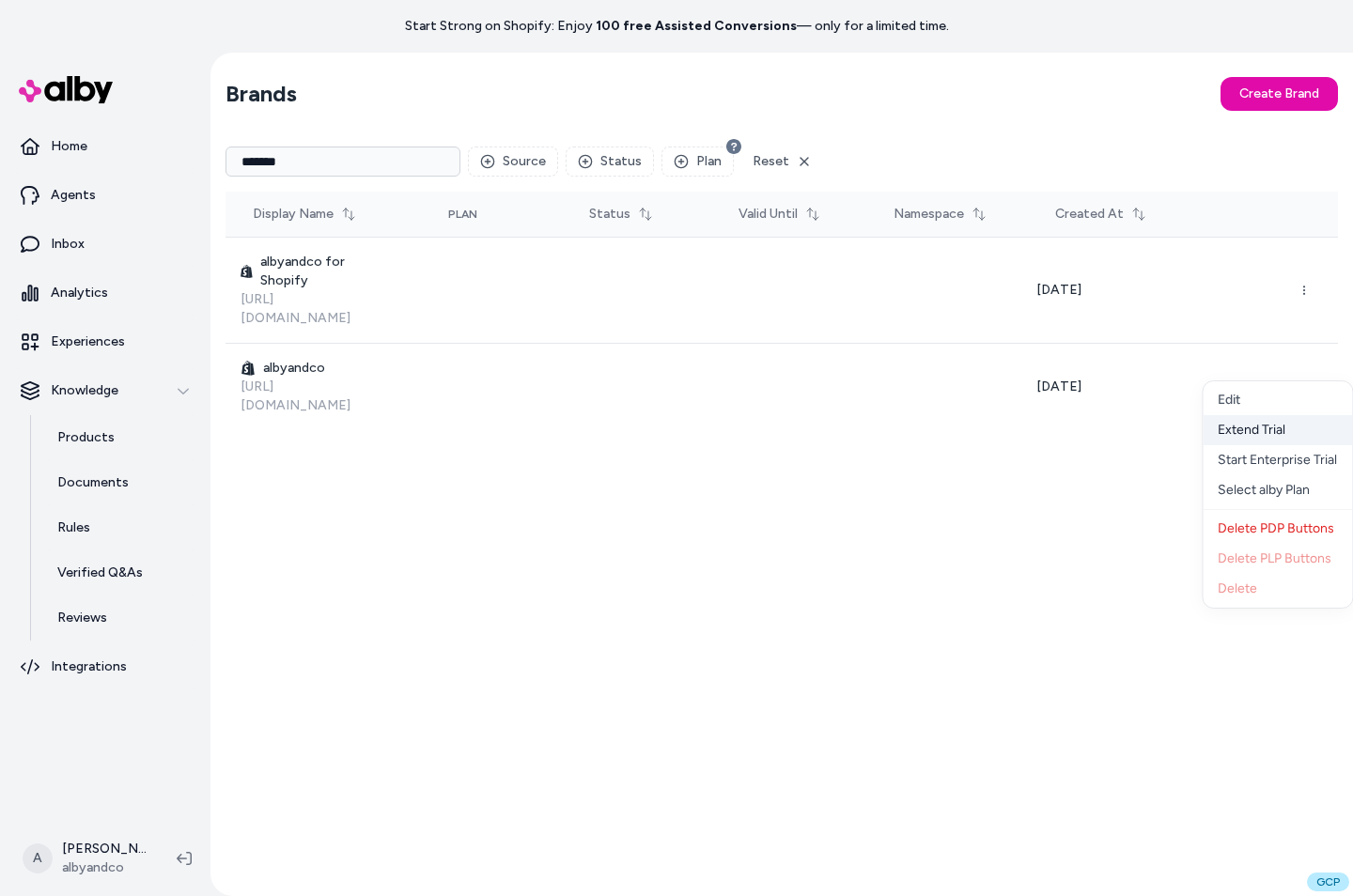 click on "Extend Trial" at bounding box center (1277, 430) 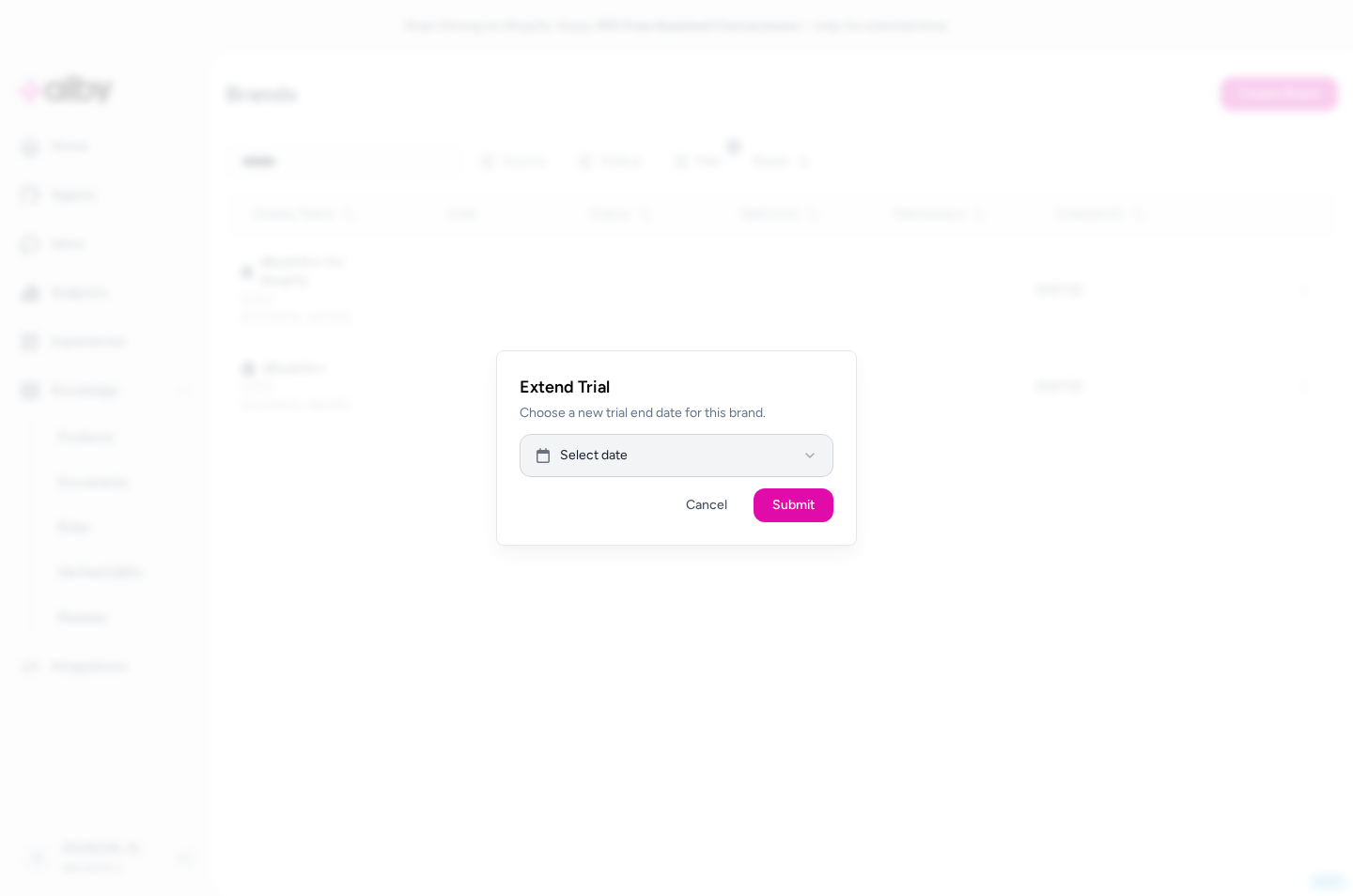 click on "Select date" at bounding box center [594, 456] 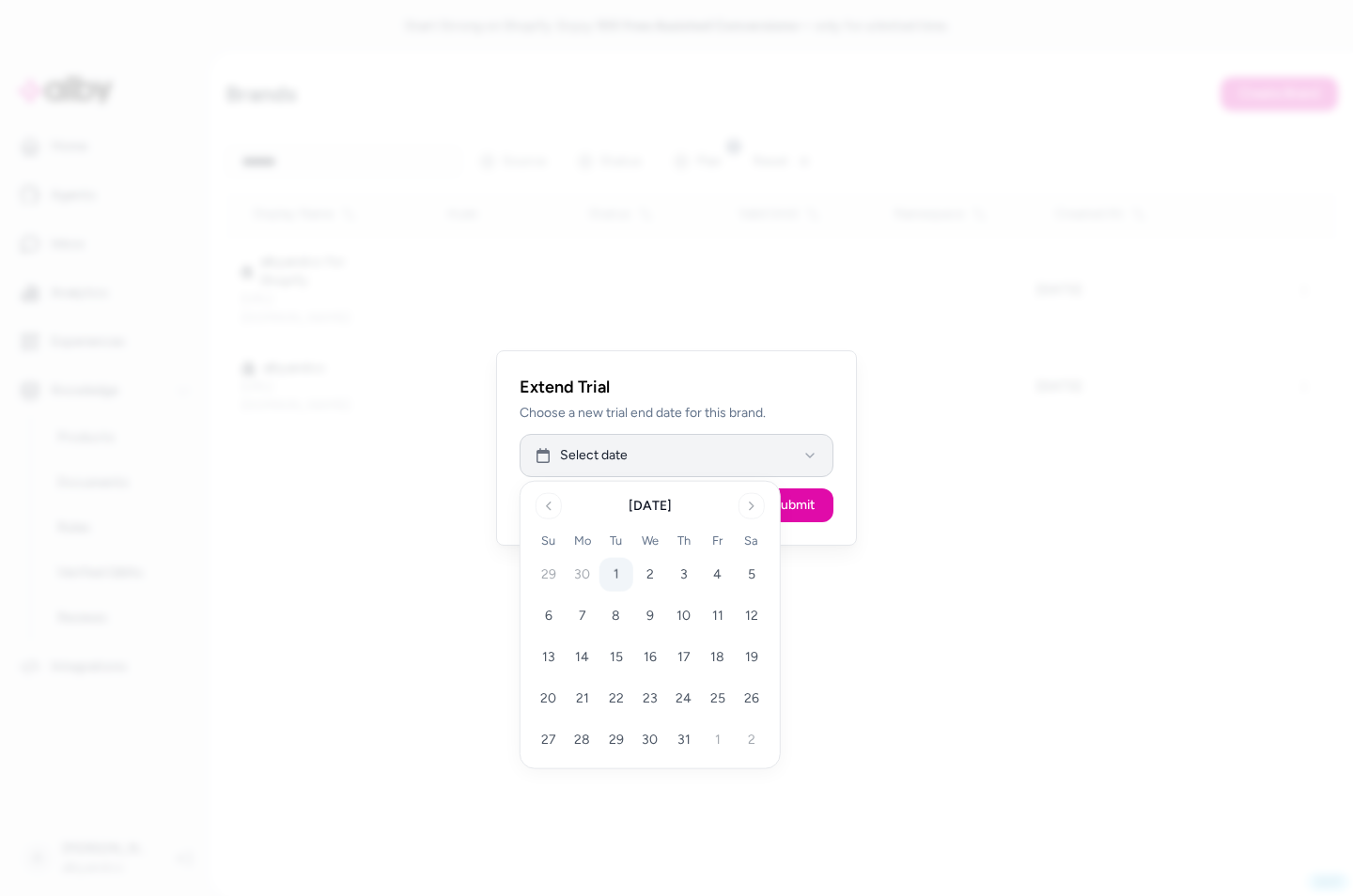 click on "Select date" at bounding box center [676, 456] 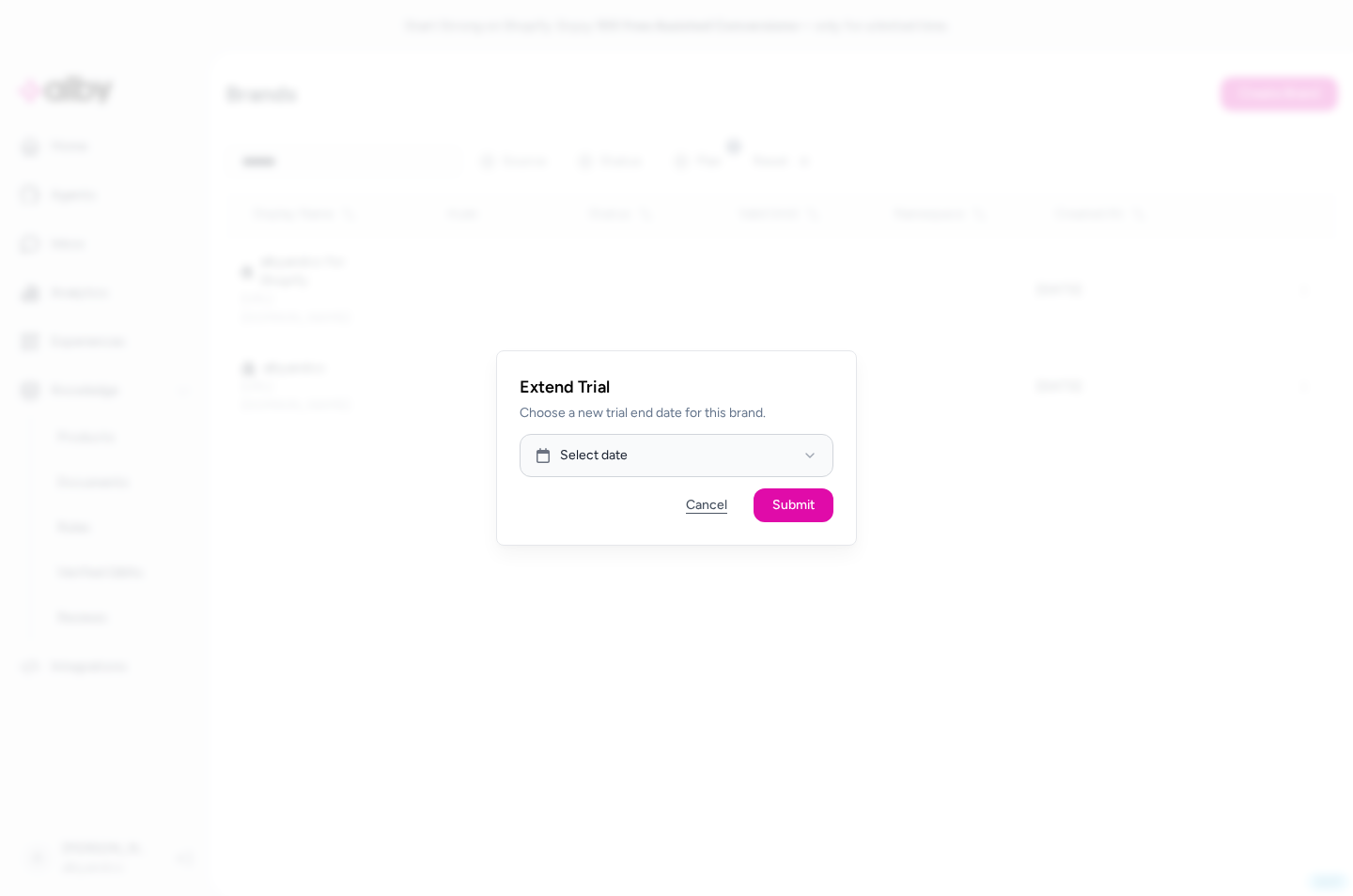click on "Cancel" at bounding box center (707, 505) 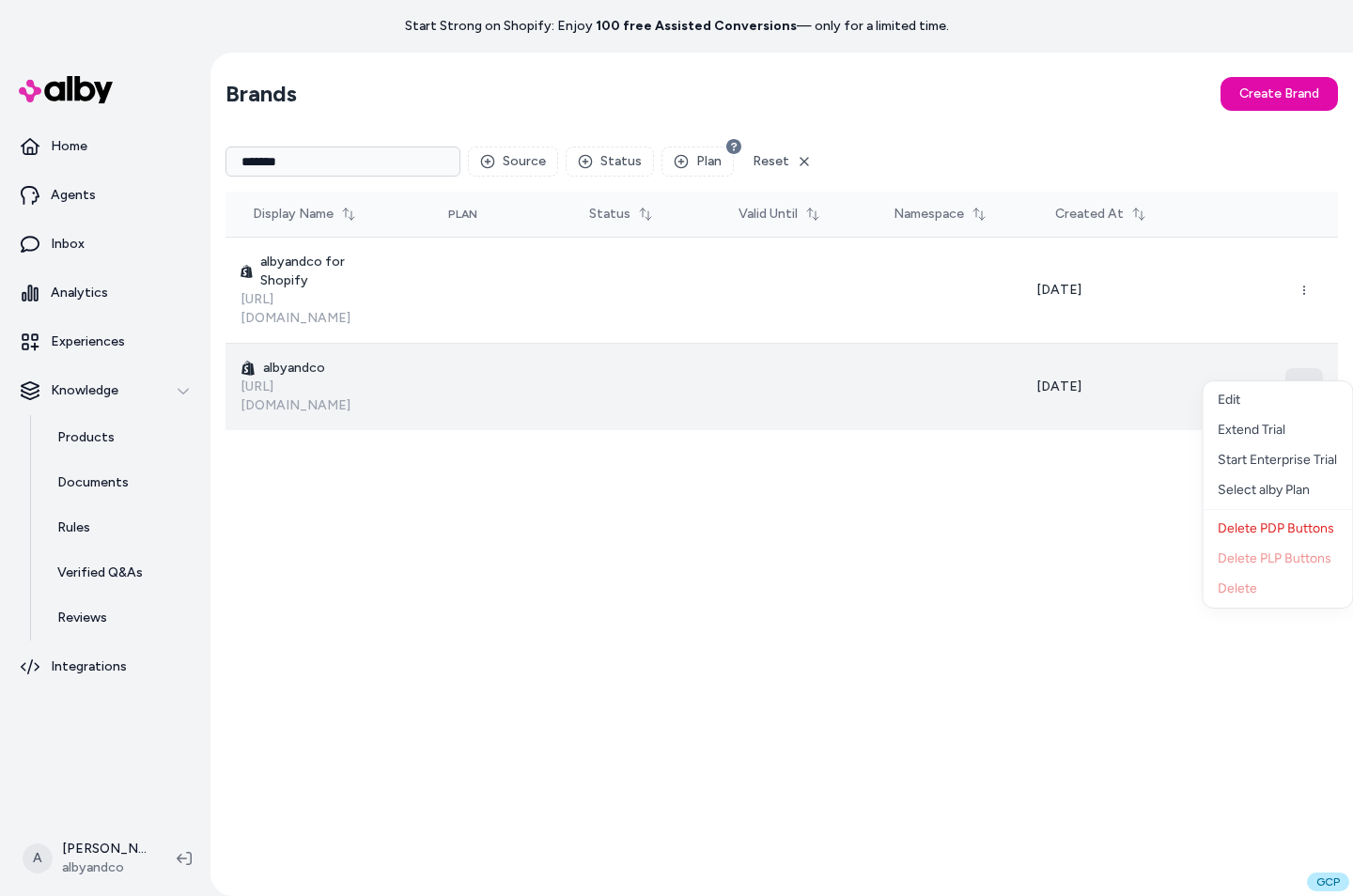 click at bounding box center (1304, 387) 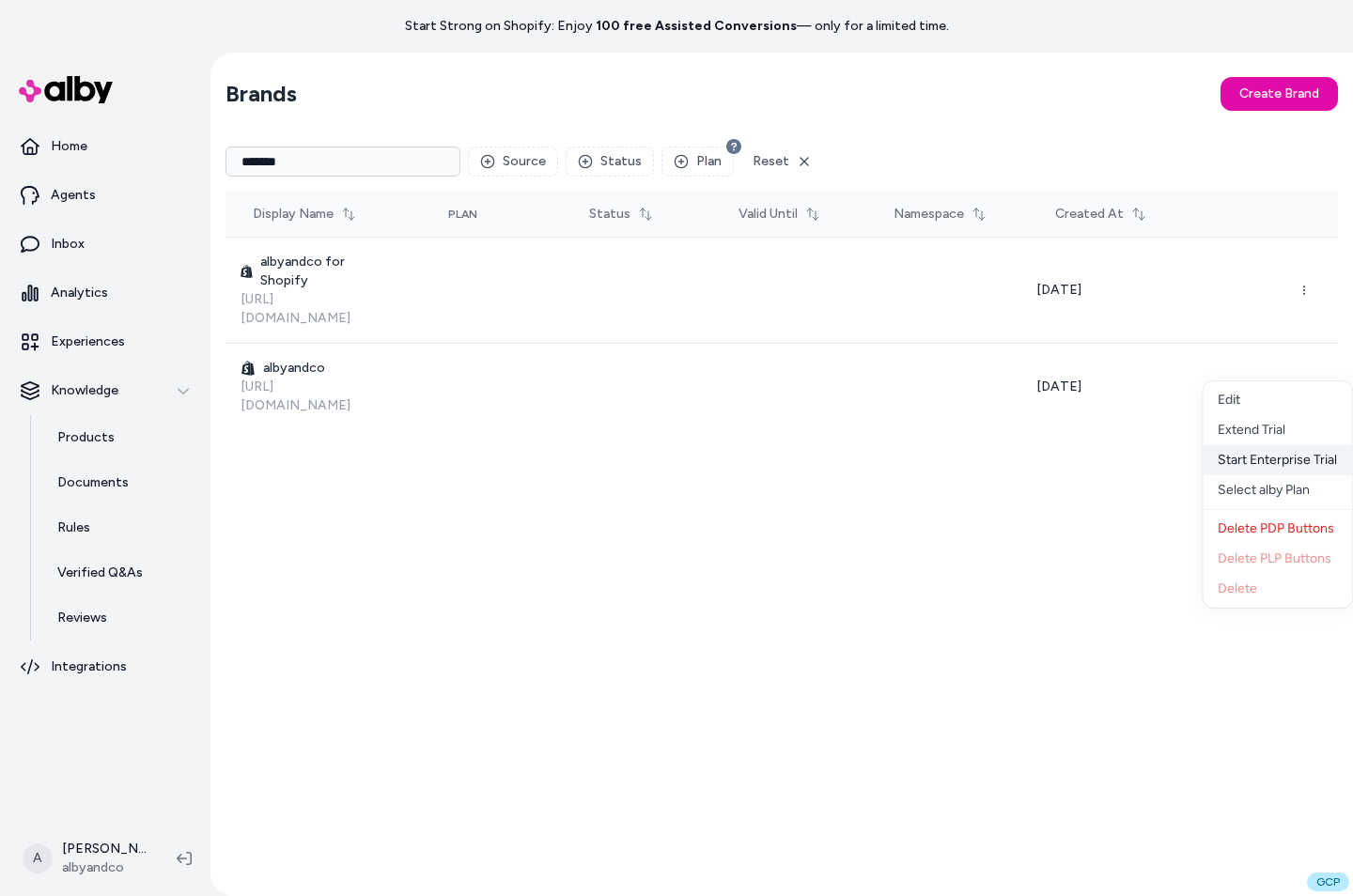 click on "Start Enterprise Trial" at bounding box center [1277, 460] 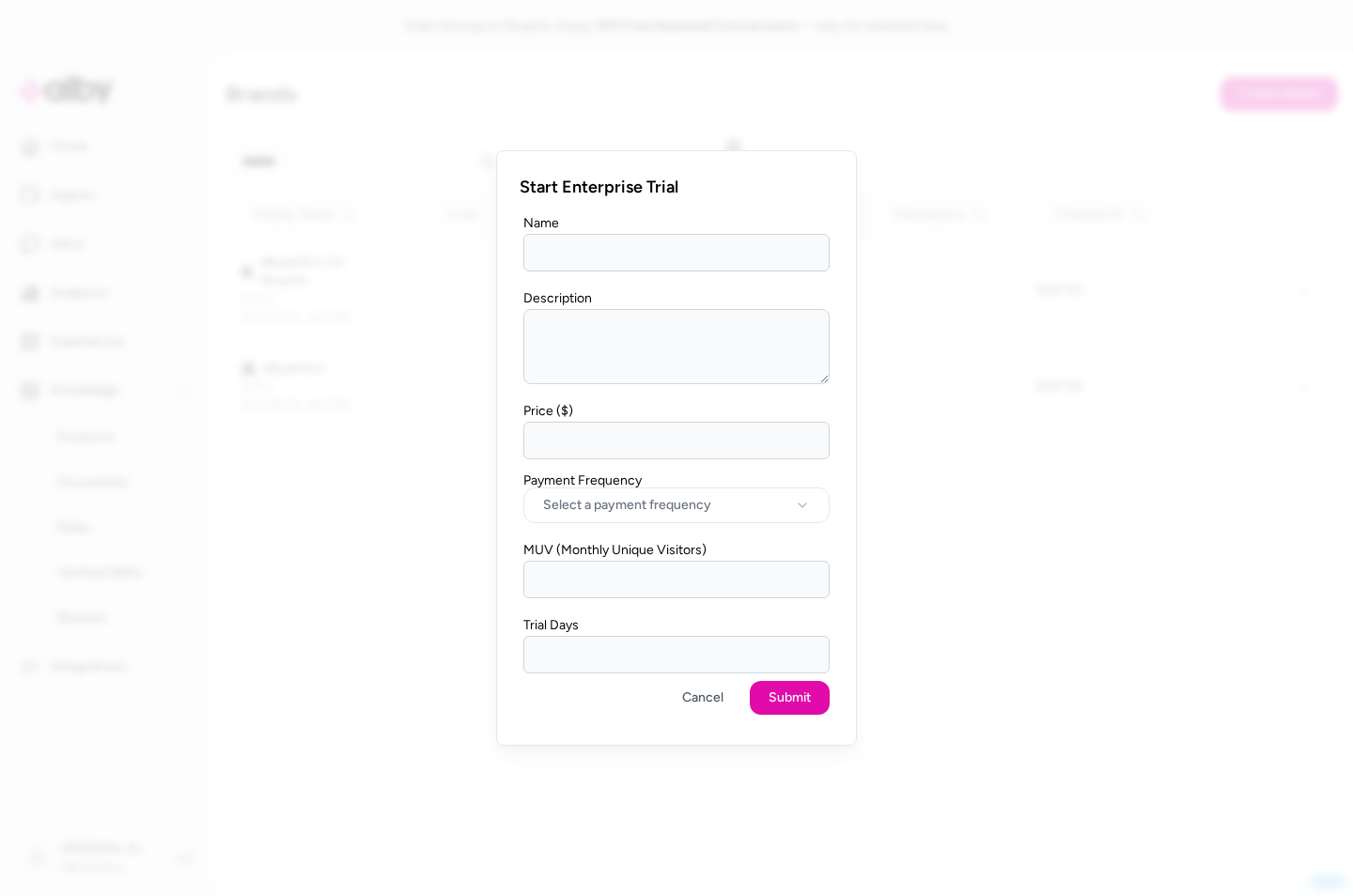 click on "Name Description Price ($) Payment Frequency Select a payment frequency ******* ****** MUV (Monthly Unique Visitors) Trial Days" at bounding box center [676, 442] 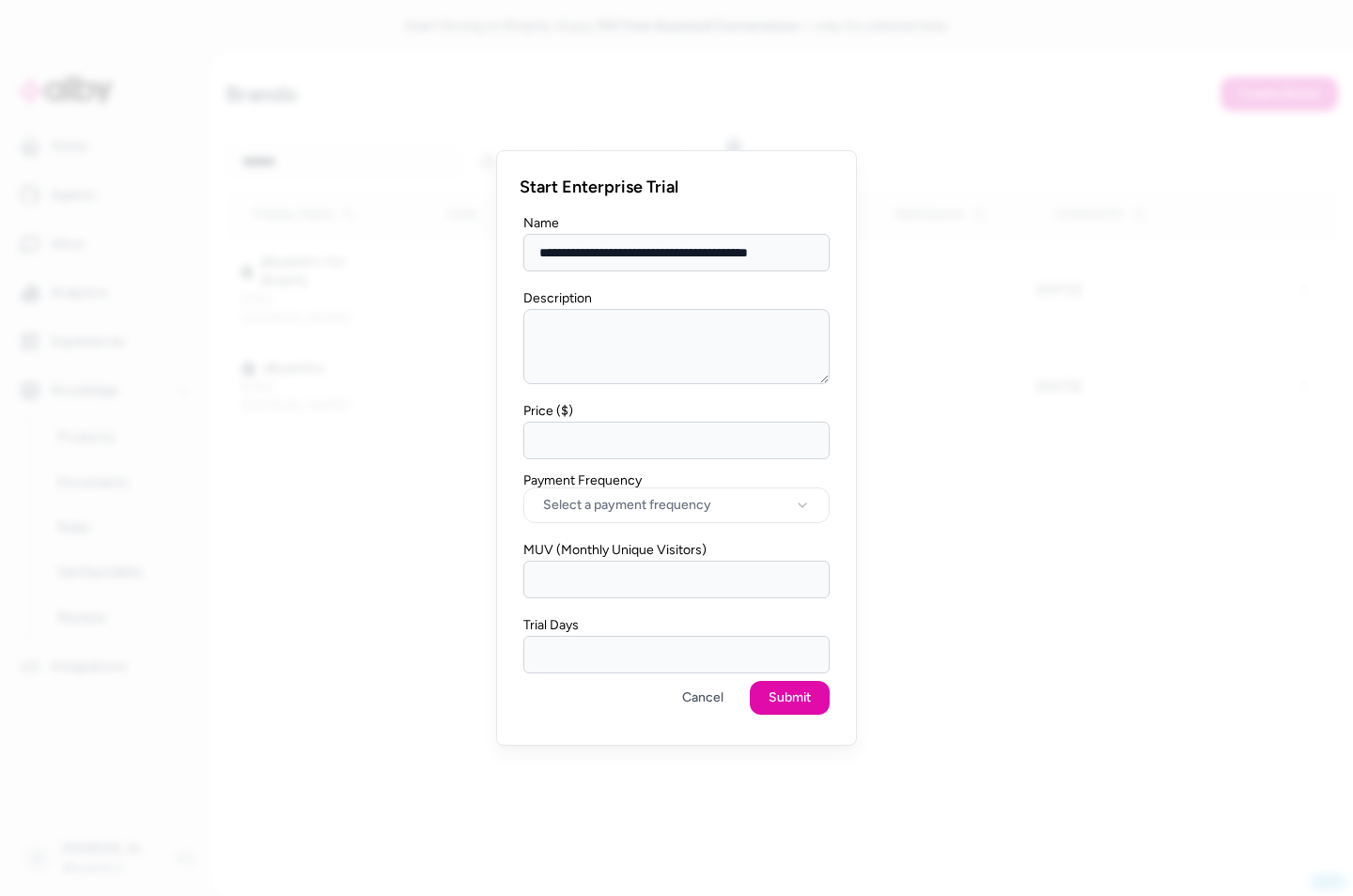 type on "**********" 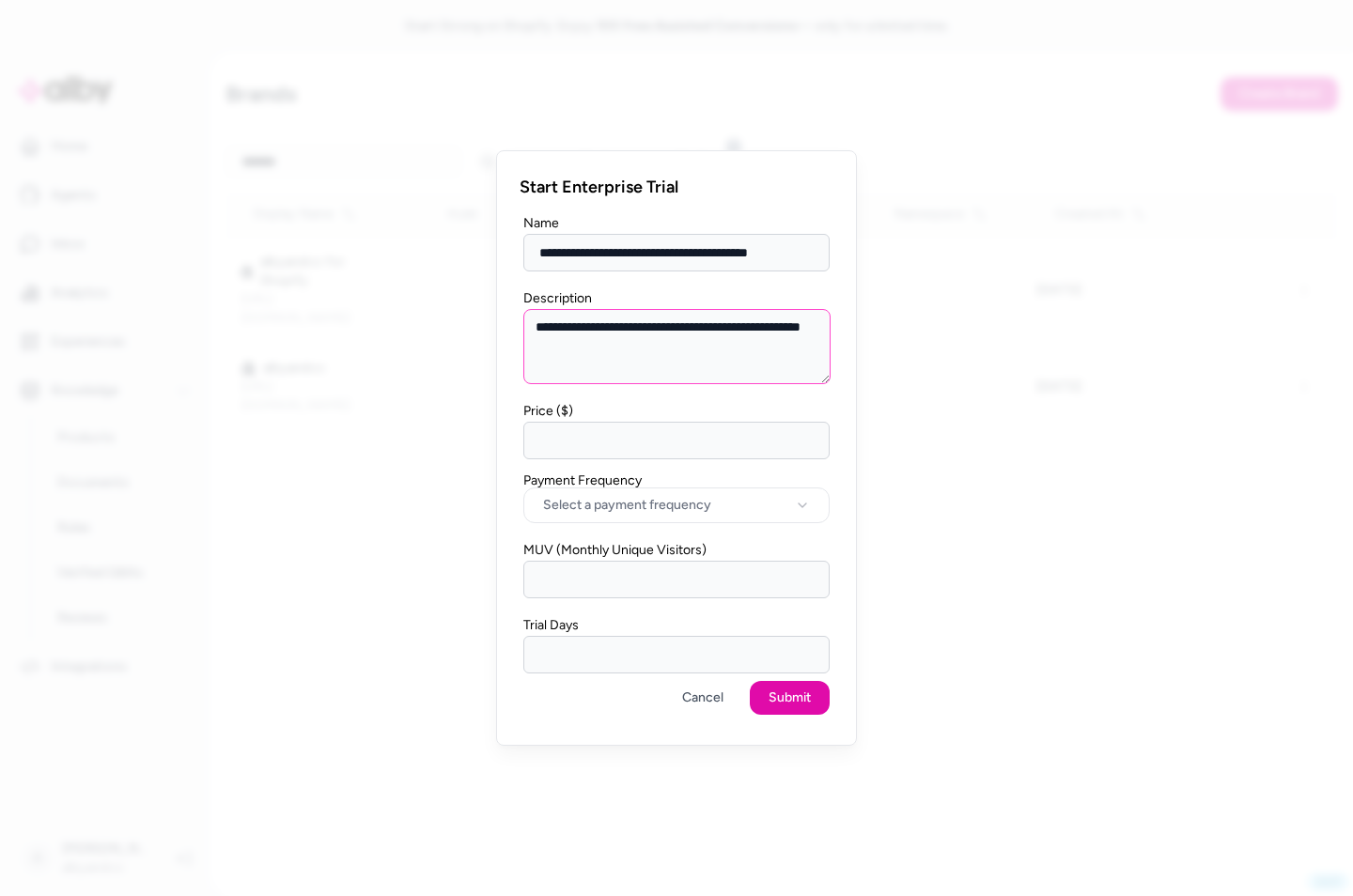 type on "**********" 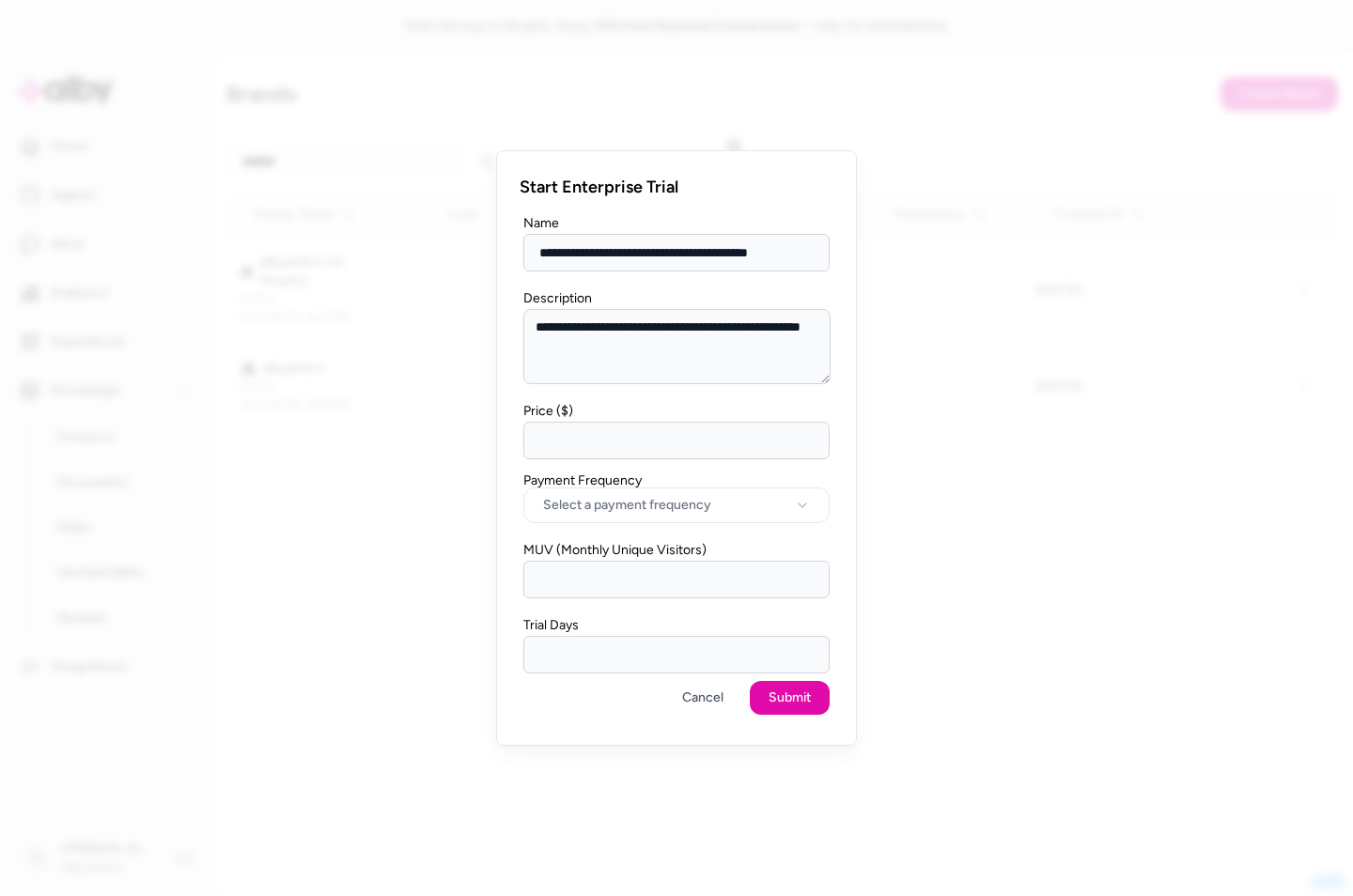 type 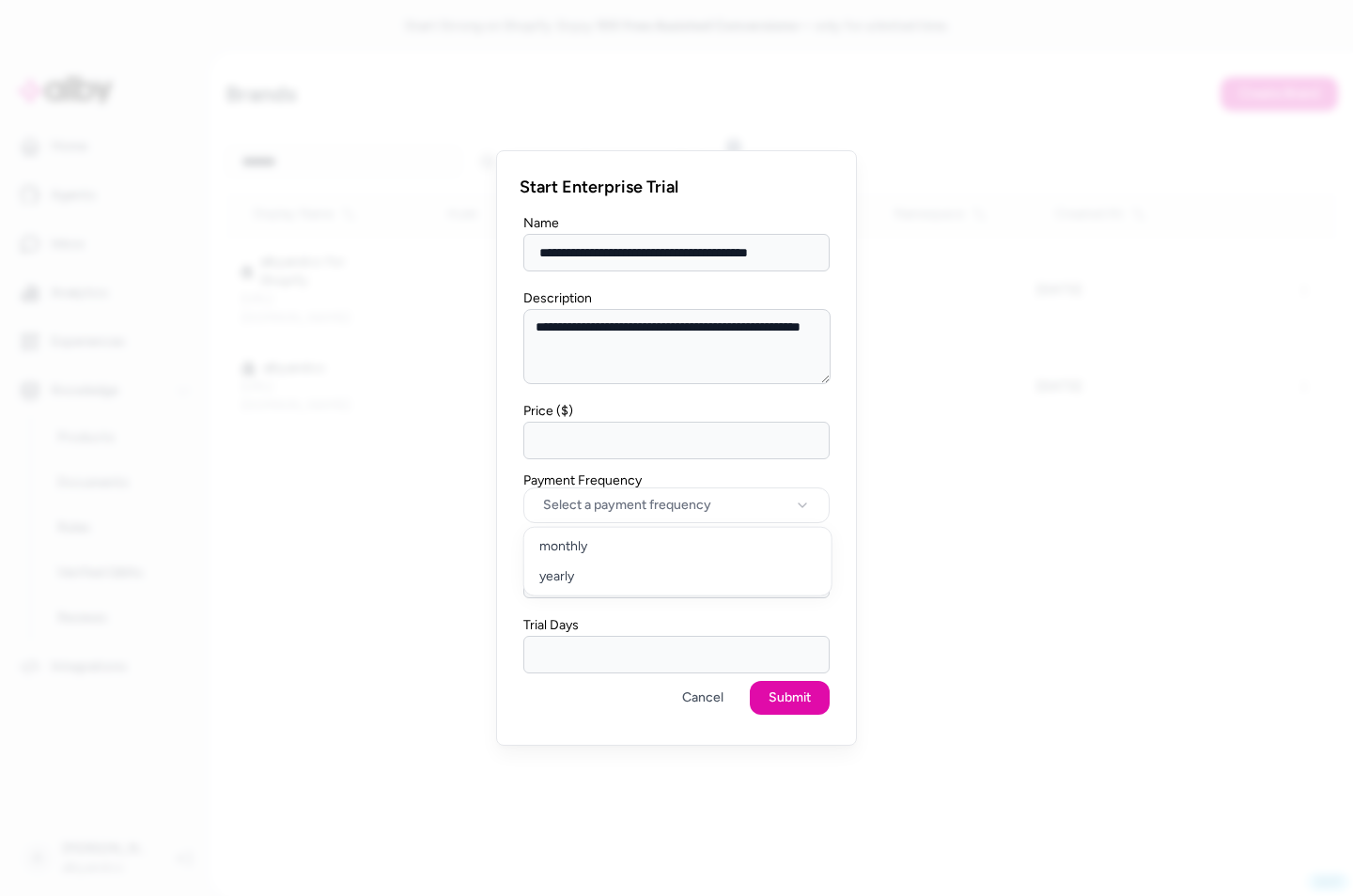 select on "******" 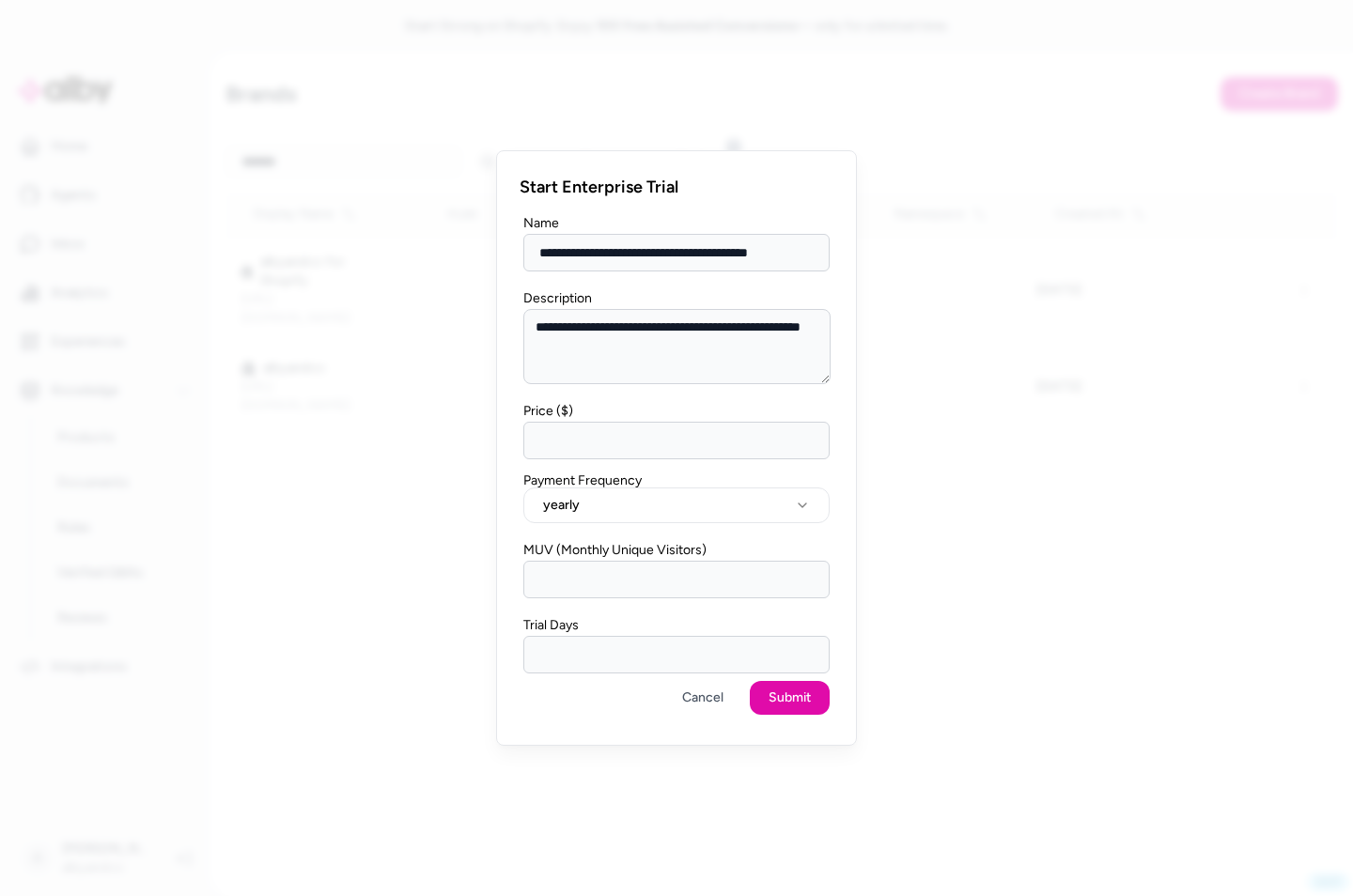 click on "Trial Days" at bounding box center [676, 643] 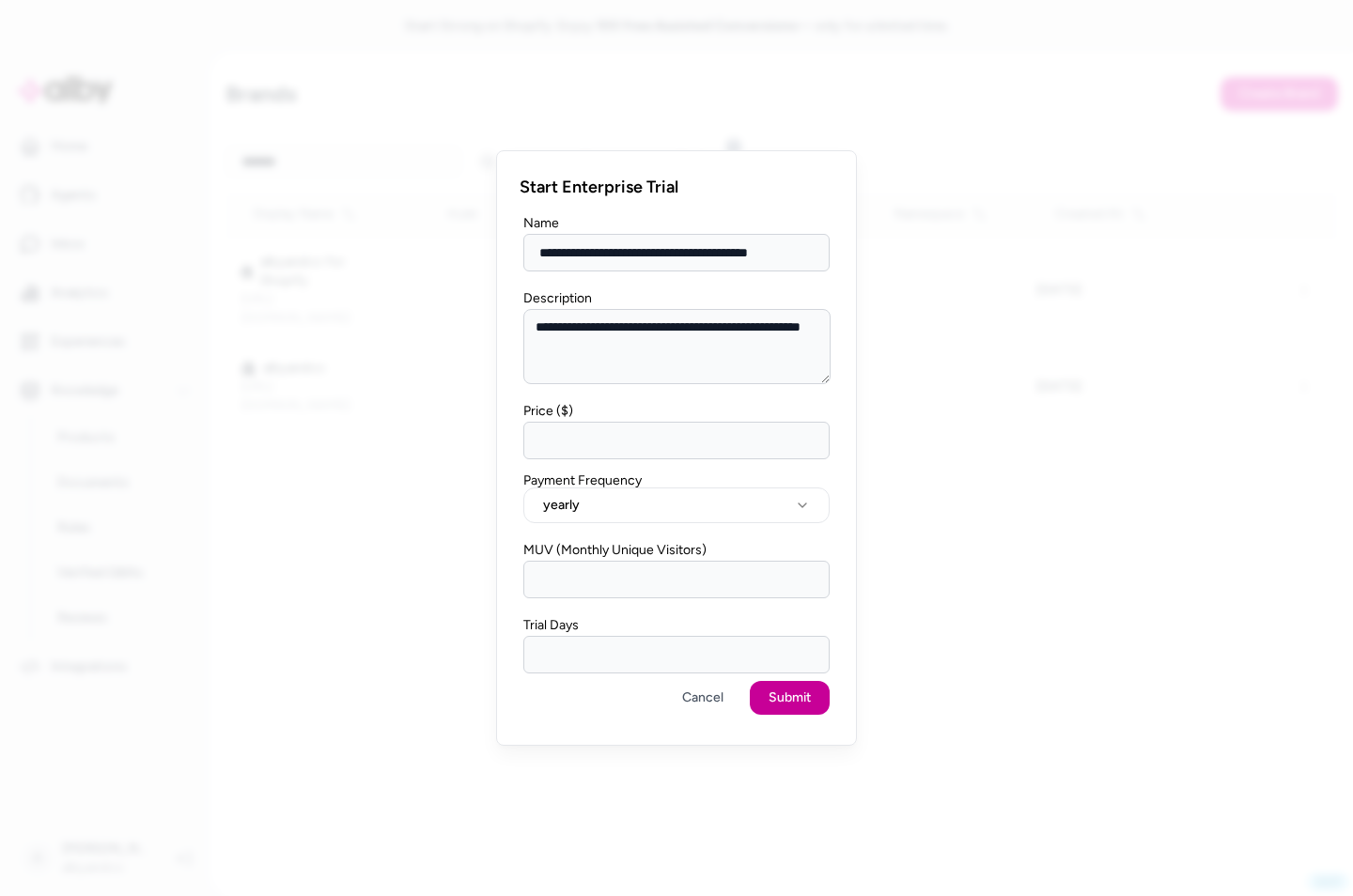 type on "****" 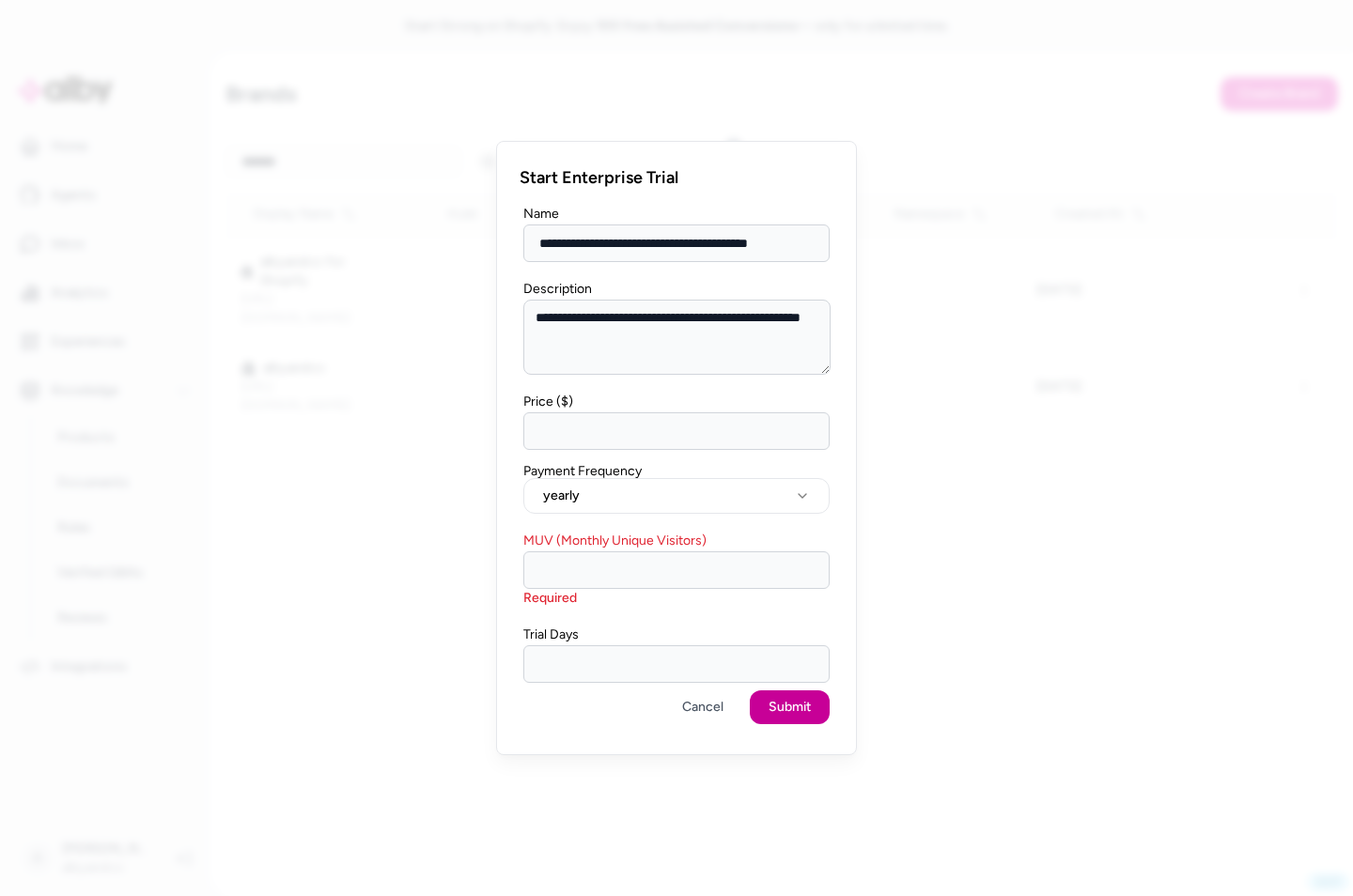 click on "Submit" at bounding box center [789, 707] 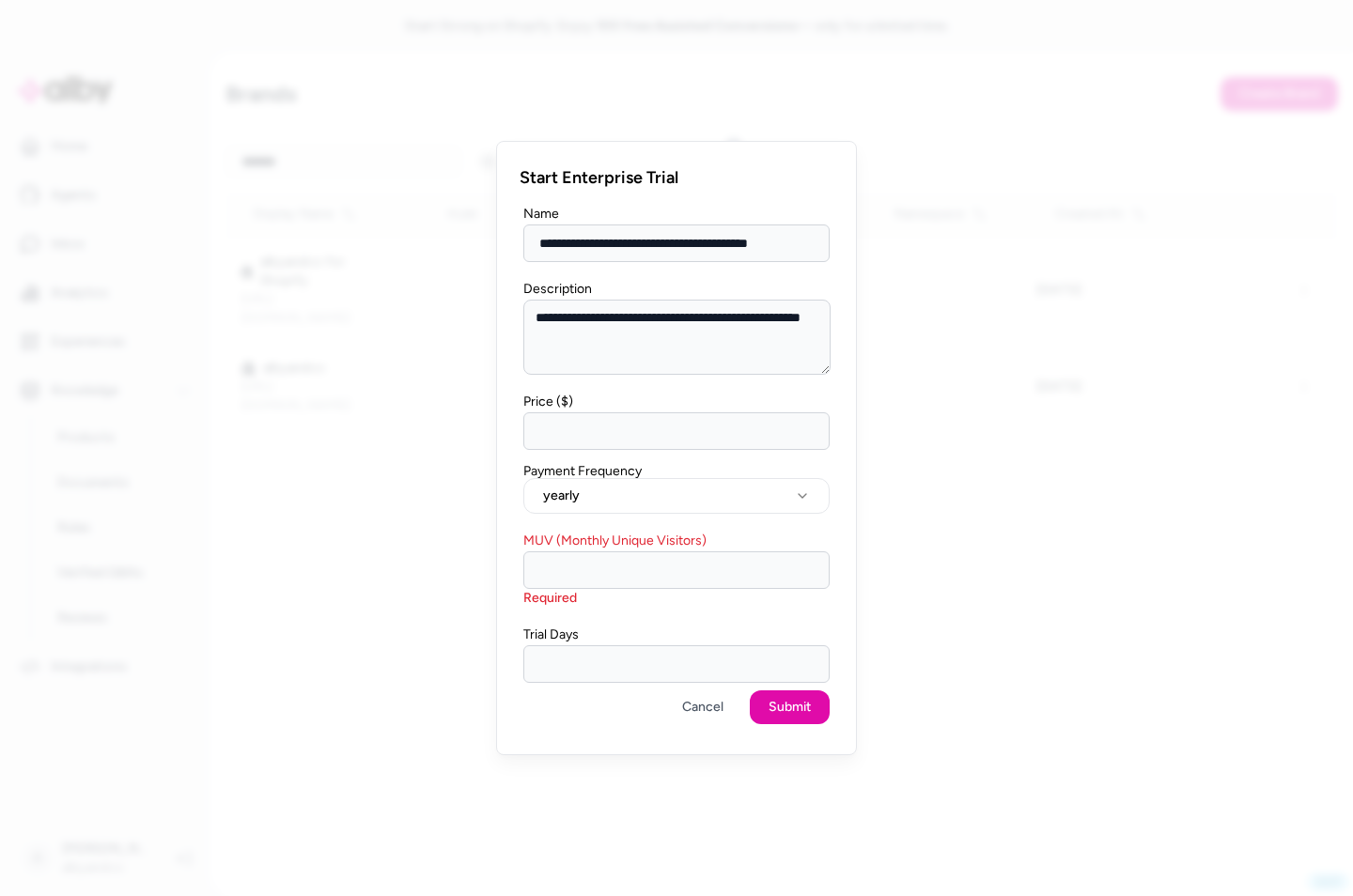 click on "MUV (Monthly Unique Visitors)" at bounding box center (676, 570) 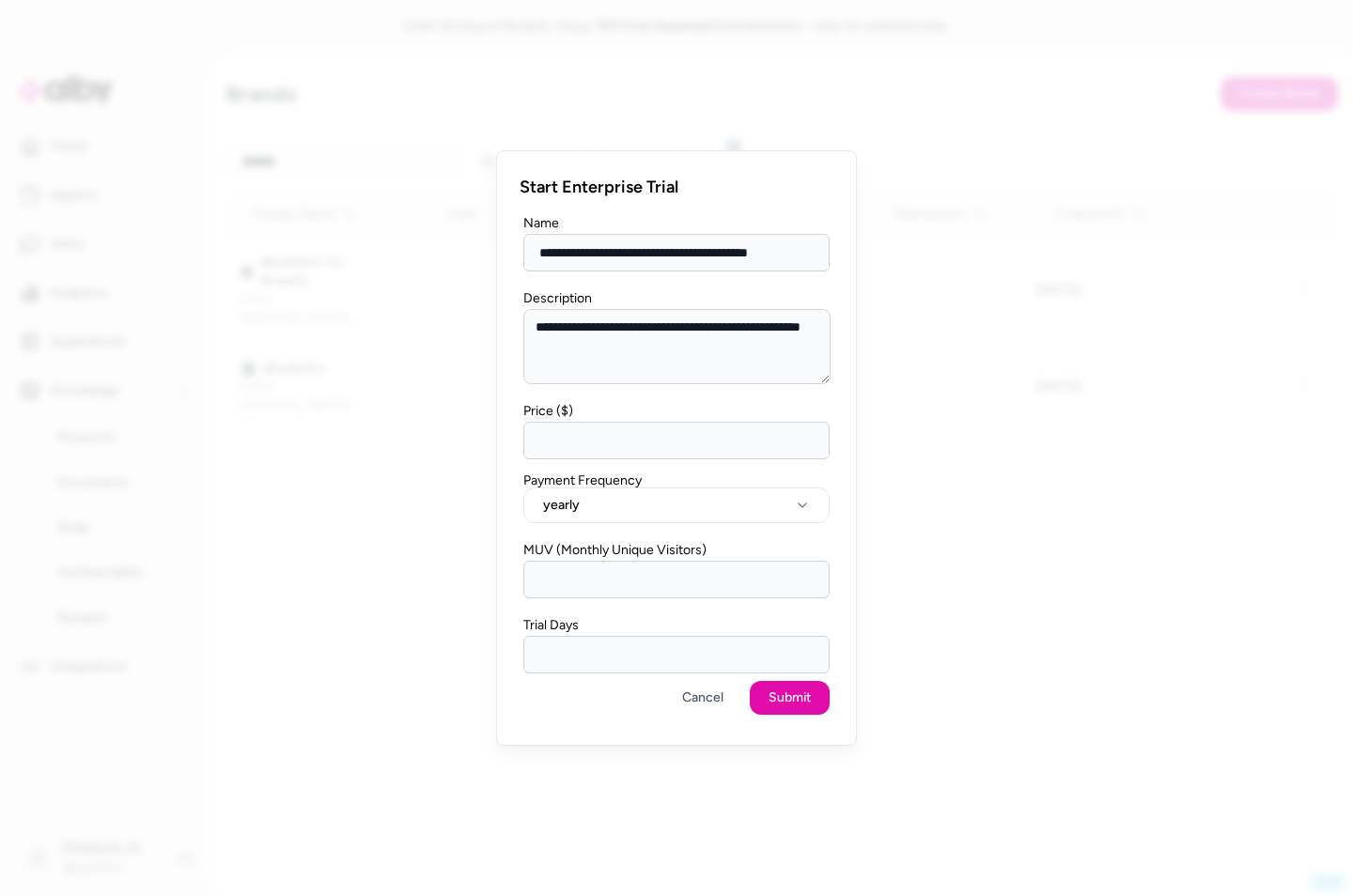 type on "**" 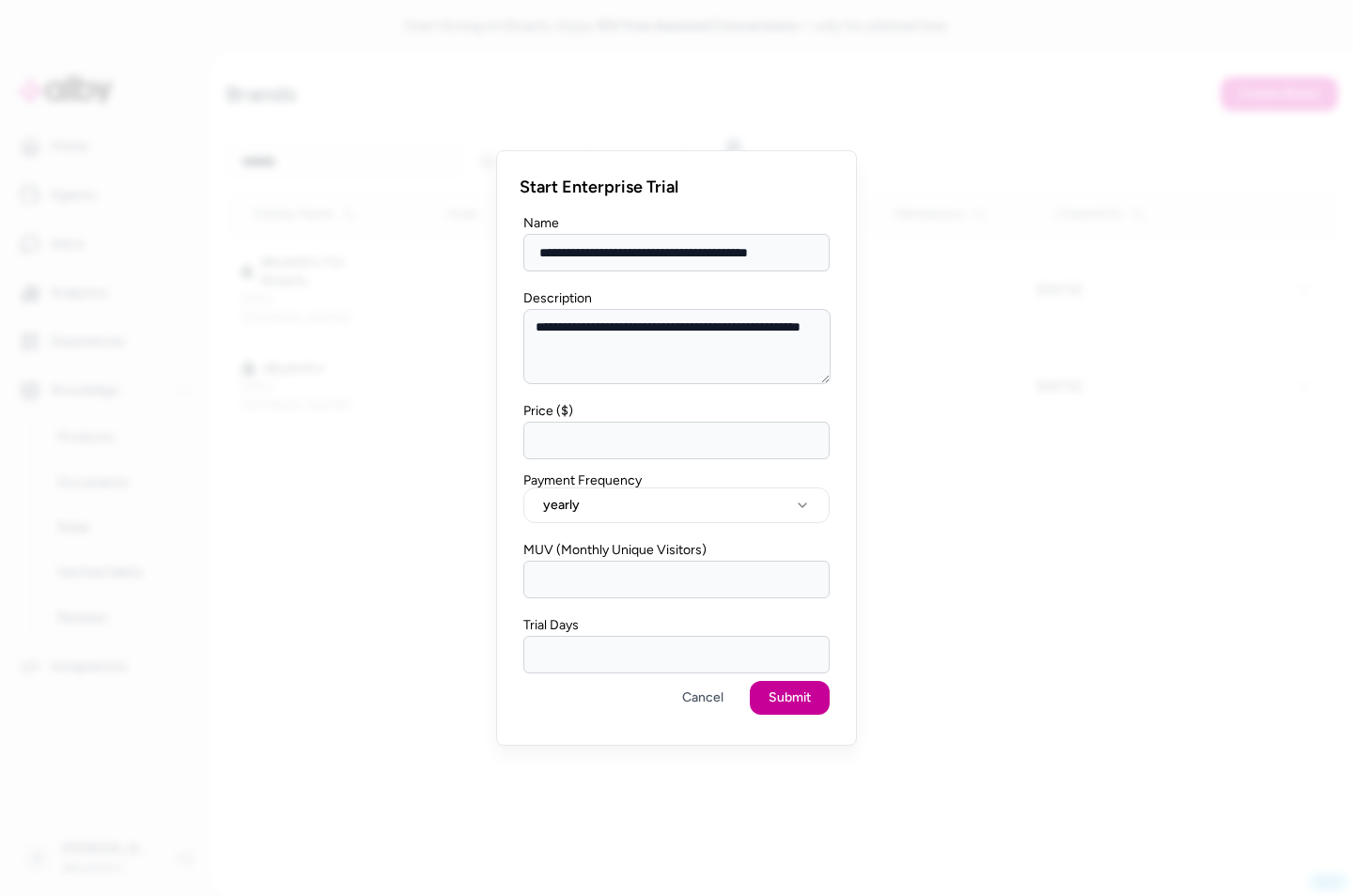 click on "Submit" at bounding box center [789, 698] 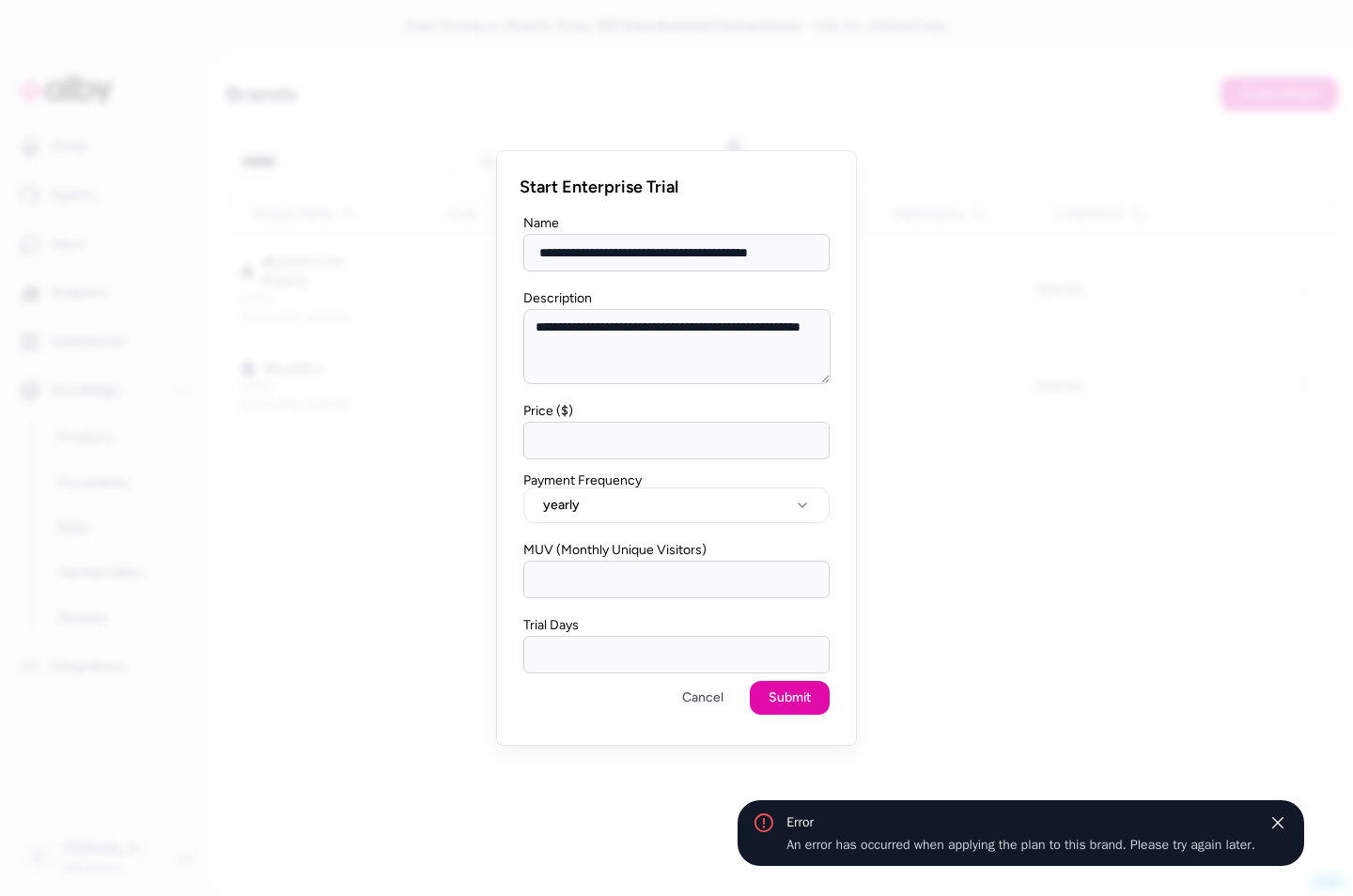 click at bounding box center [676, 448] 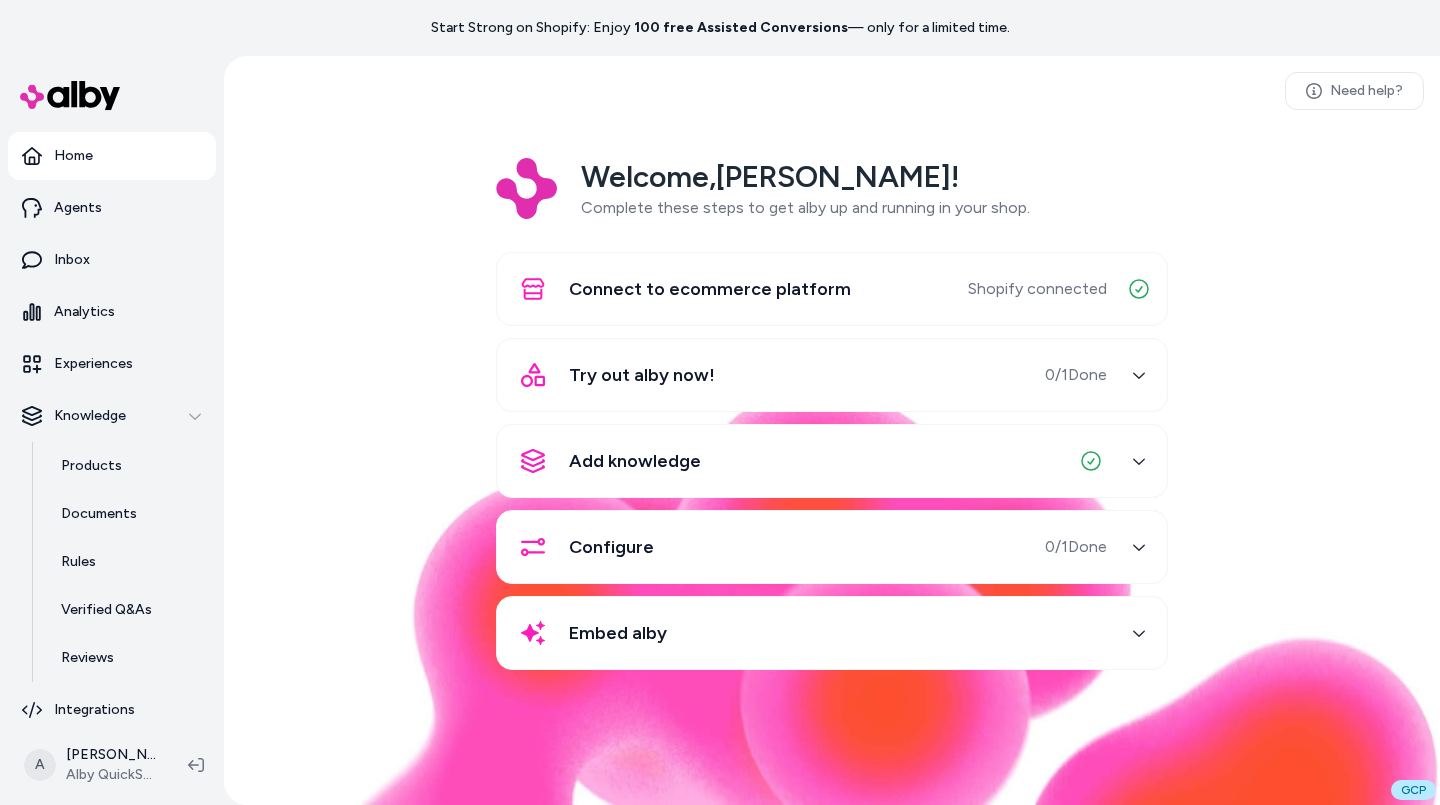 scroll, scrollTop: 0, scrollLeft: 0, axis: both 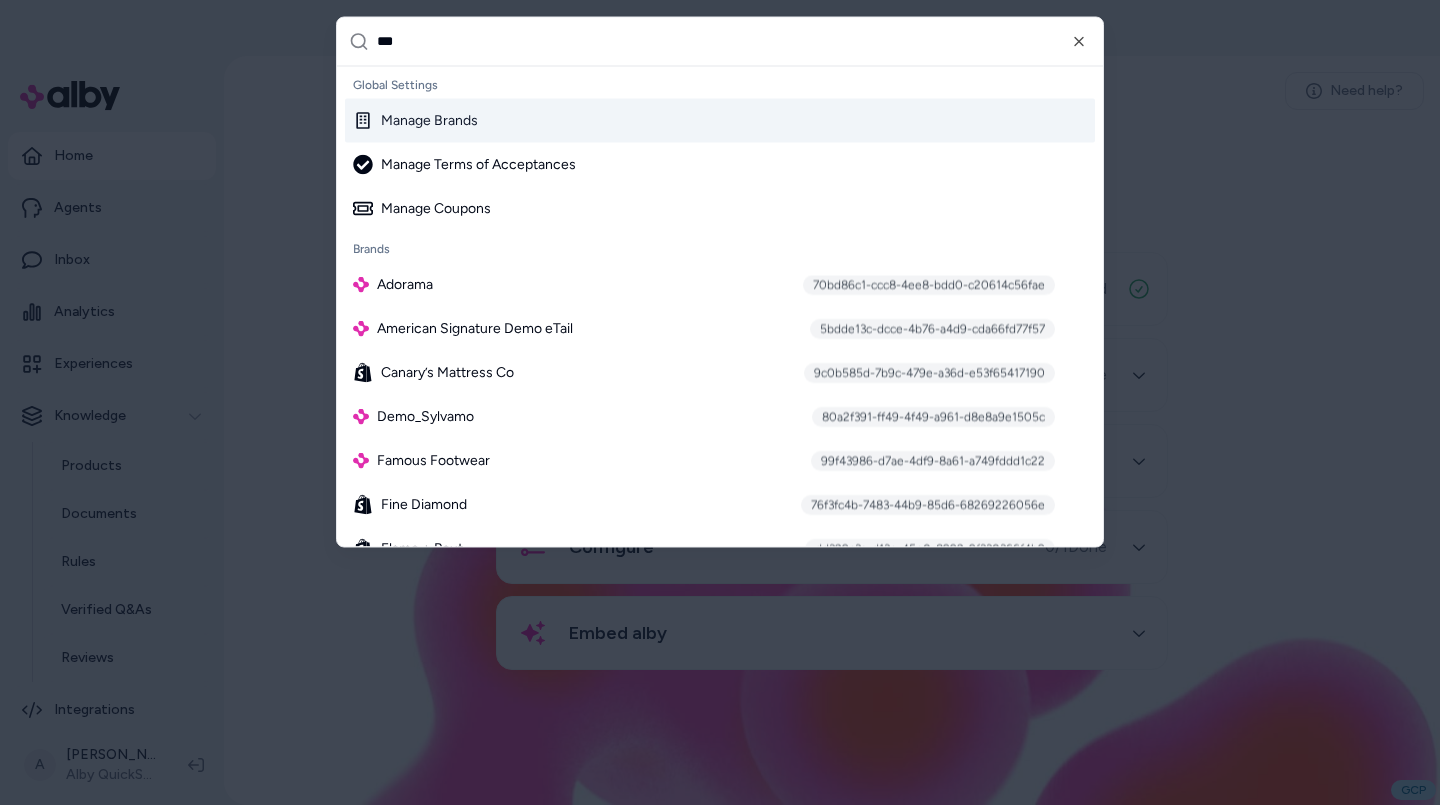 type on "****" 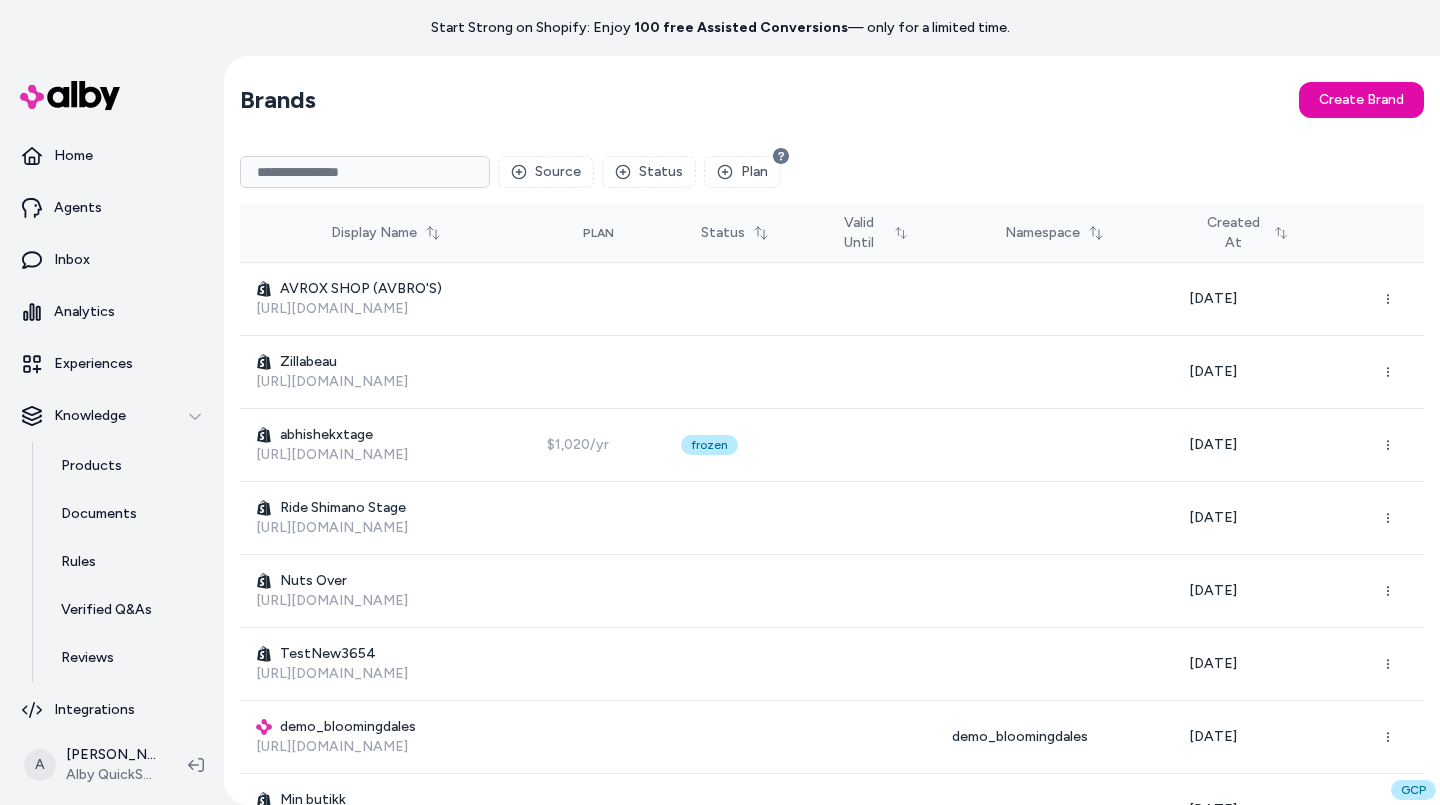 click at bounding box center [365, 172] 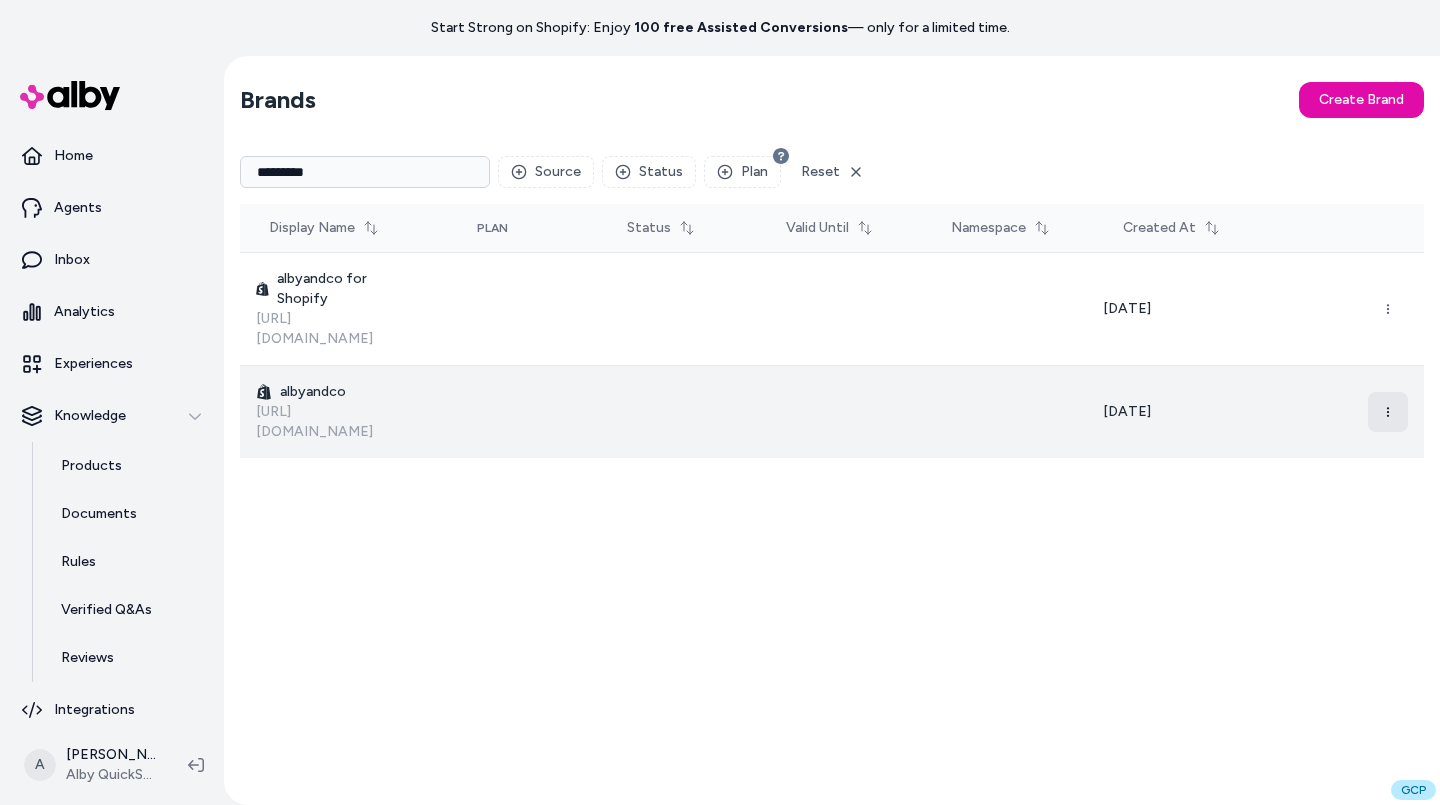 type on "*********" 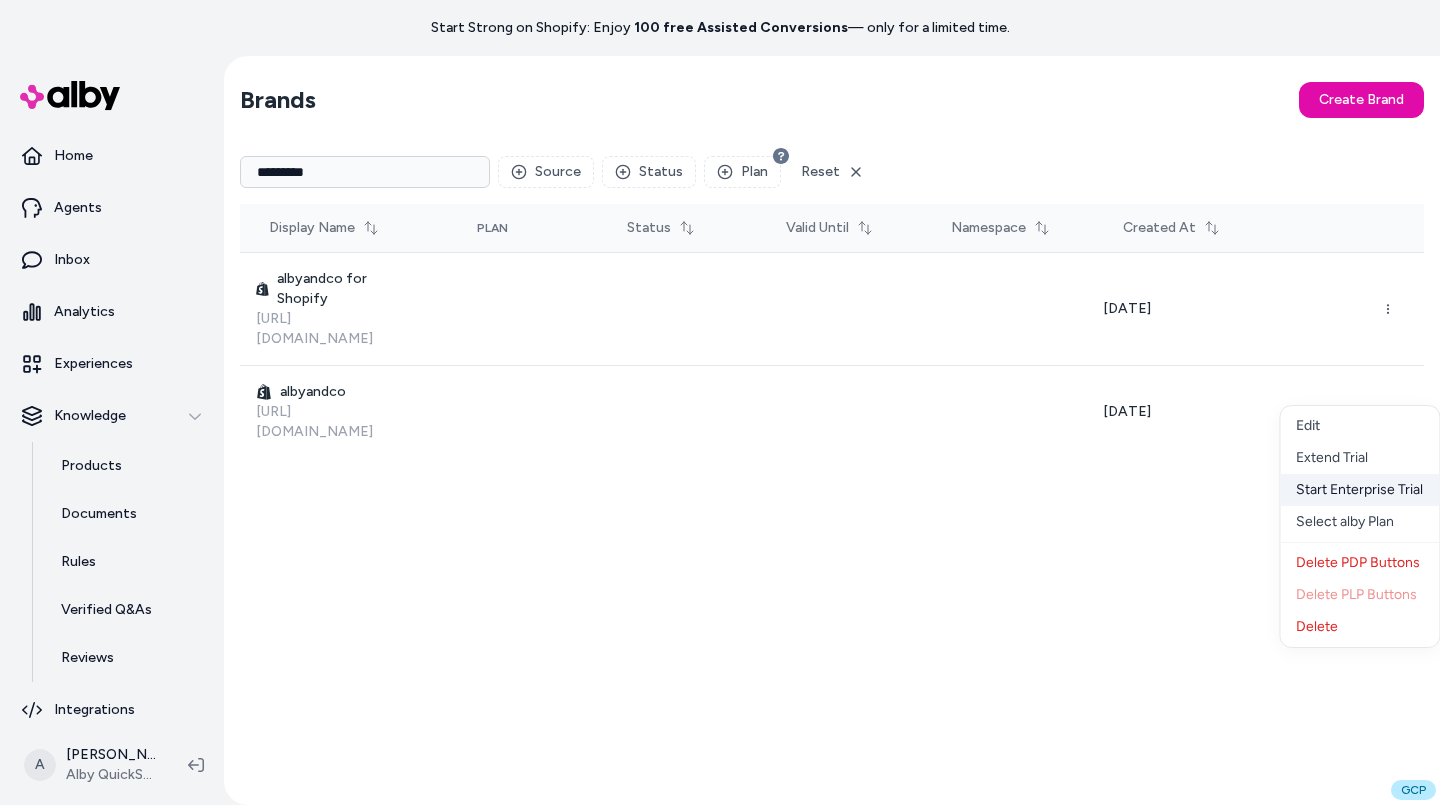 click on "Start Enterprise Trial" at bounding box center [1359, 490] 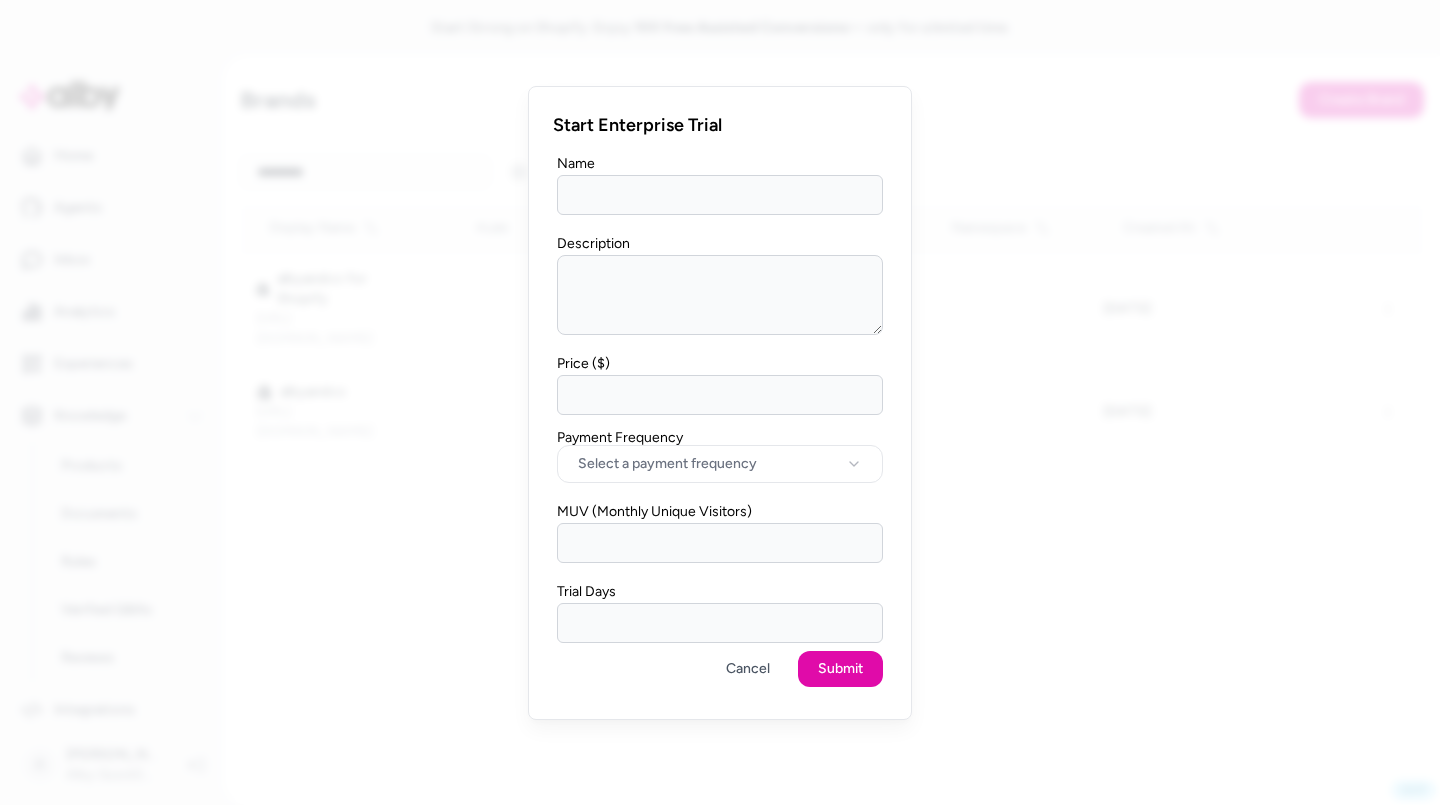 click on "Name" at bounding box center (720, 195) 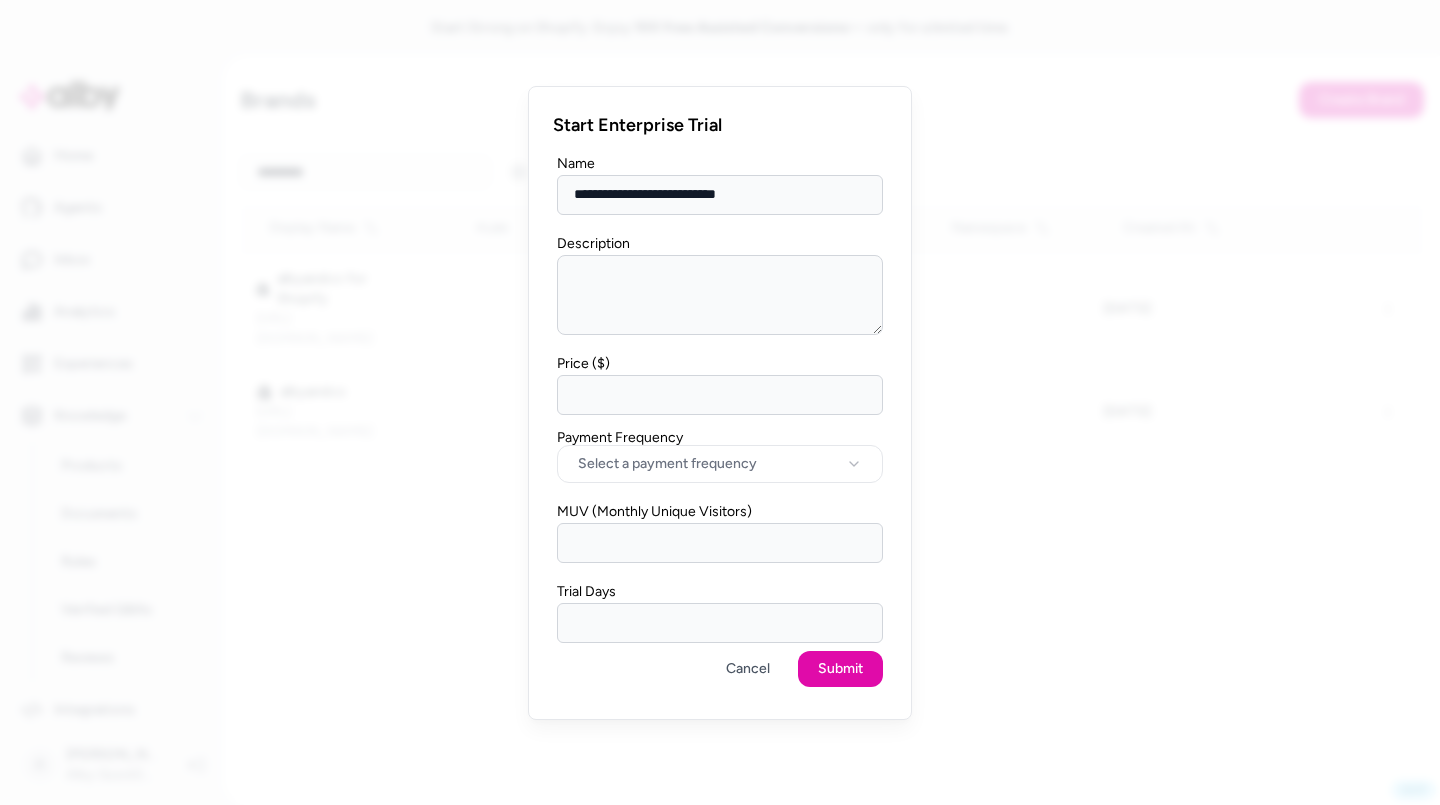 type on "**********" 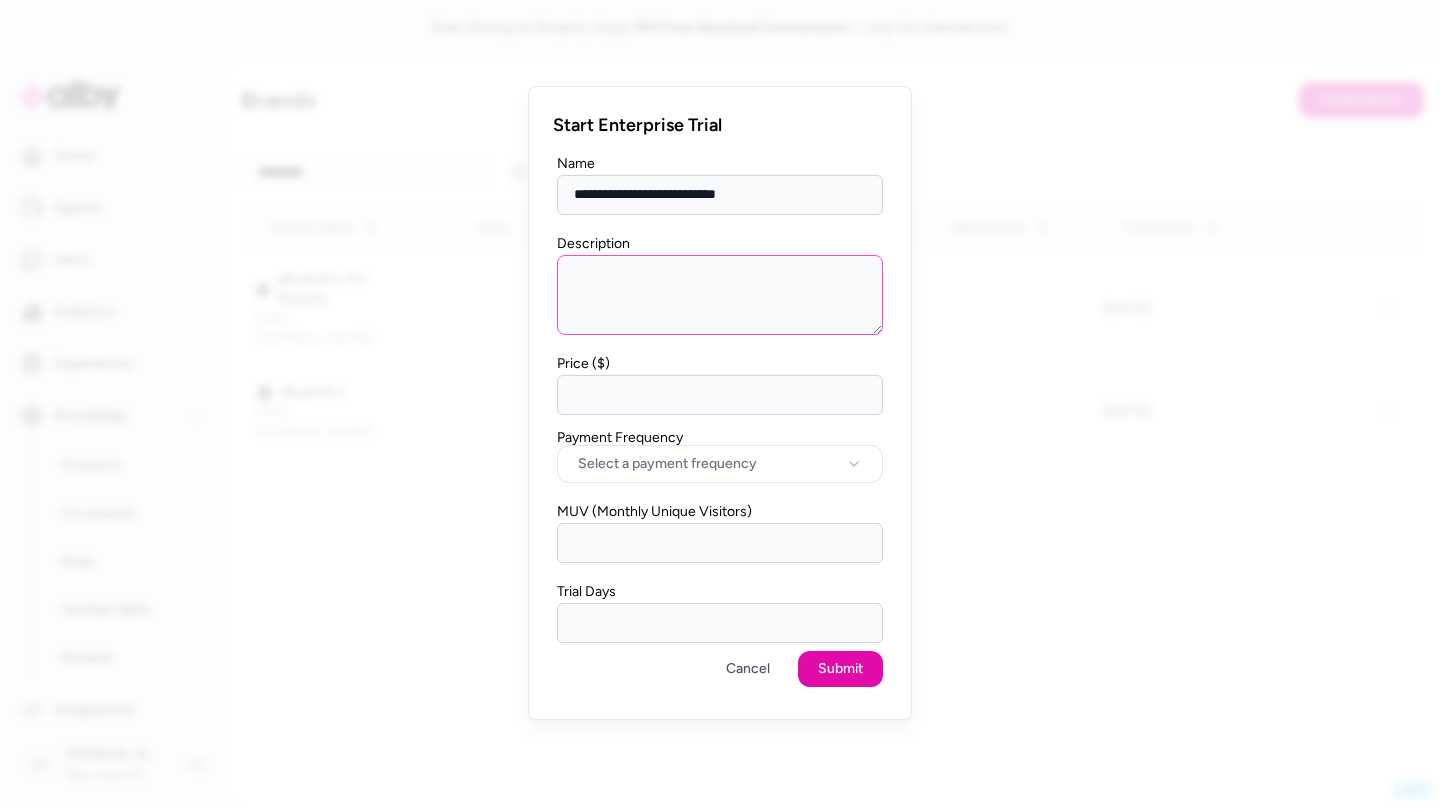 click on "Description" at bounding box center (720, 295) 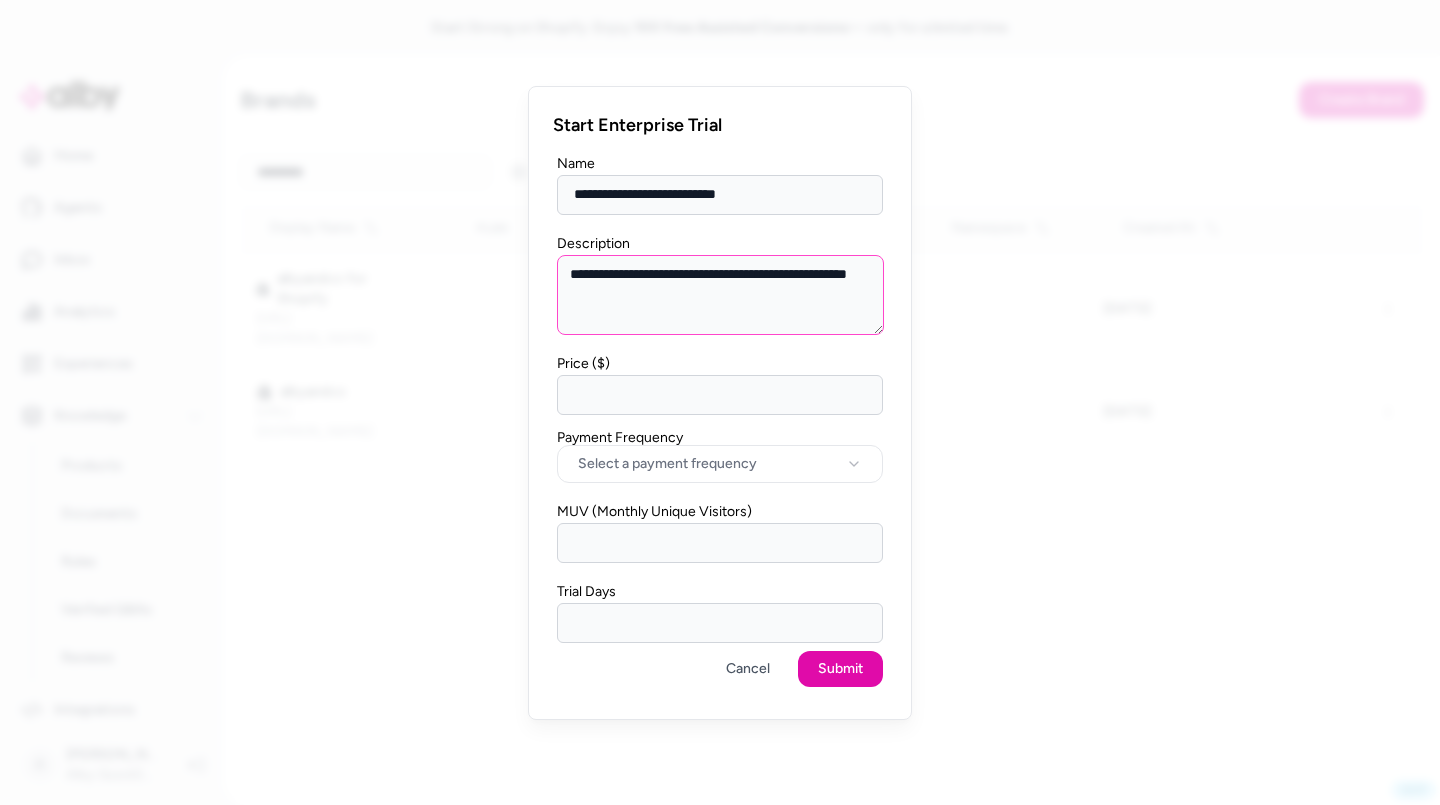 type on "**********" 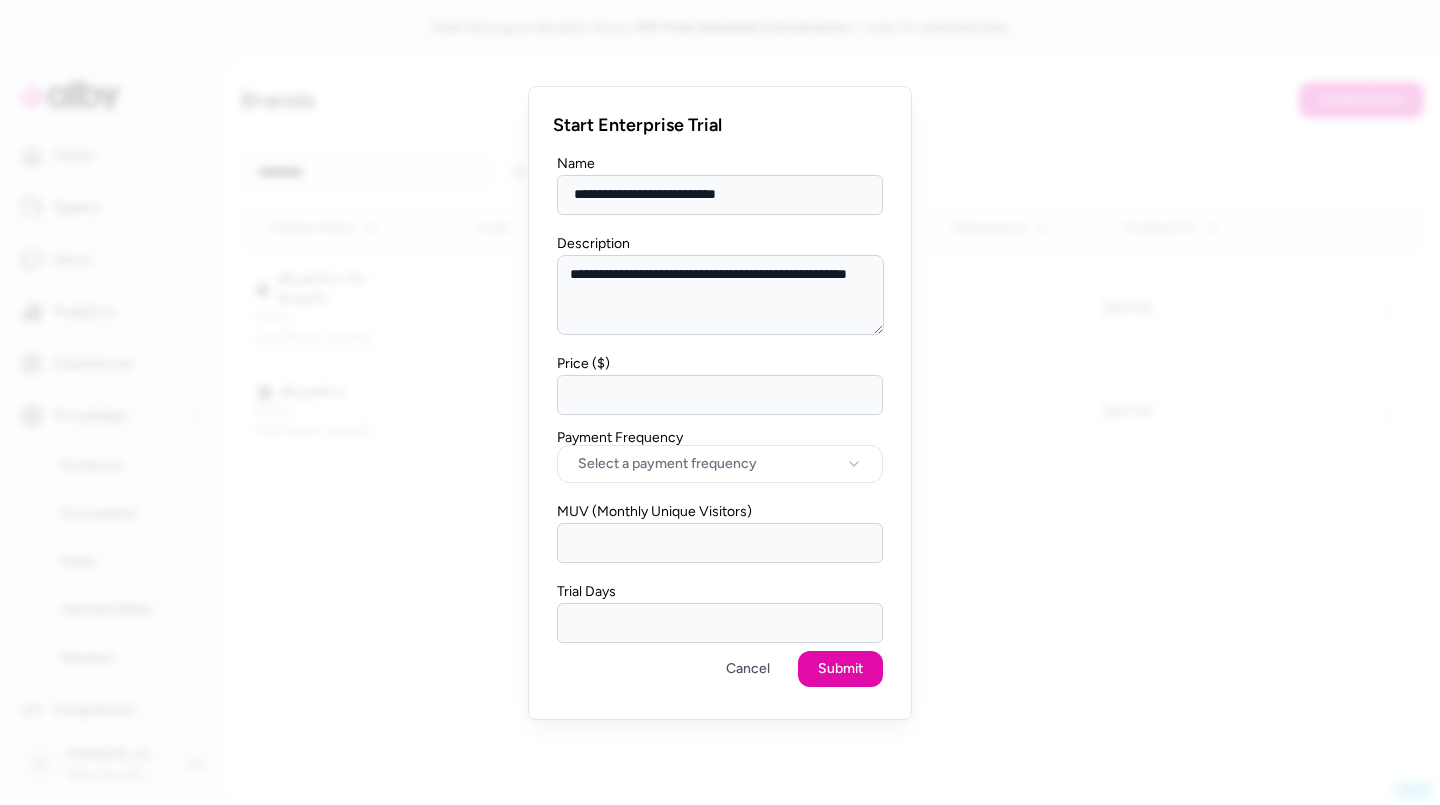 click on "*" at bounding box center (720, 395) 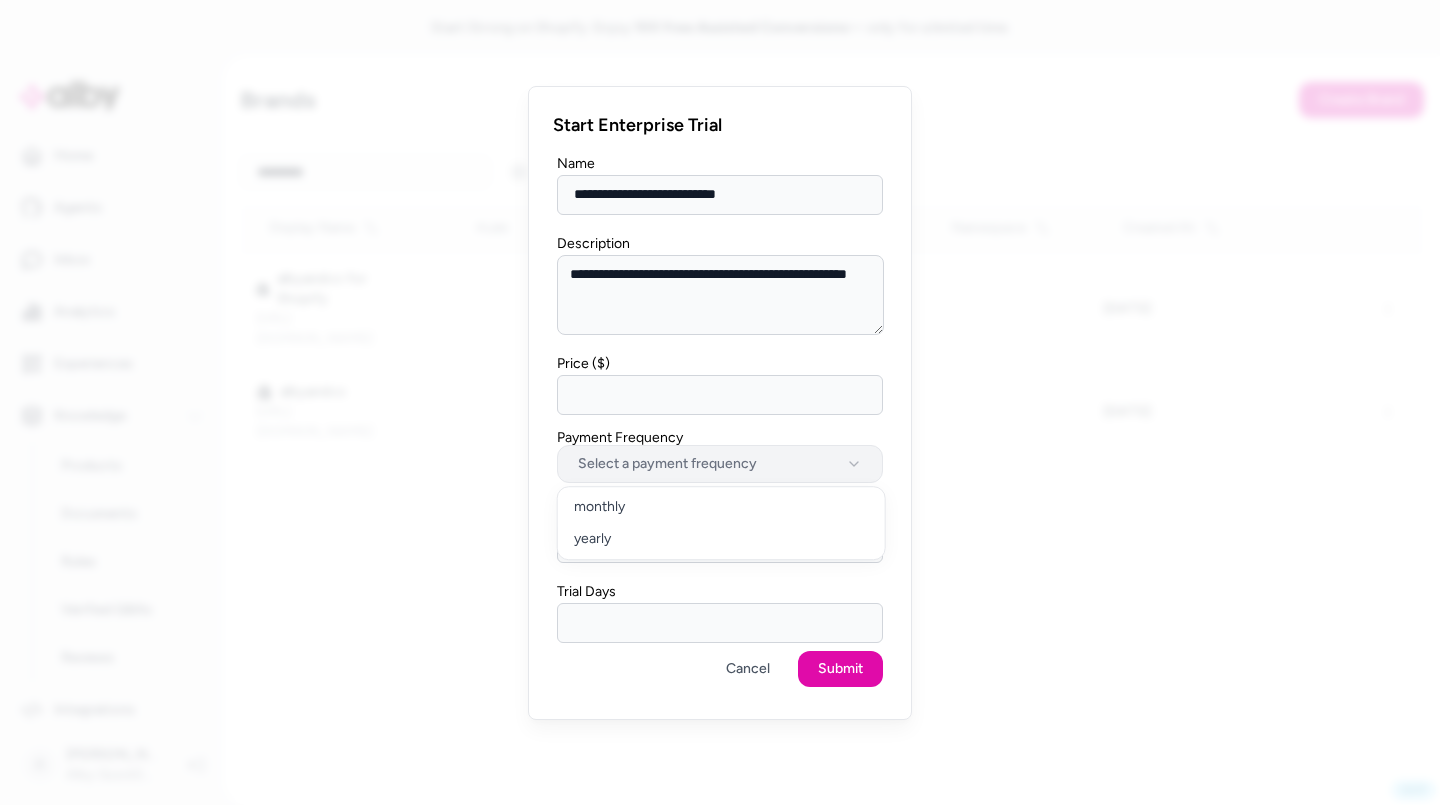 click on "Select a payment frequency" at bounding box center (720, 464) 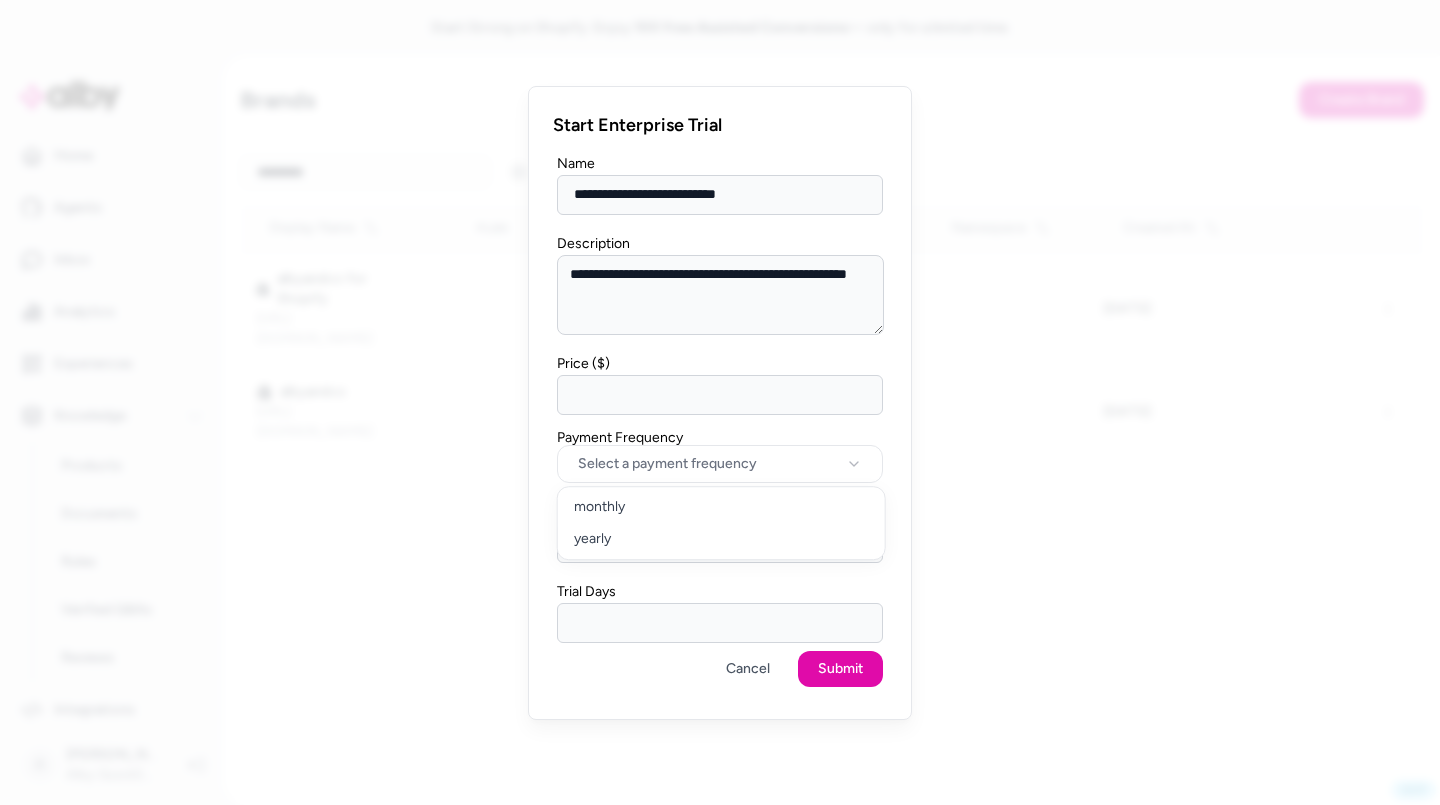 select on "******" 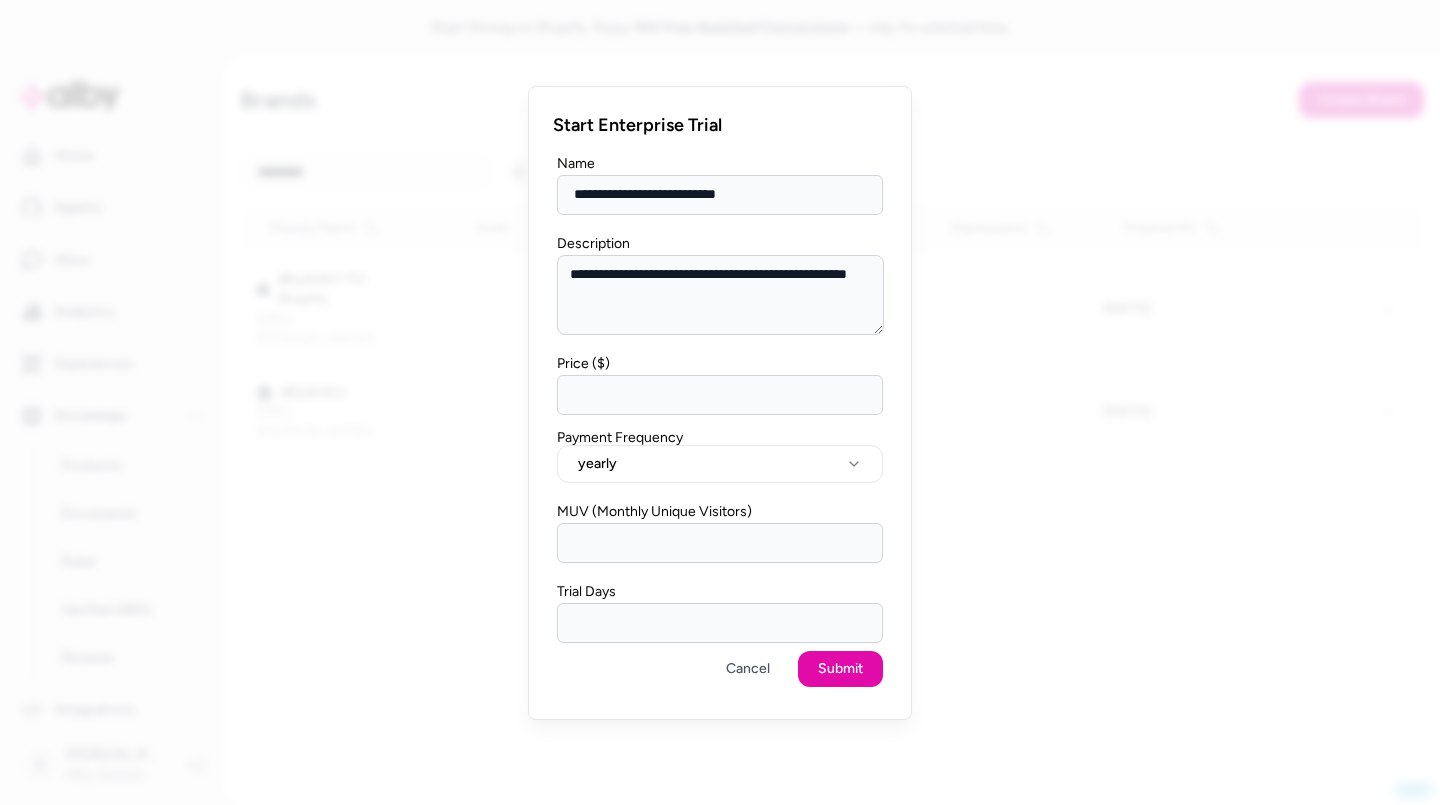 click on "MUV (Monthly Unique Visitors)" at bounding box center [720, 543] 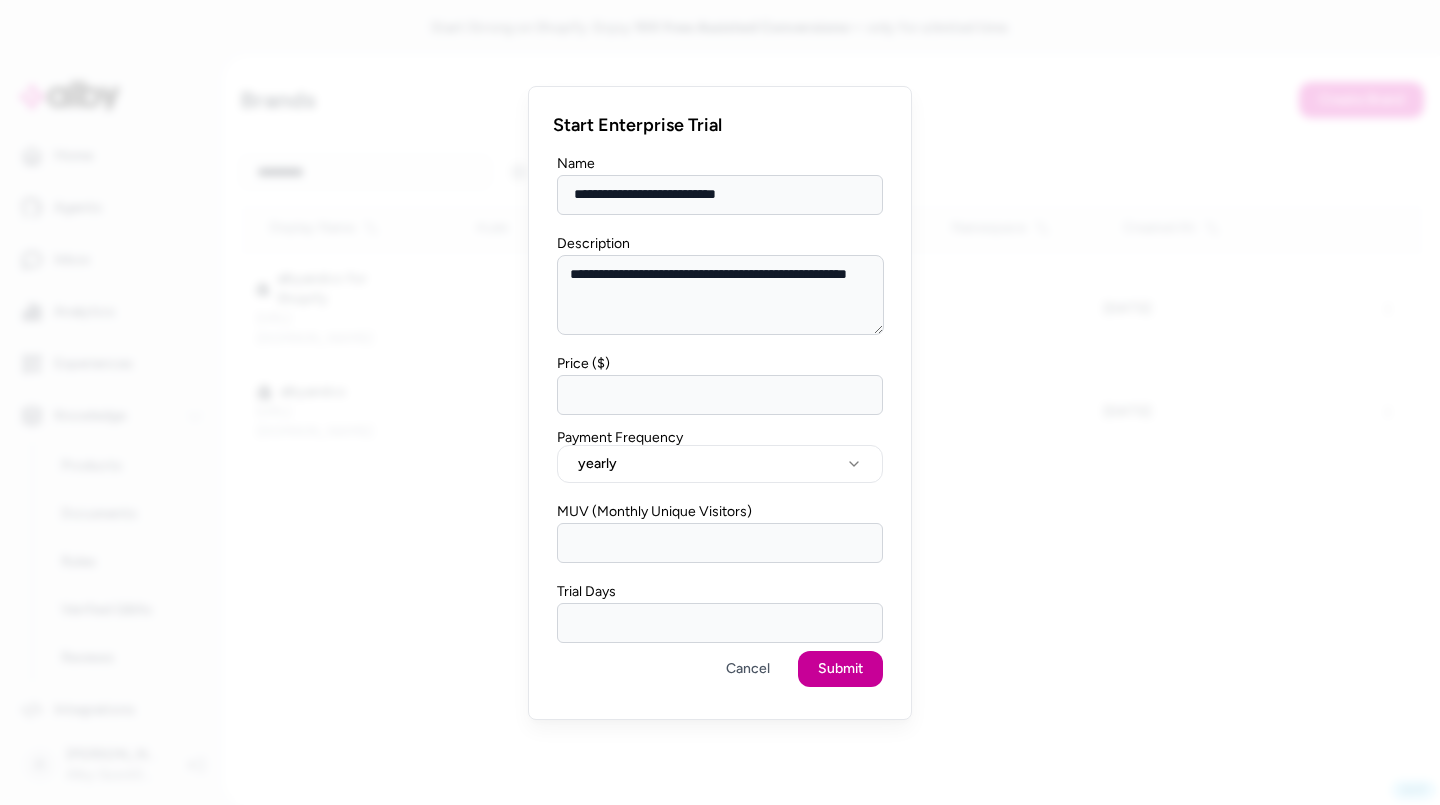 click on "Submit" at bounding box center [840, 669] 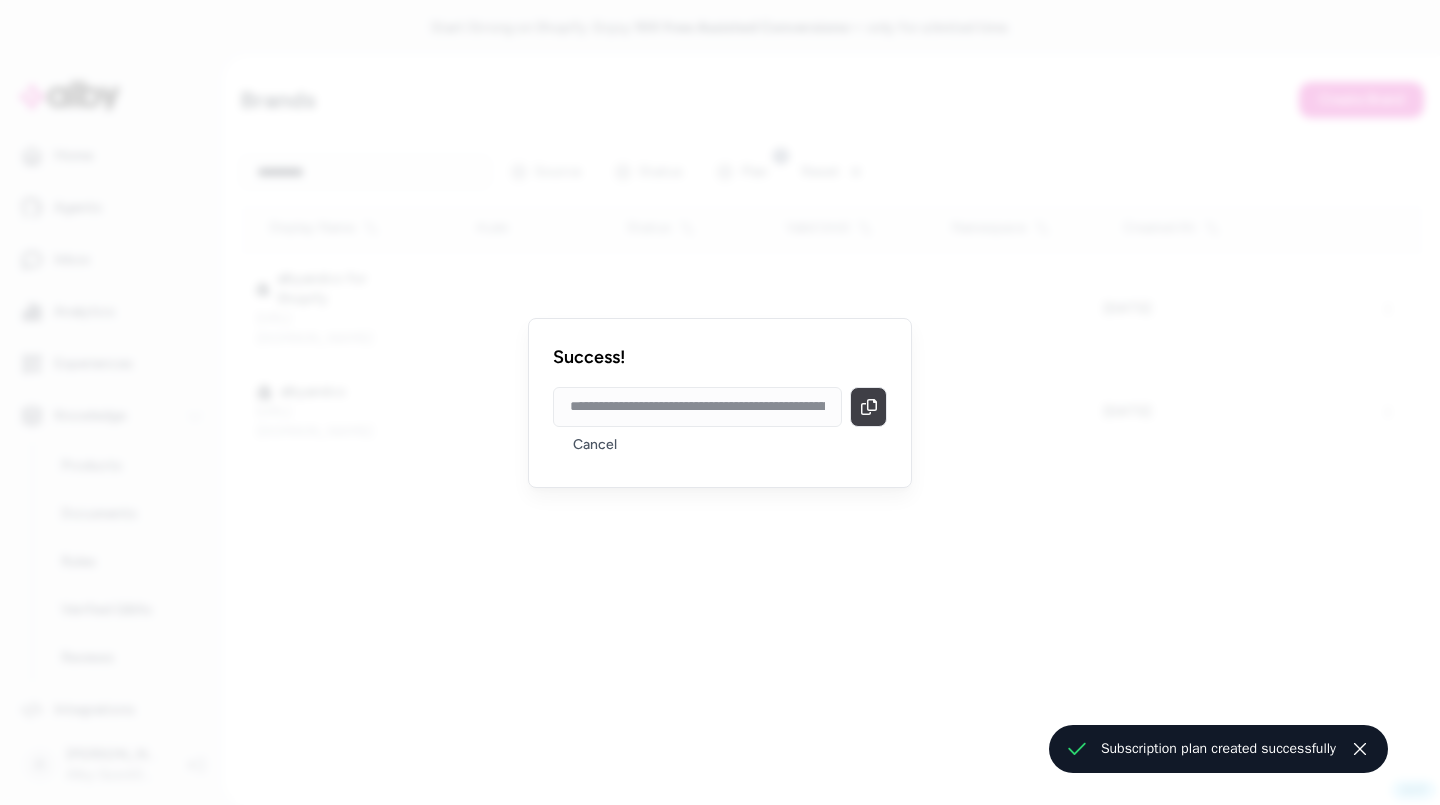 click on "Copy" at bounding box center (868, 407) 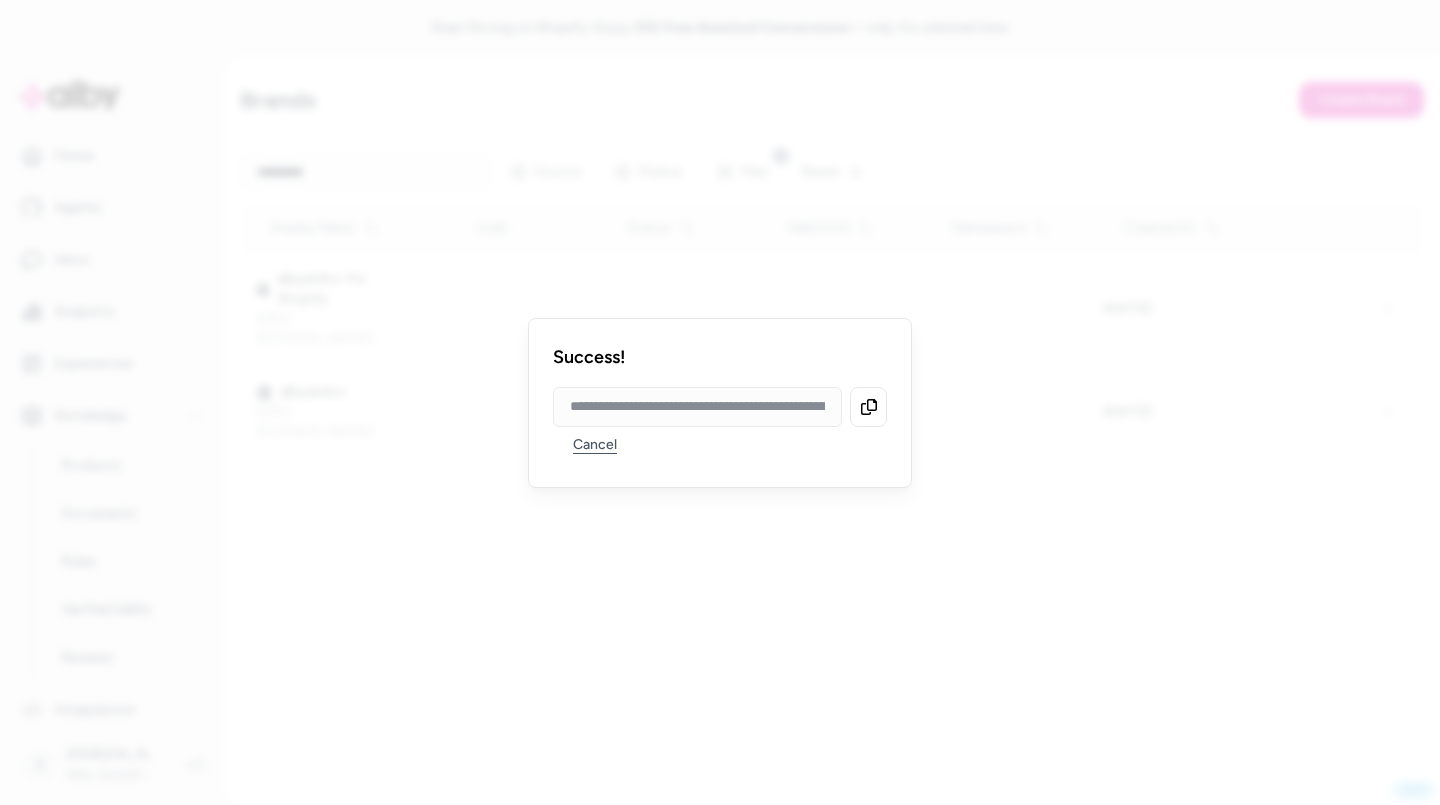 click on "Cancel" at bounding box center (595, 445) 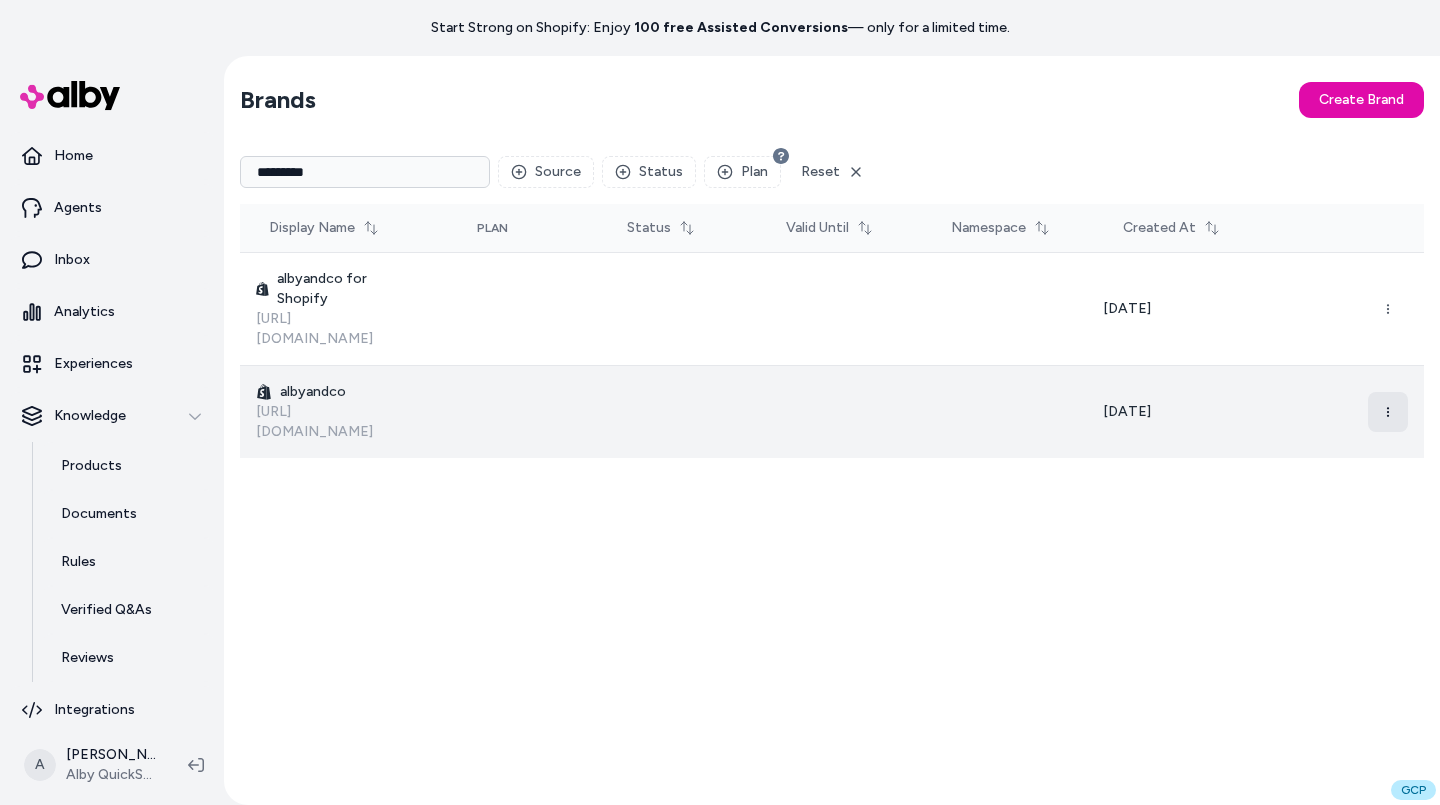 click at bounding box center [1388, 412] 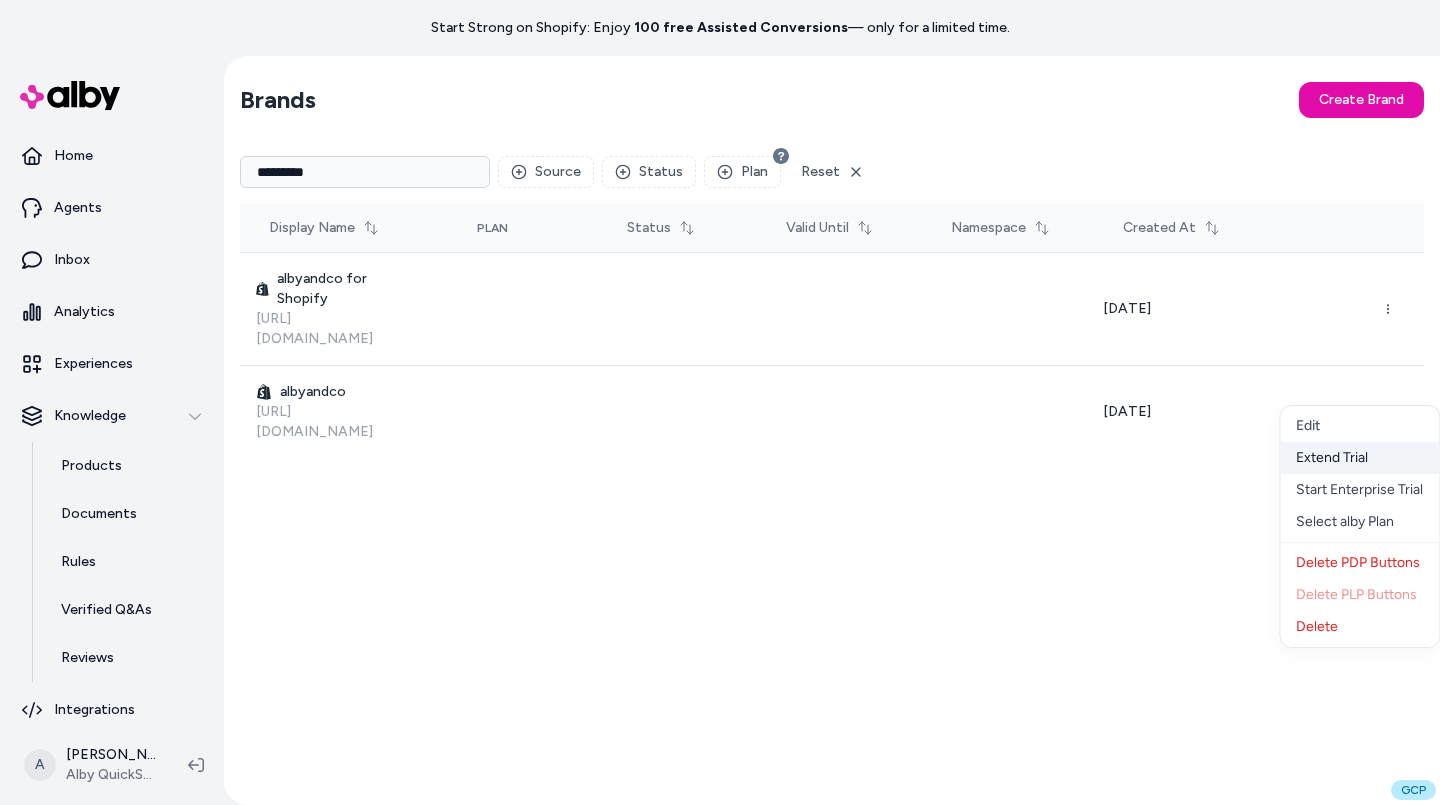 click on "Extend Trial" at bounding box center [1359, 458] 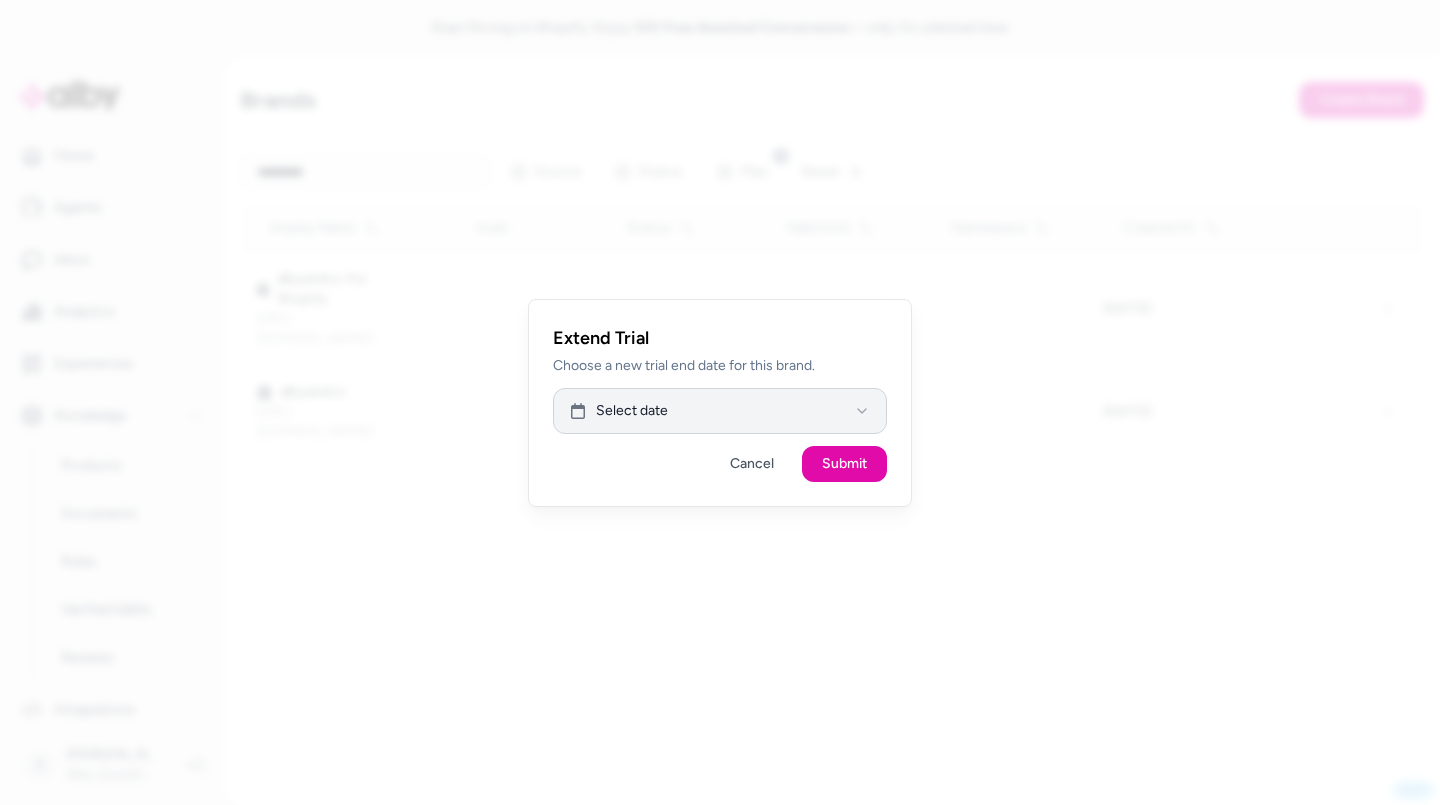 click on "Select date" at bounding box center (720, 411) 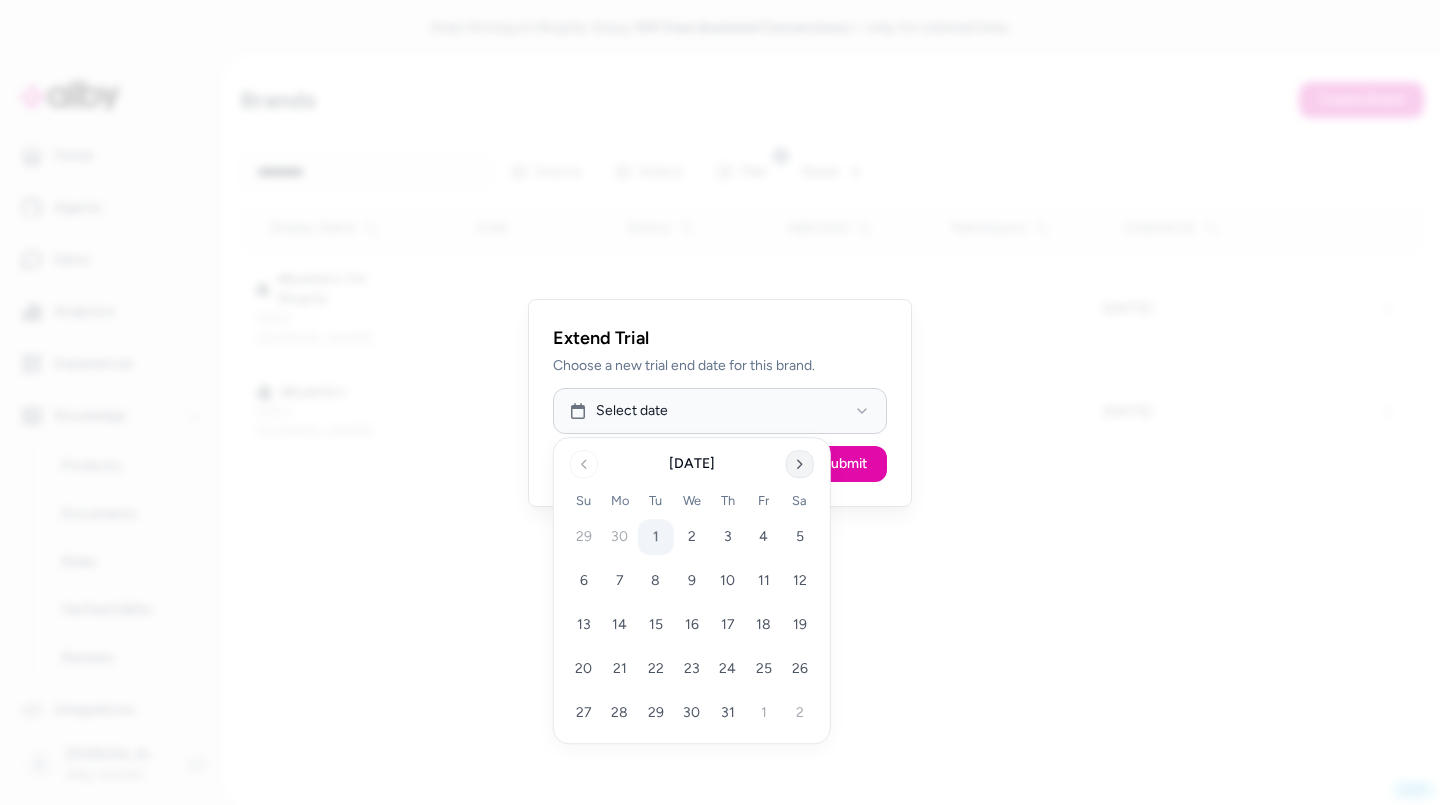 click 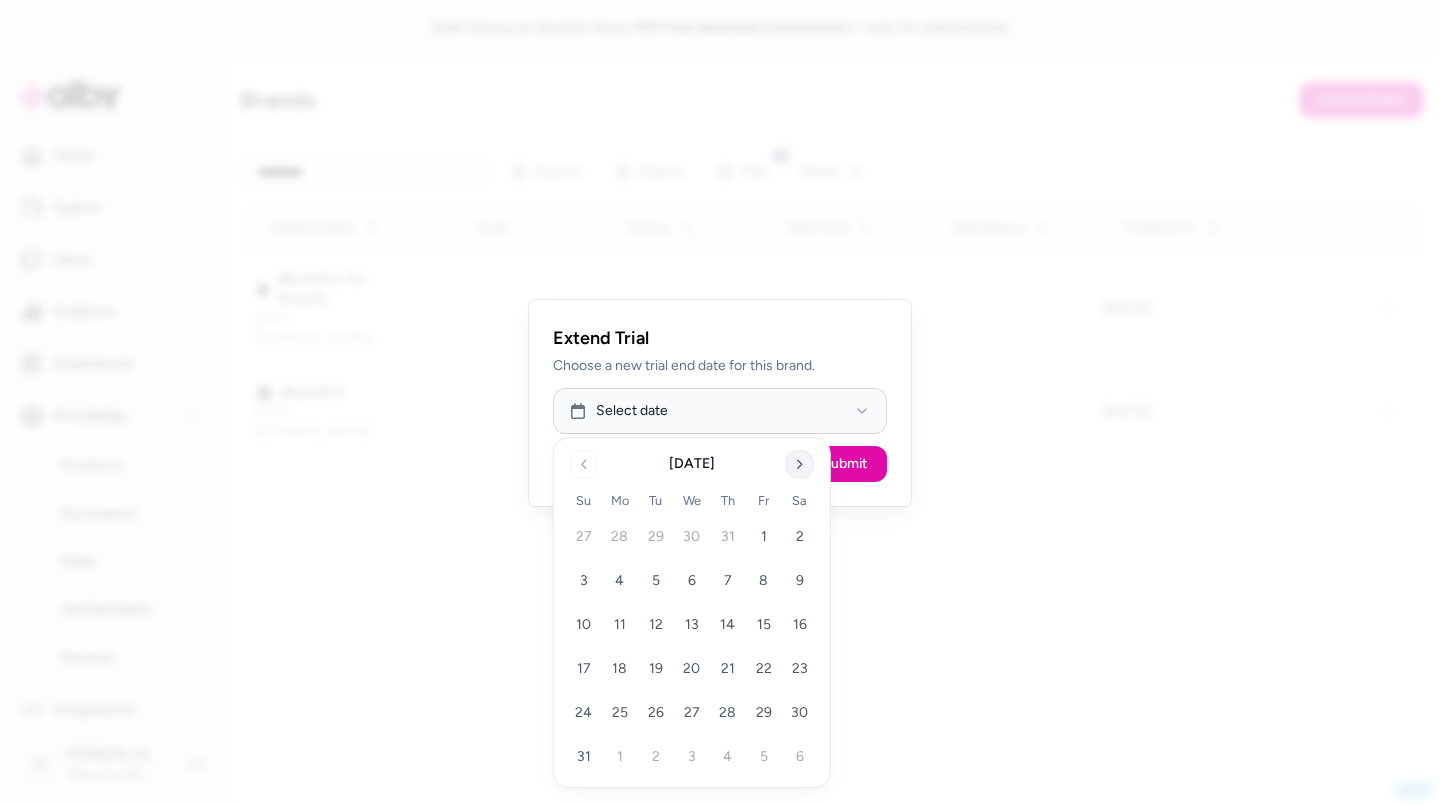 click 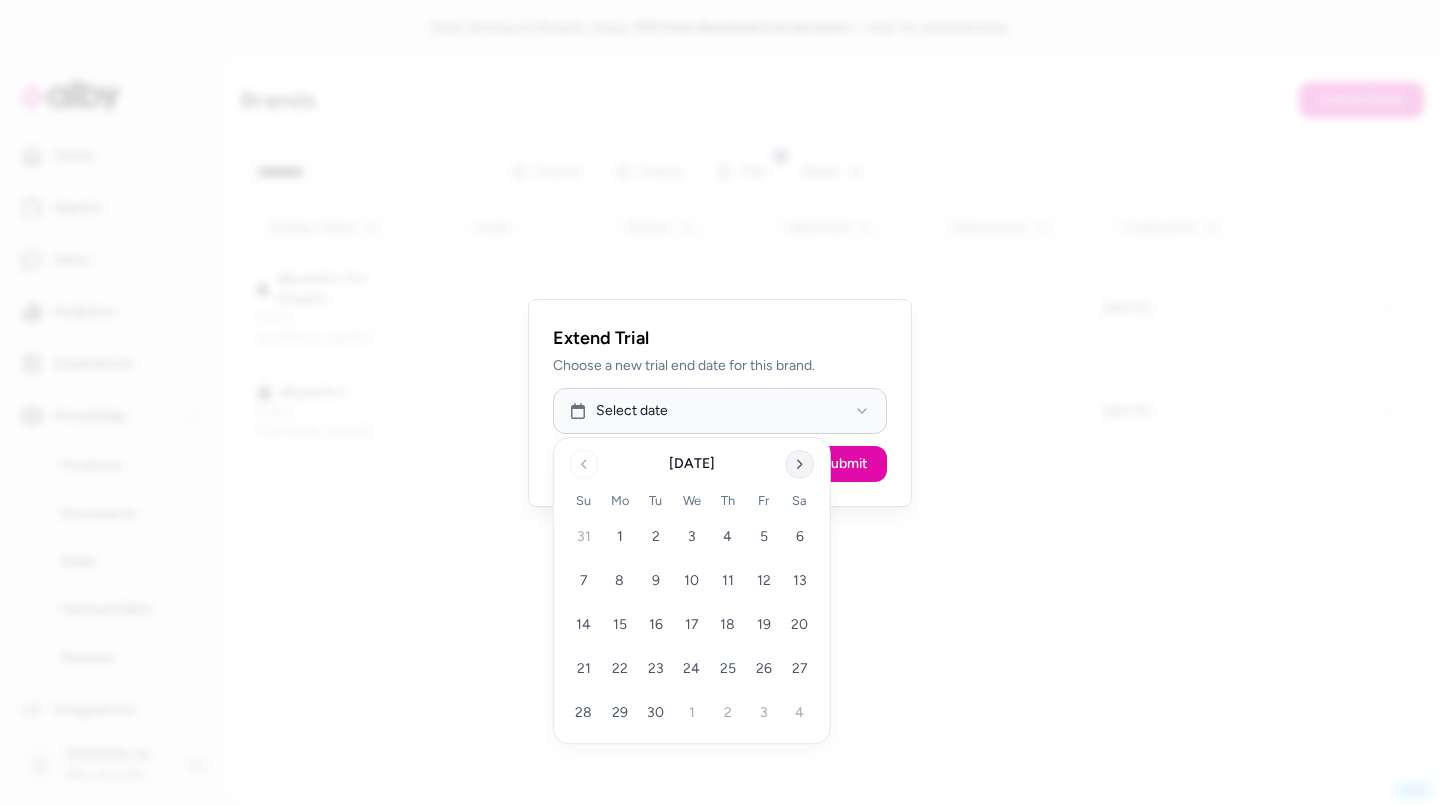 click 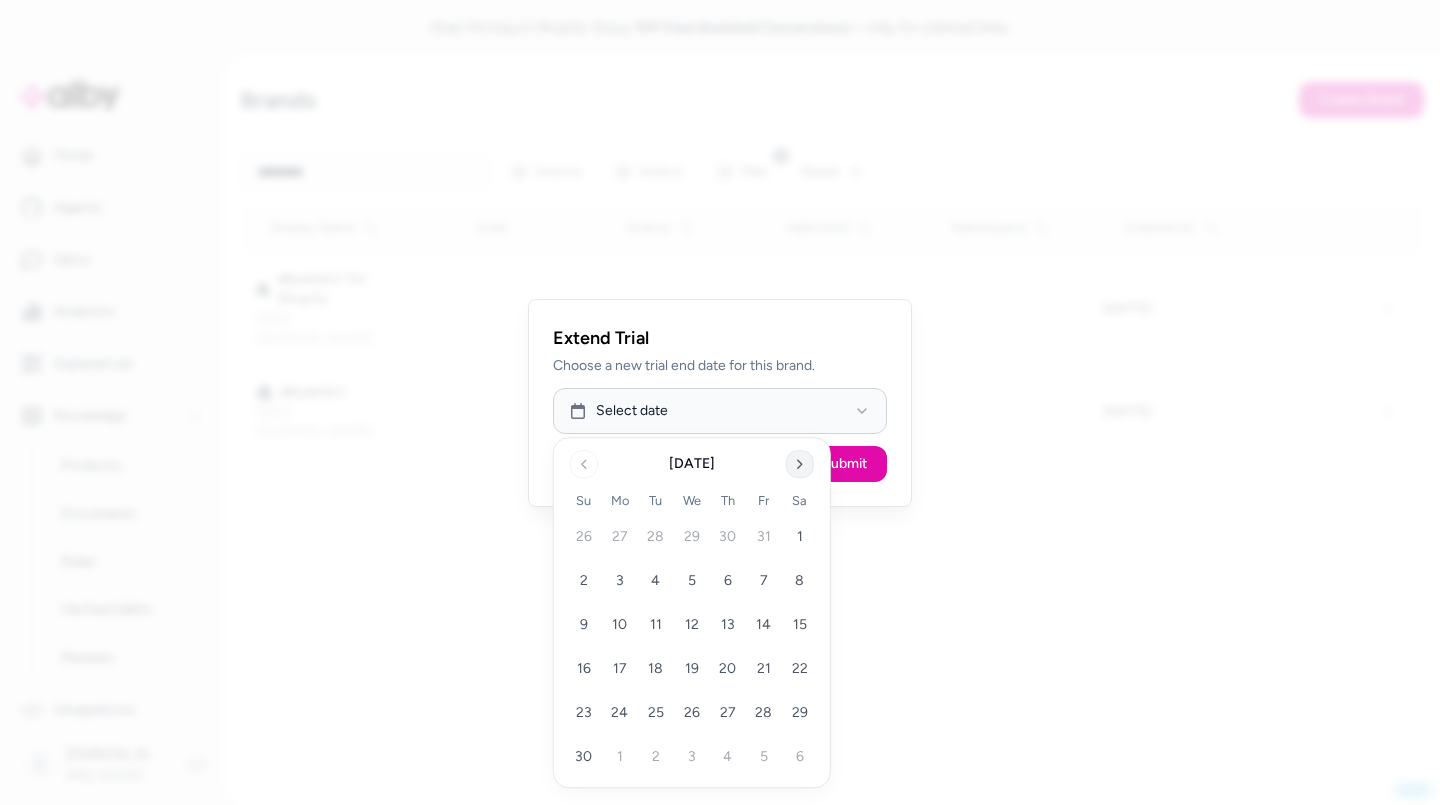 click 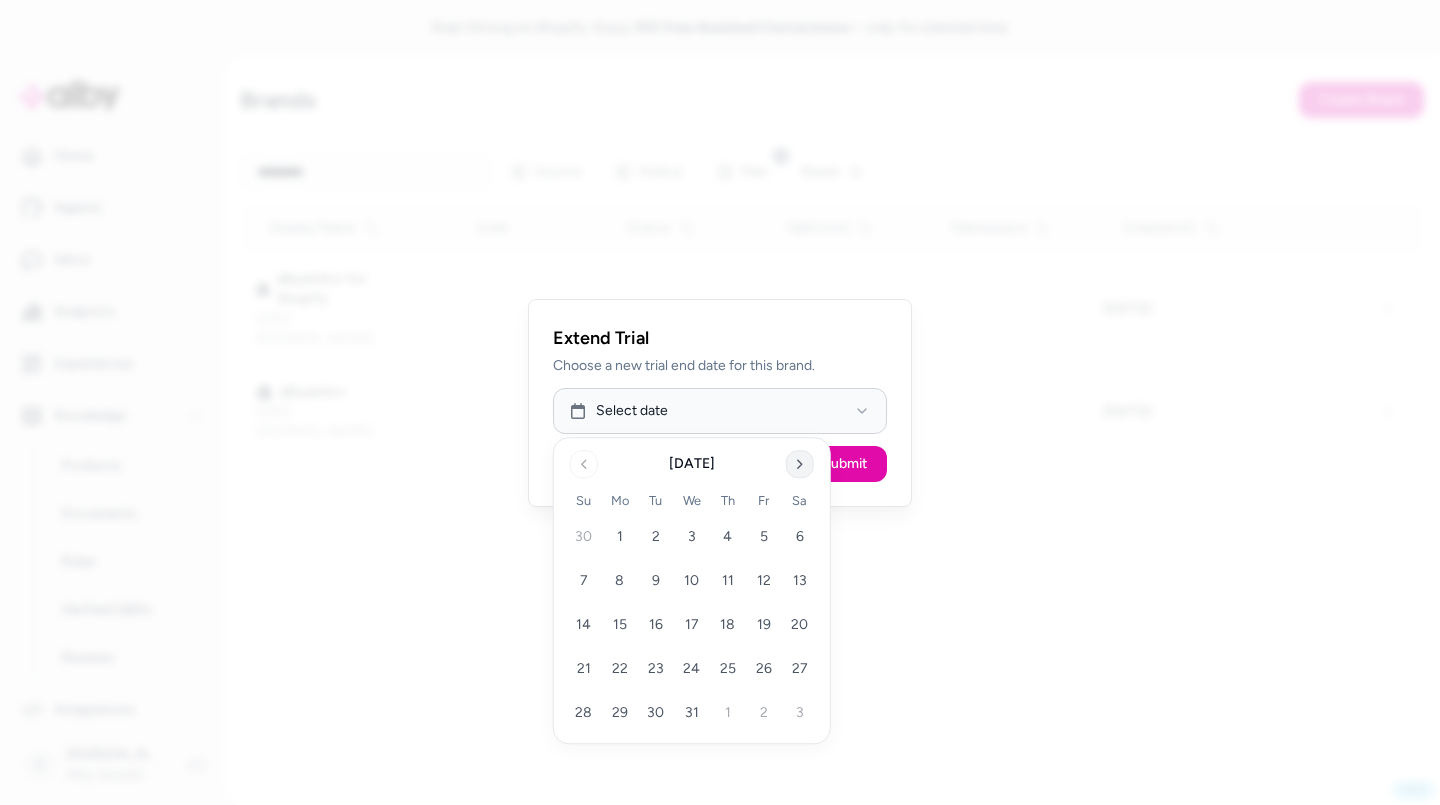 click 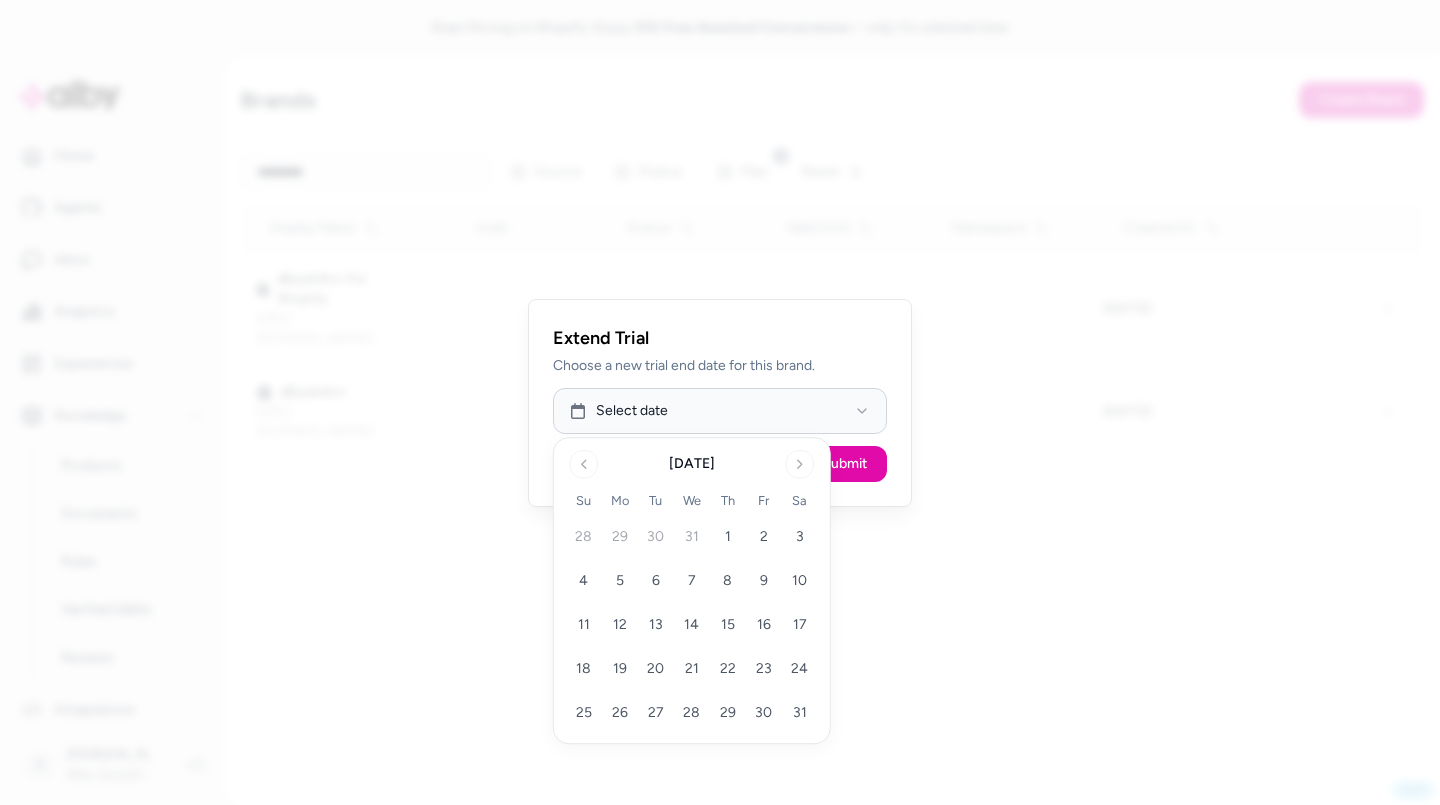 click on "January 2026" at bounding box center [692, 462] 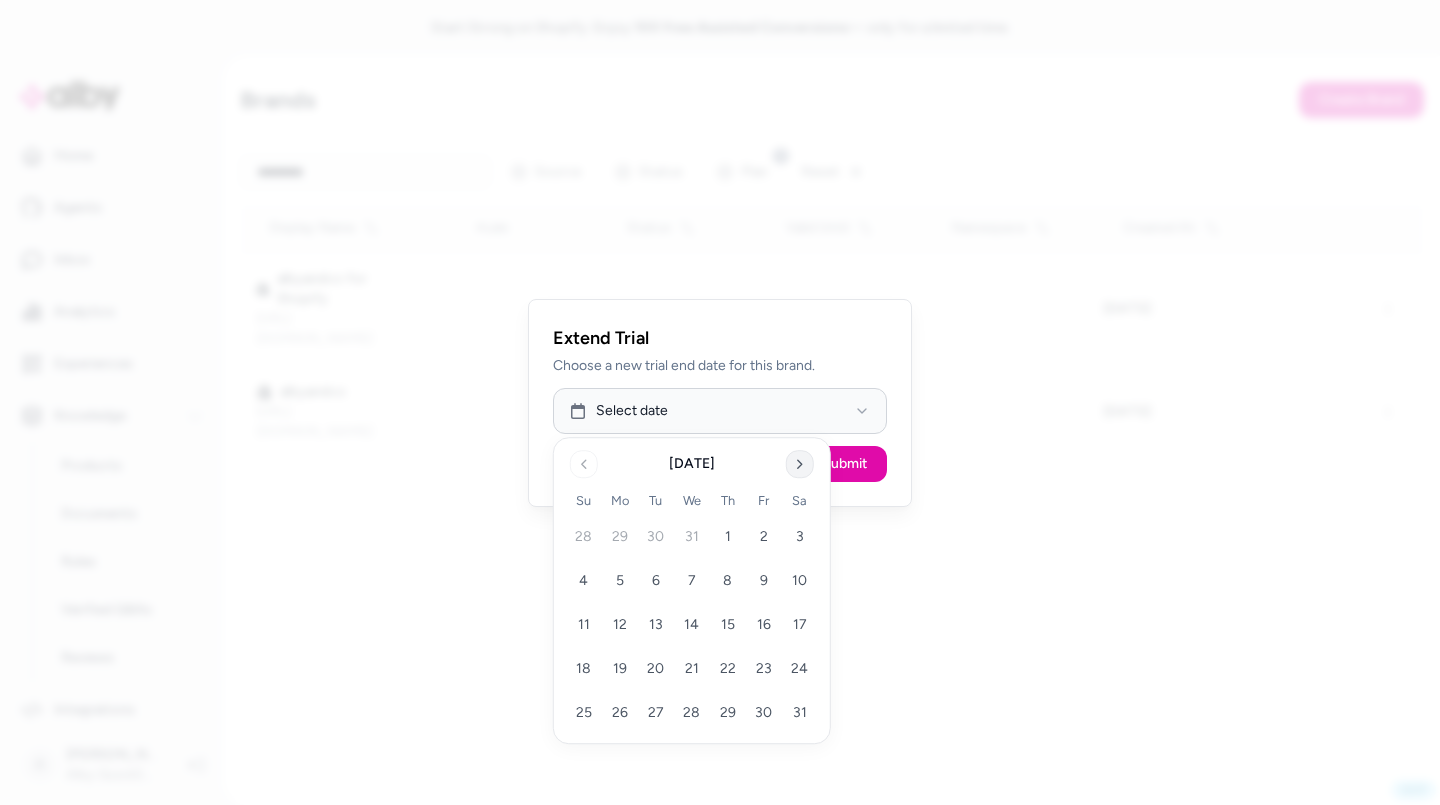 click 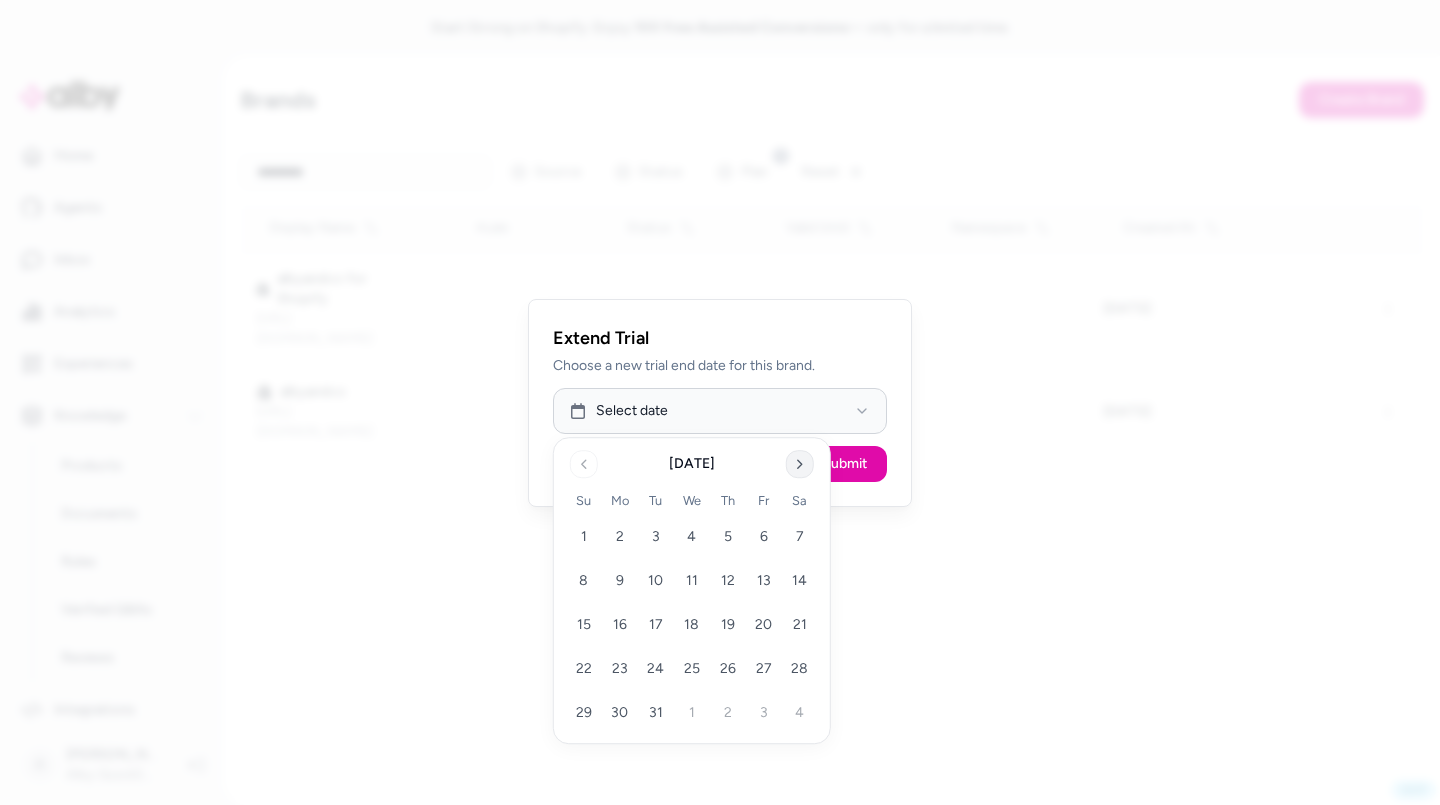 click 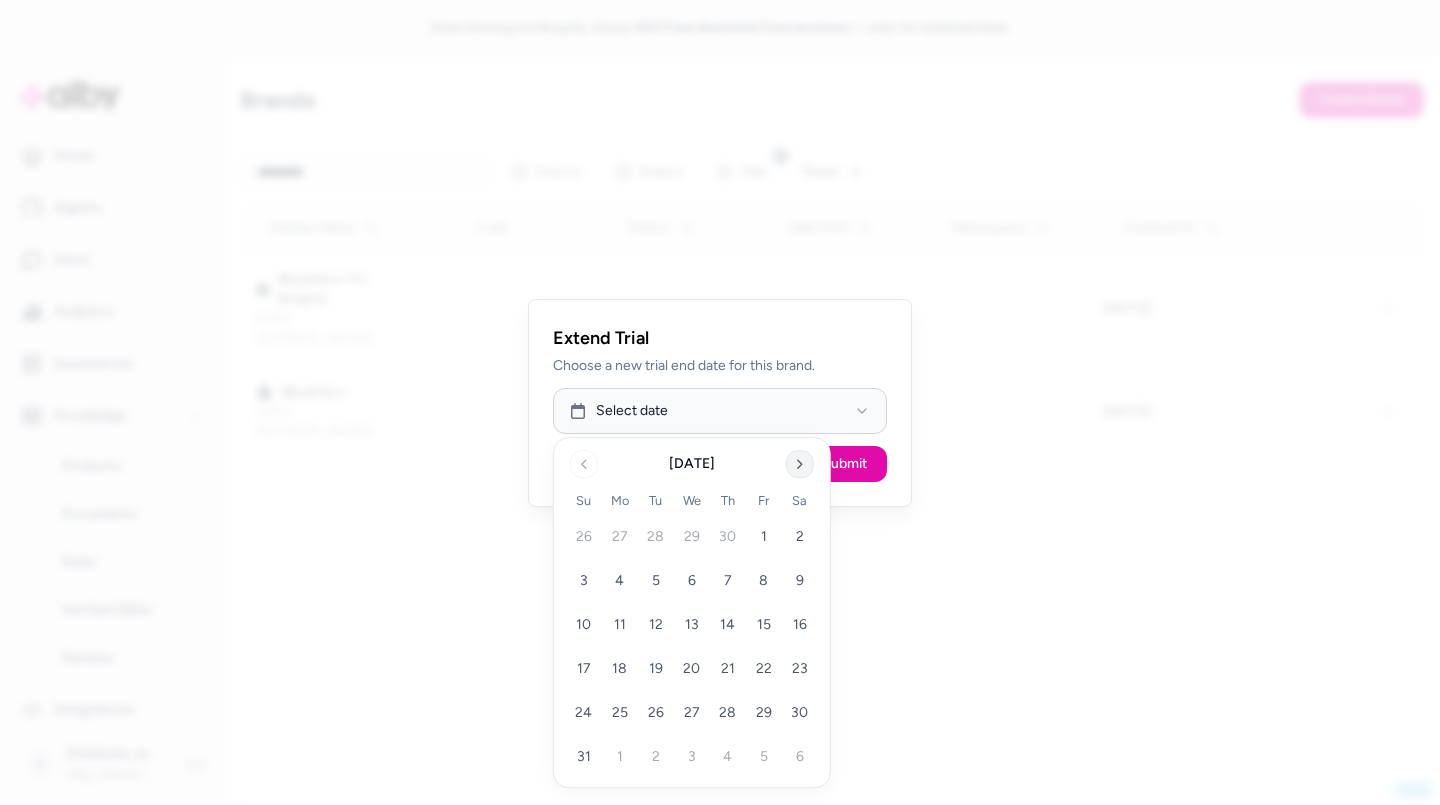 click 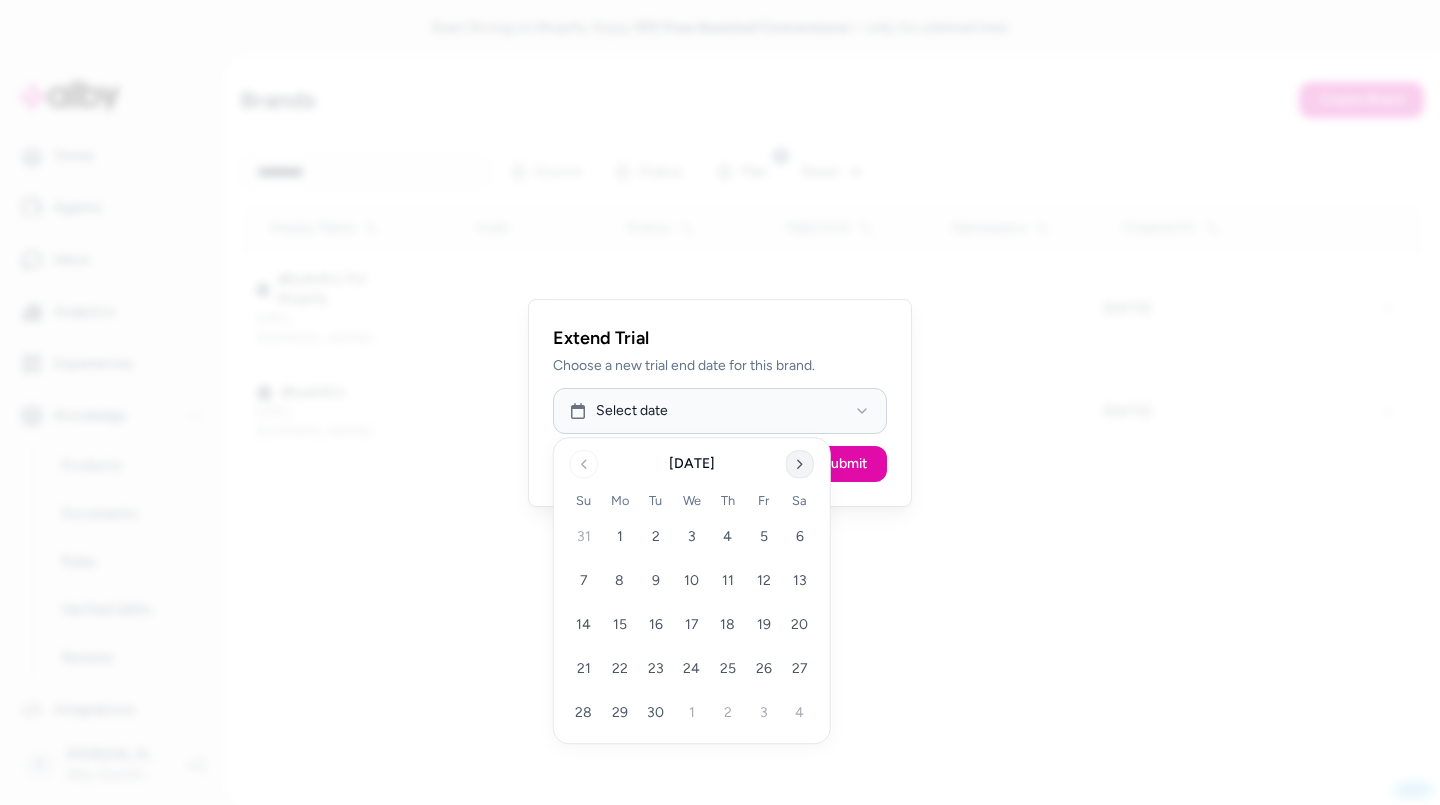 click 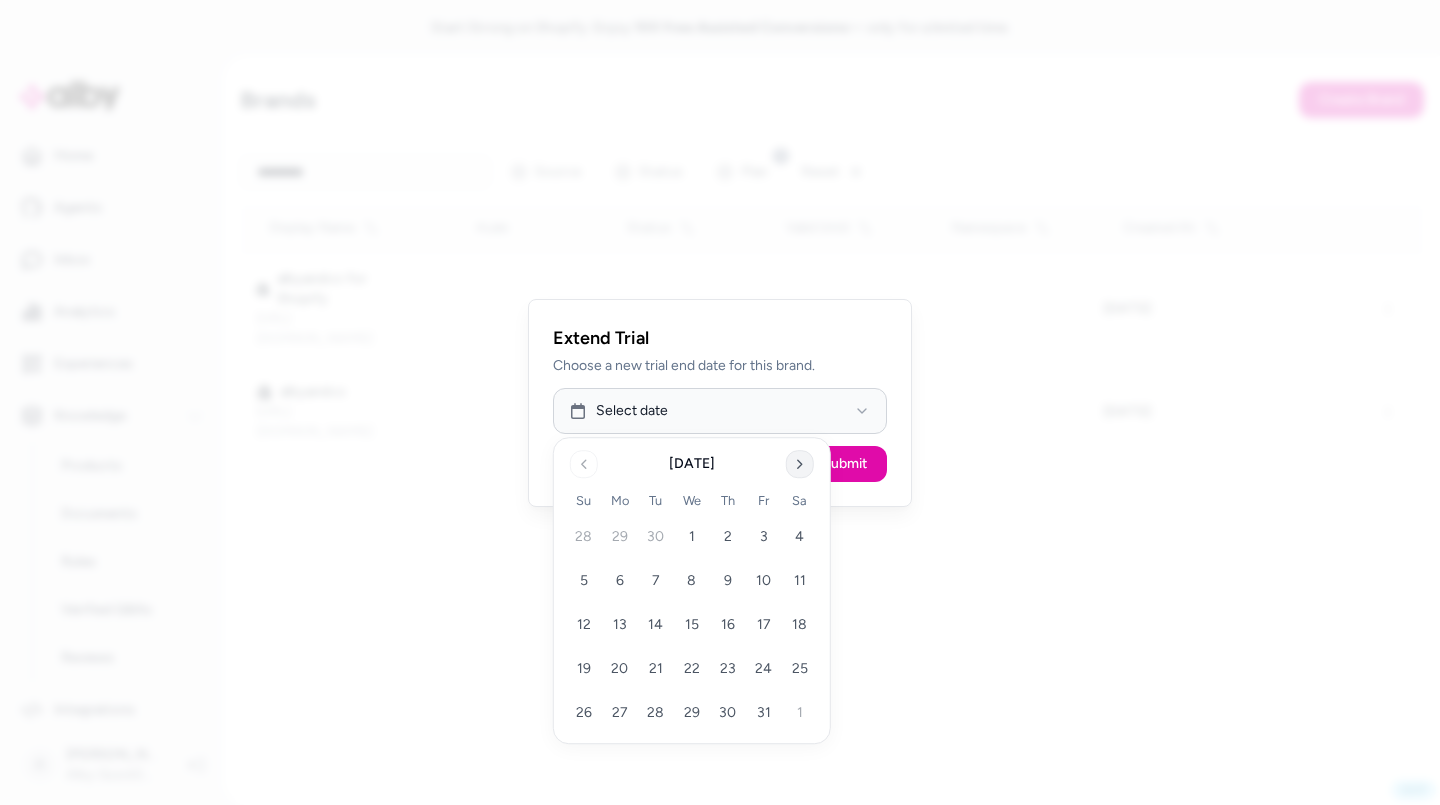 click 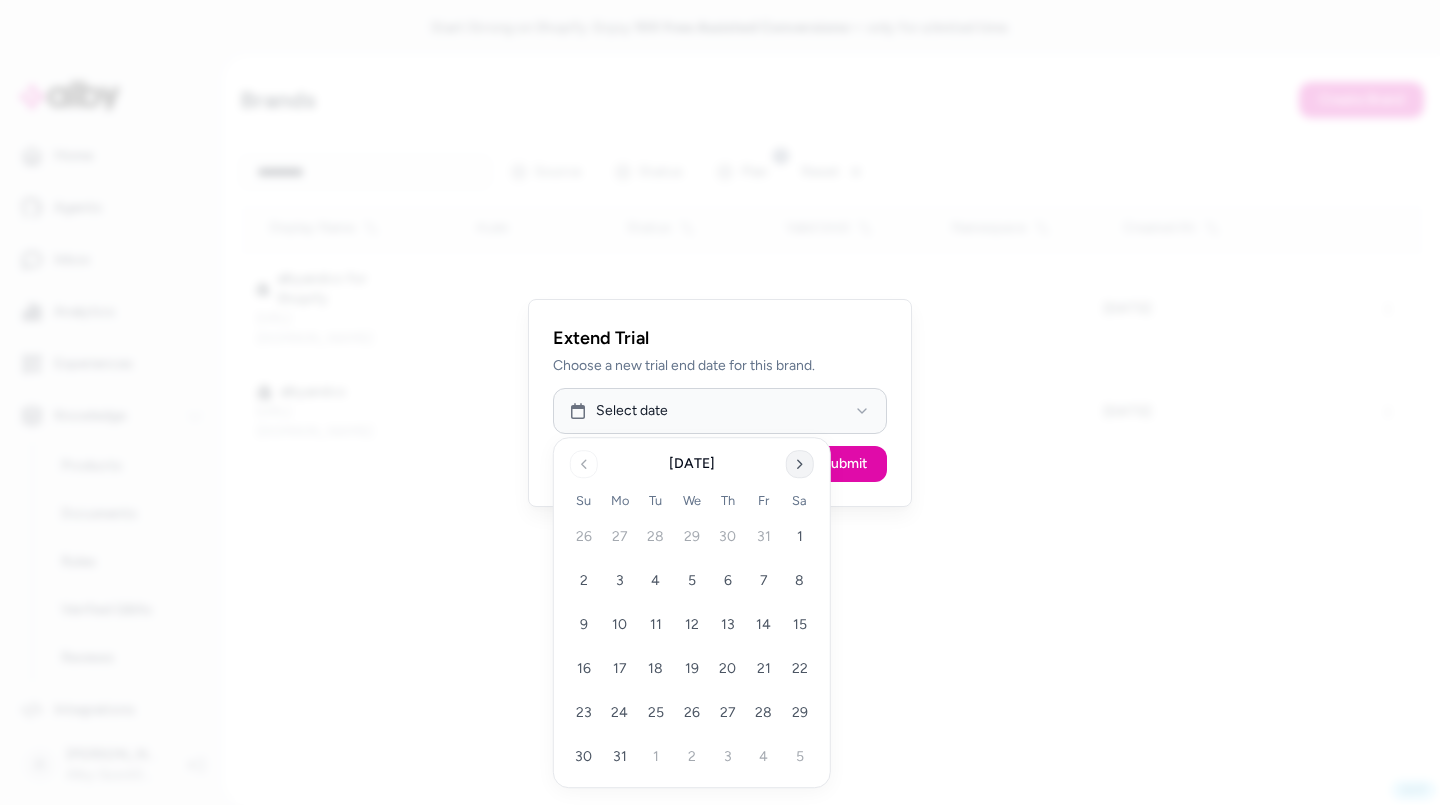 click 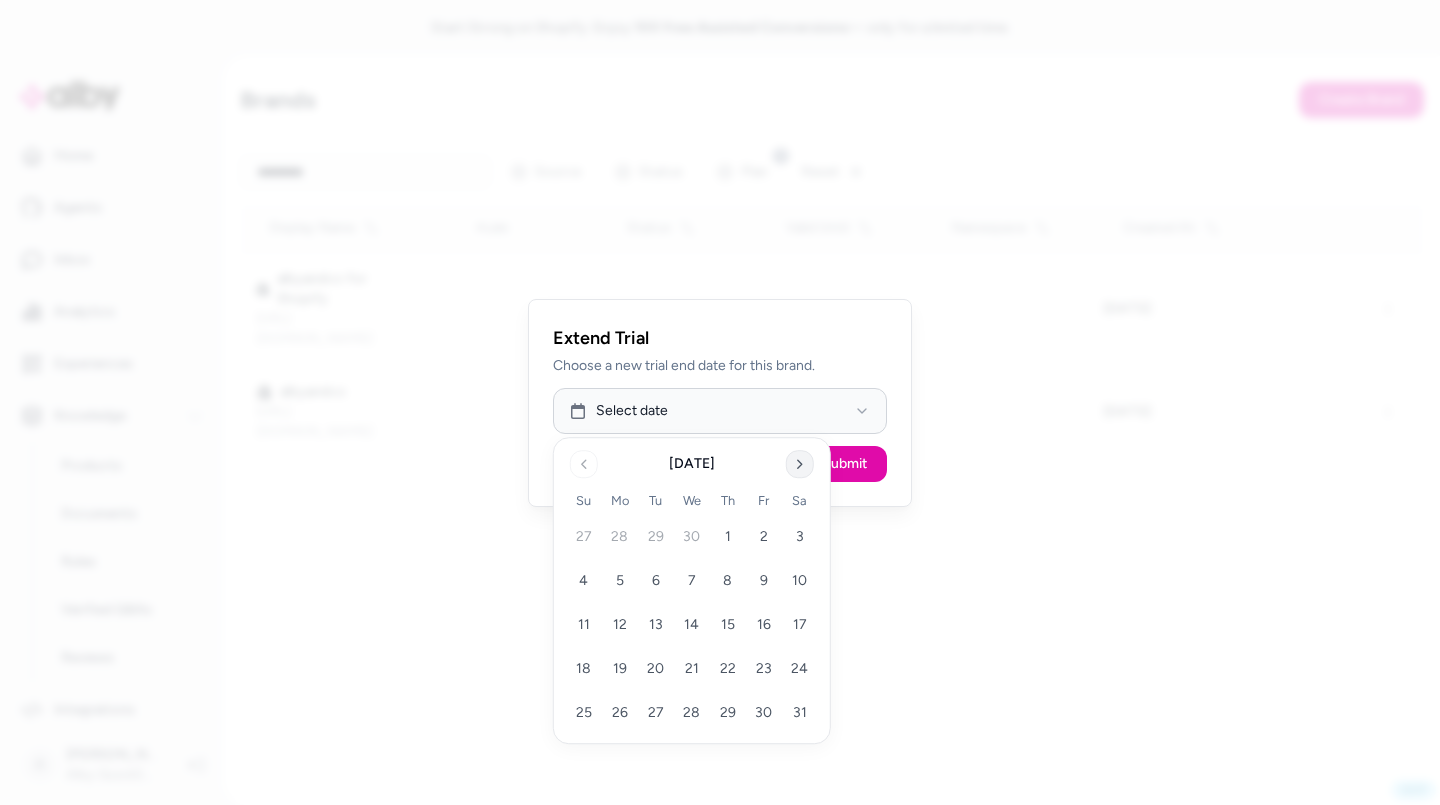 click 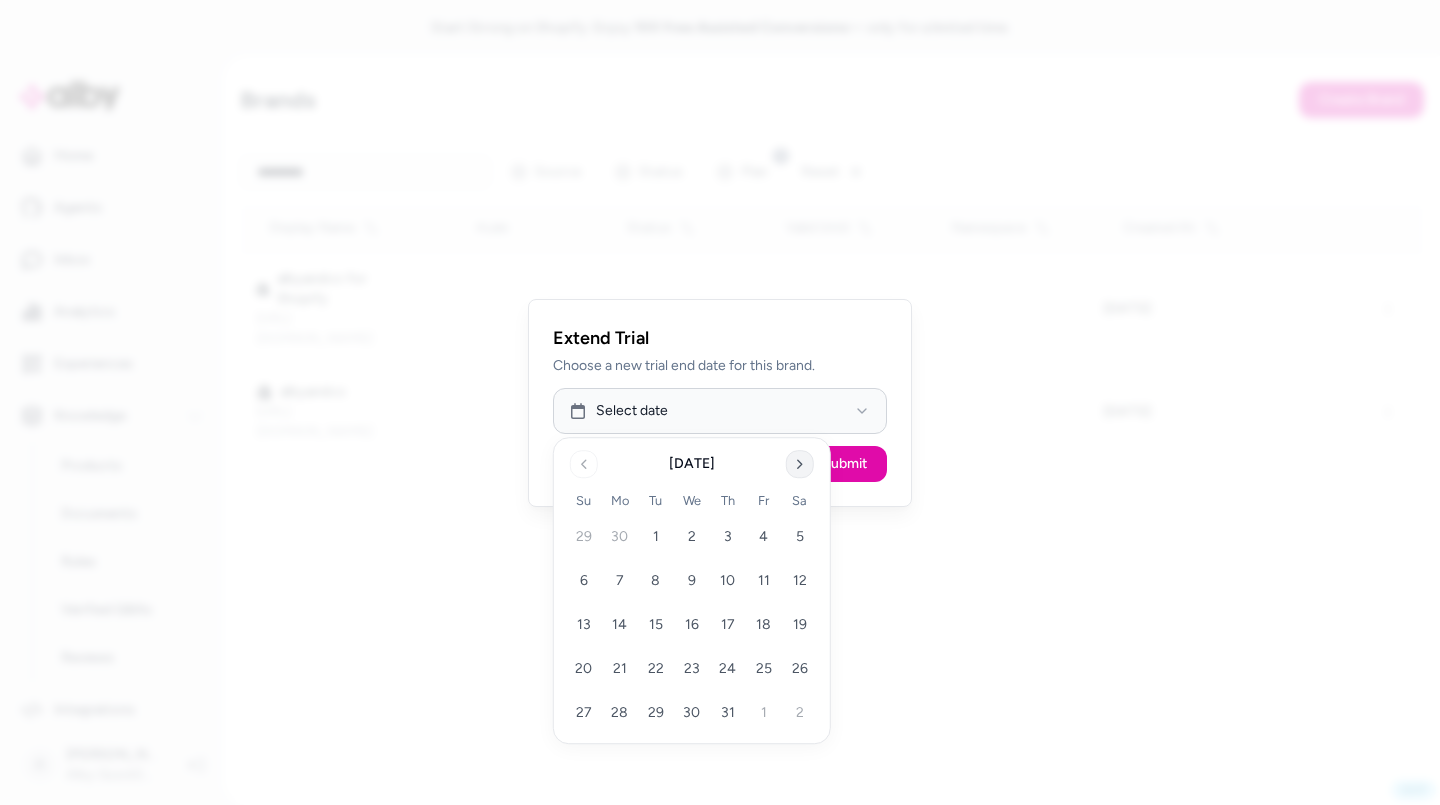 click 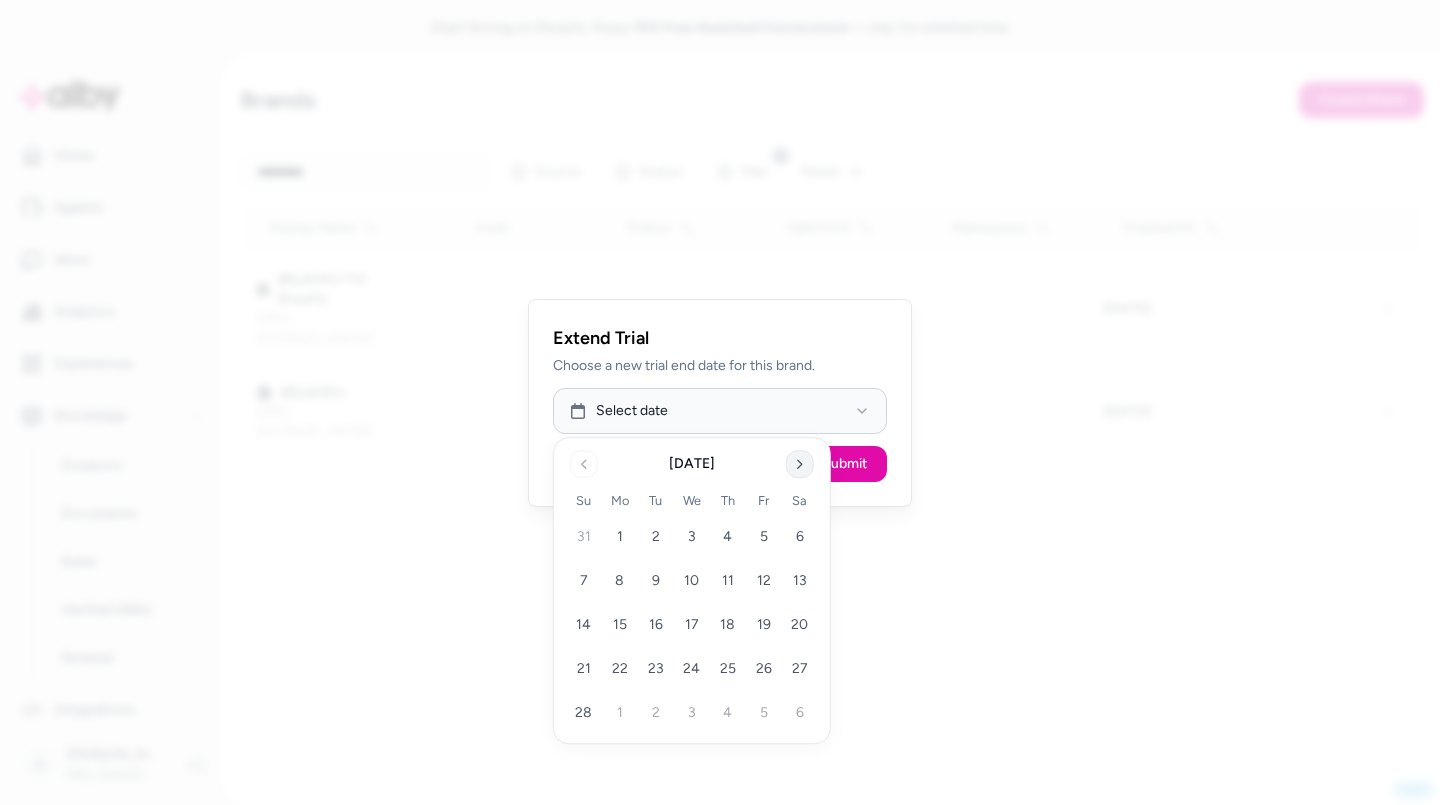 click 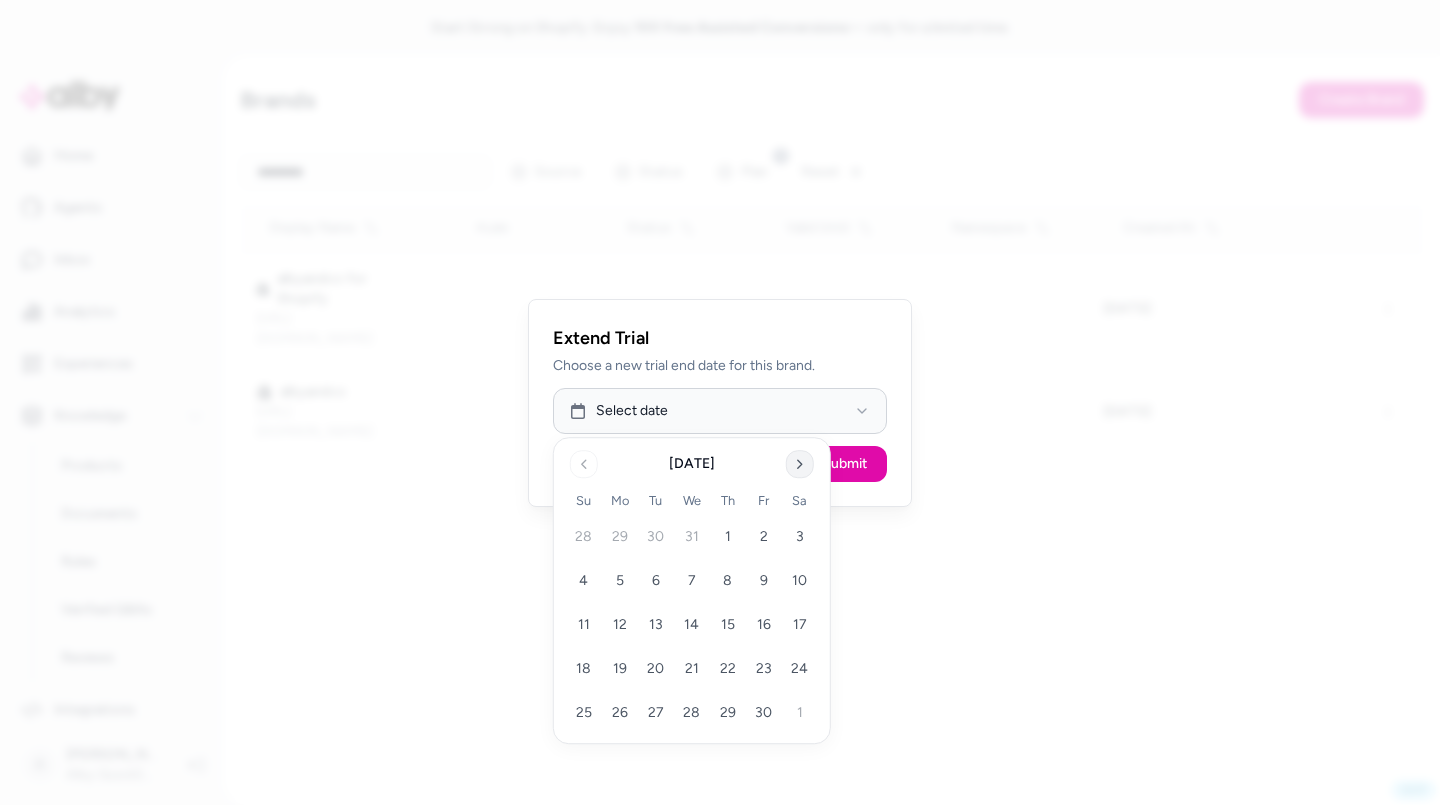 click 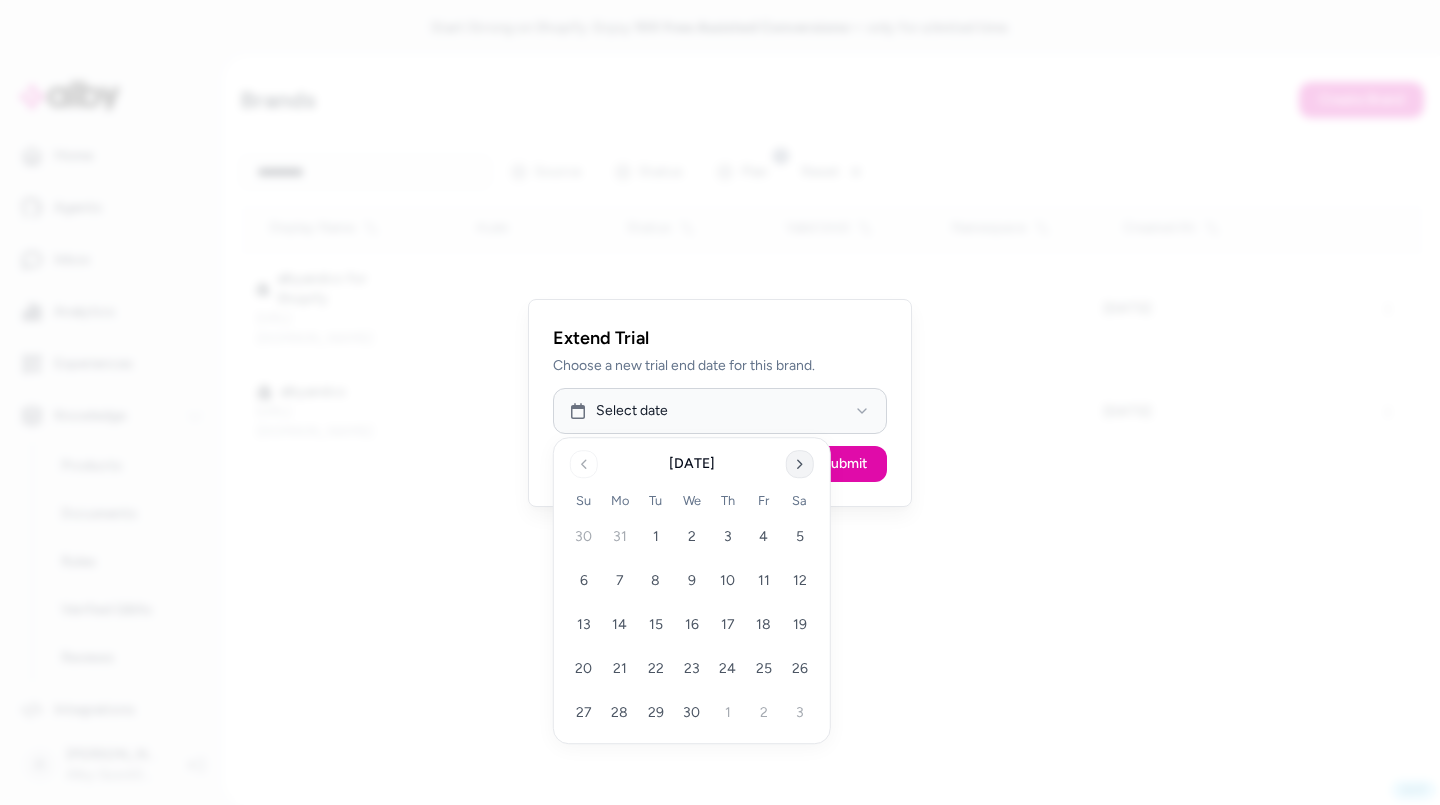 click 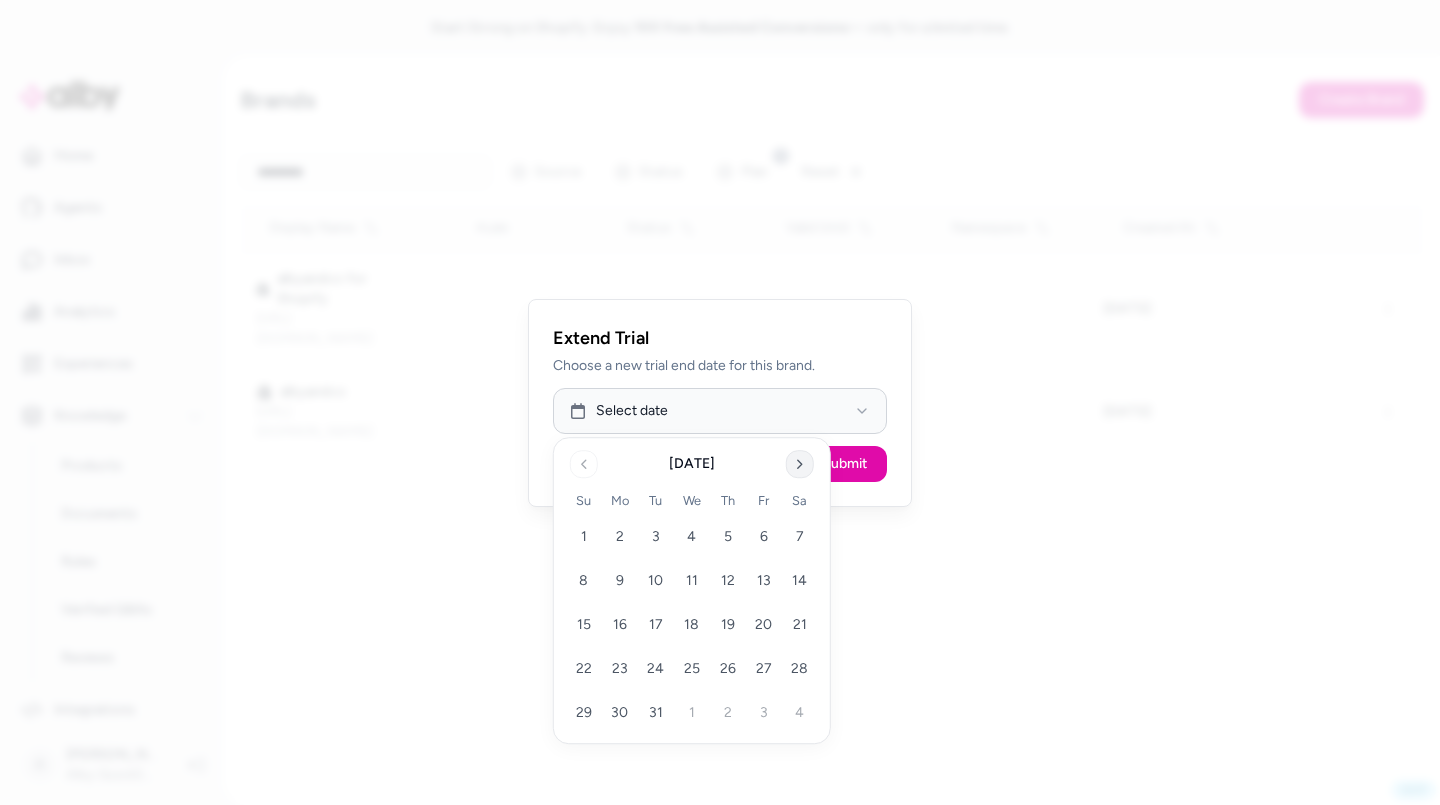 click 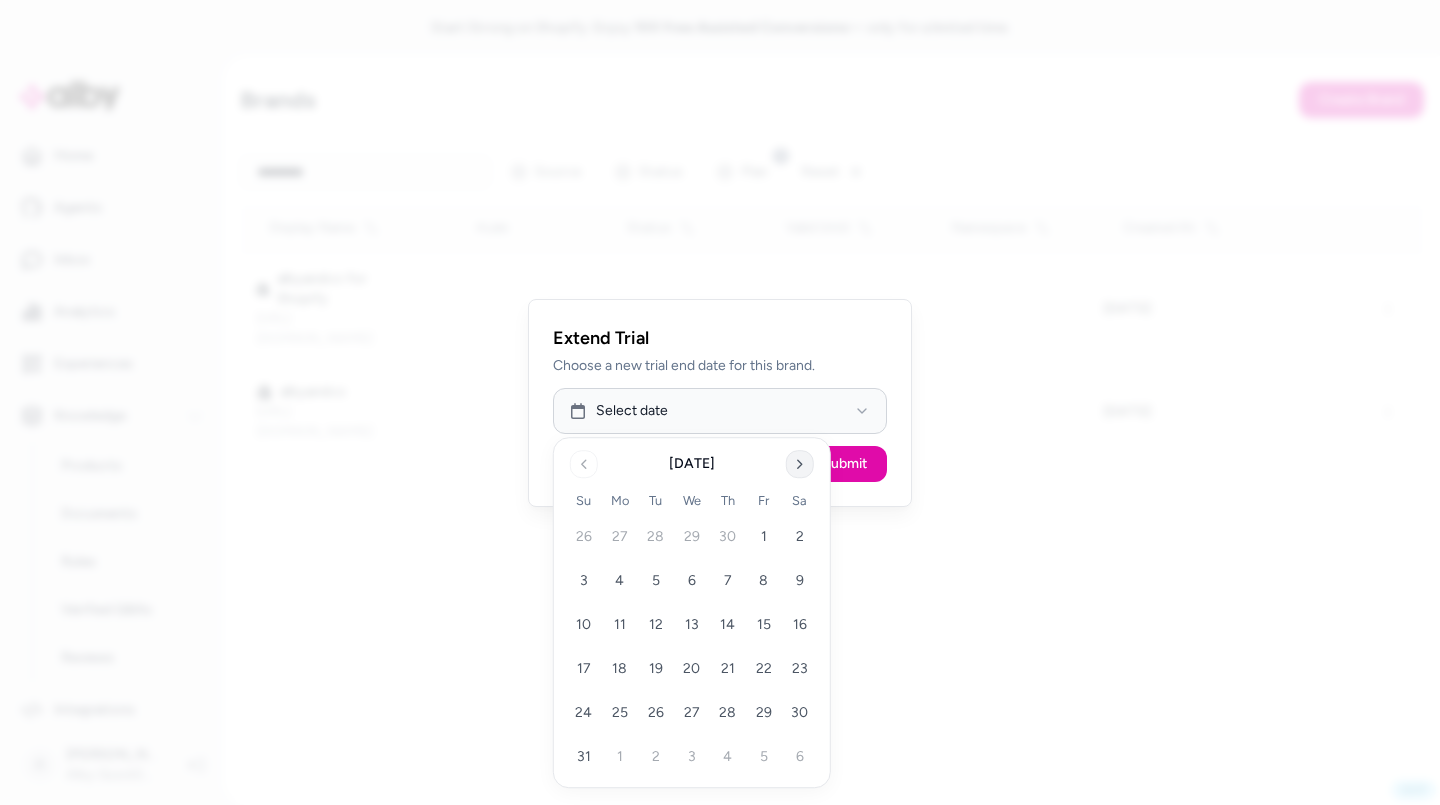 click 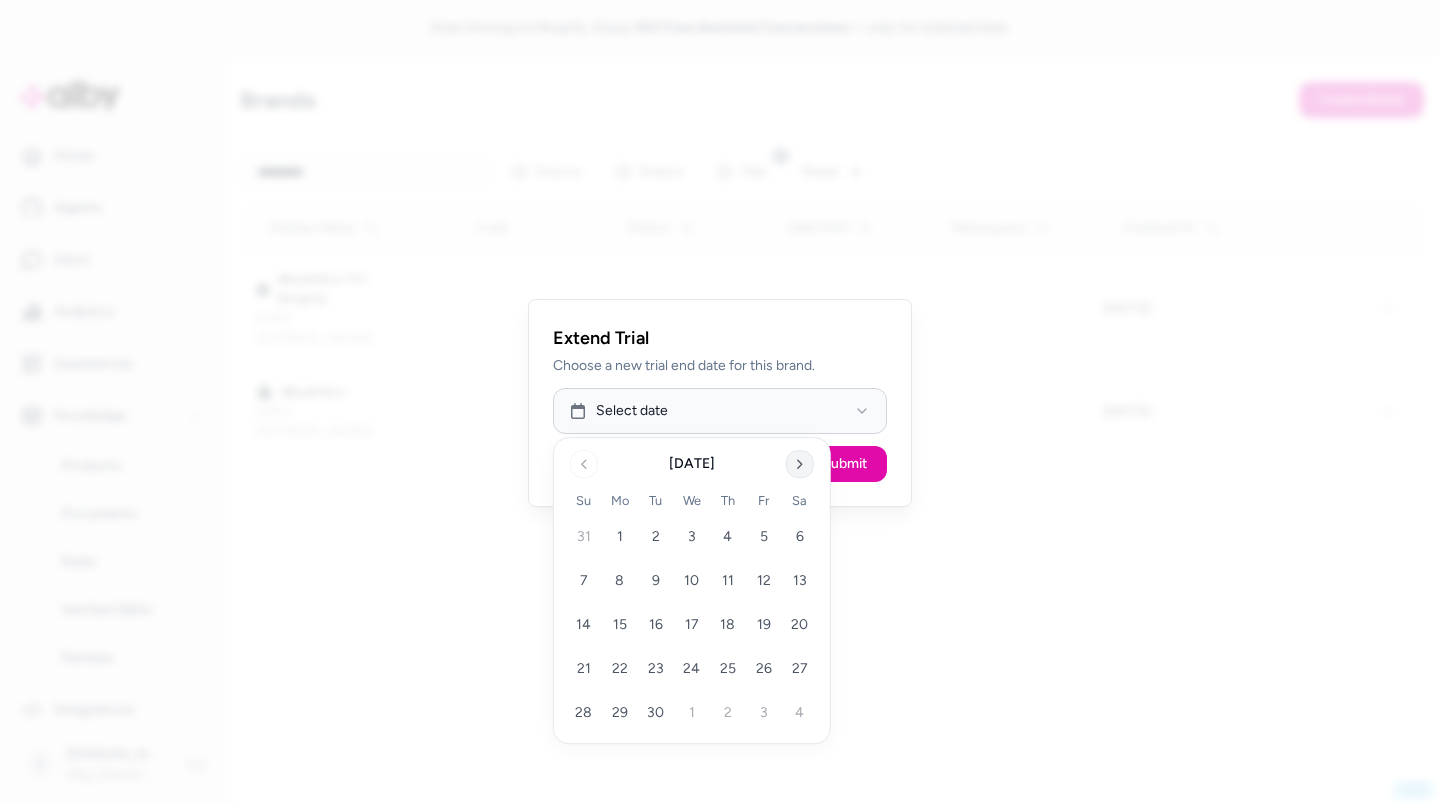 click 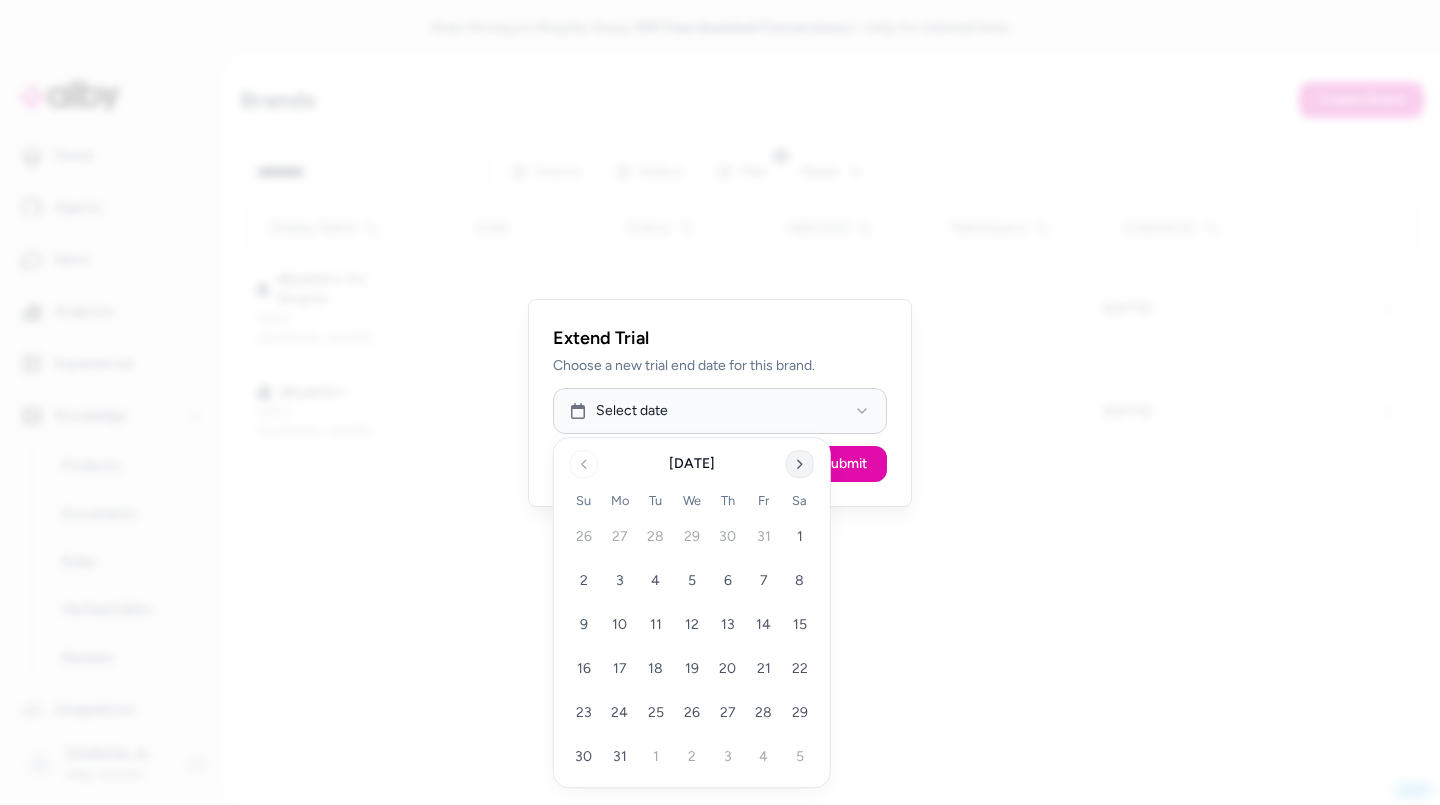 click 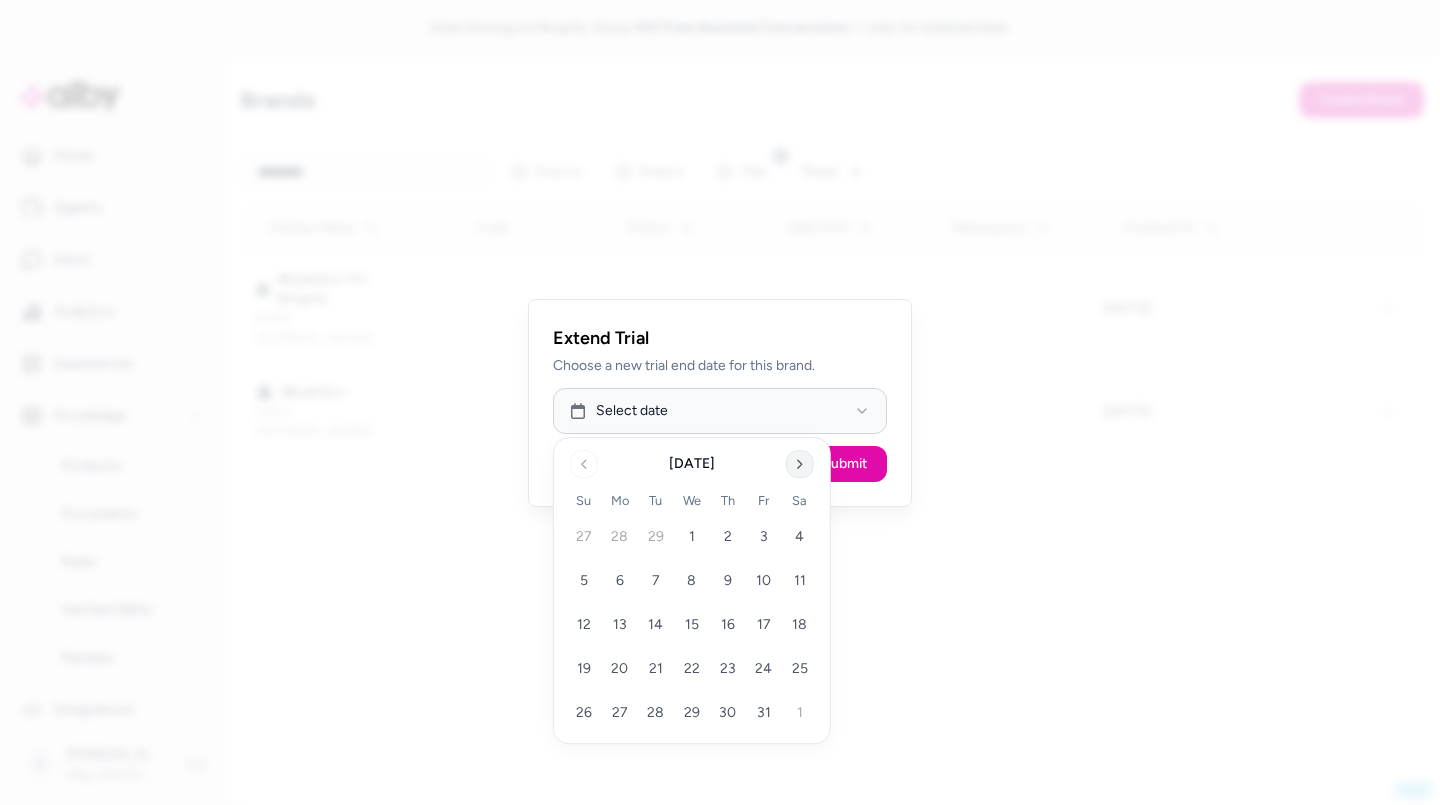 click 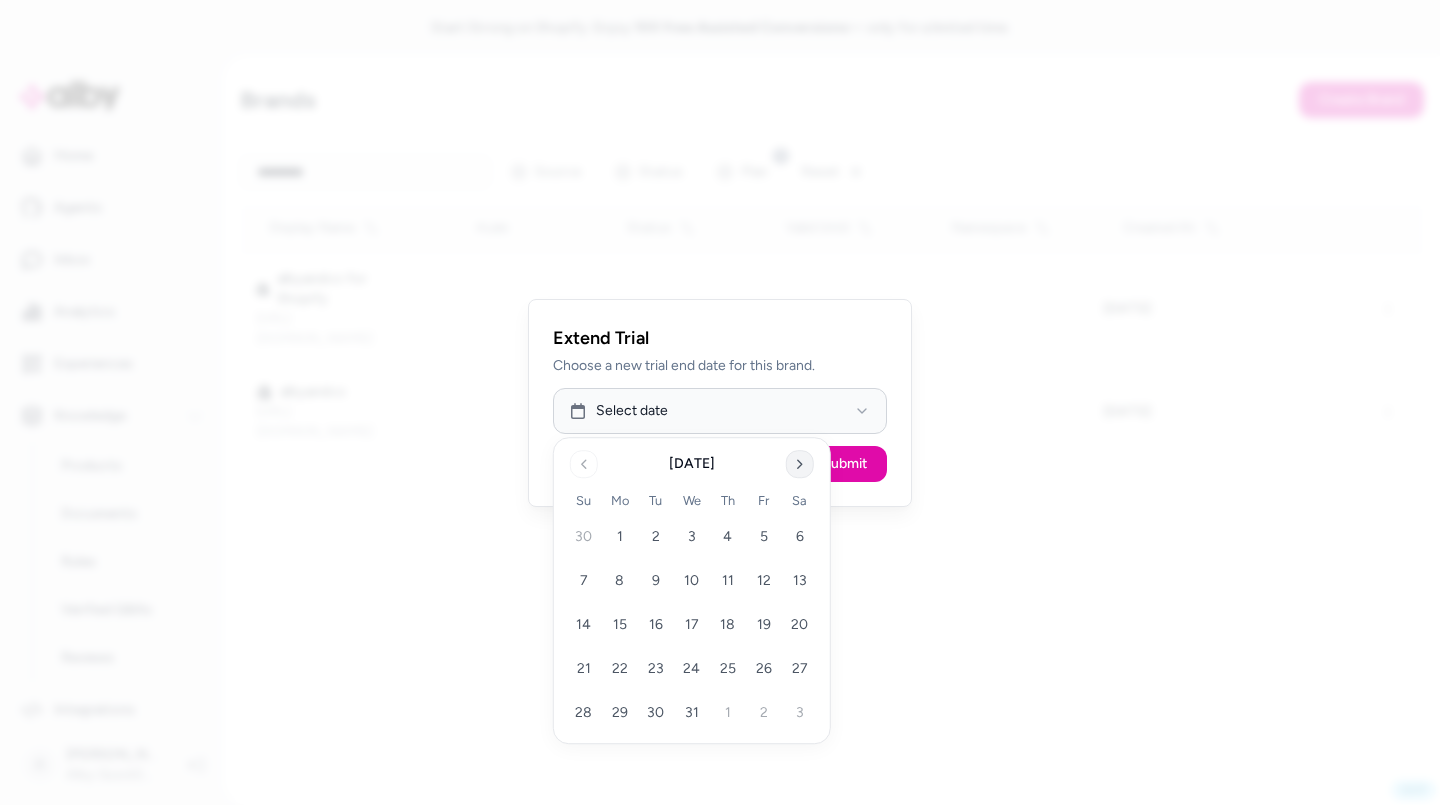 click 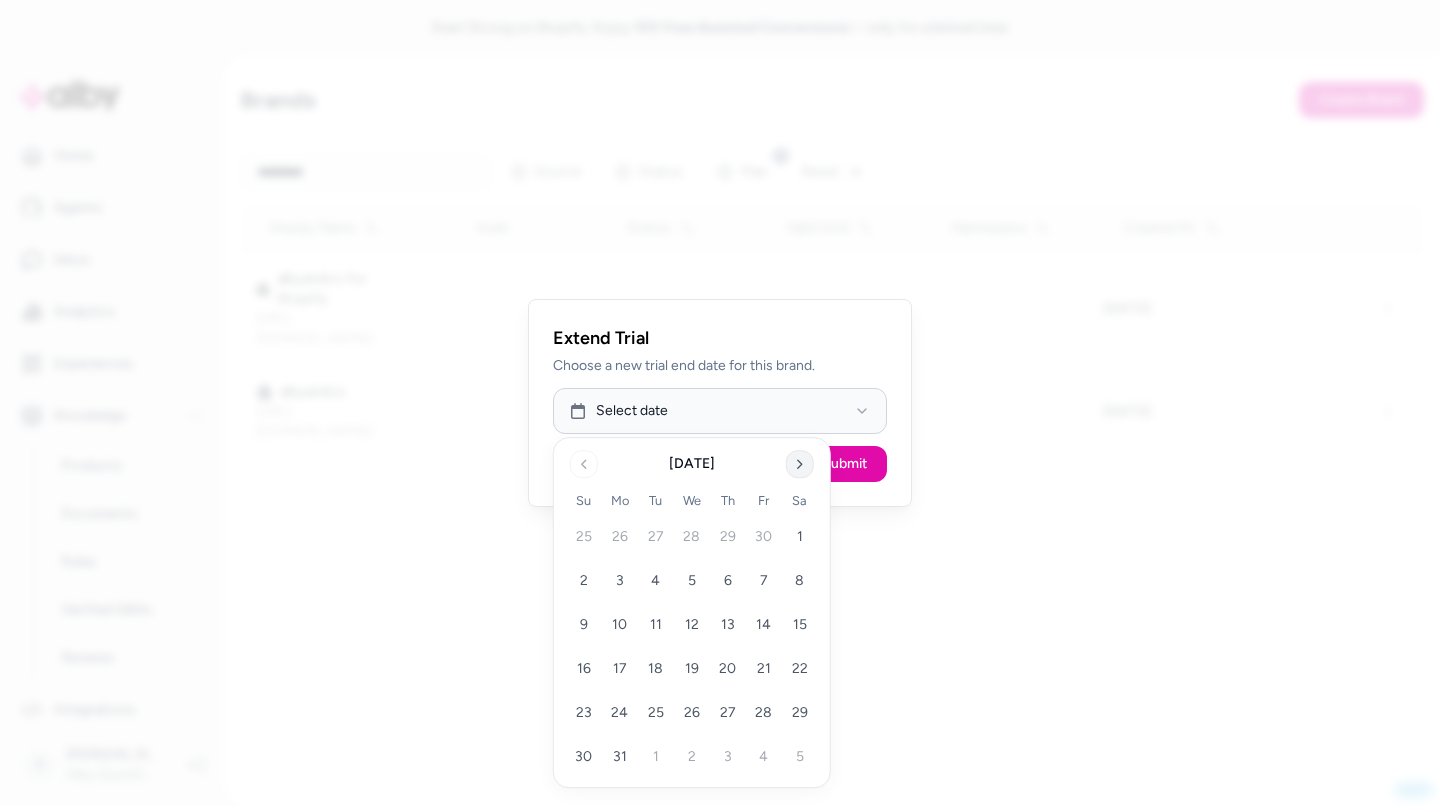 click 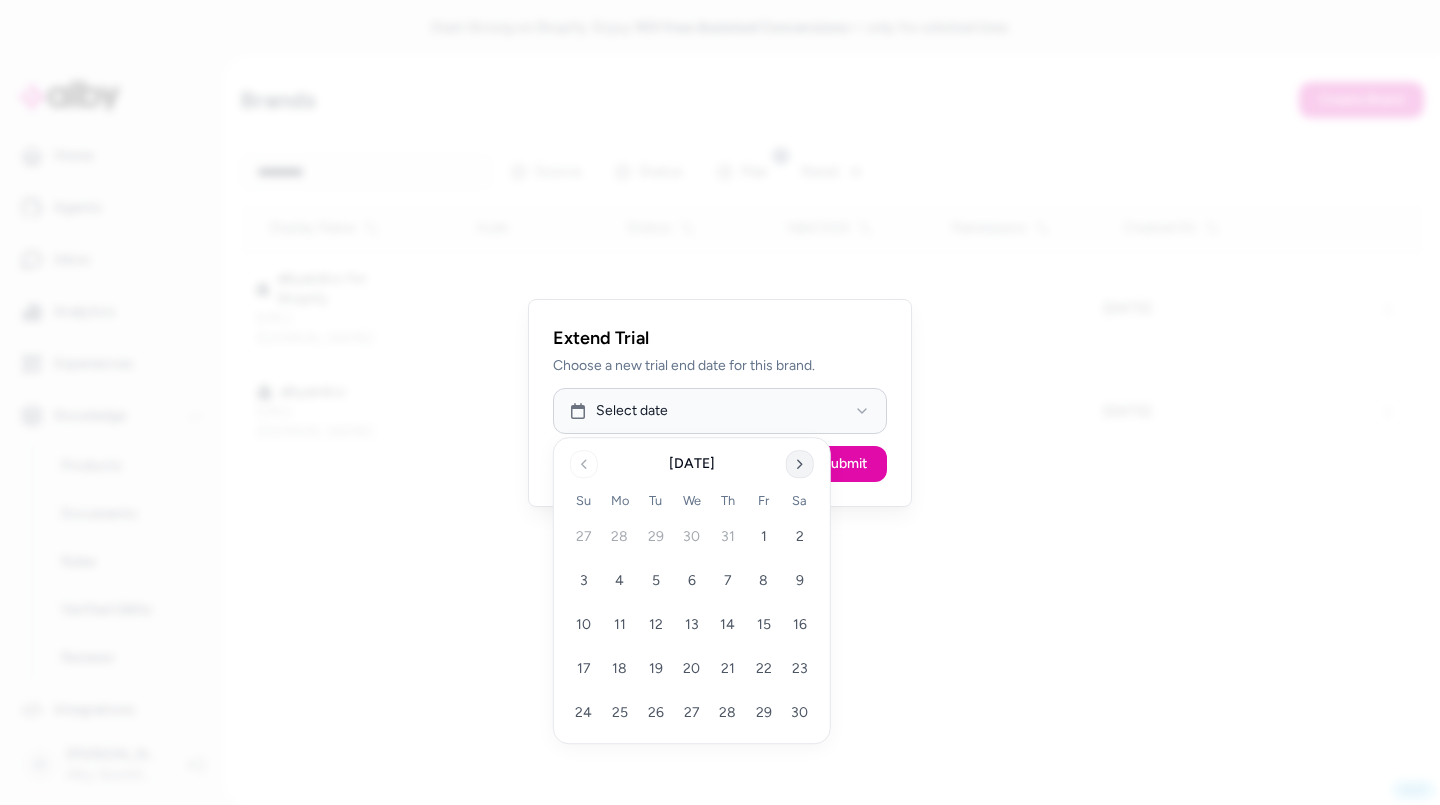 click 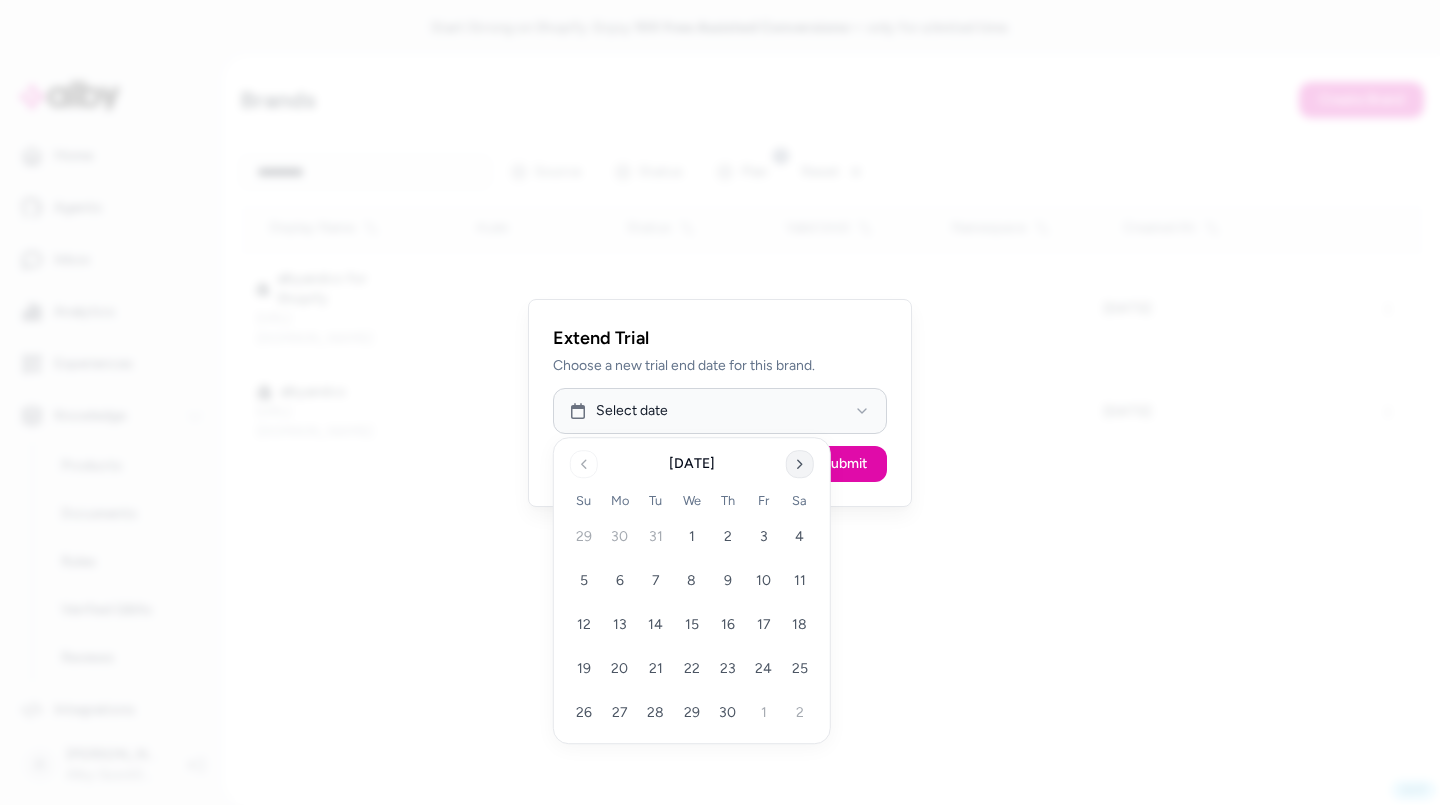 click 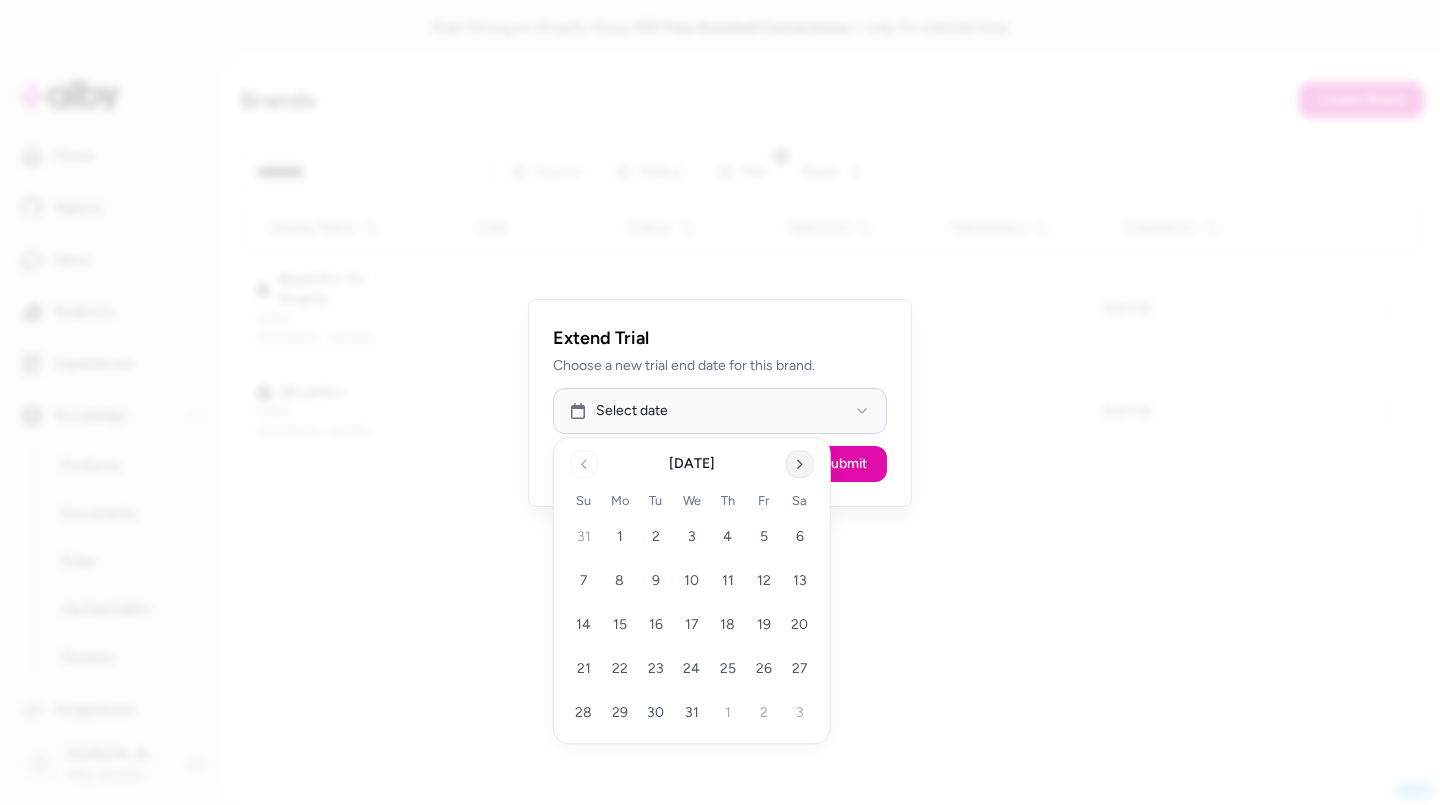 click 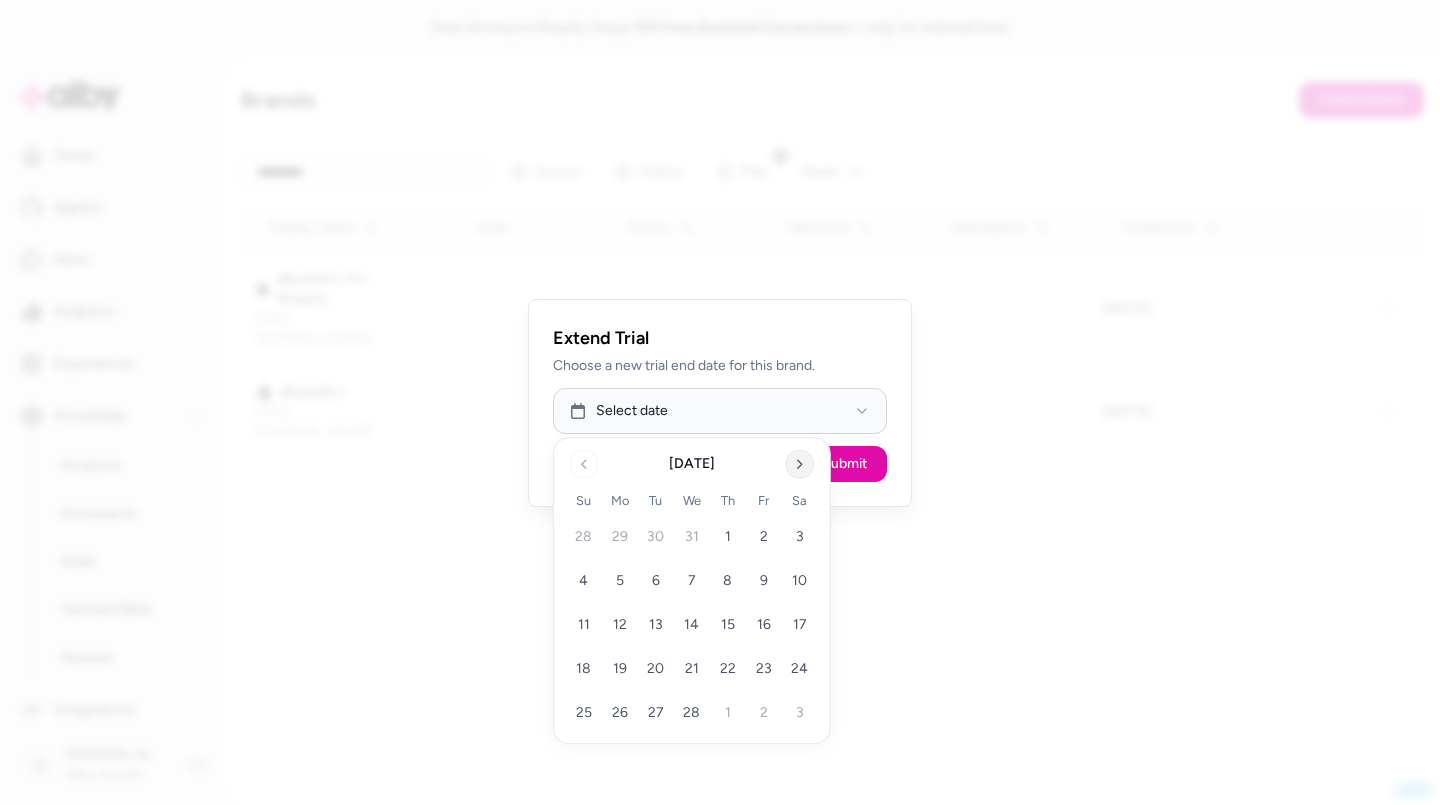click 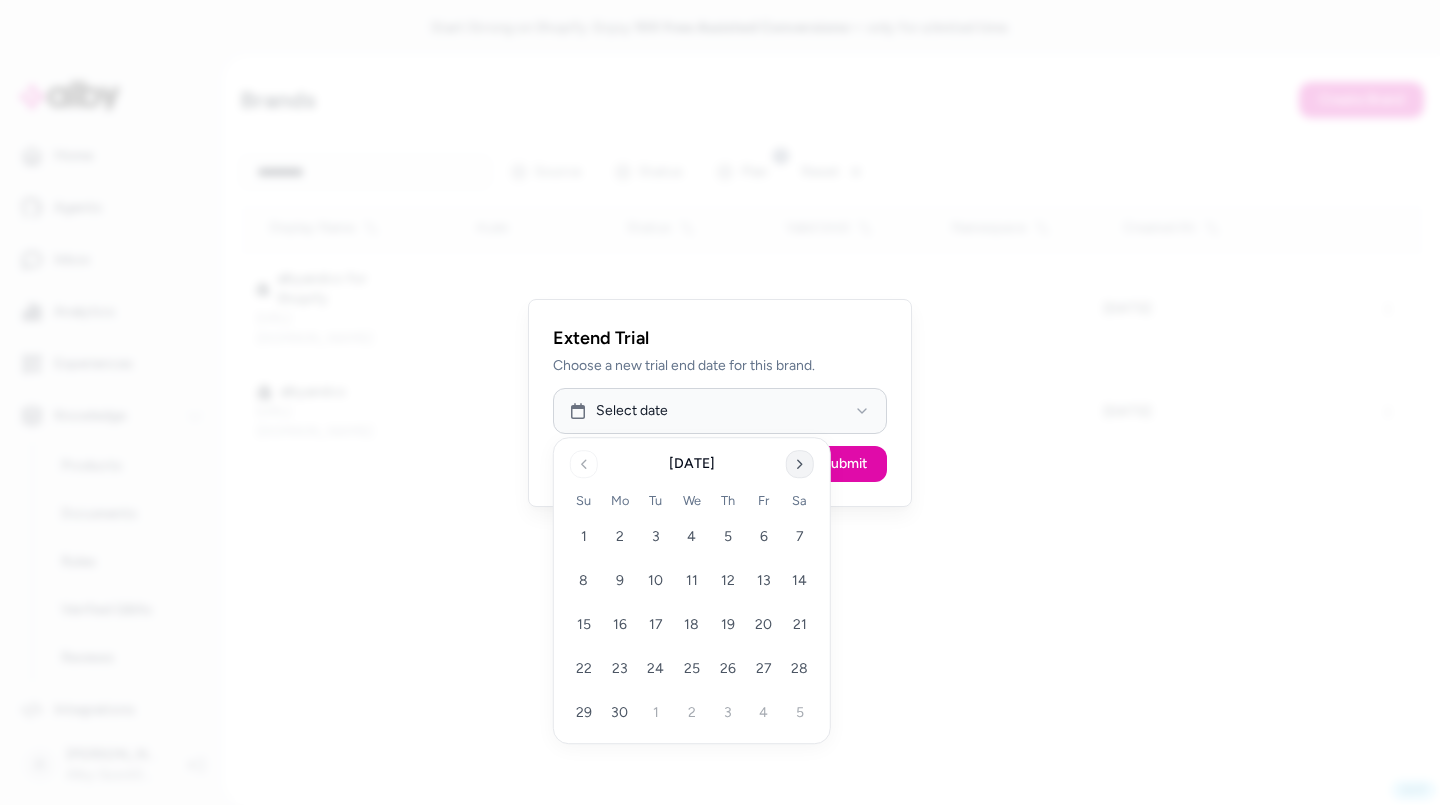 click 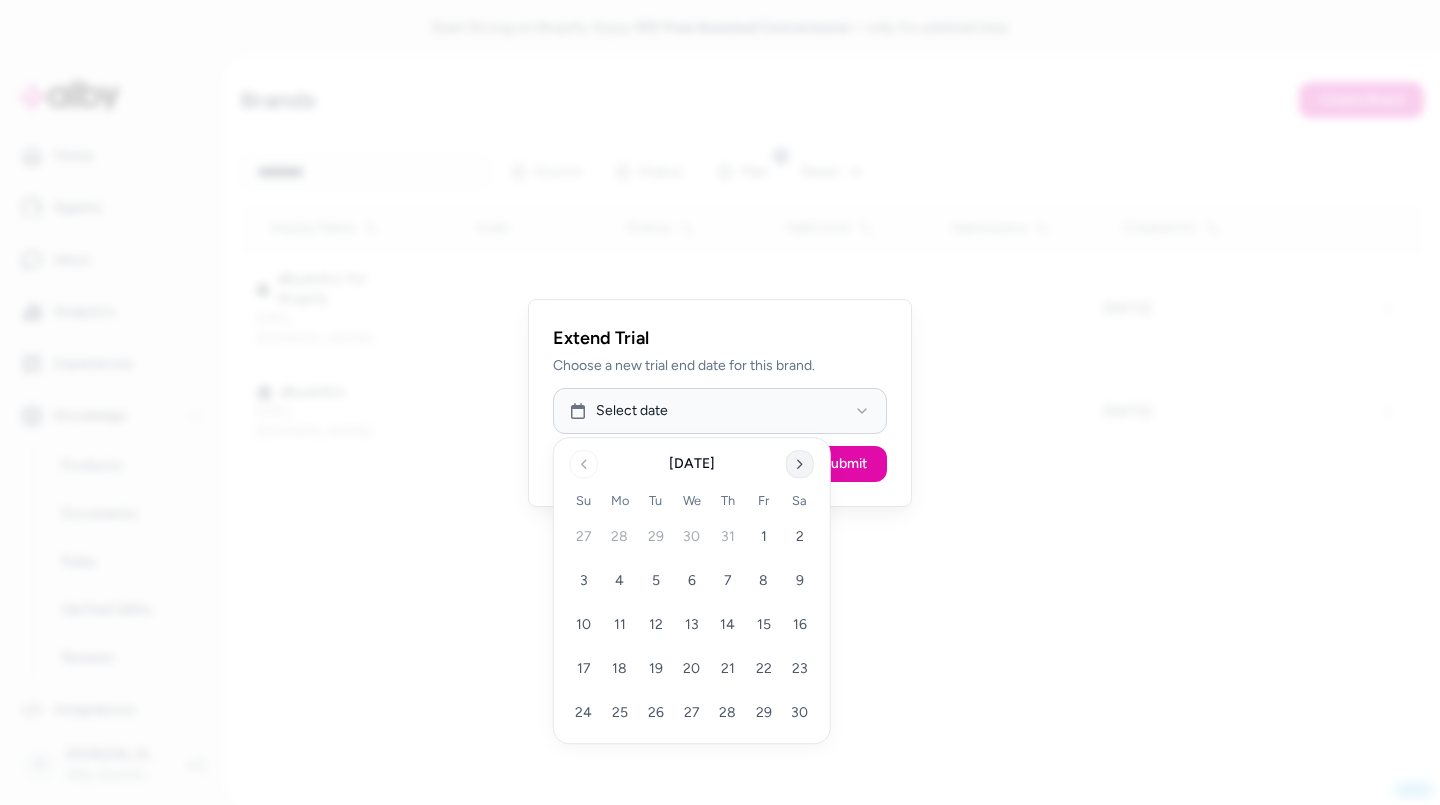 click 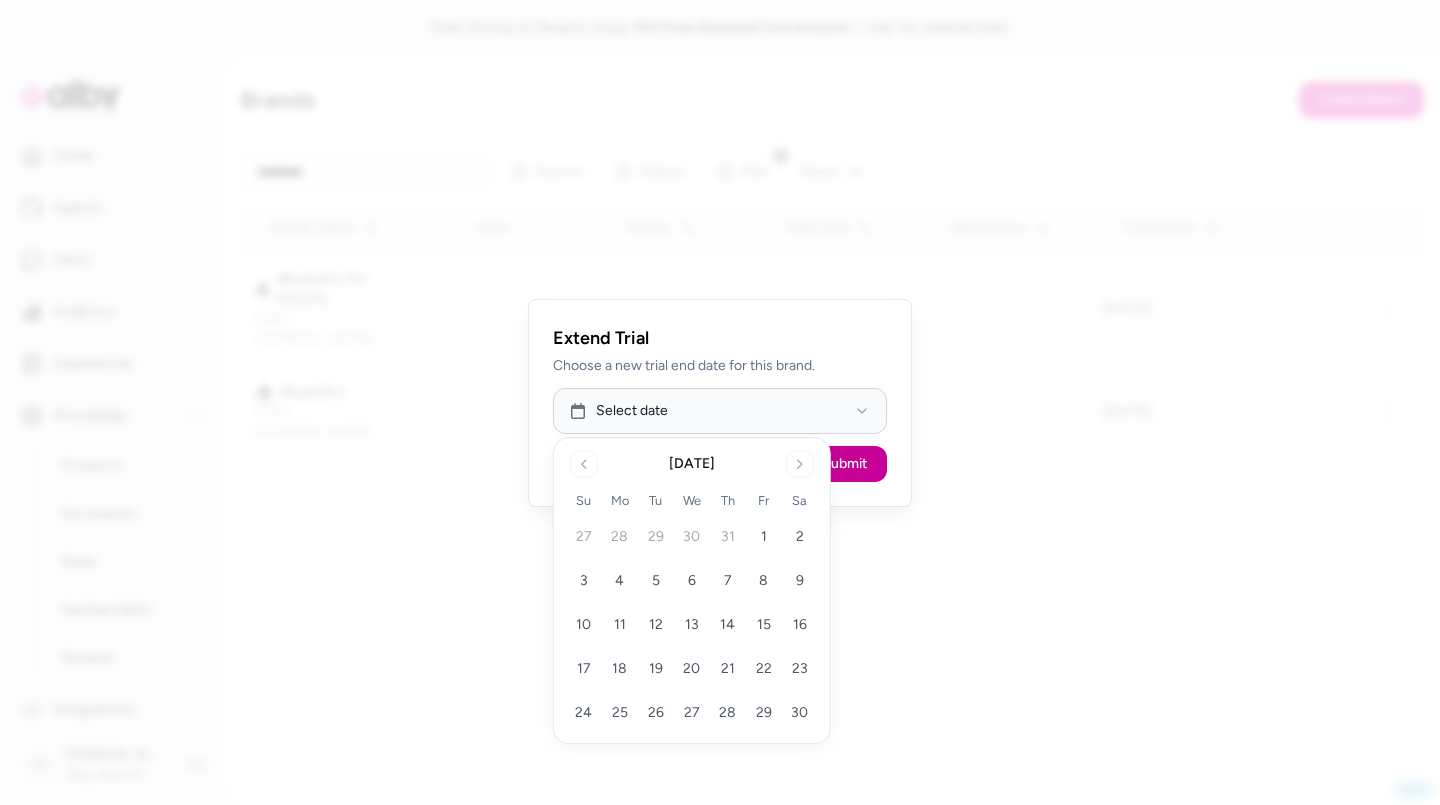 click on "Submit" at bounding box center (844, 464) 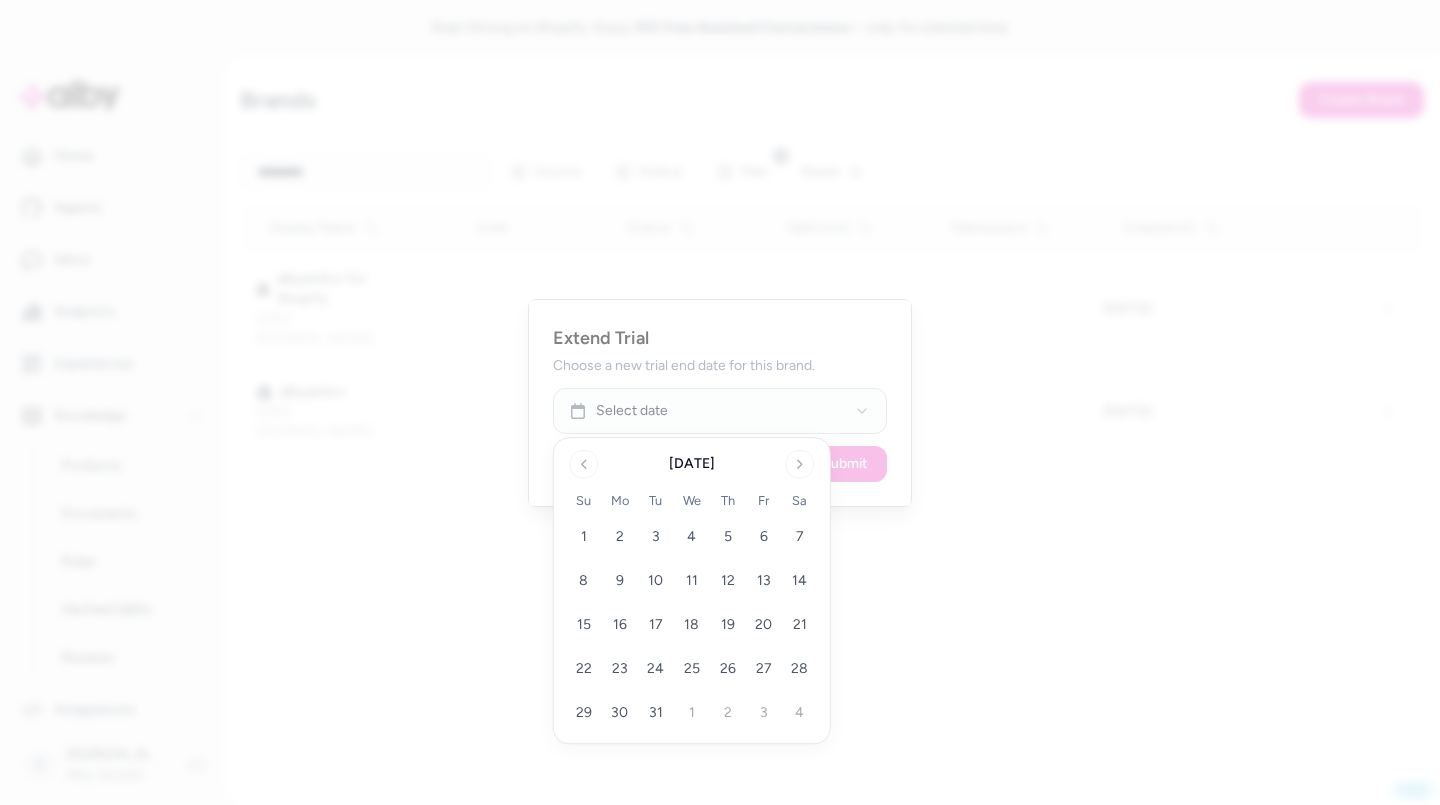 click at bounding box center (720, 403) 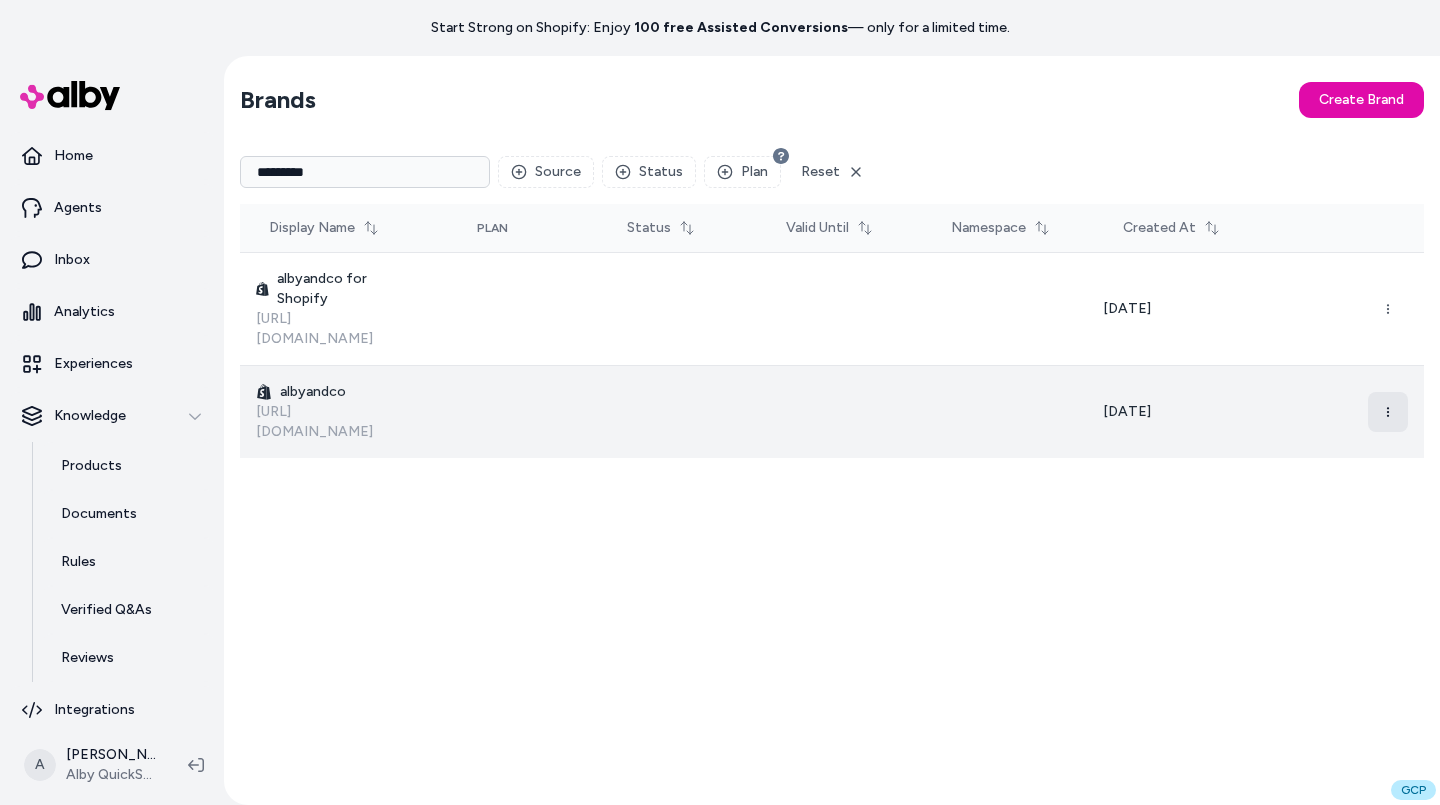 click at bounding box center [1388, 412] 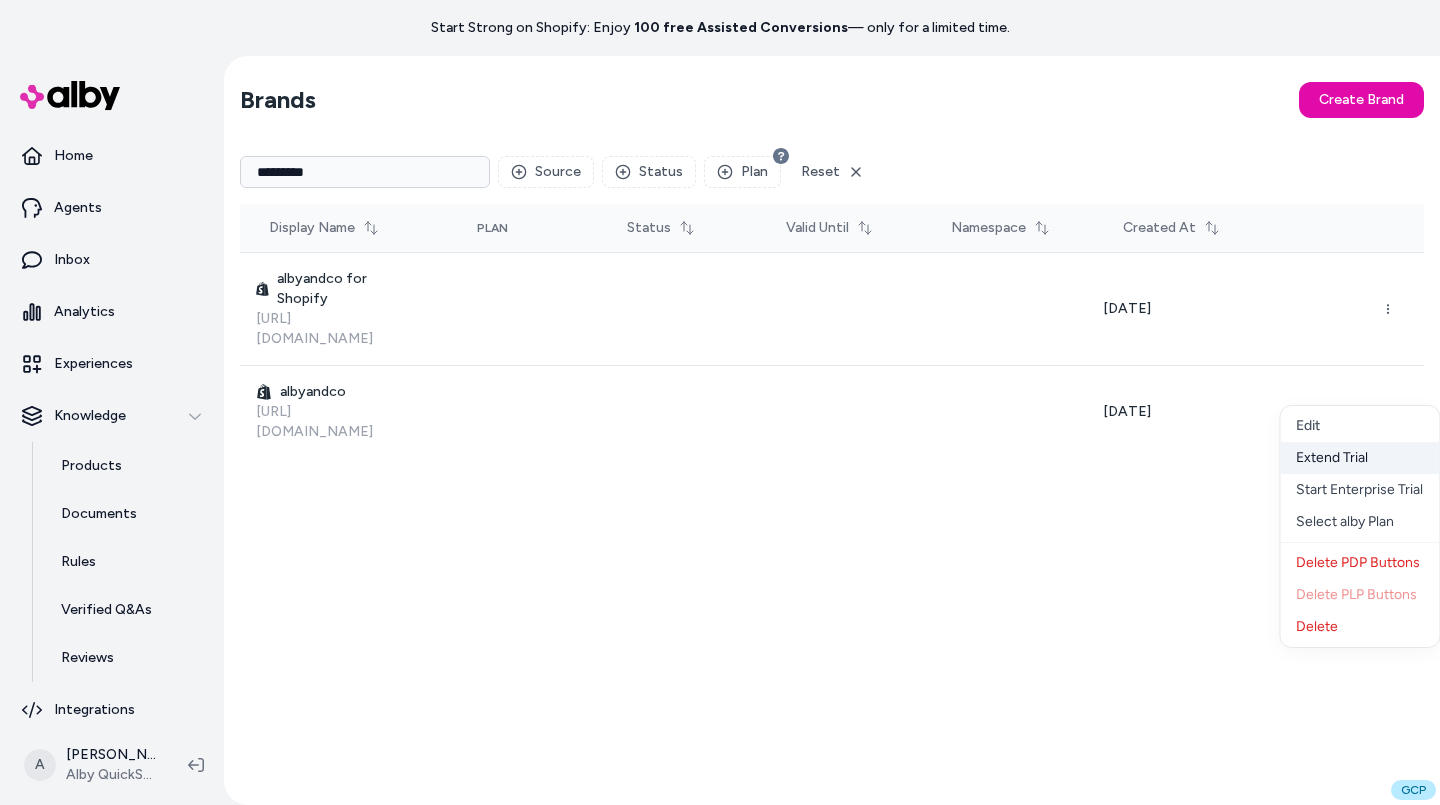 click on "Extend Trial" at bounding box center [1359, 458] 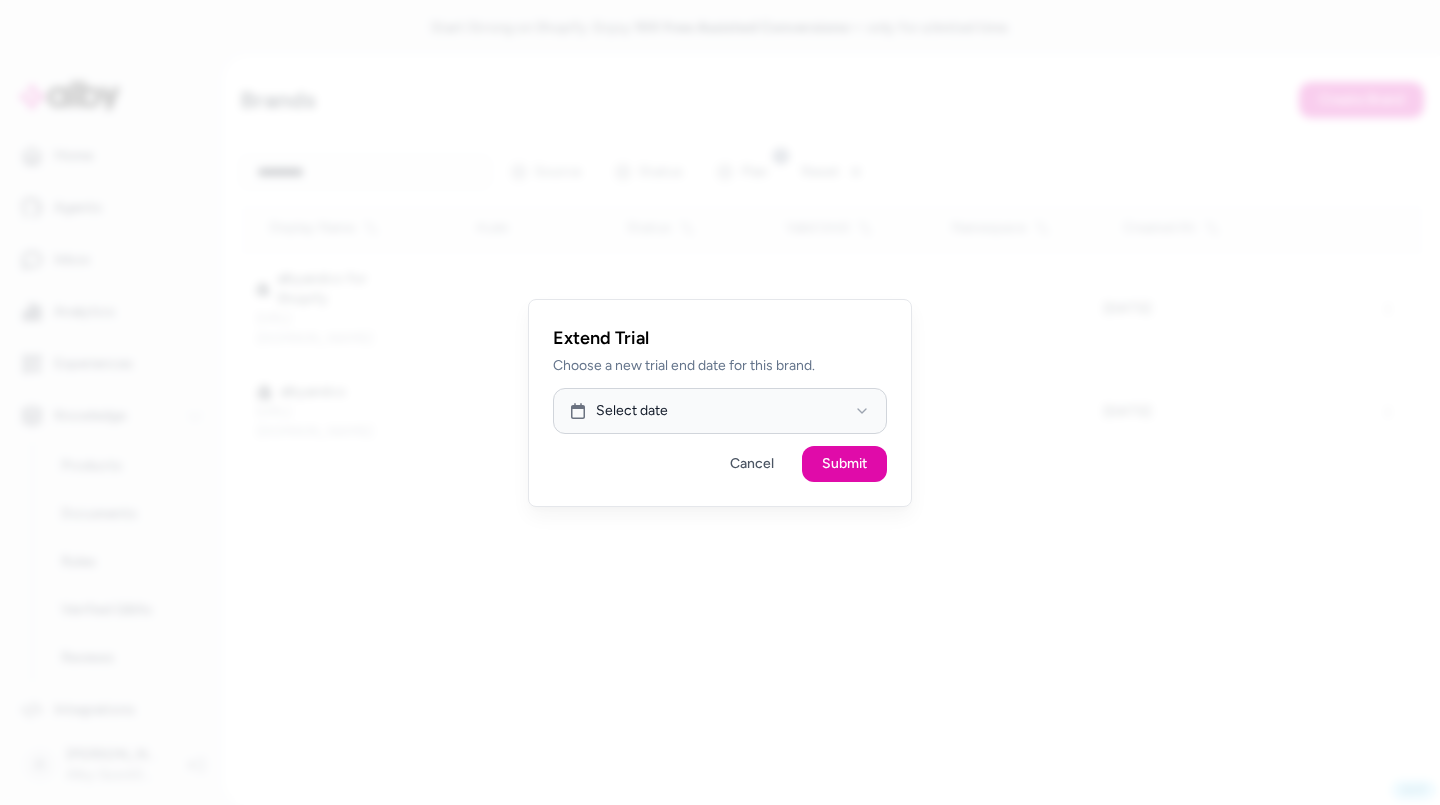 click on "Extend Trial Choose a new trial end date for this brand. Select date Cancel Submit" at bounding box center (720, 403) 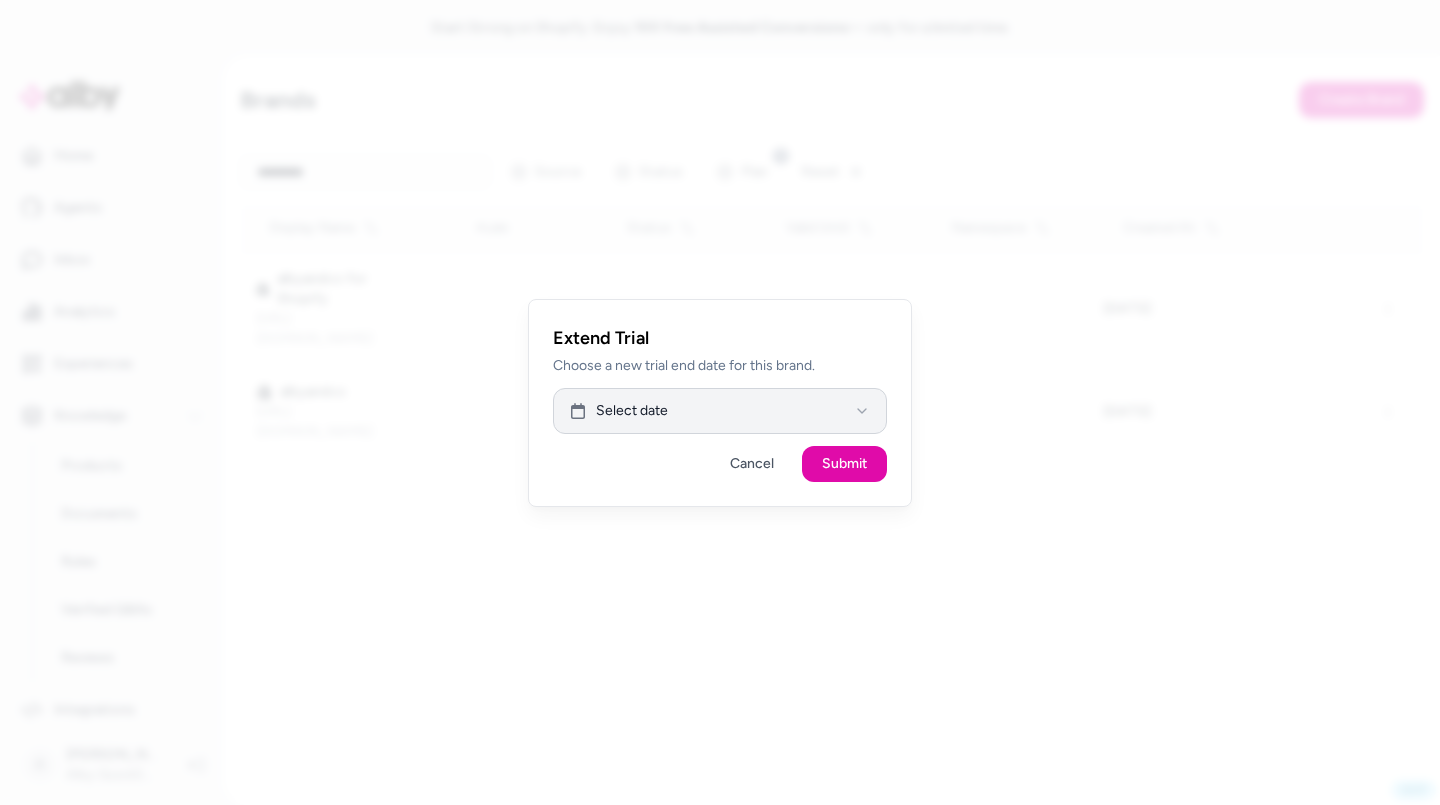 click on "Select date" at bounding box center (720, 411) 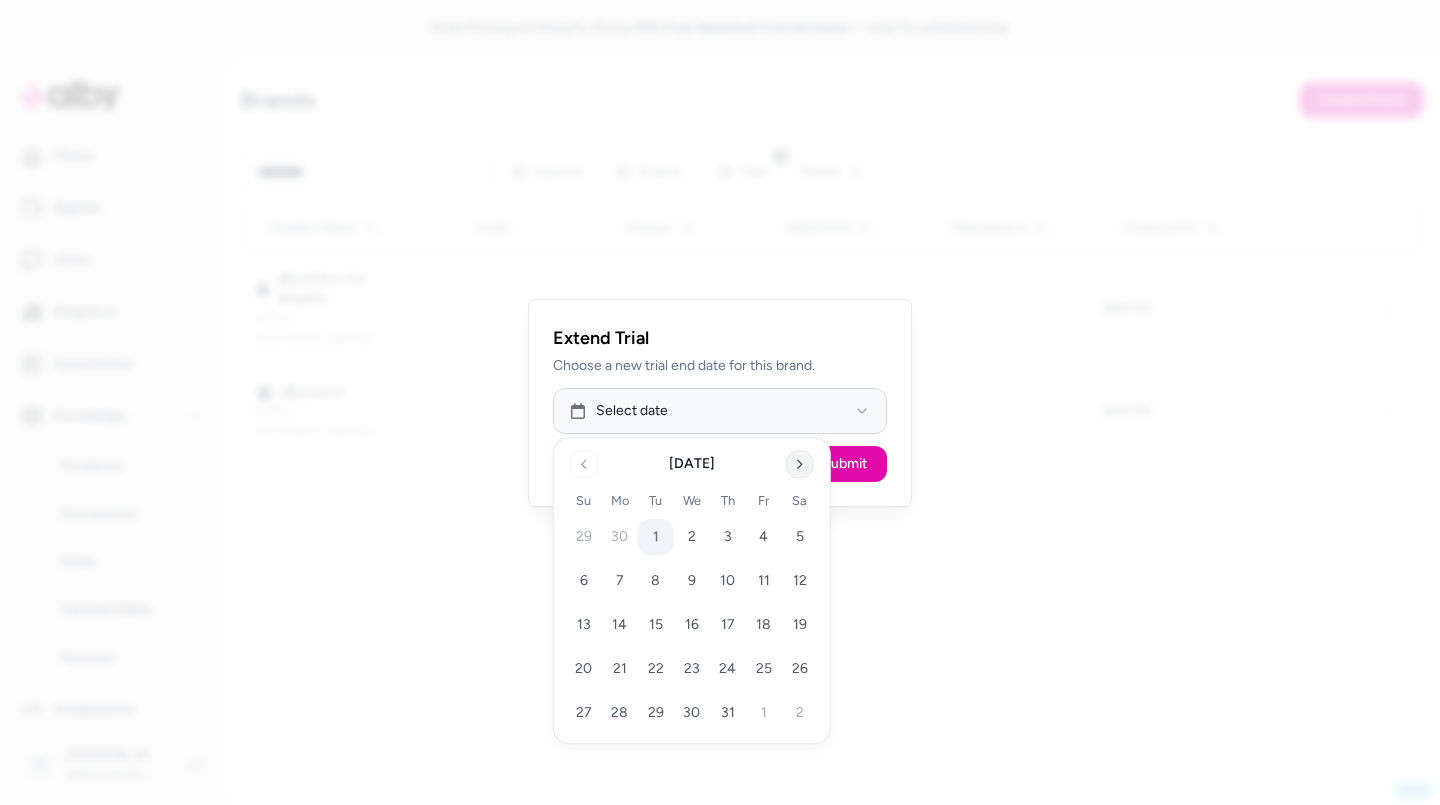 click 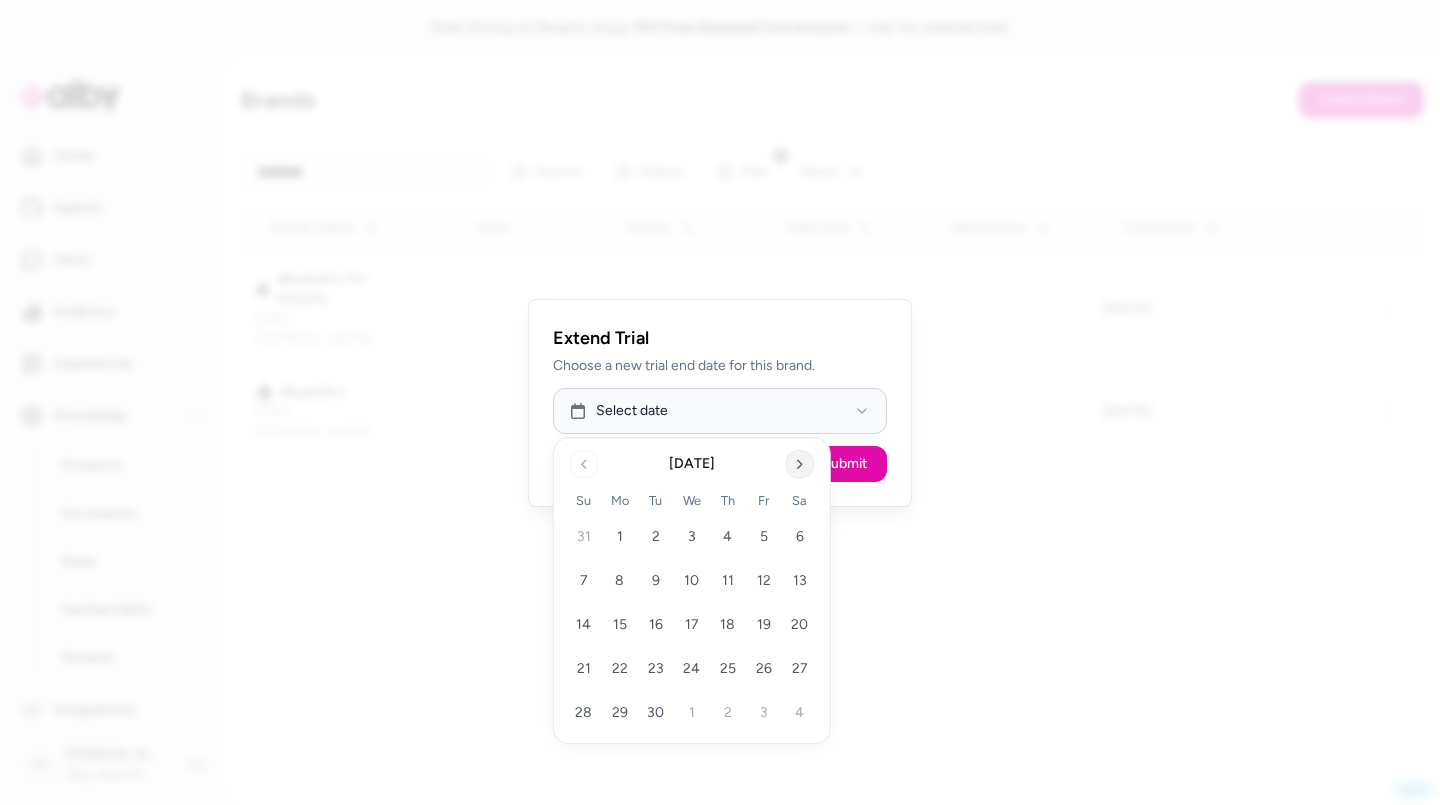 click 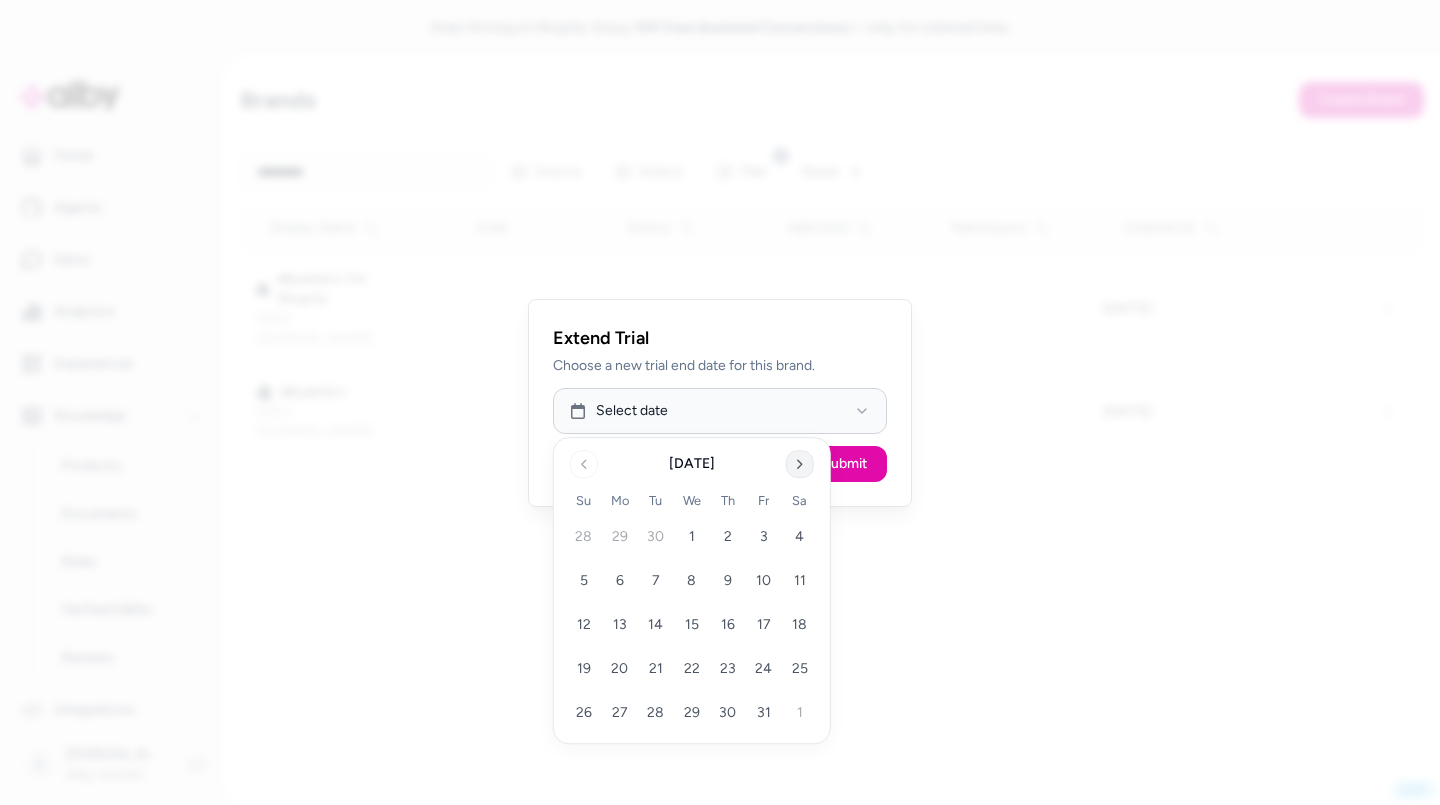 click 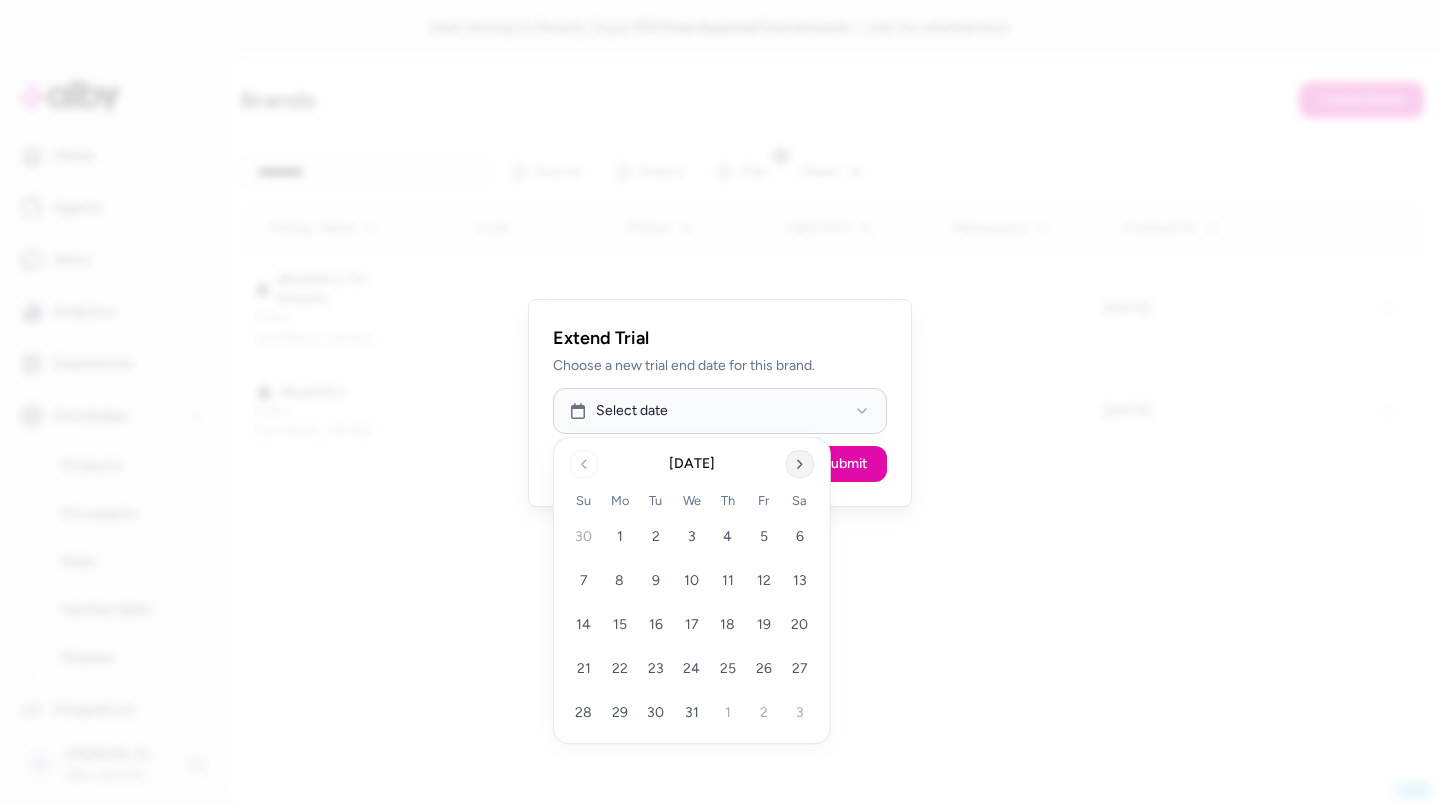 click 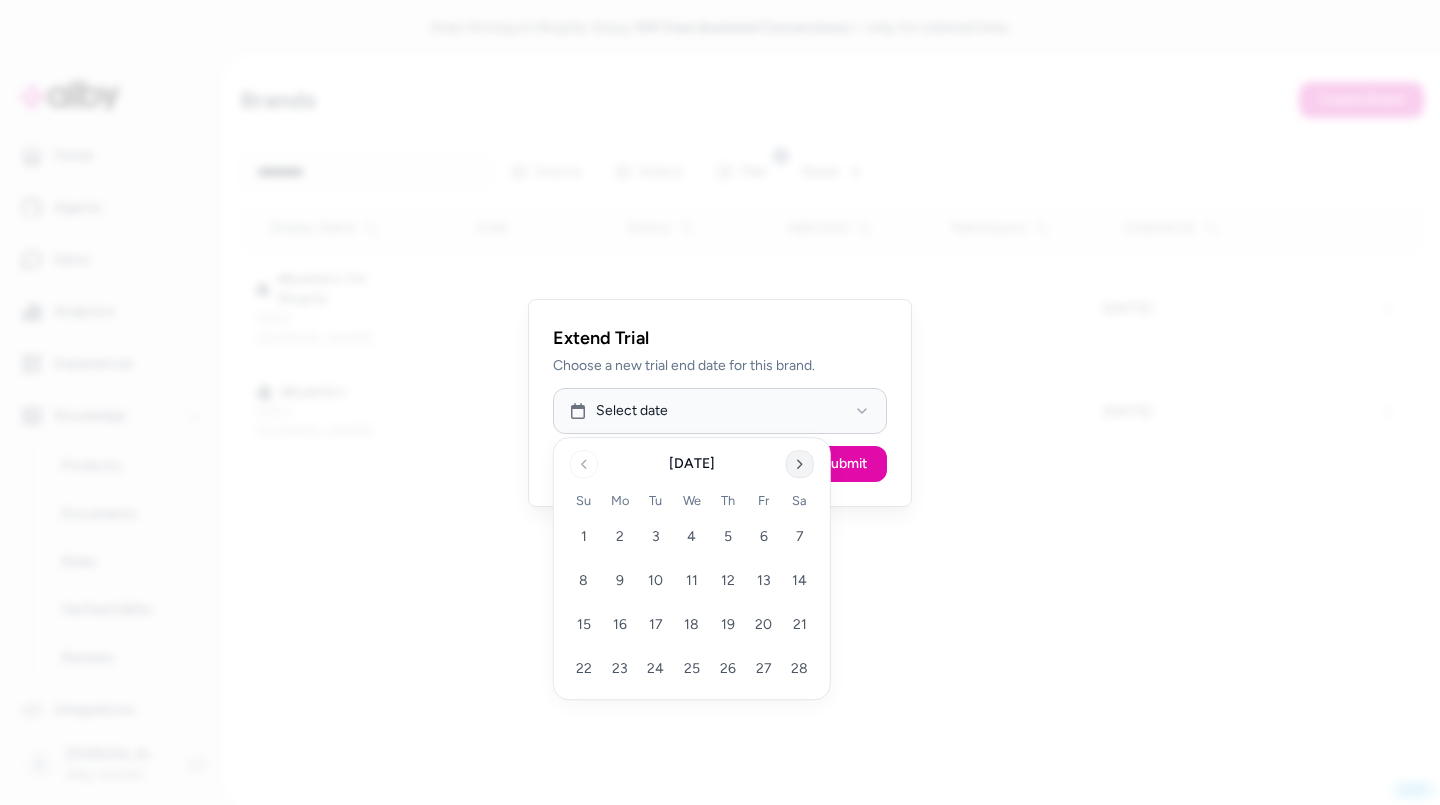 click 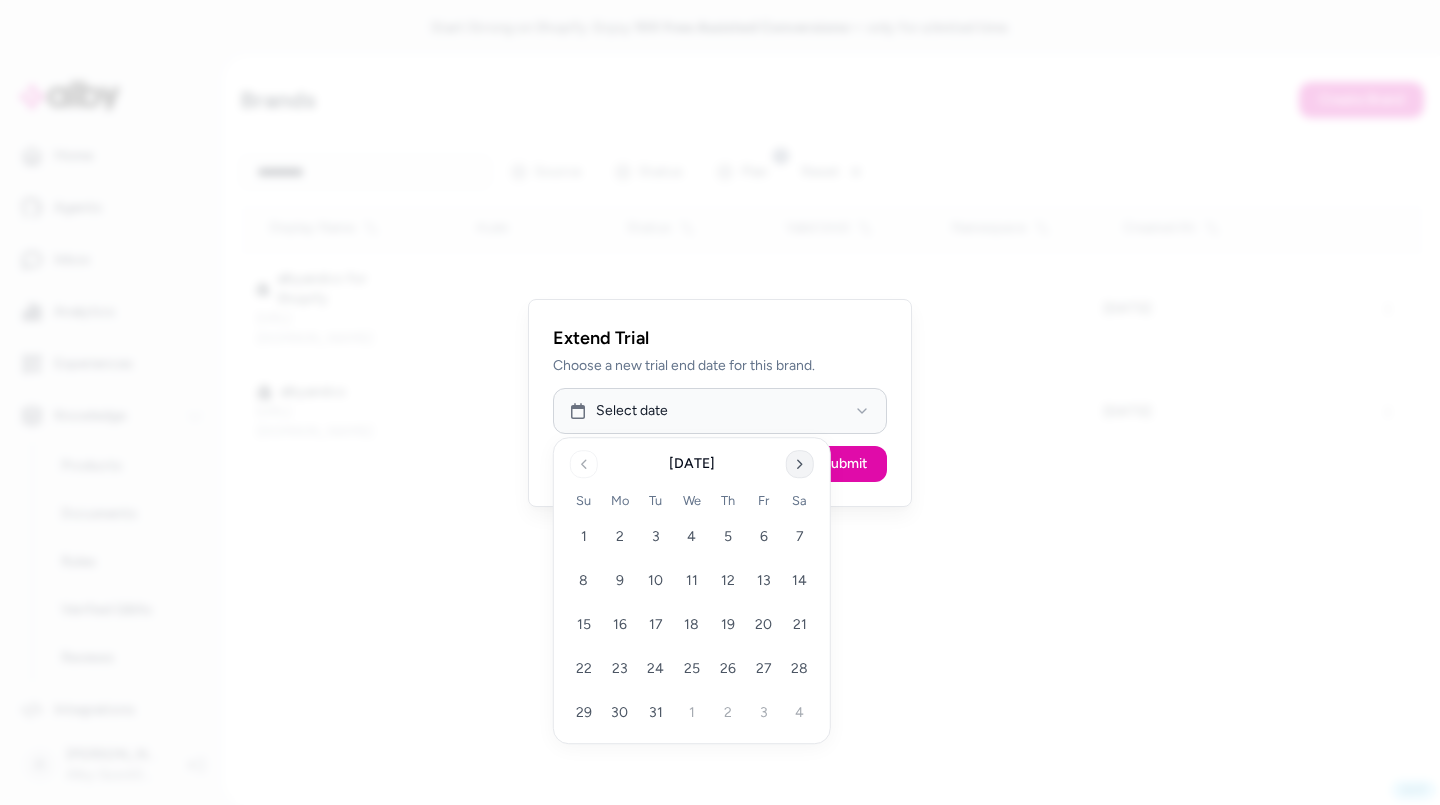 click 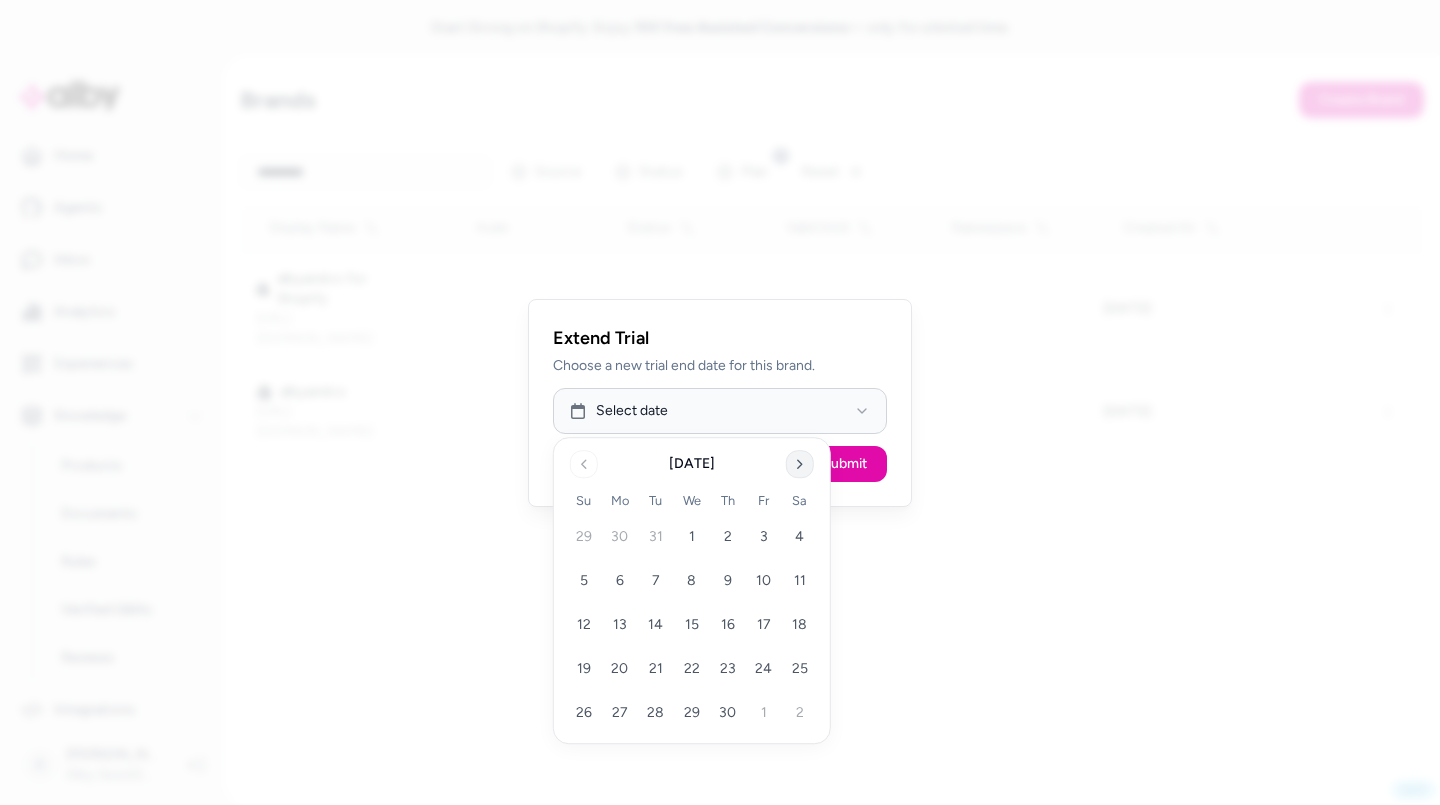 click 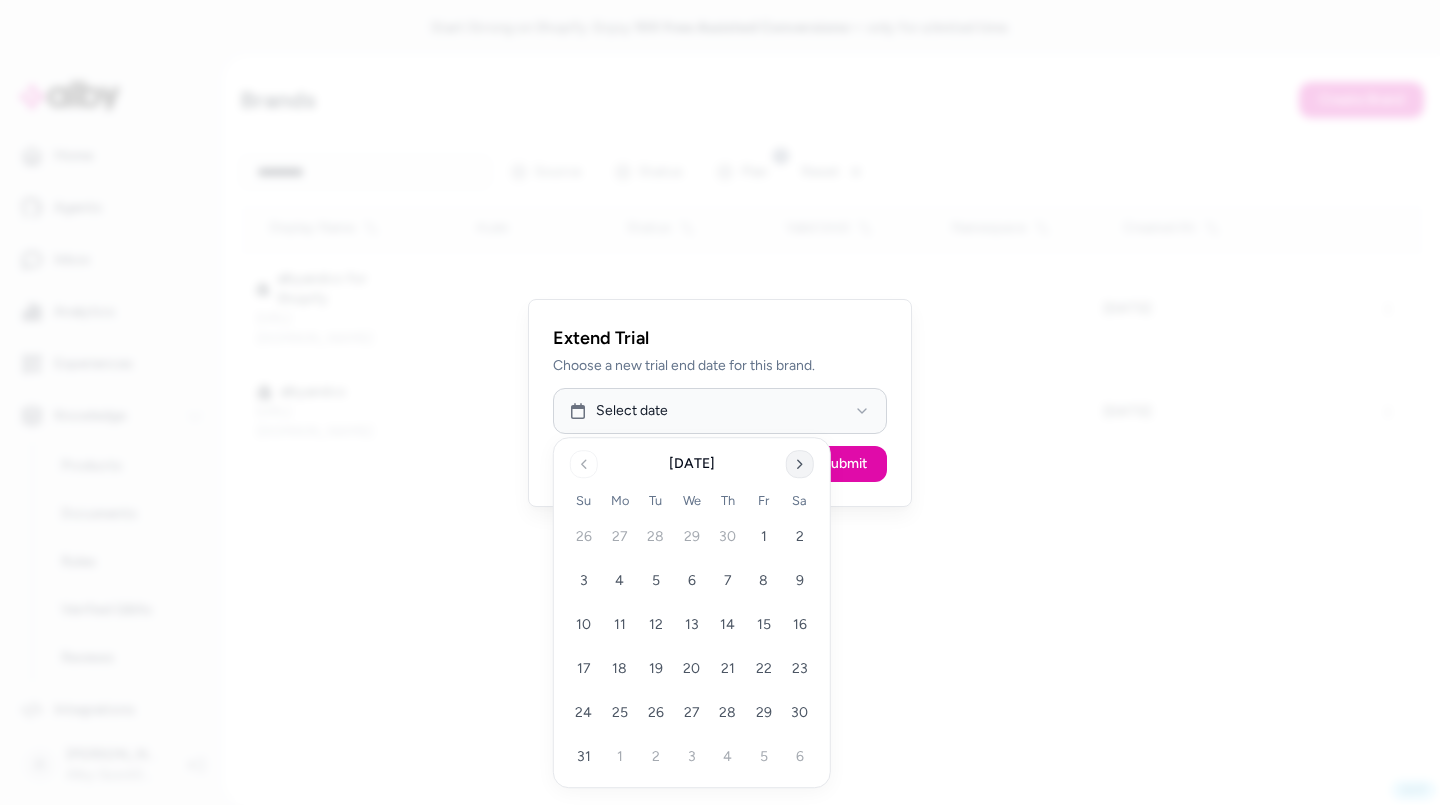 click 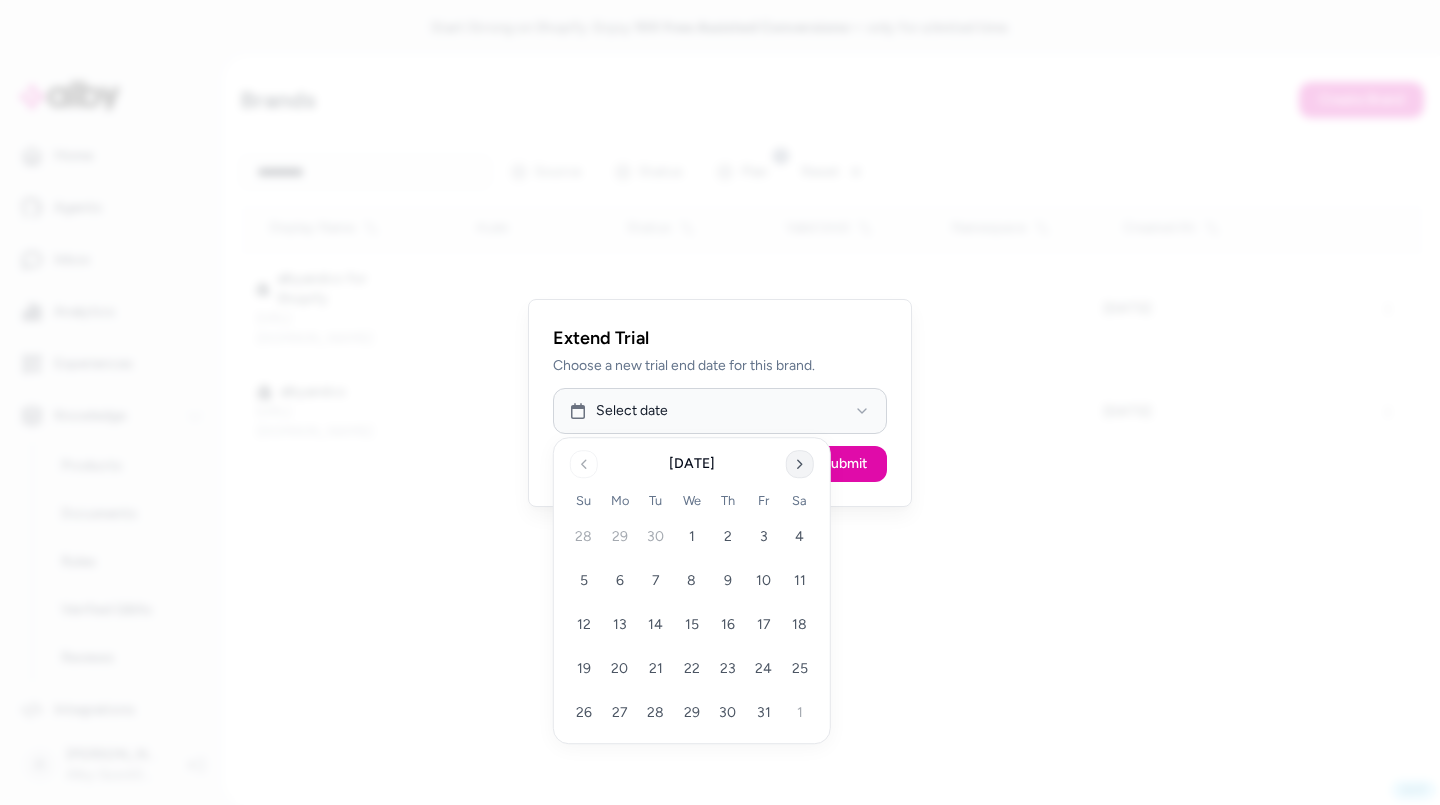 click 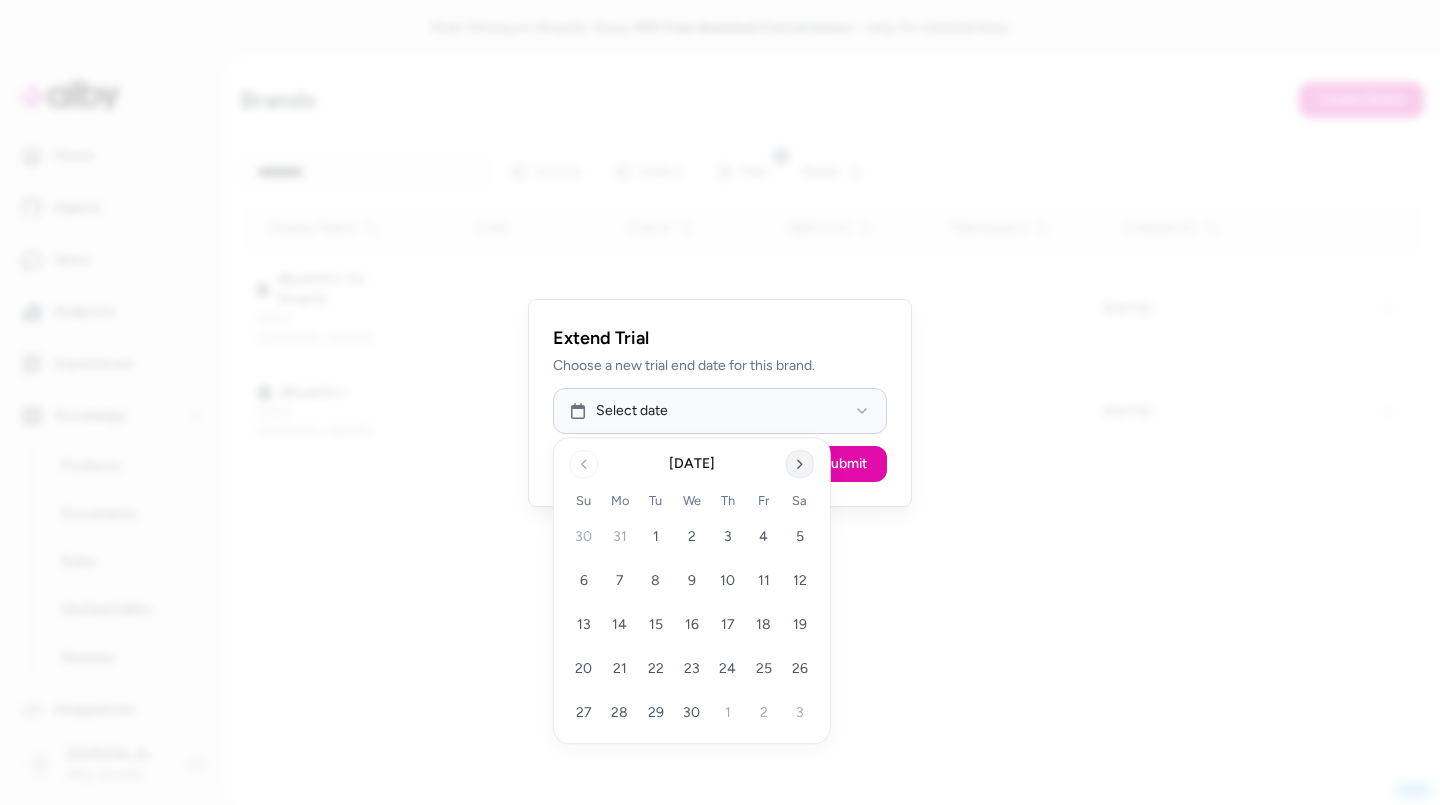 click 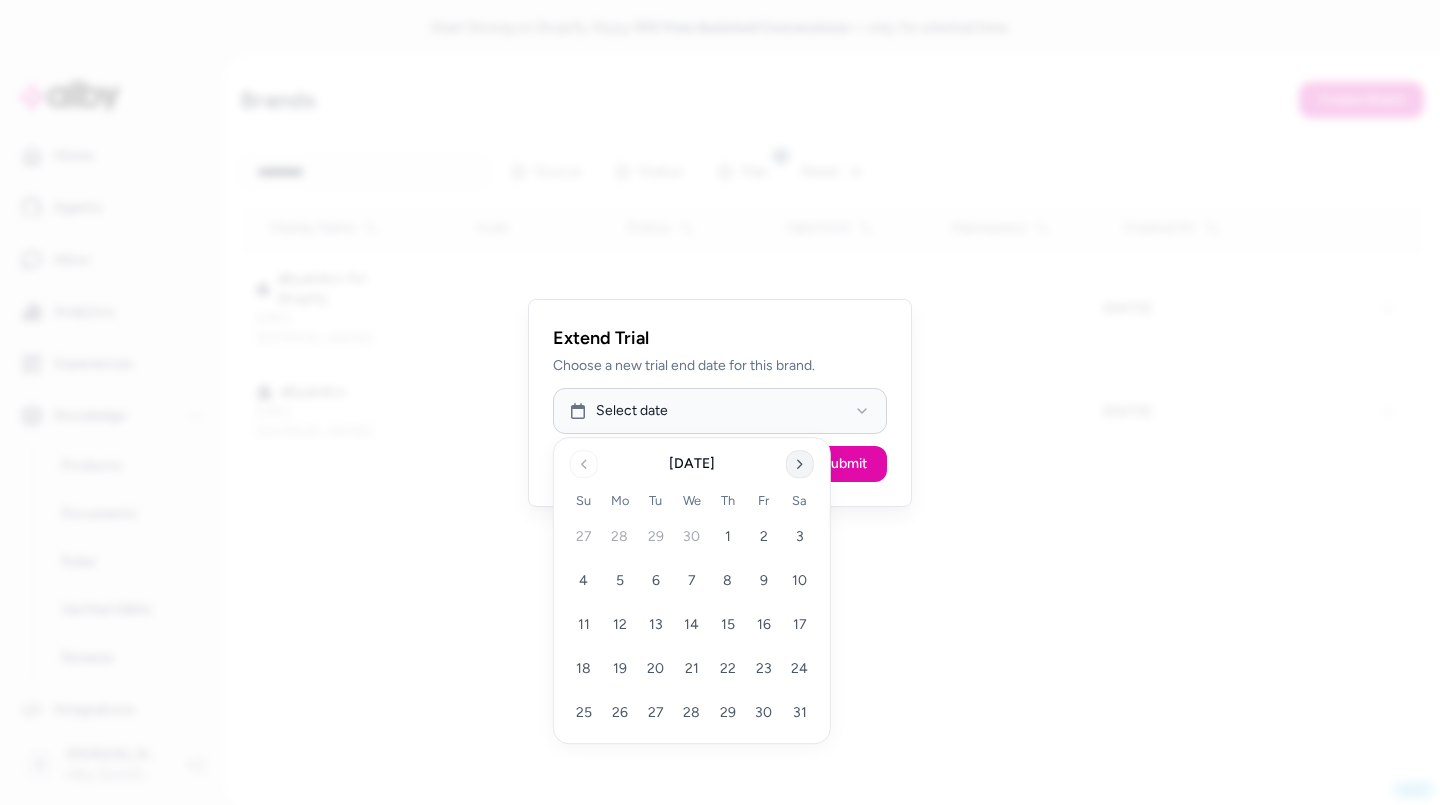 click 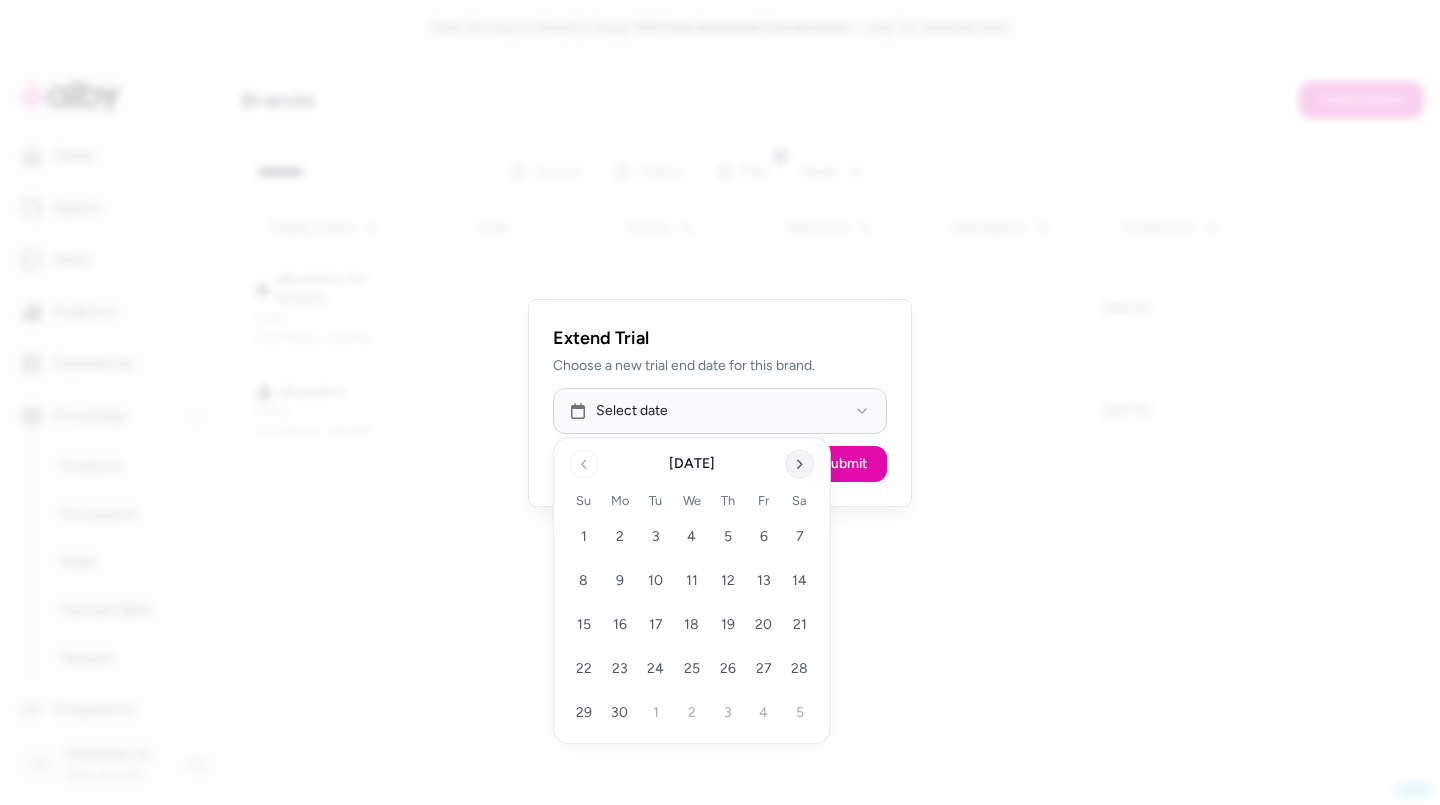 click 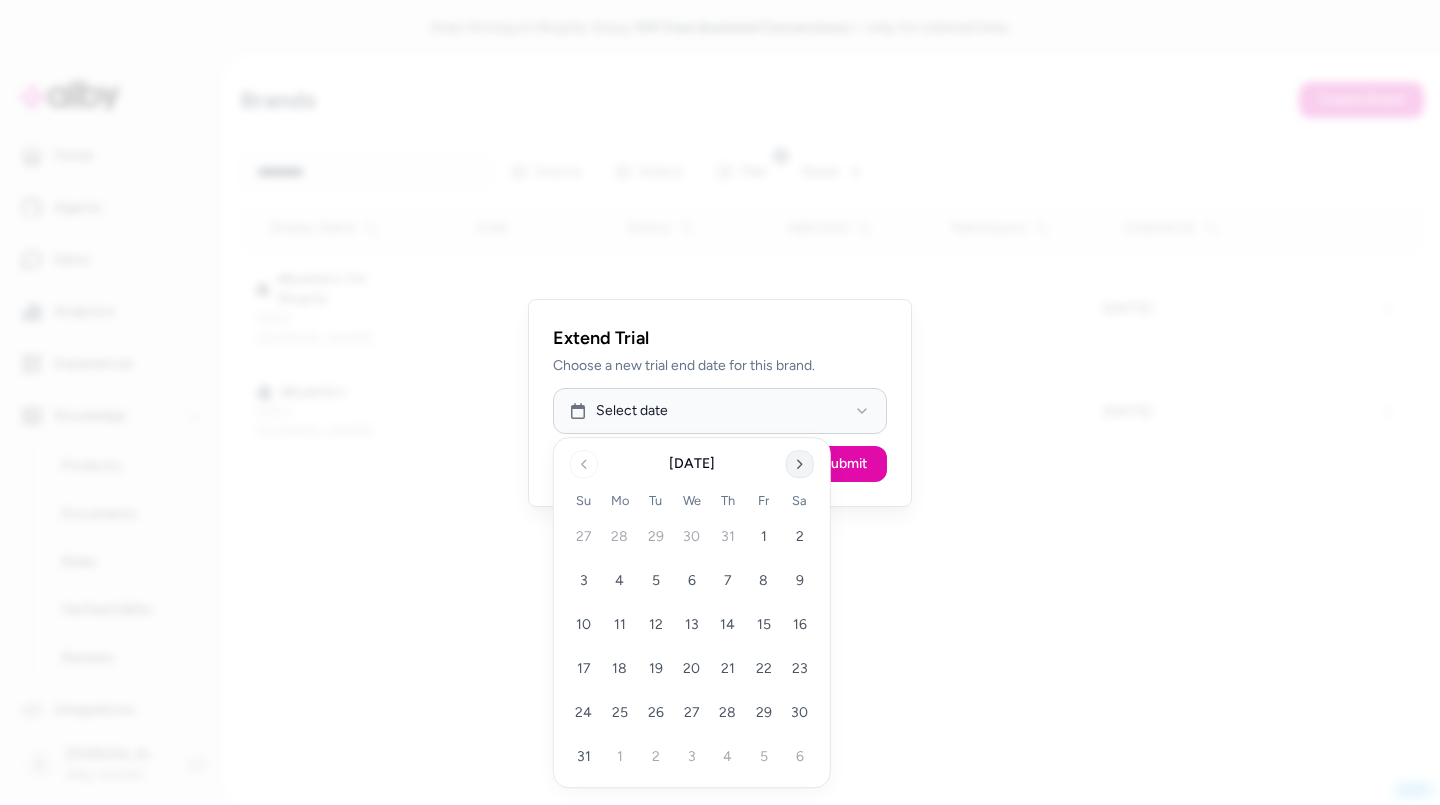 click 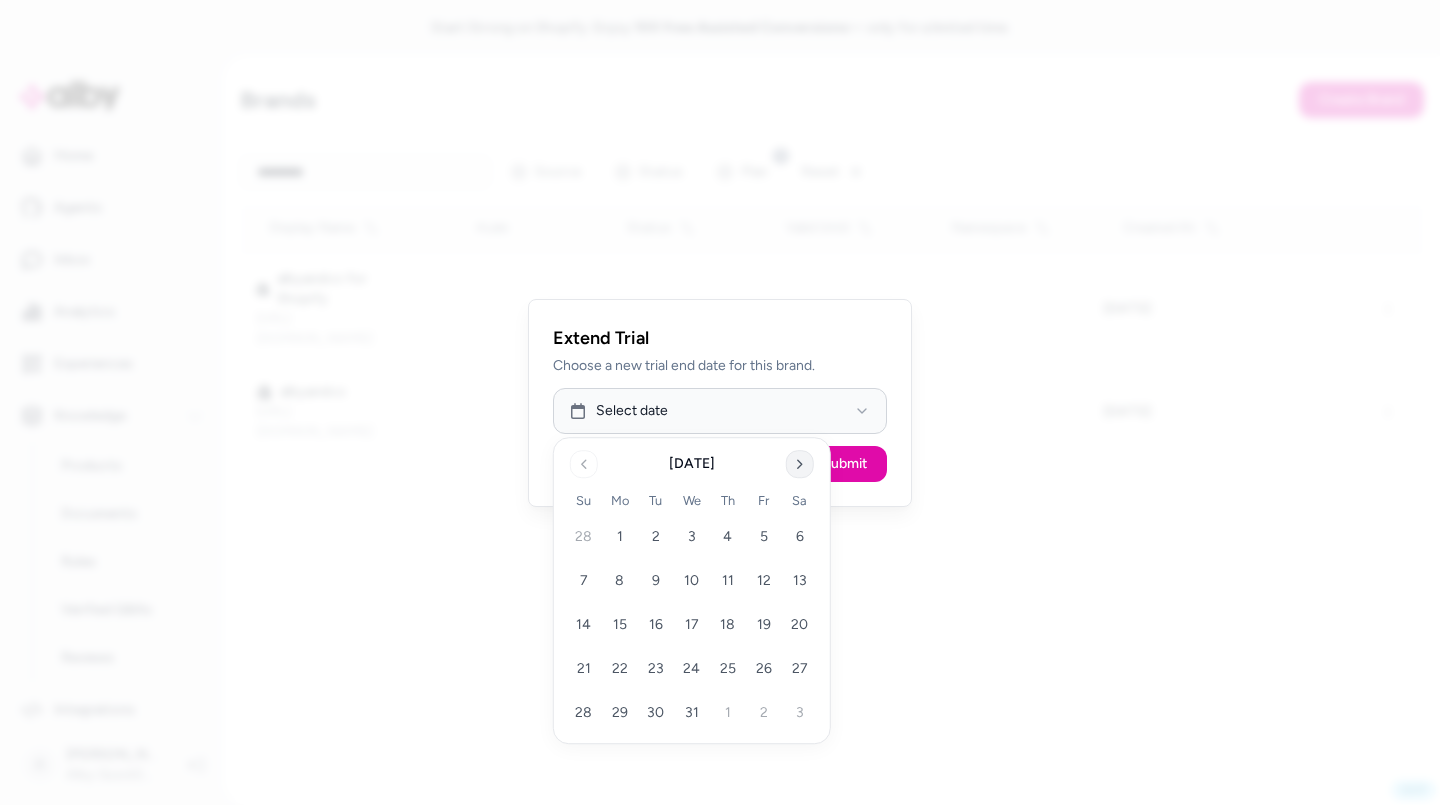click 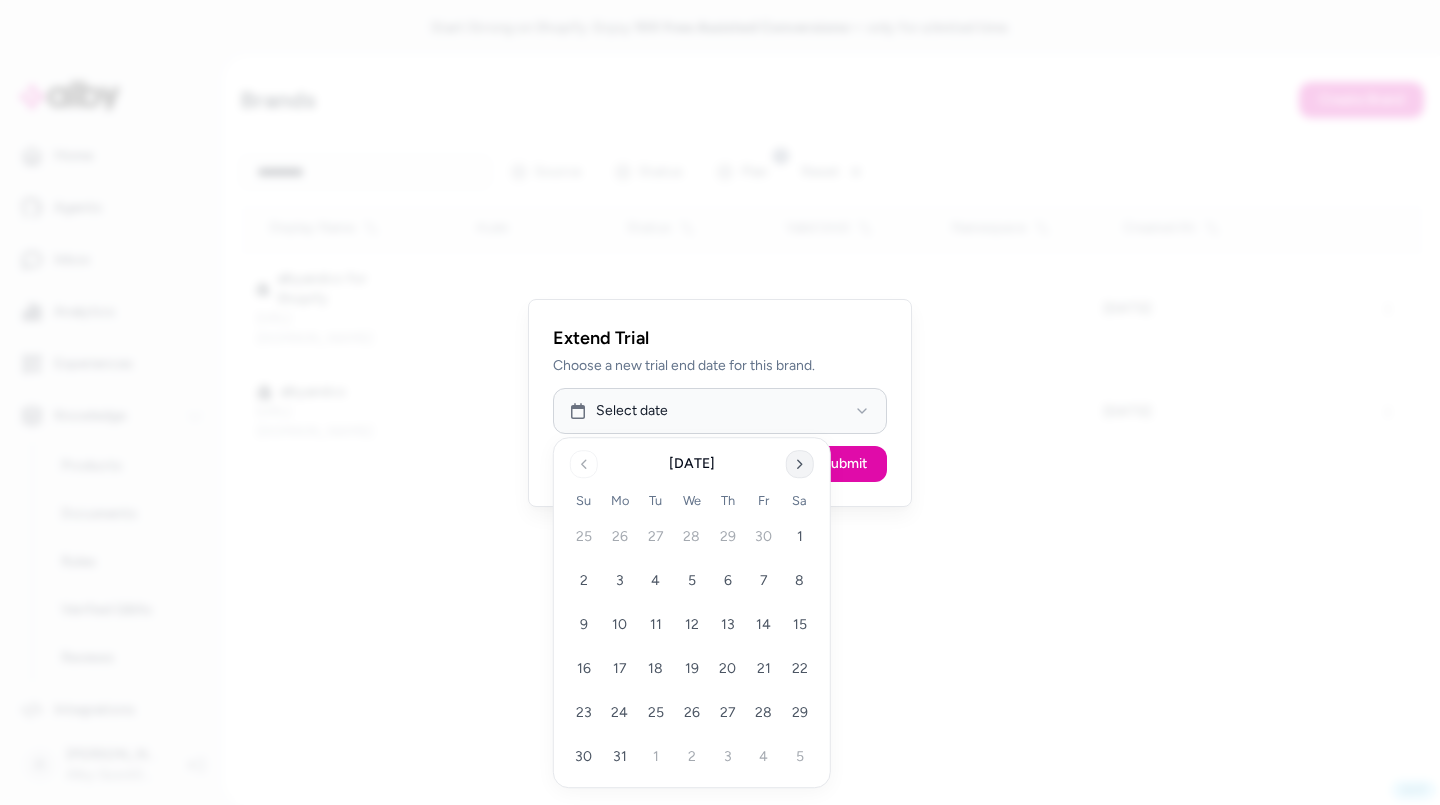 click 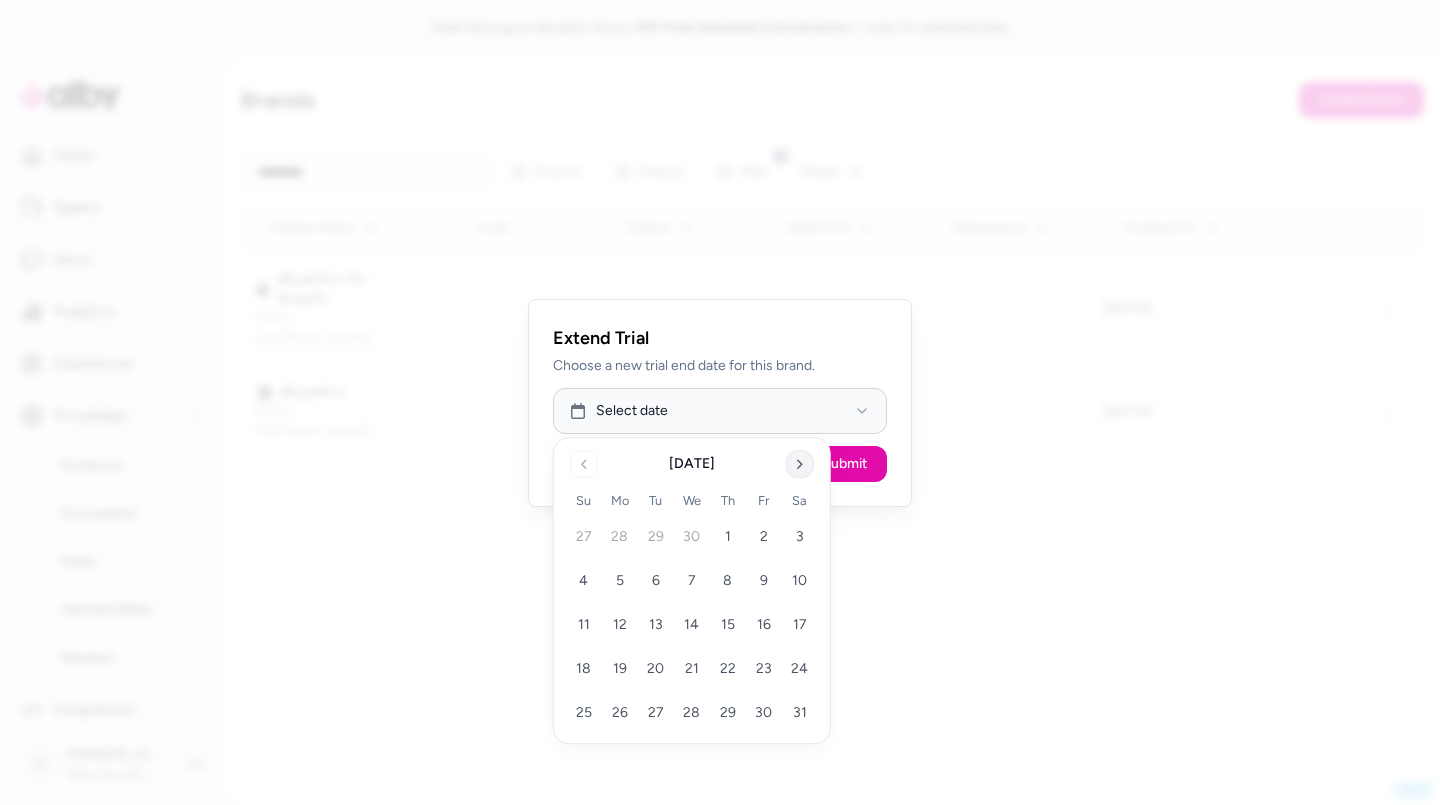 click 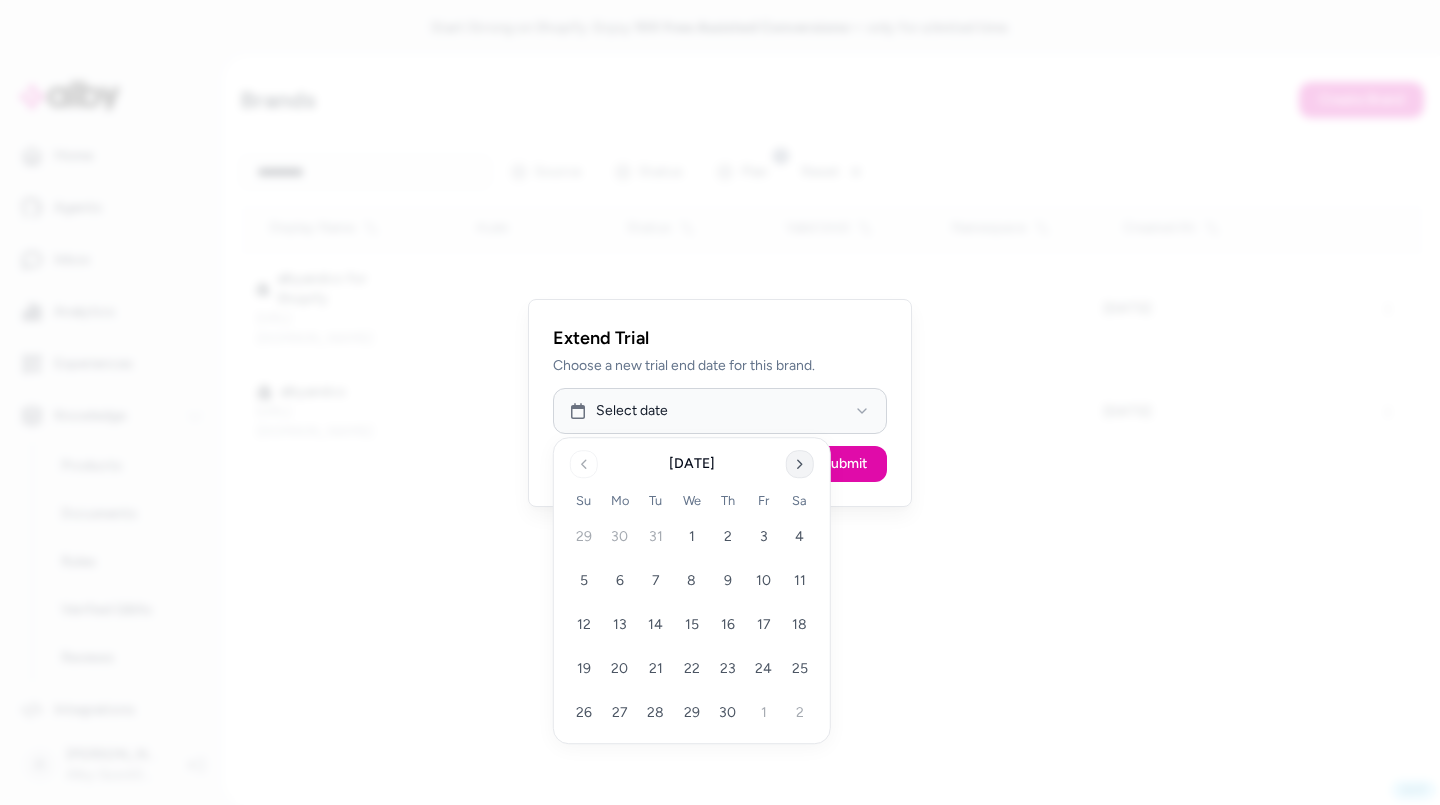 click 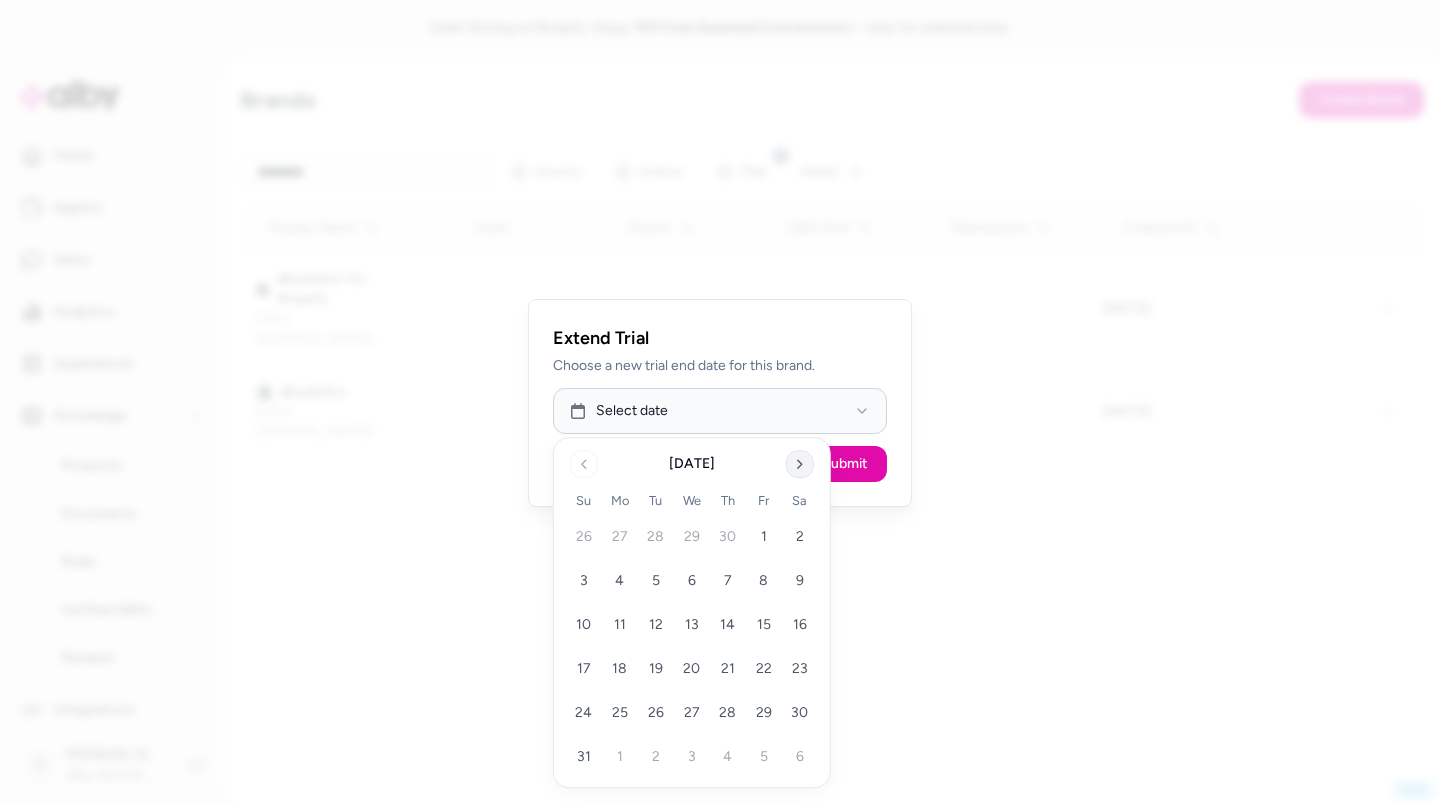 click 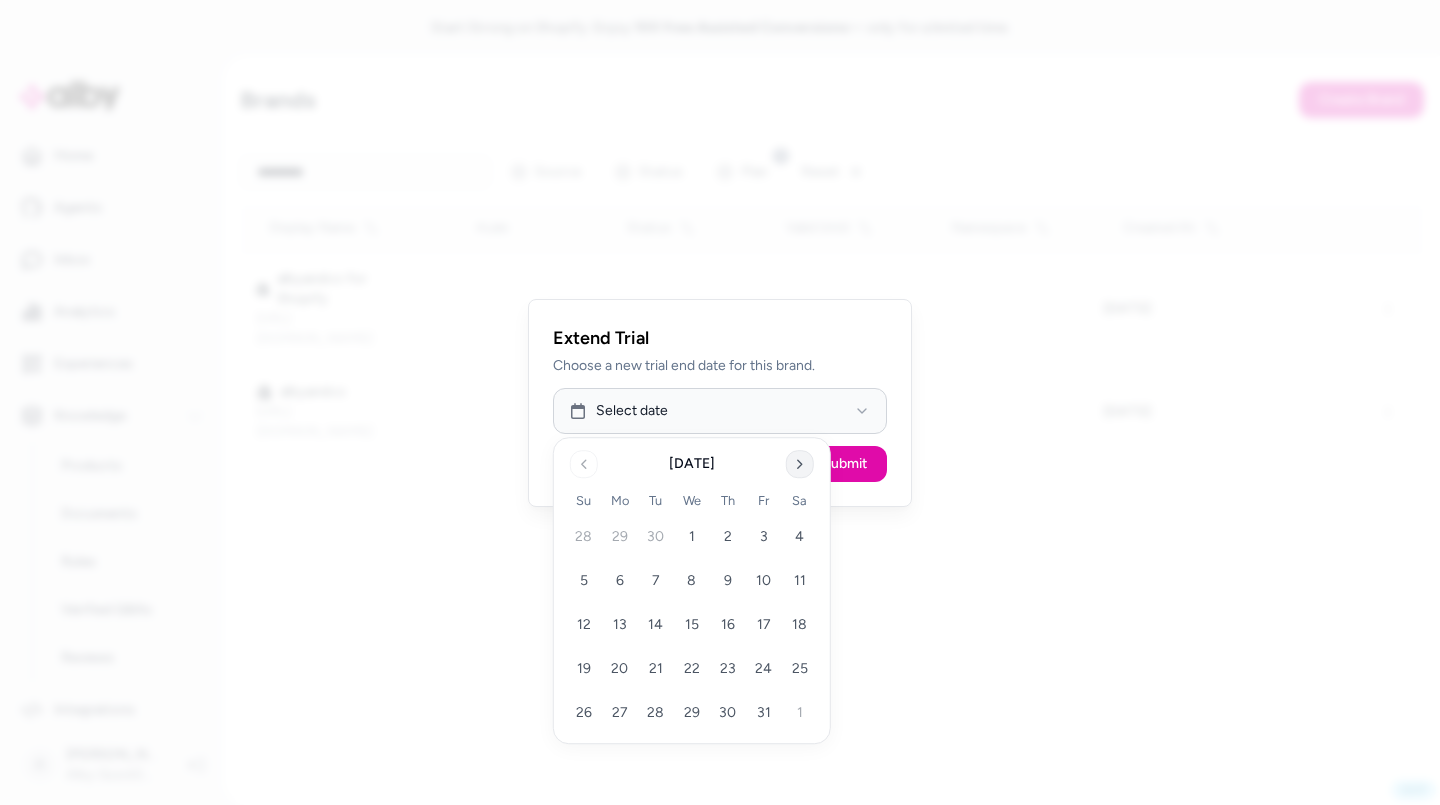 click 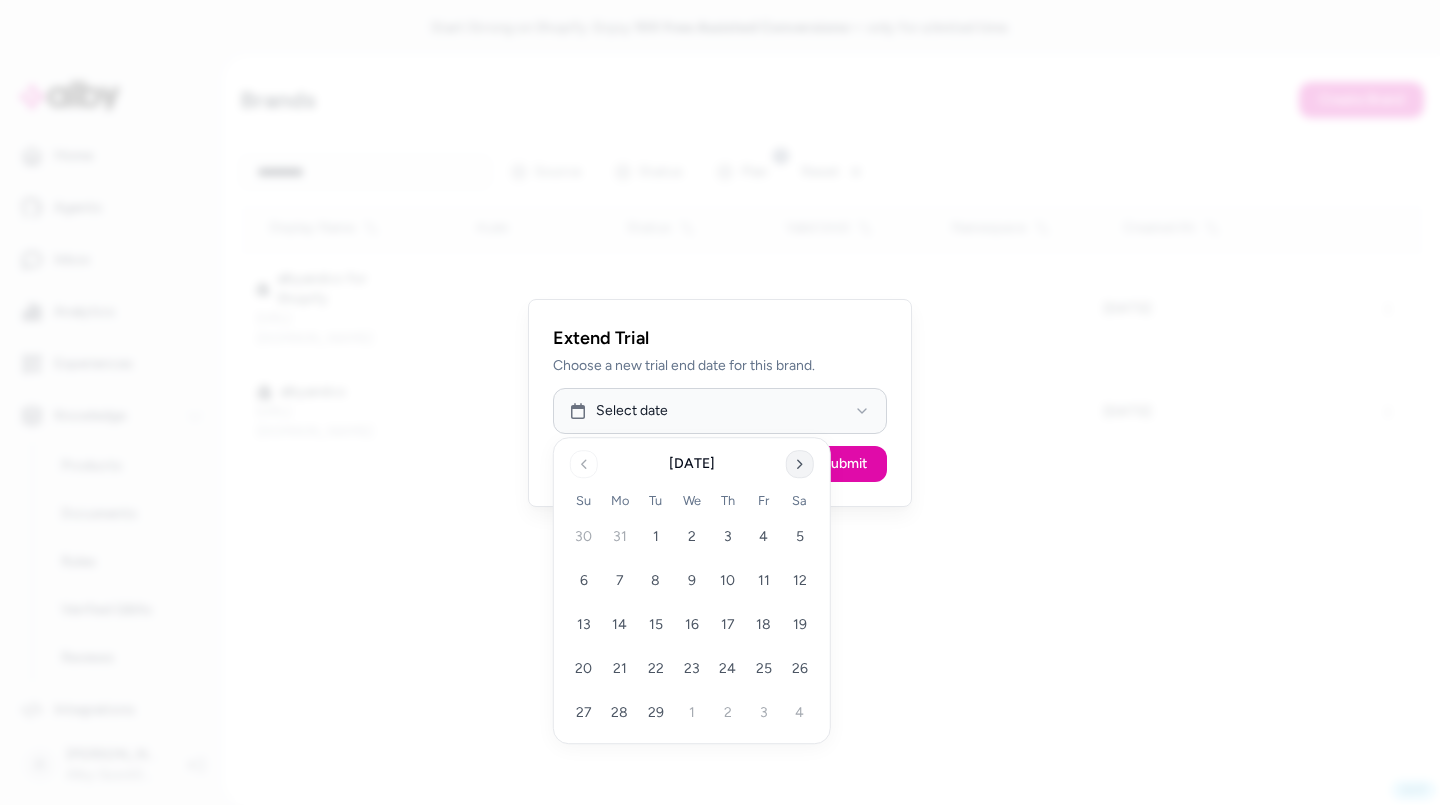 click 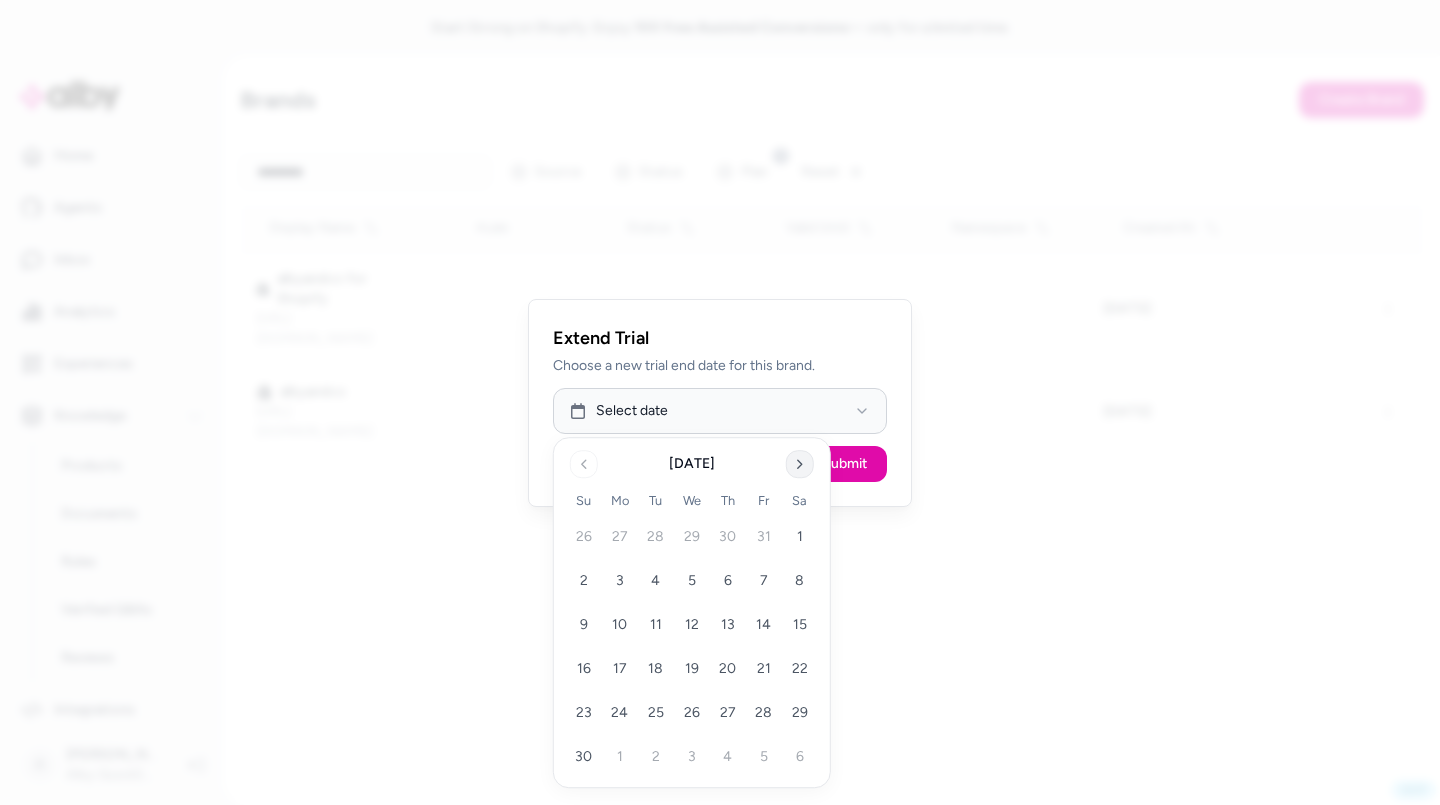 click 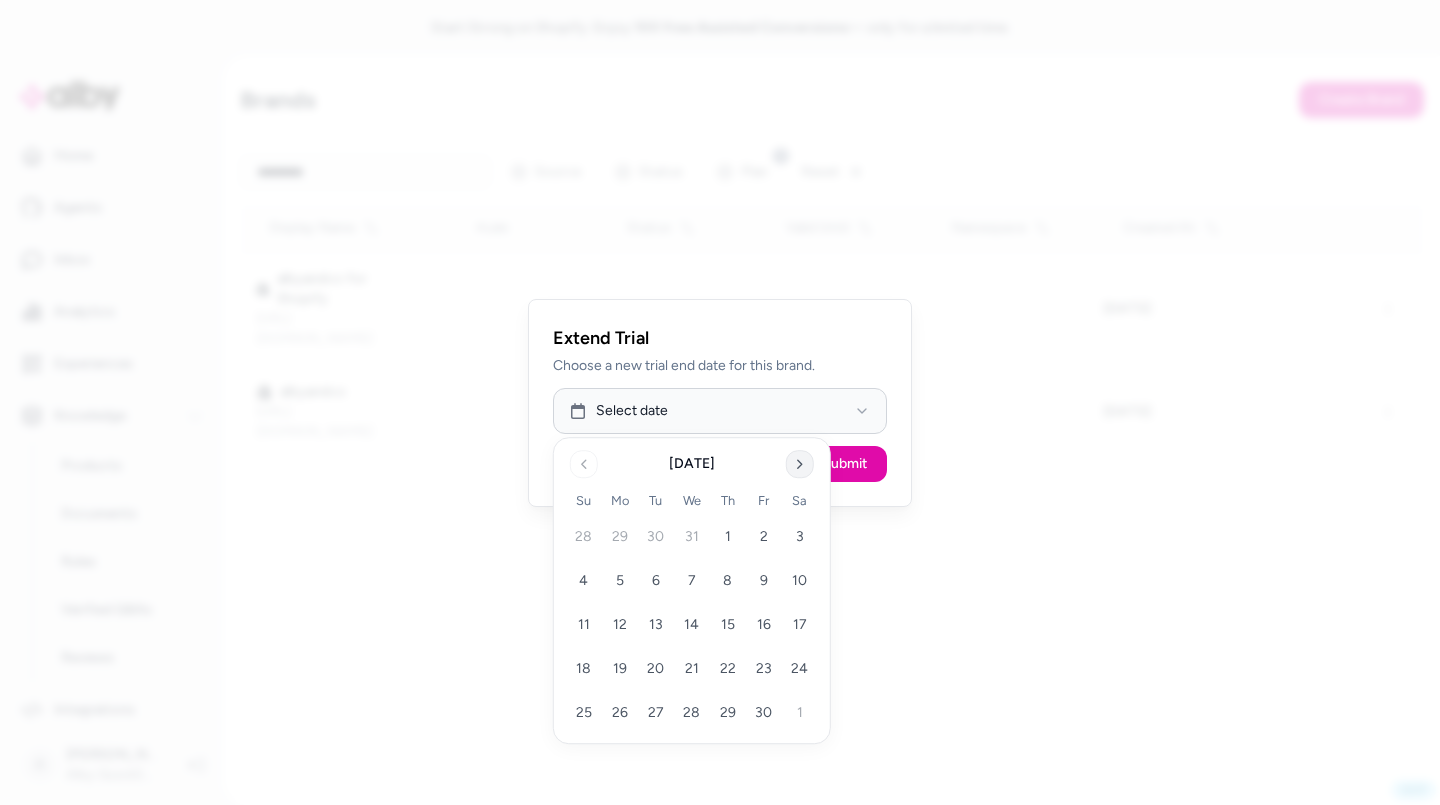 click 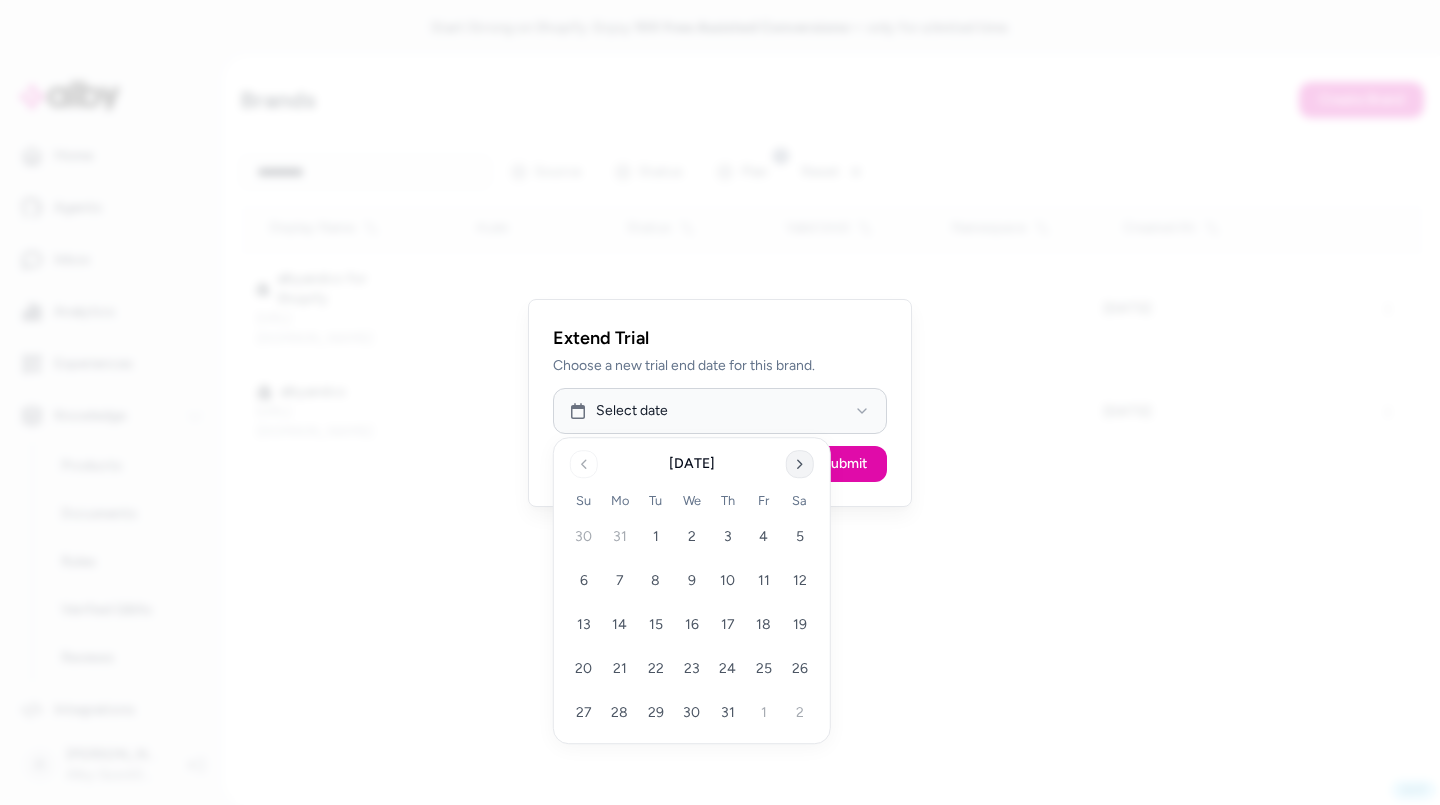 click 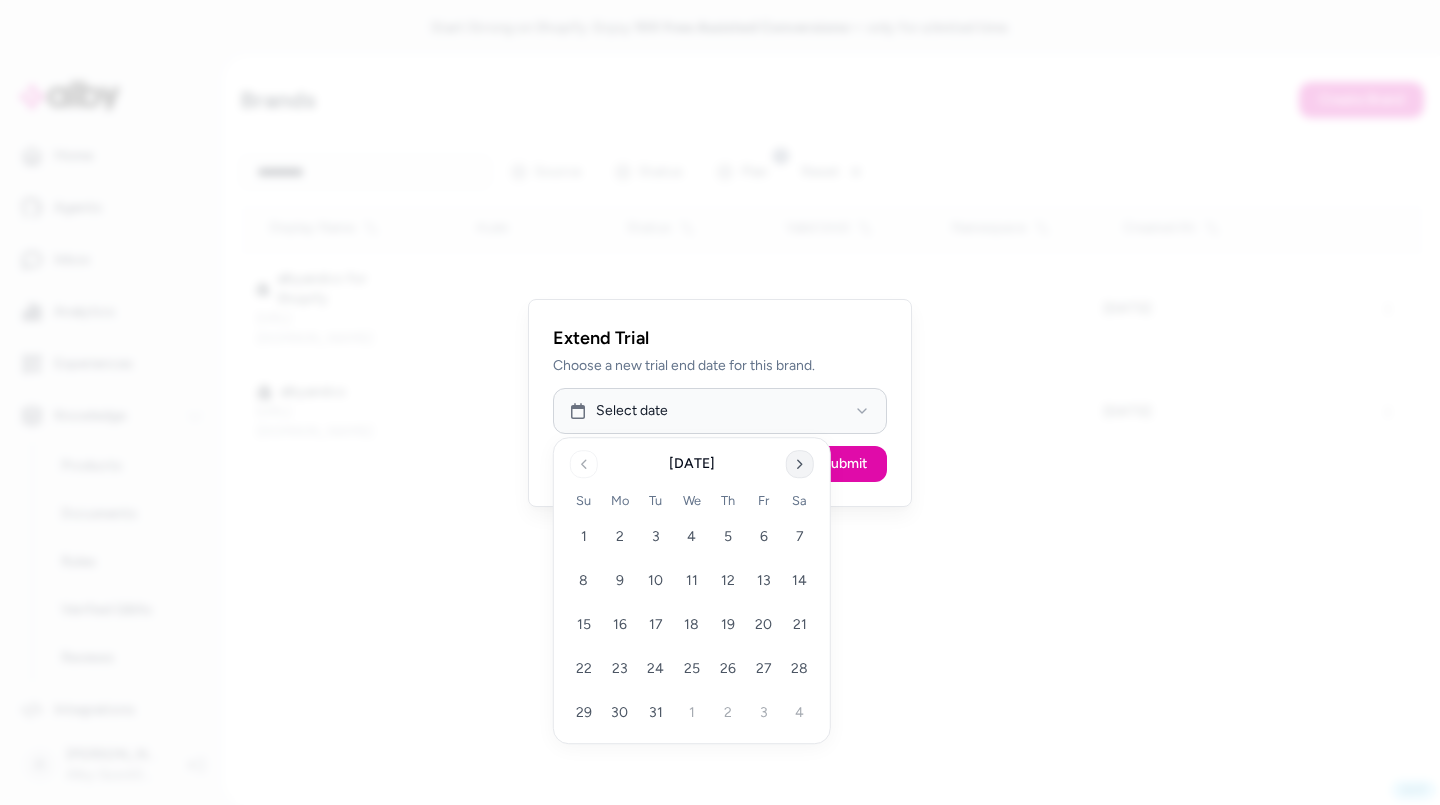 click 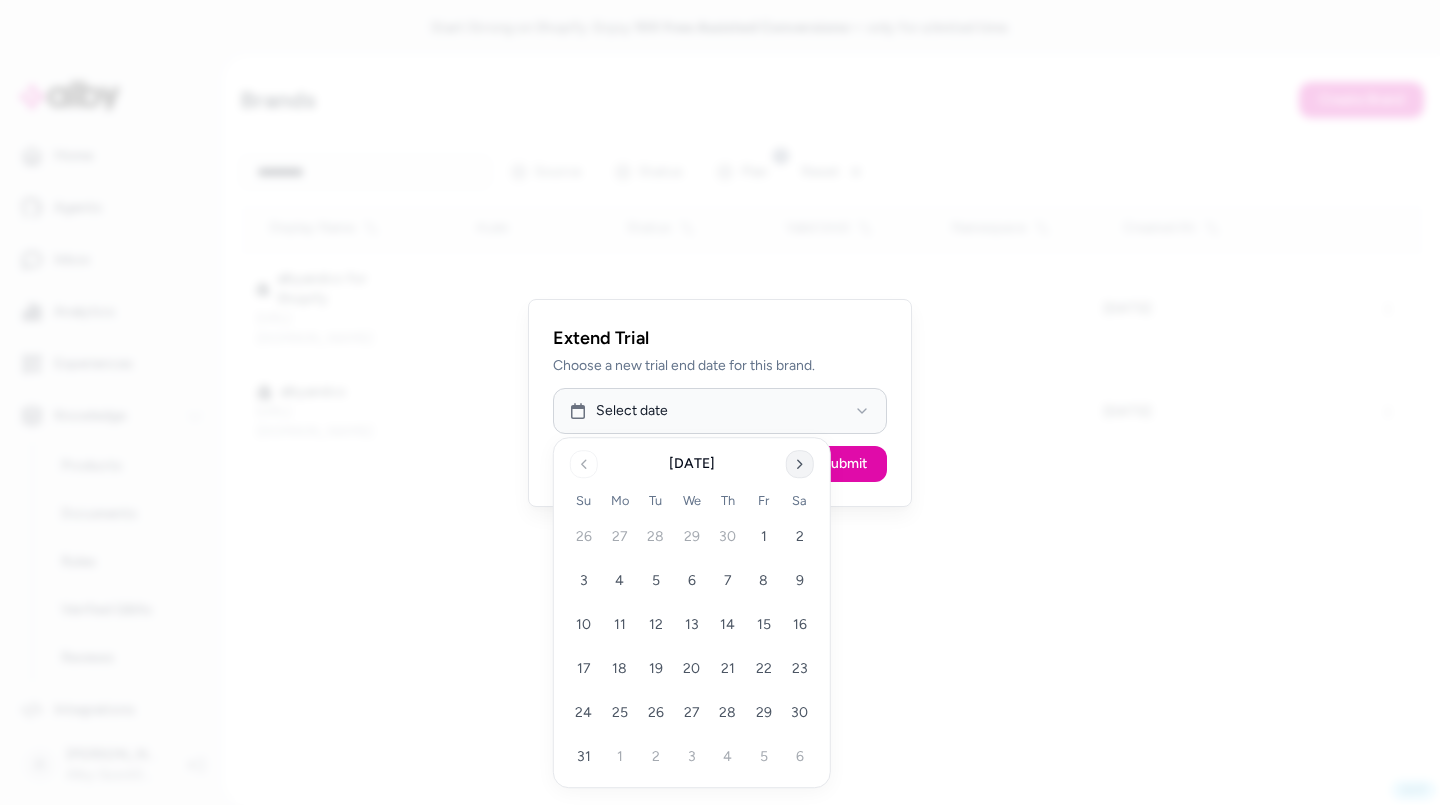 click 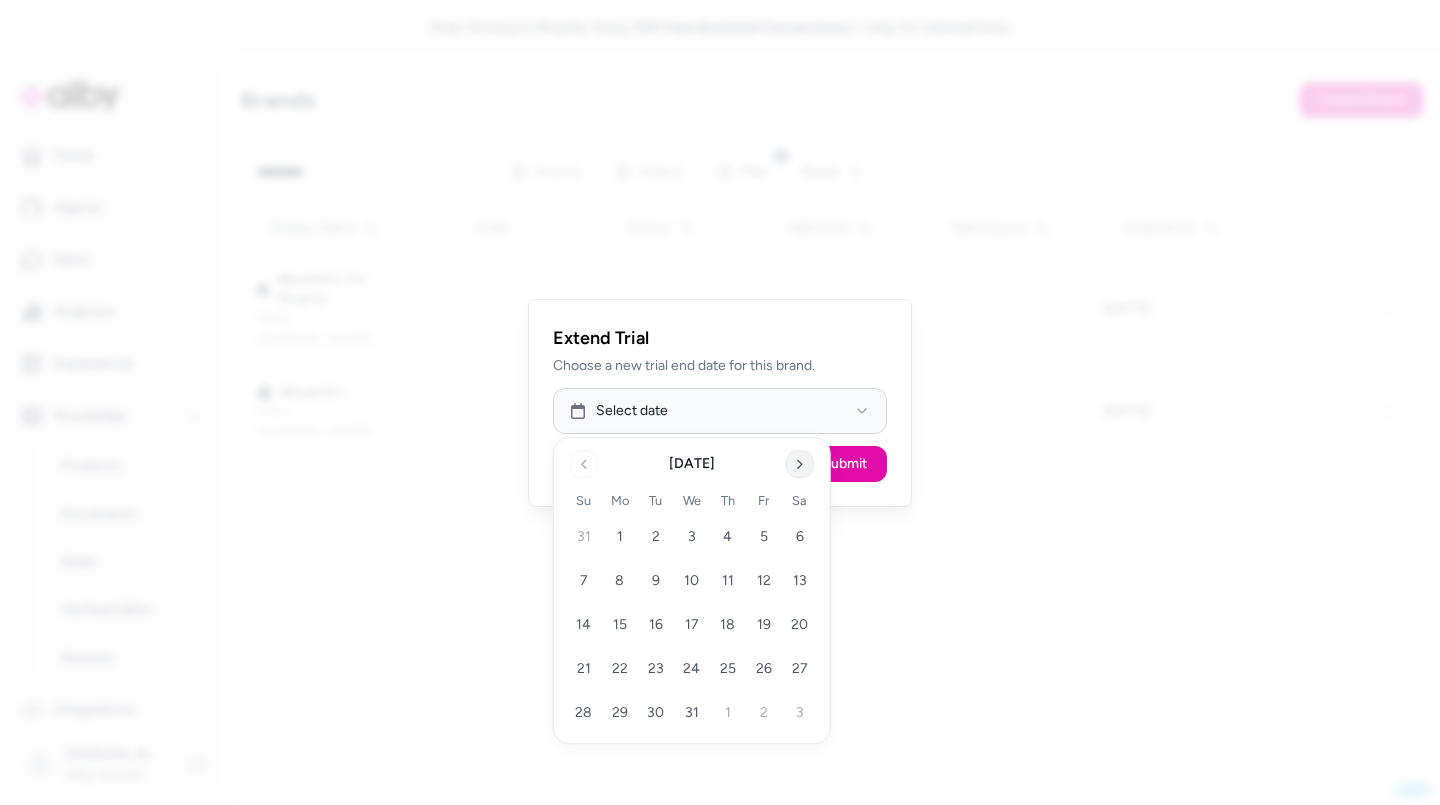 click 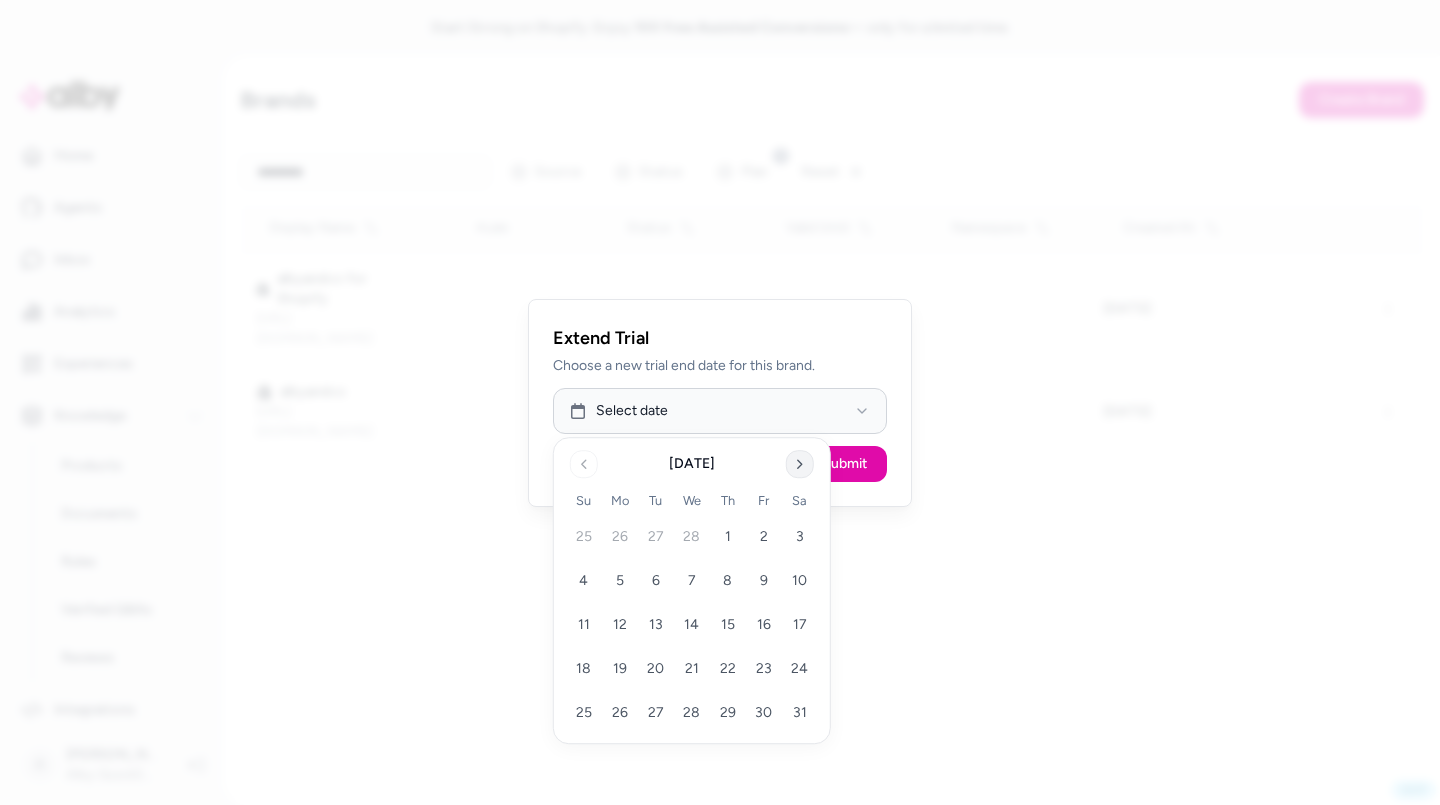 click 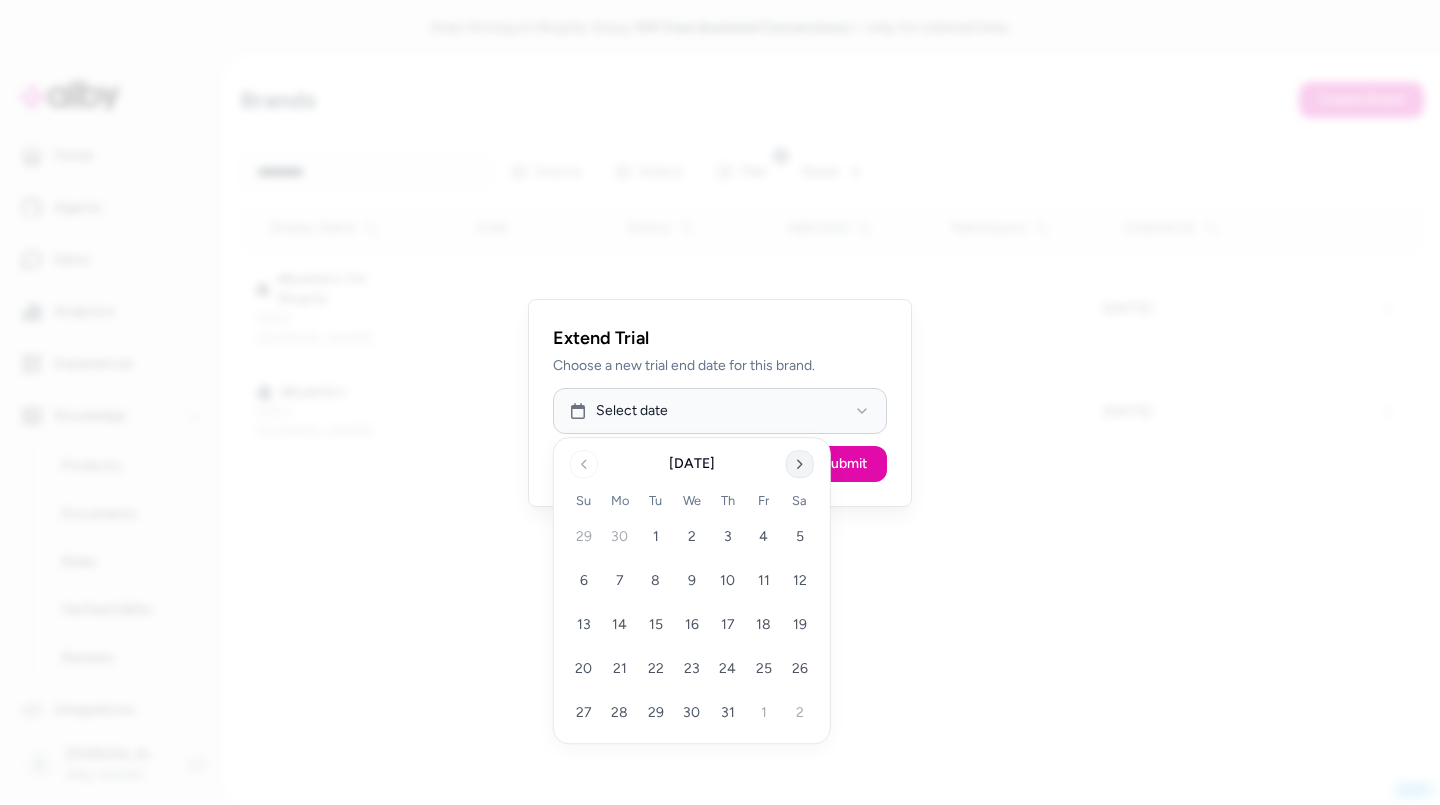click 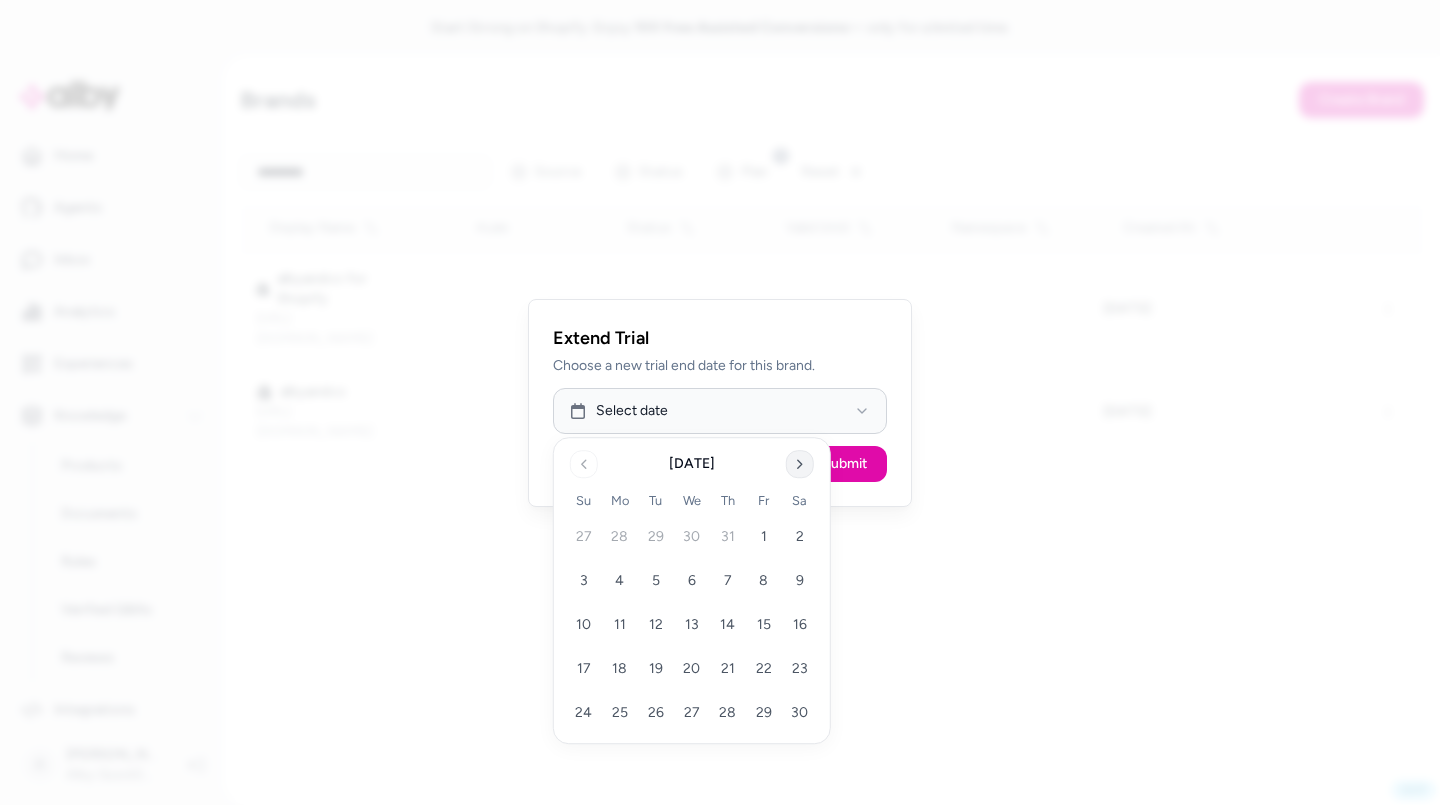 click 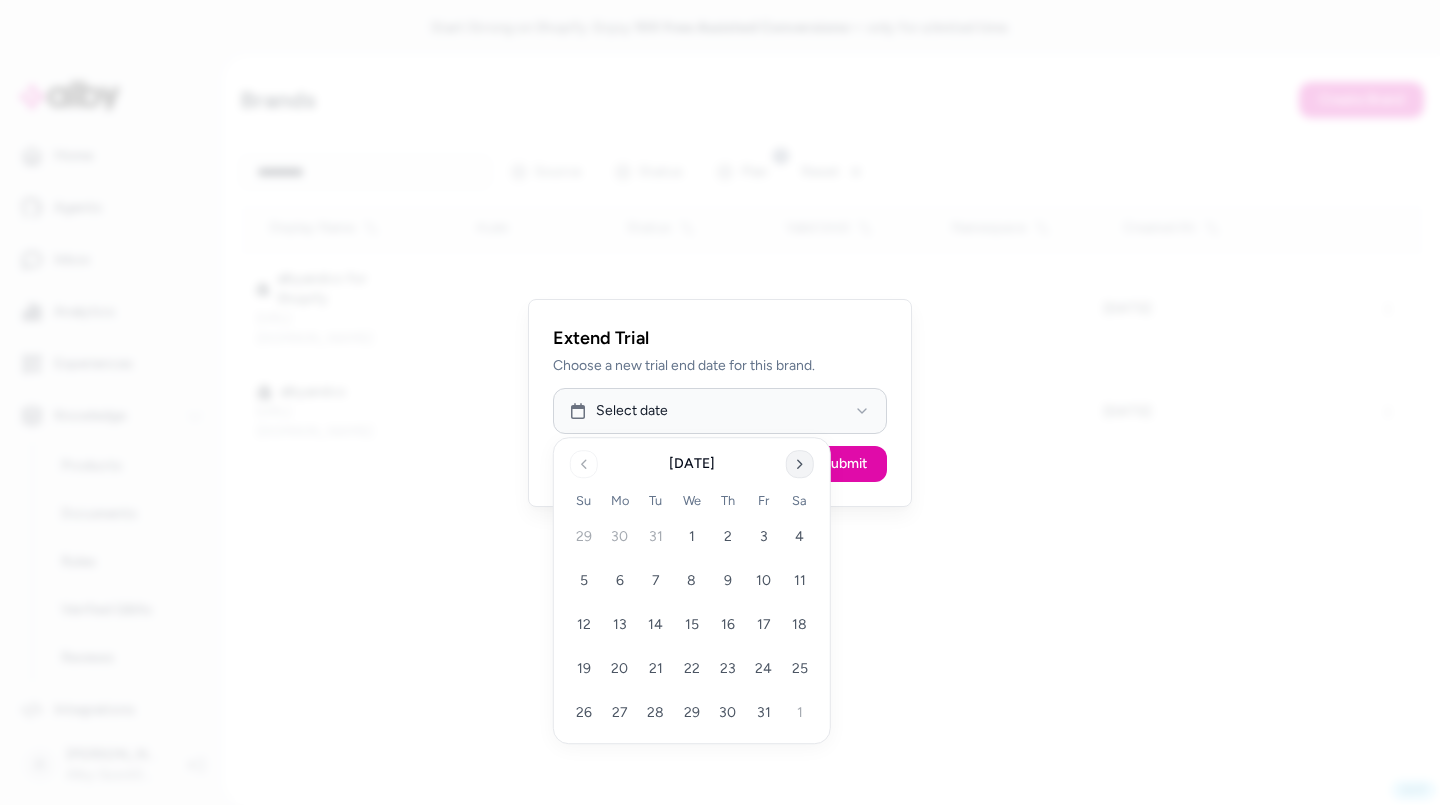 click 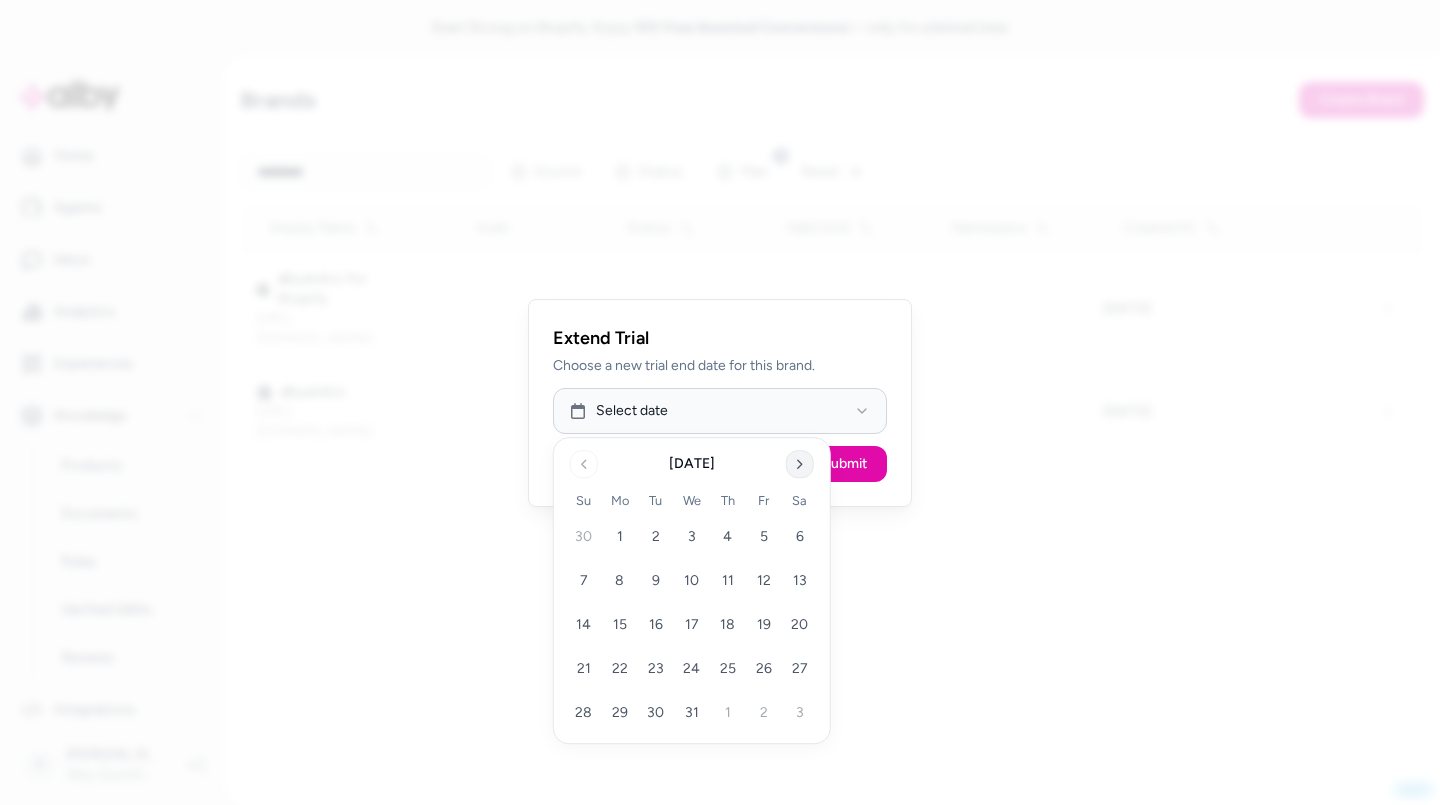 click 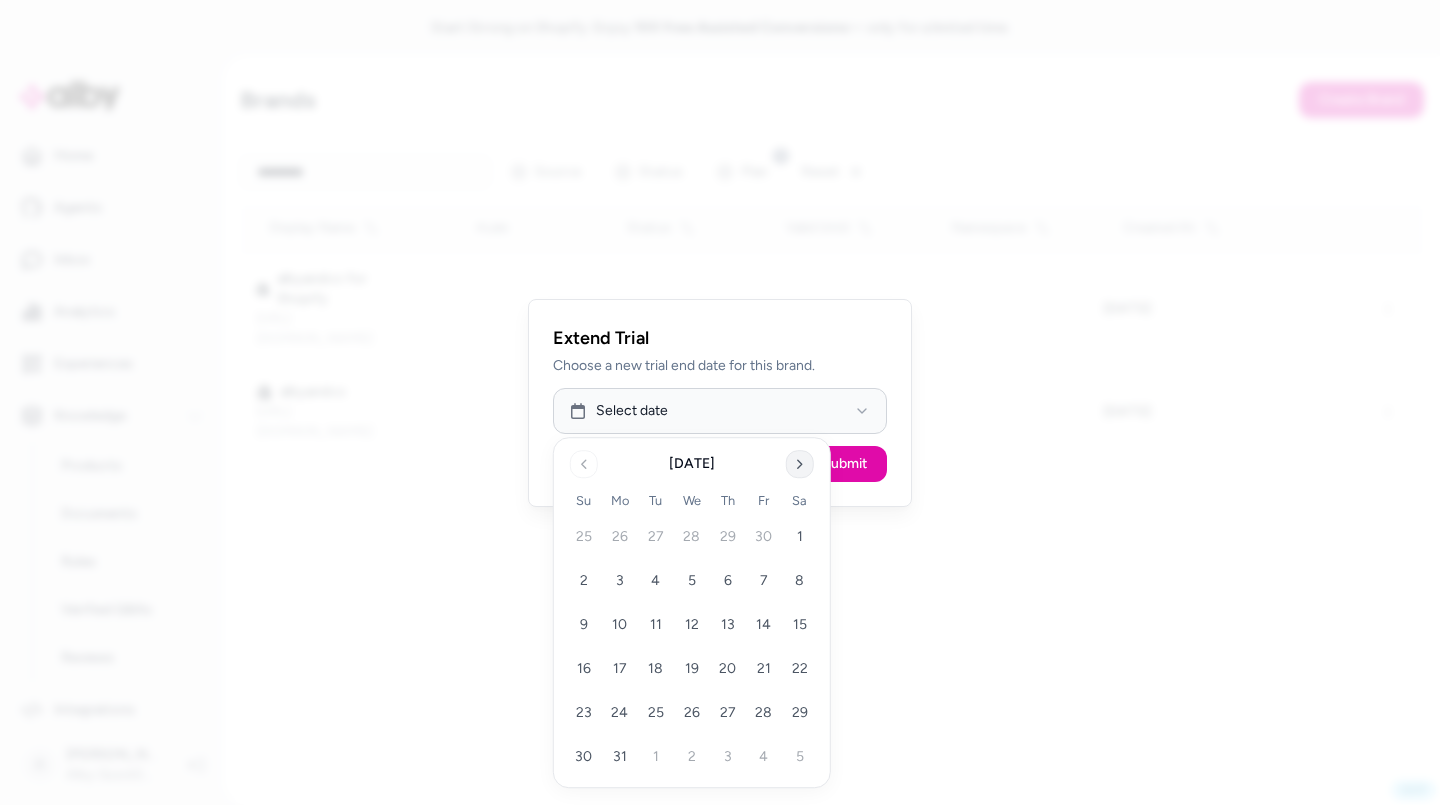 click 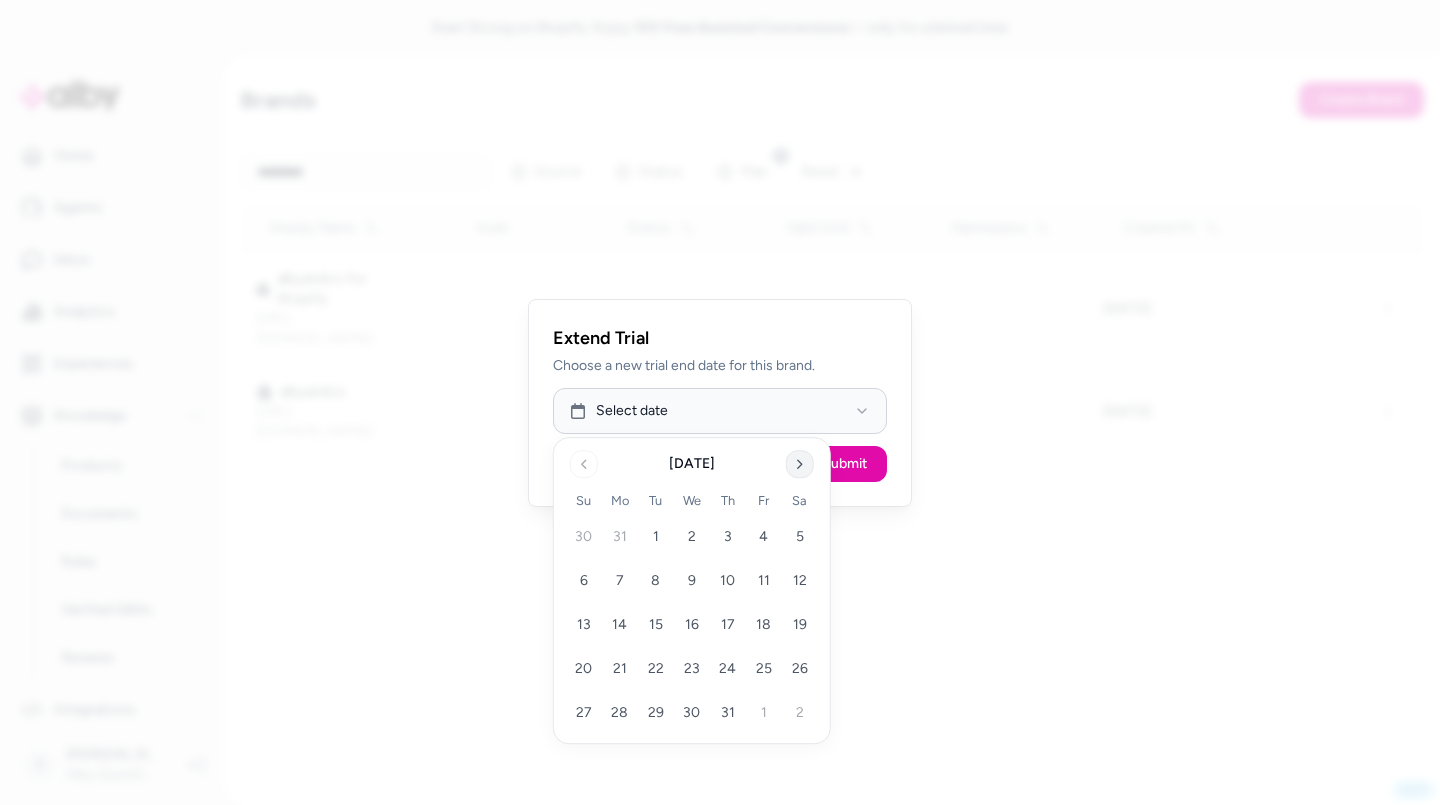 click 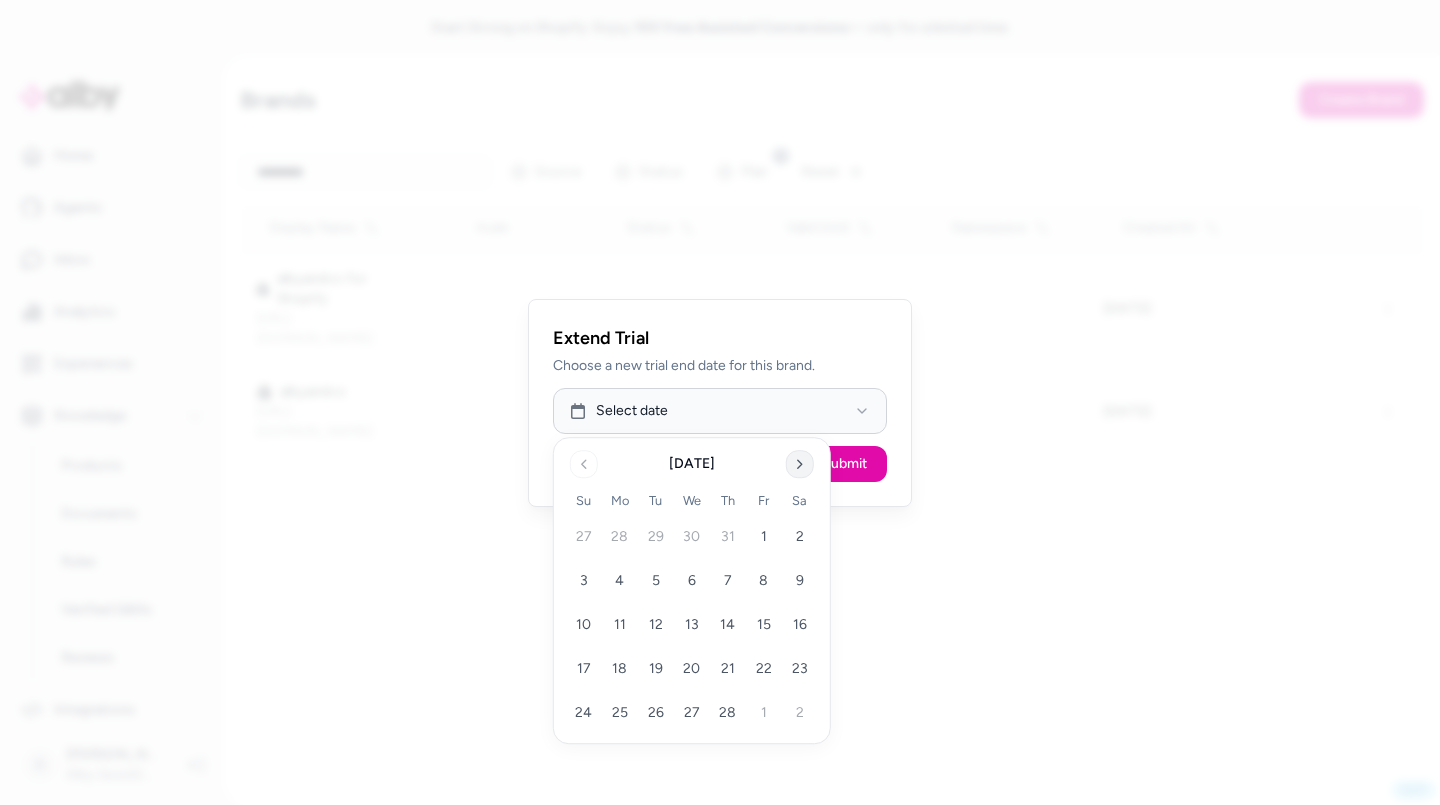 click 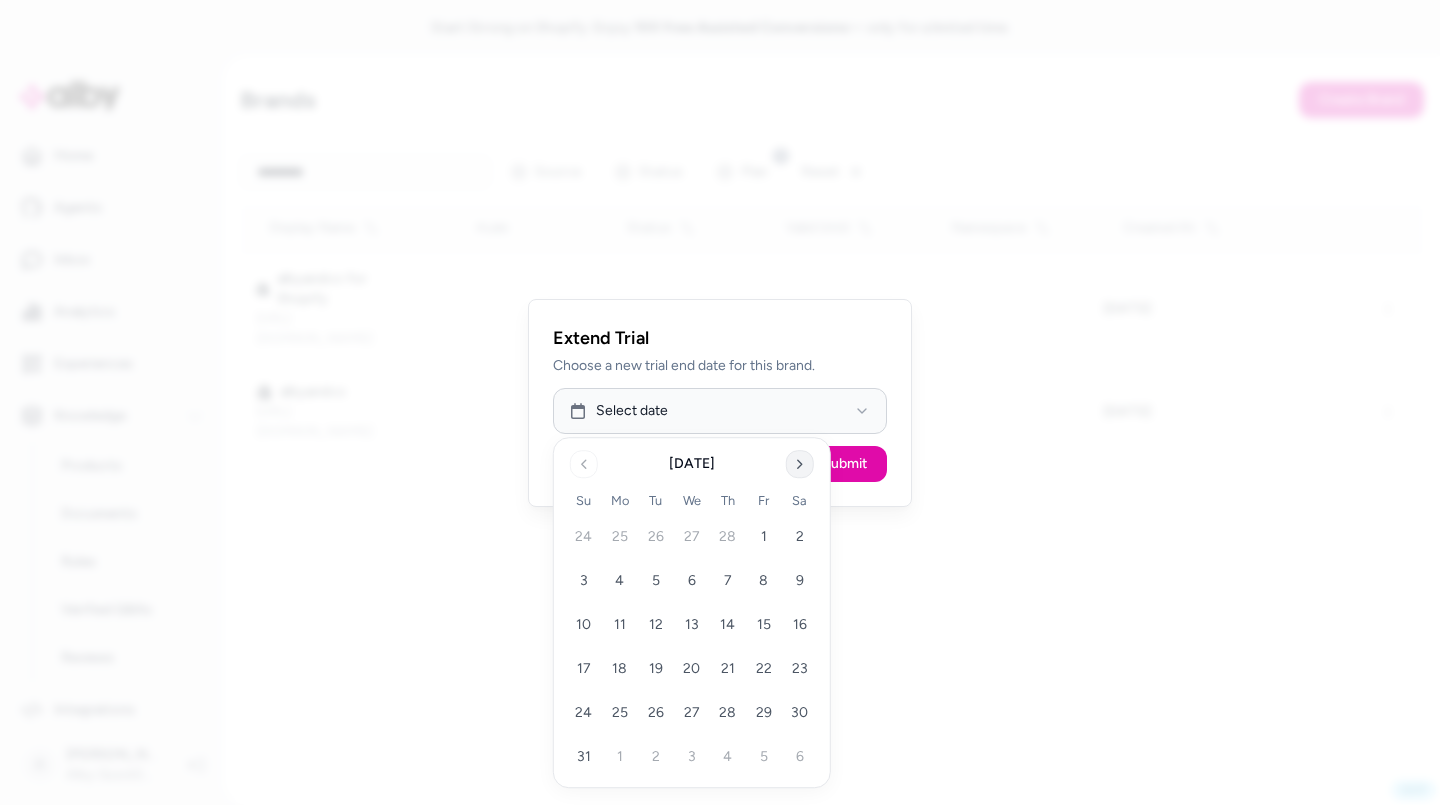 click 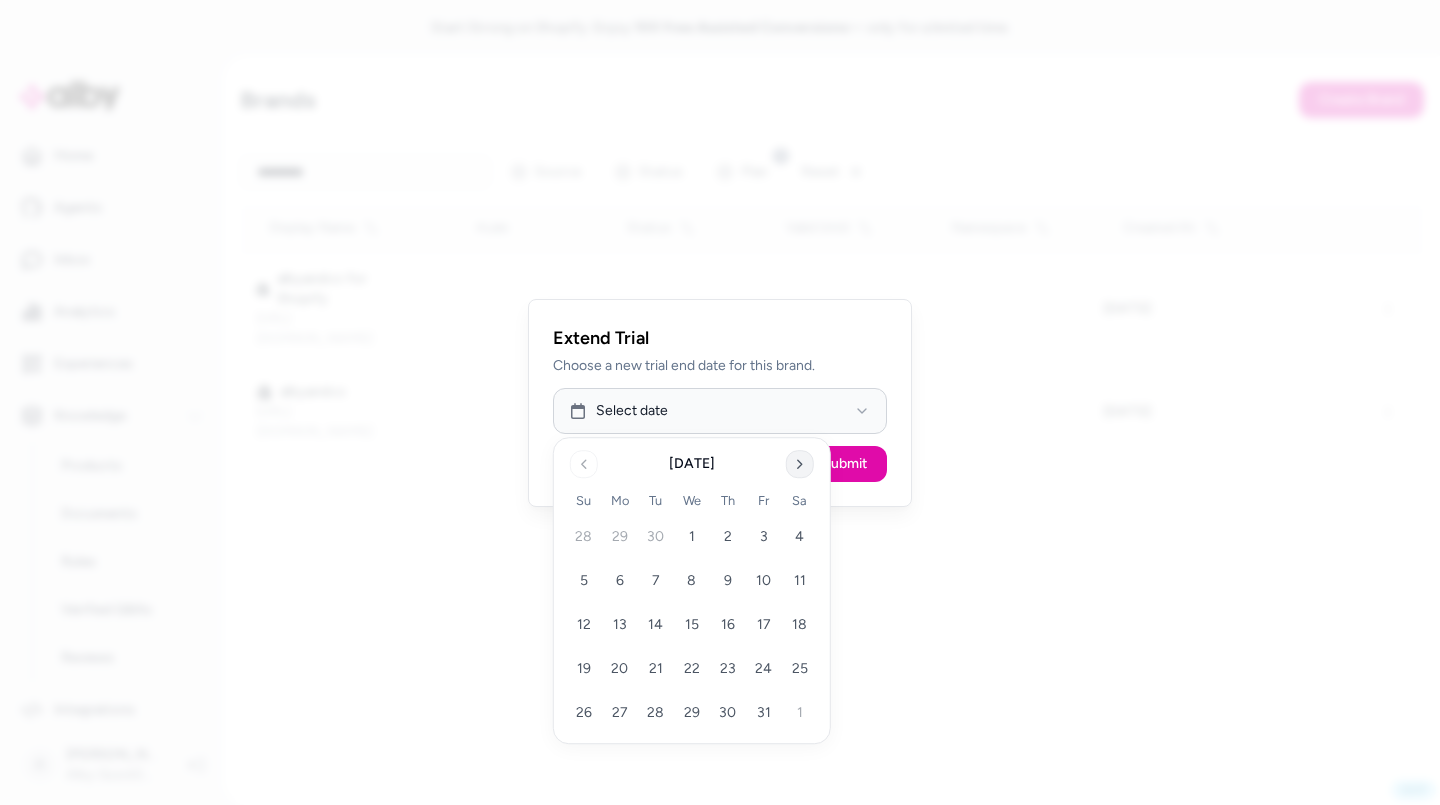 click 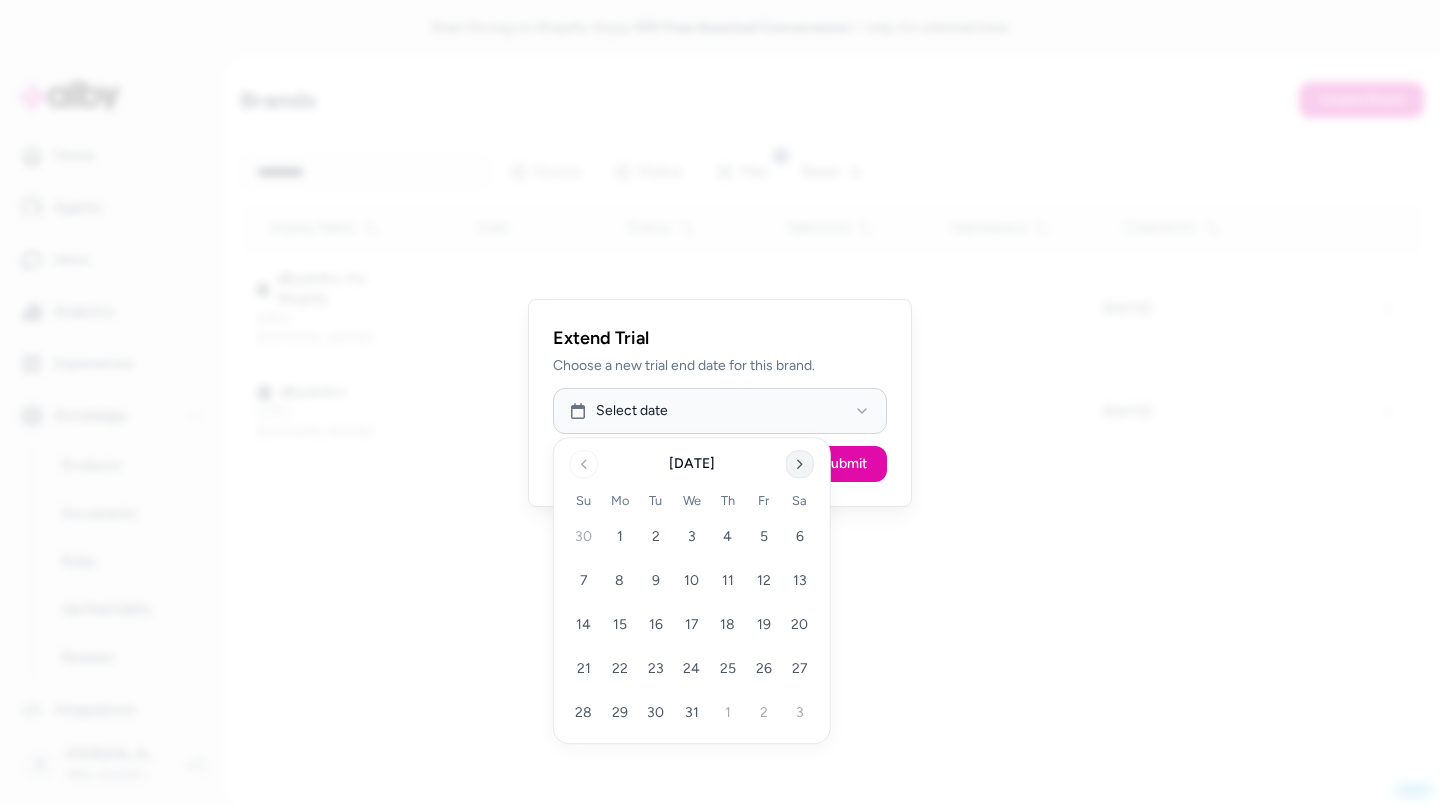 click 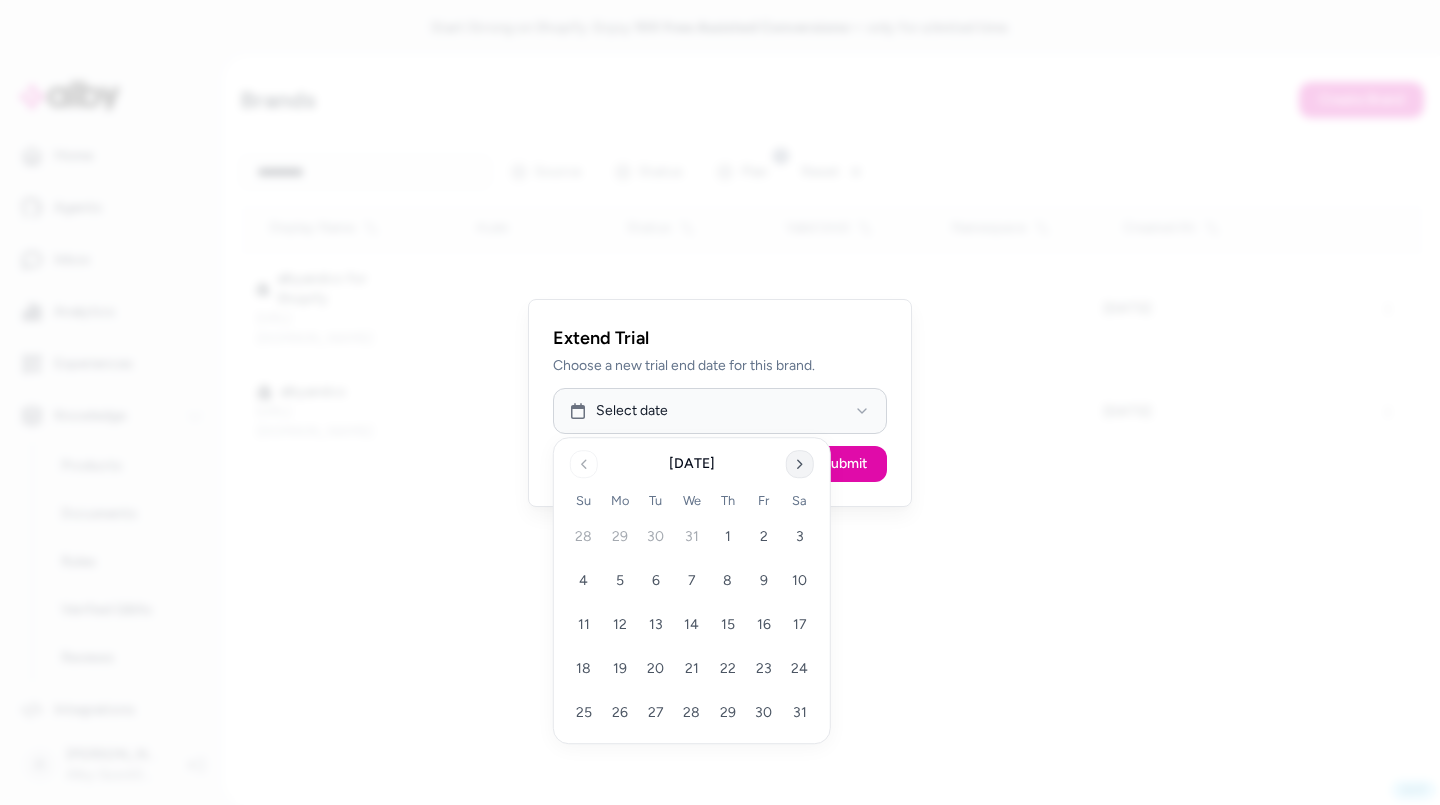 click 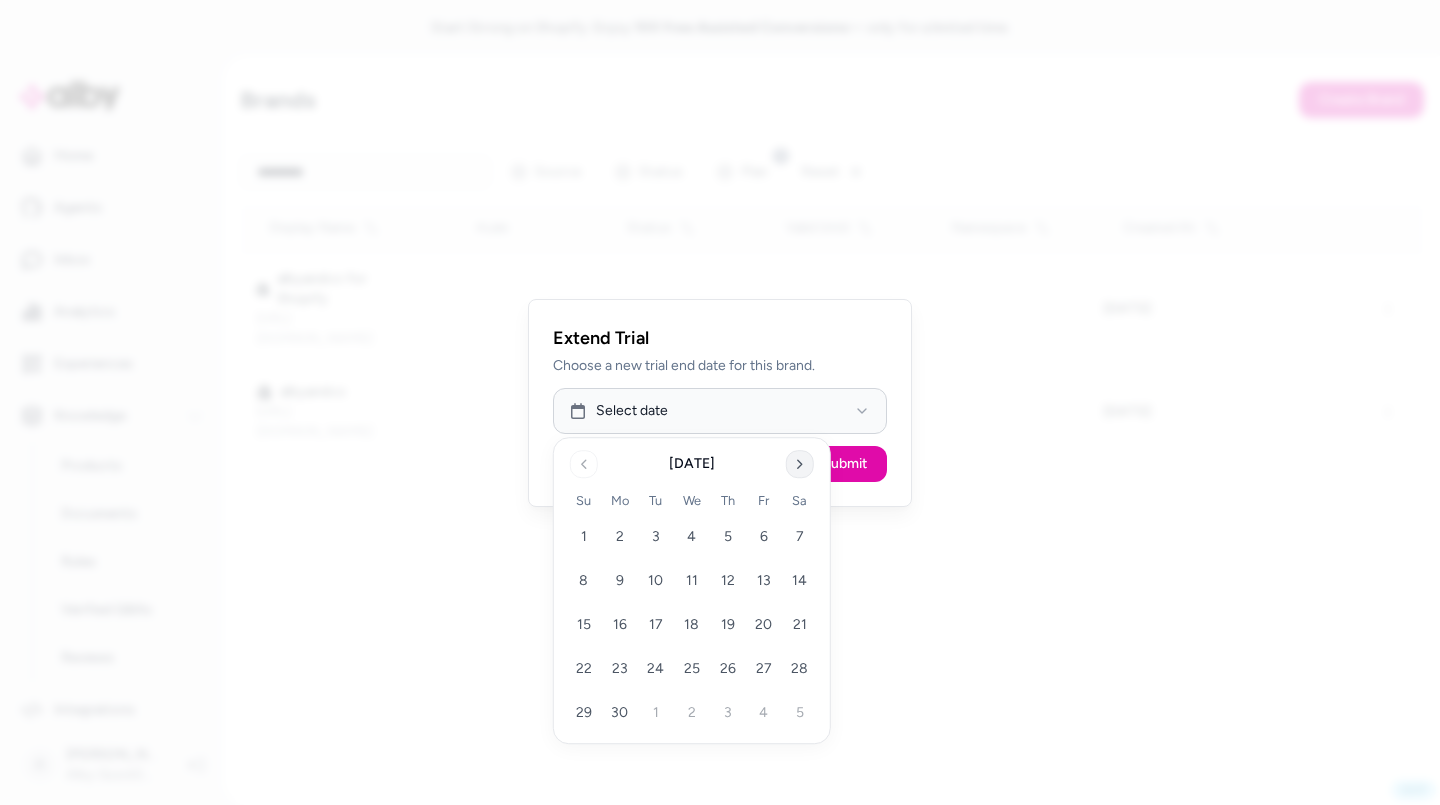 click 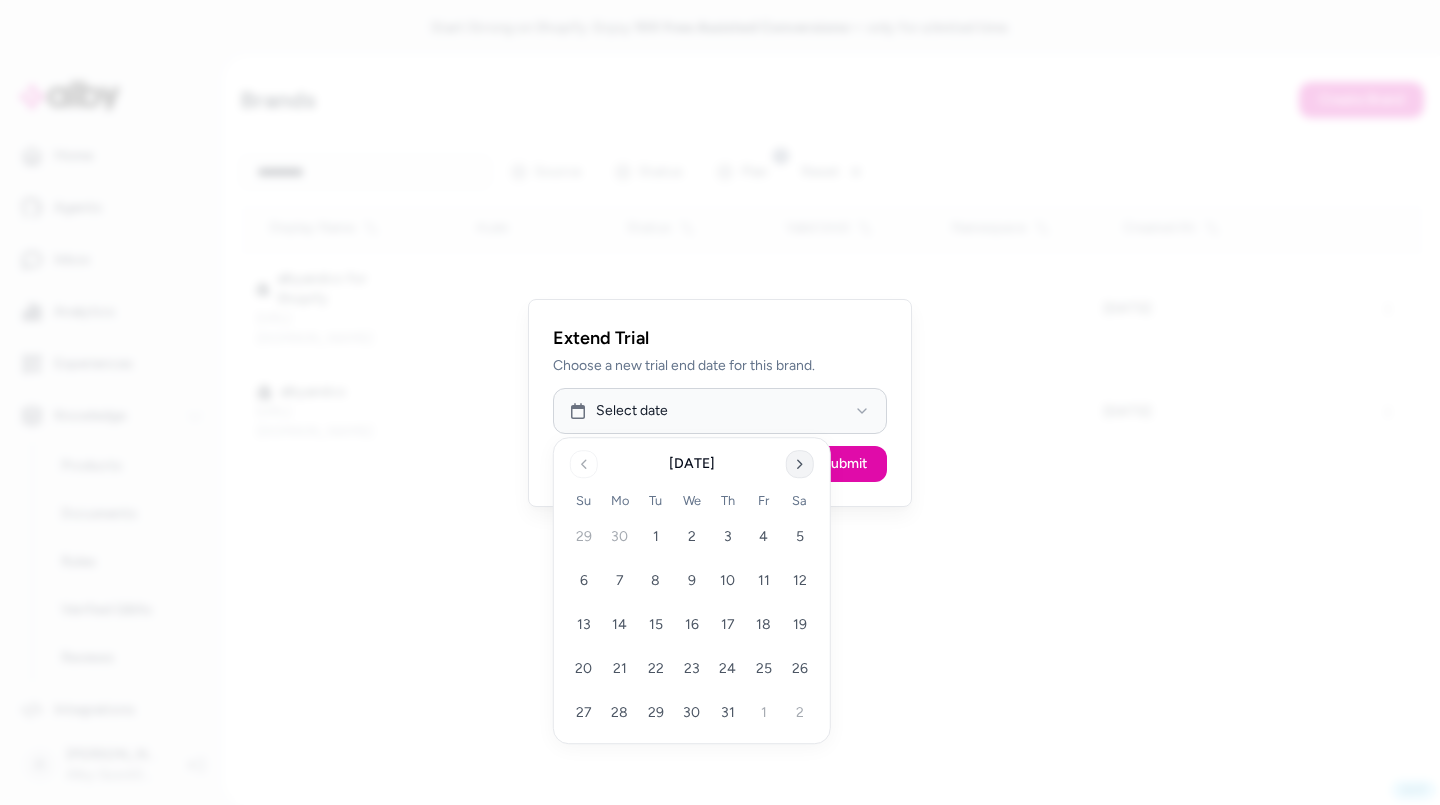 click 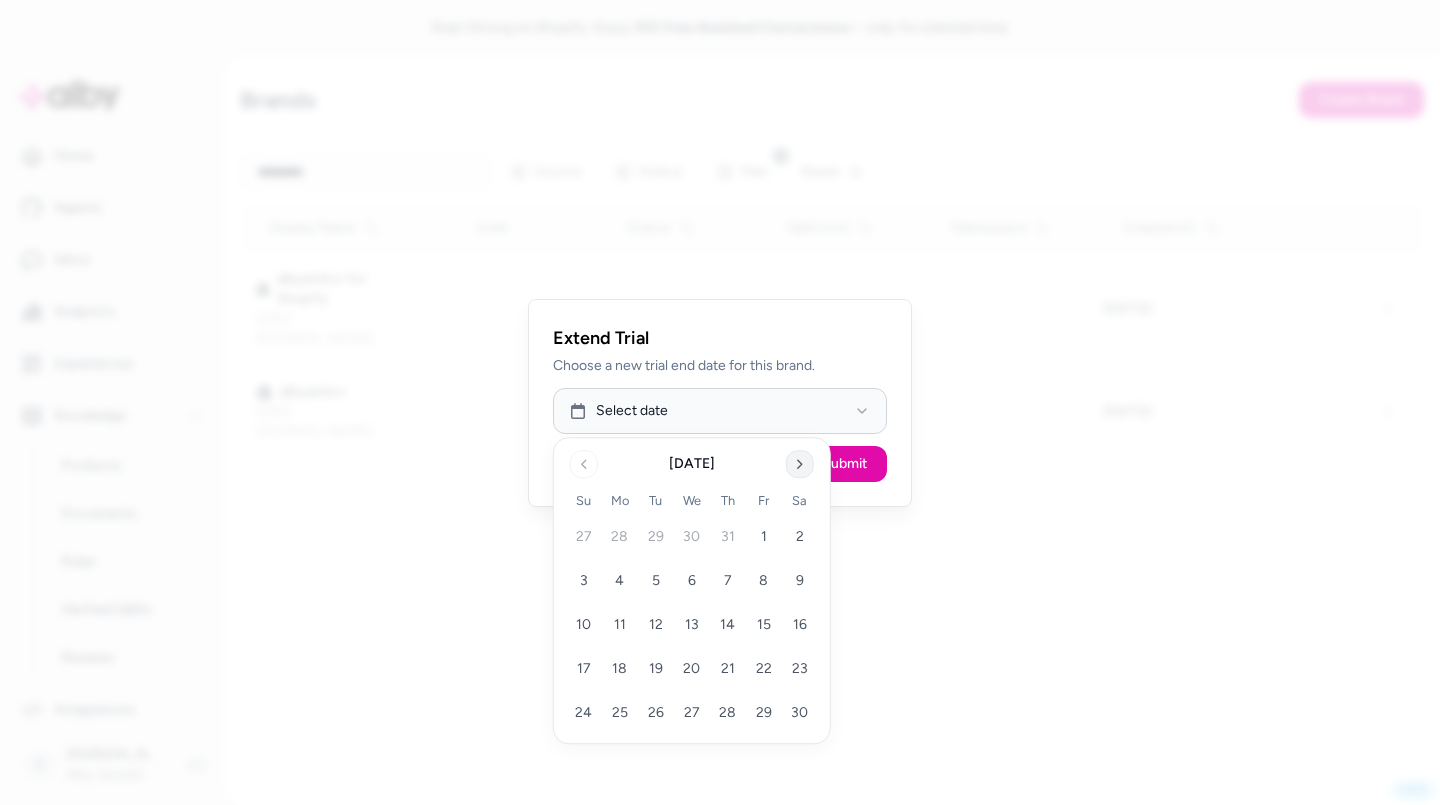 click 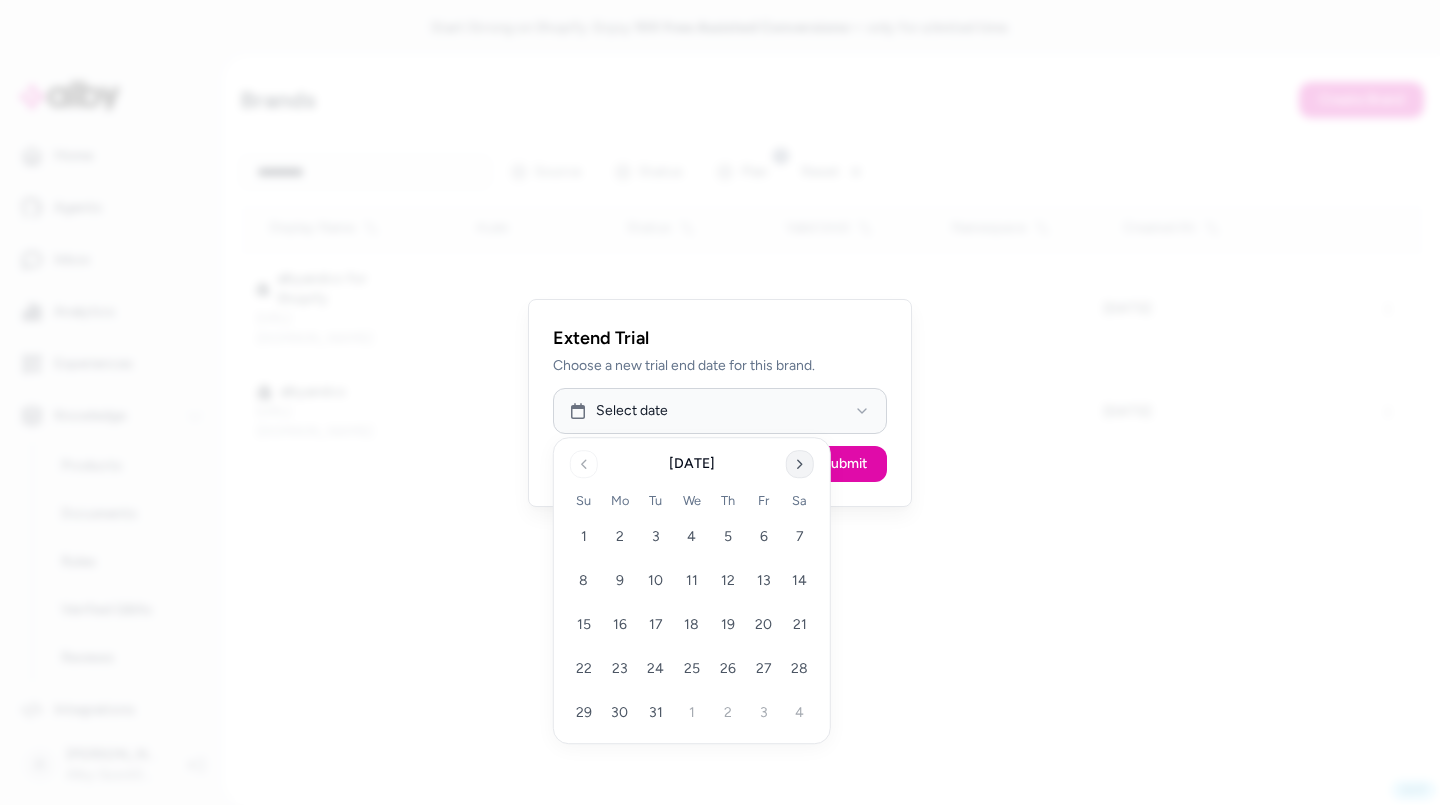 click 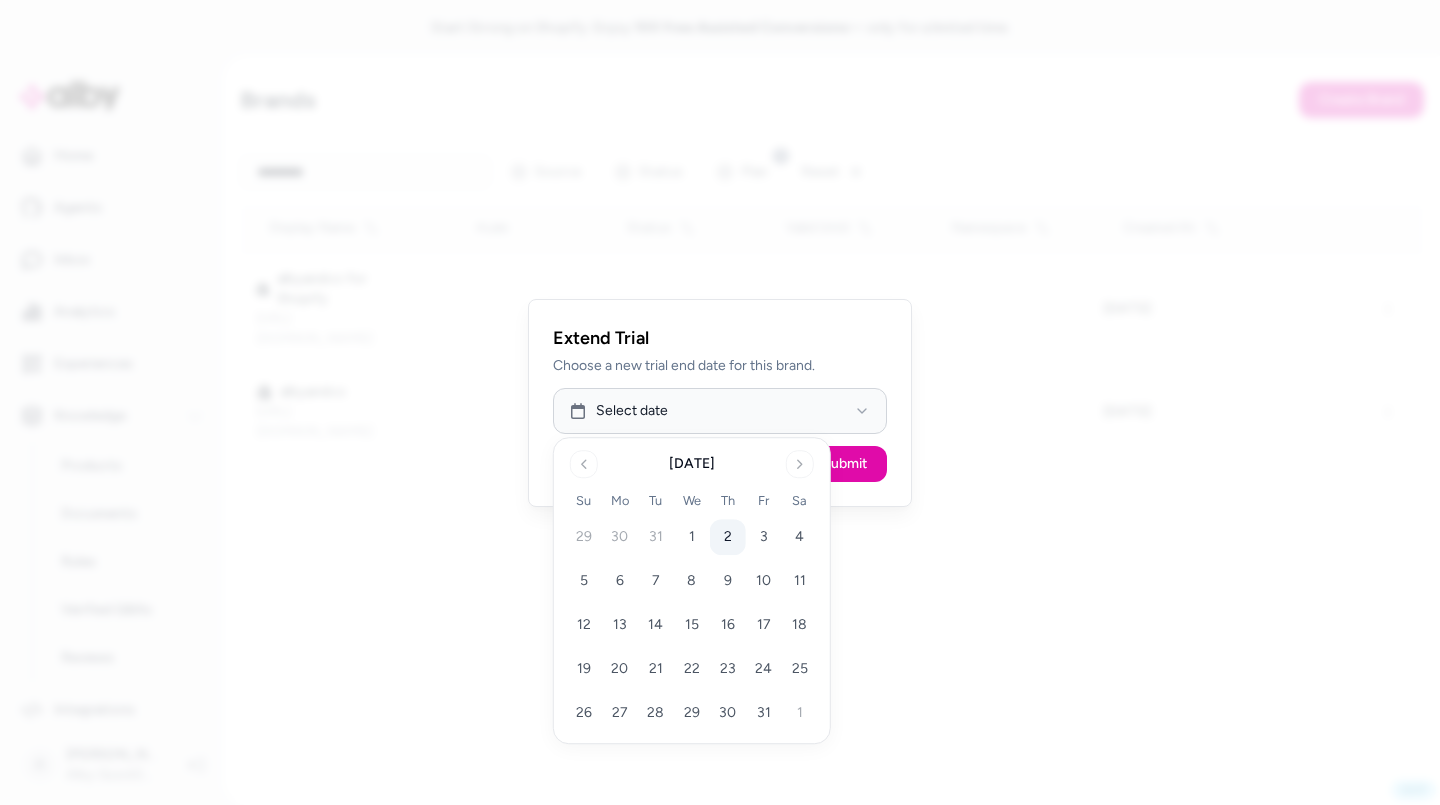click on "2" at bounding box center (728, 537) 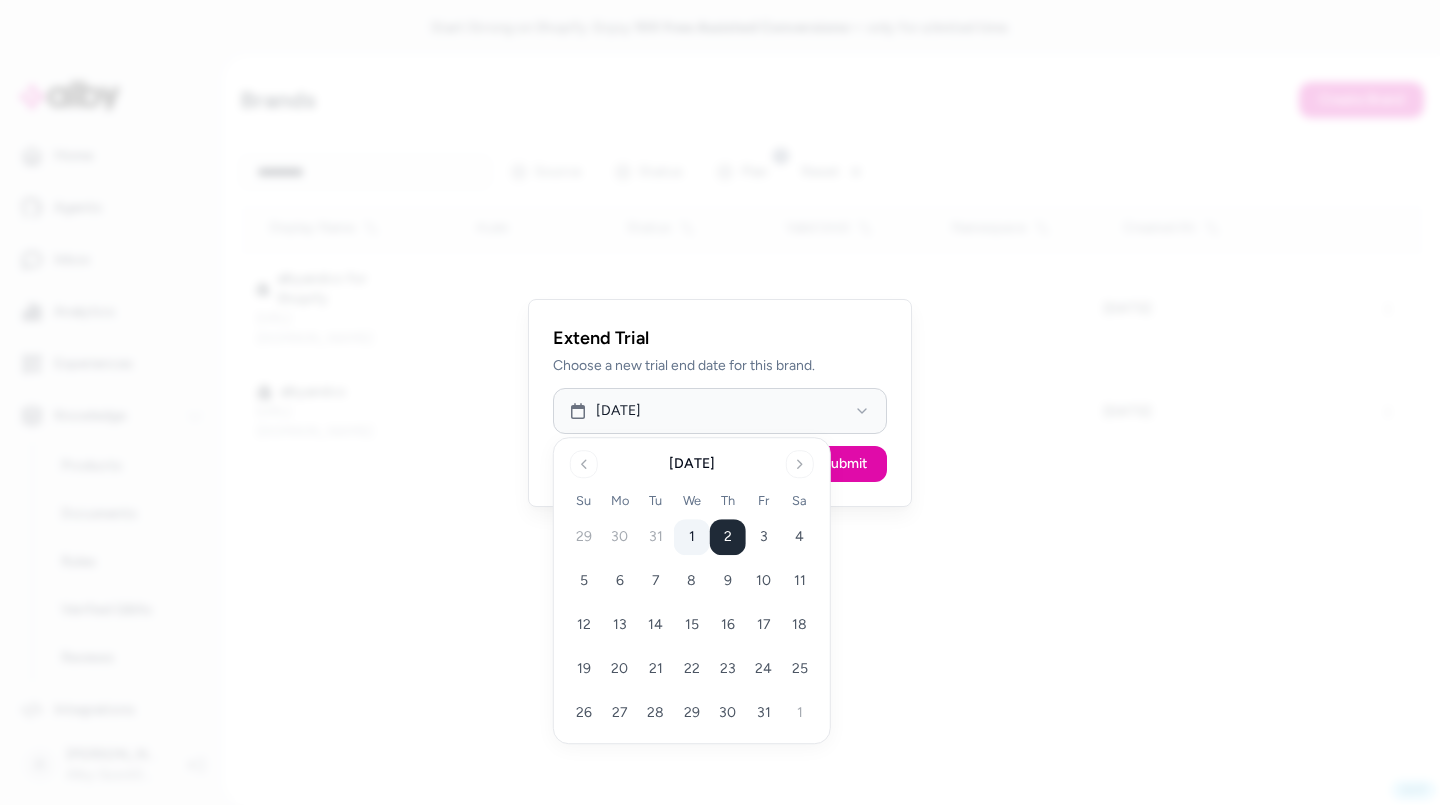 drag, startPoint x: 710, startPoint y: 535, endPoint x: 690, endPoint y: 530, distance: 20.615528 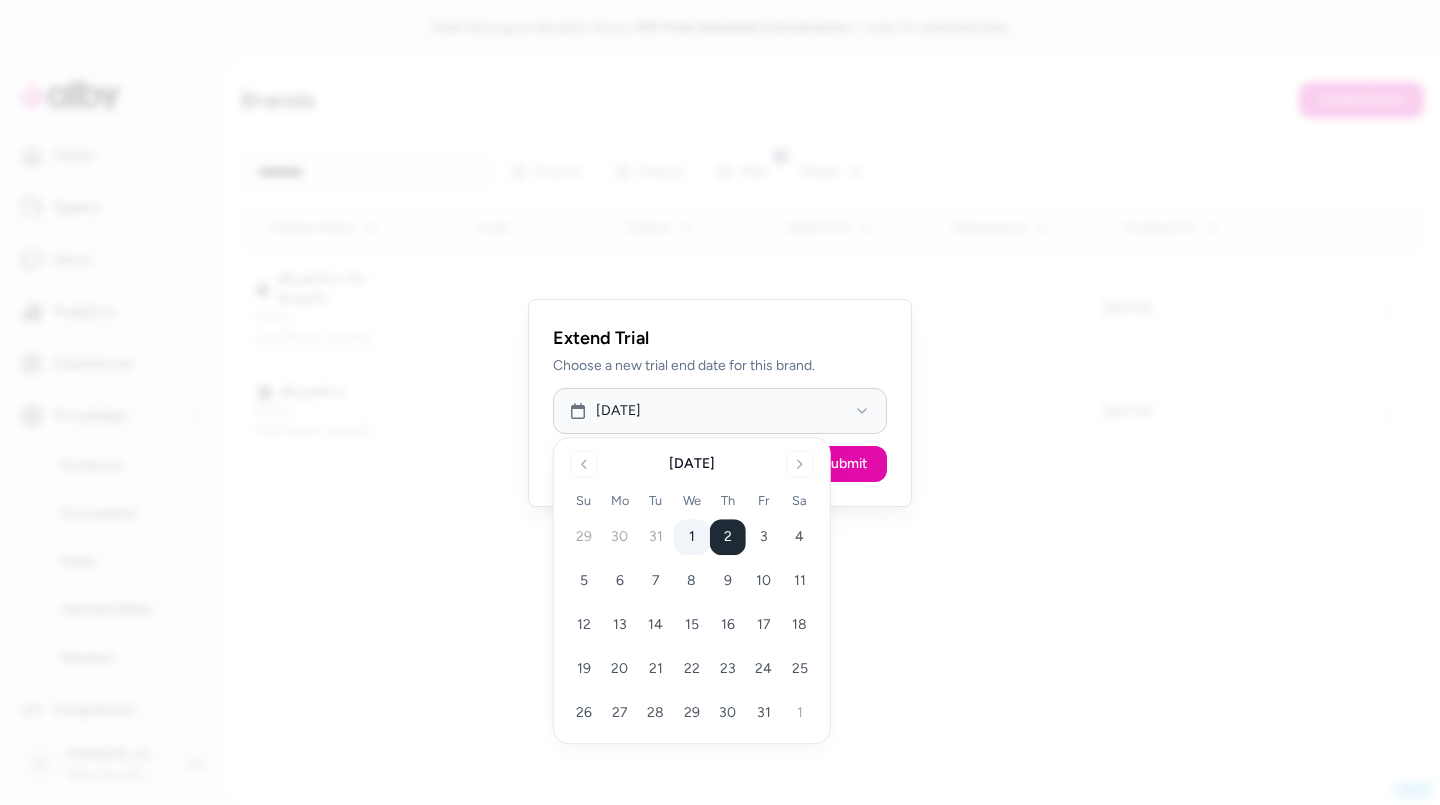 click on "1" at bounding box center (692, 537) 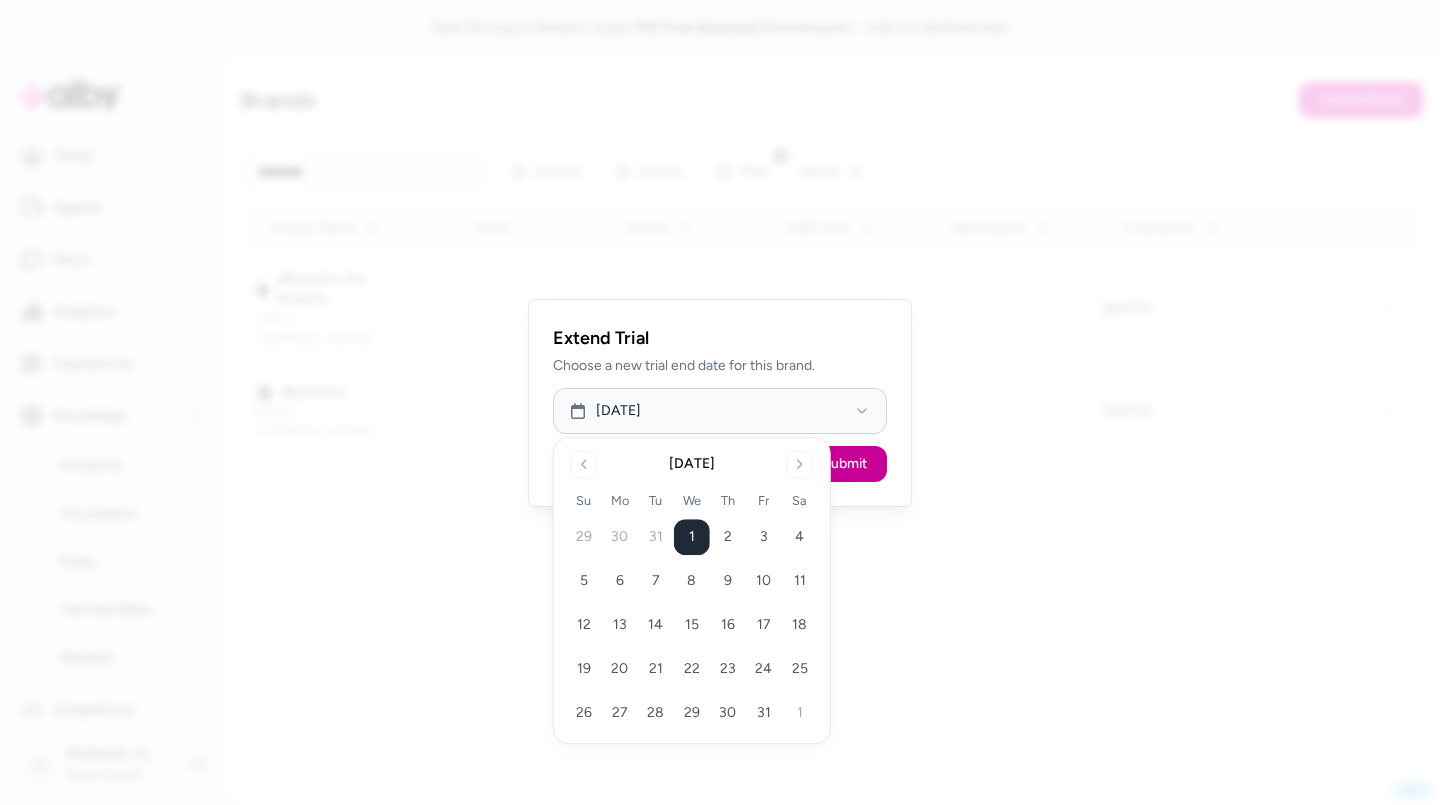 click on "Submit" at bounding box center (844, 464) 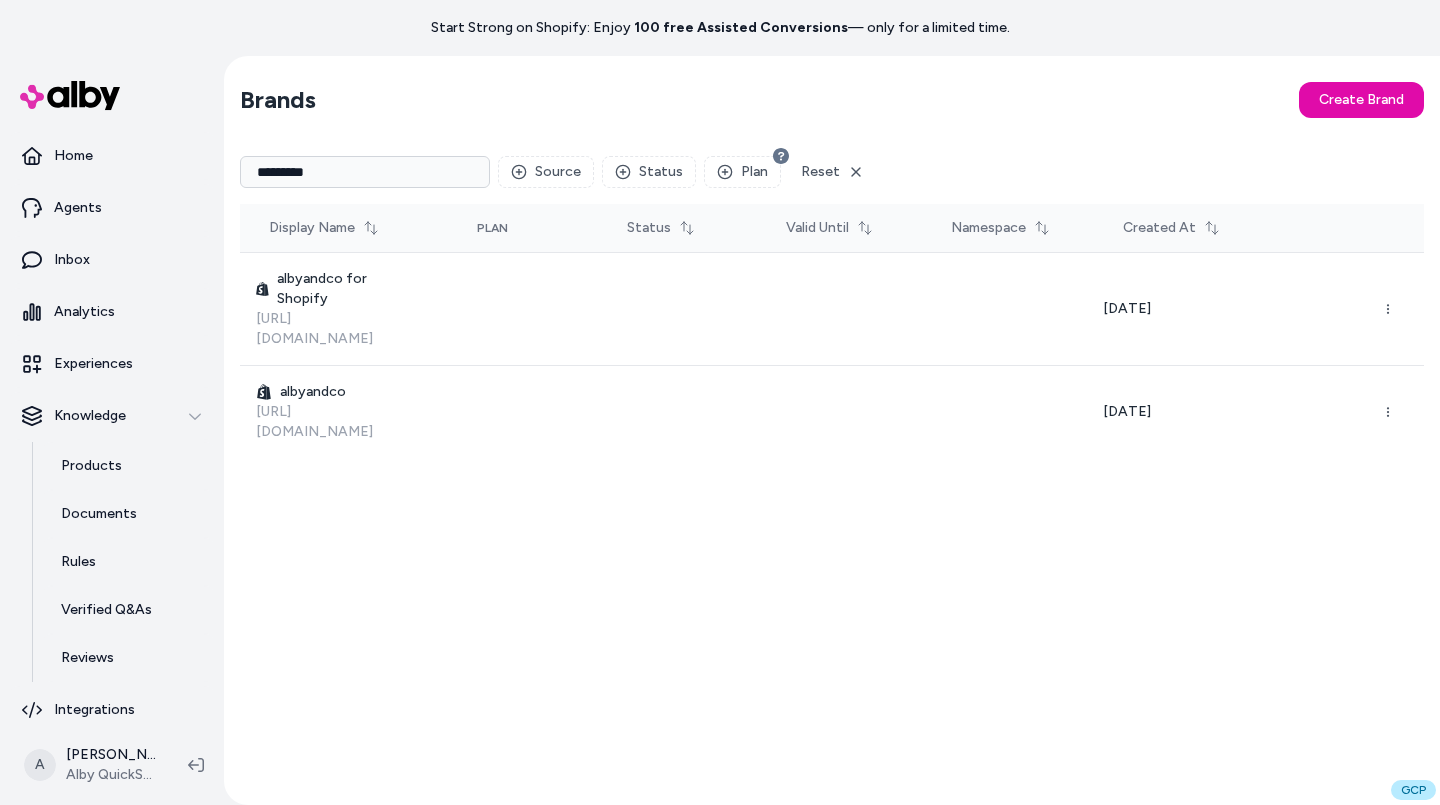 click on "Brands Create Brand ********* Source Status Plan Reset Display Name Plan Status Valid Until Namespace Created At albyandco for Shopify https://albyandco-appstore.myshopify.com Jun 17, 2025 albyandco https://albyandco.myshopify.com Jul 01, 2025" at bounding box center (832, 430) 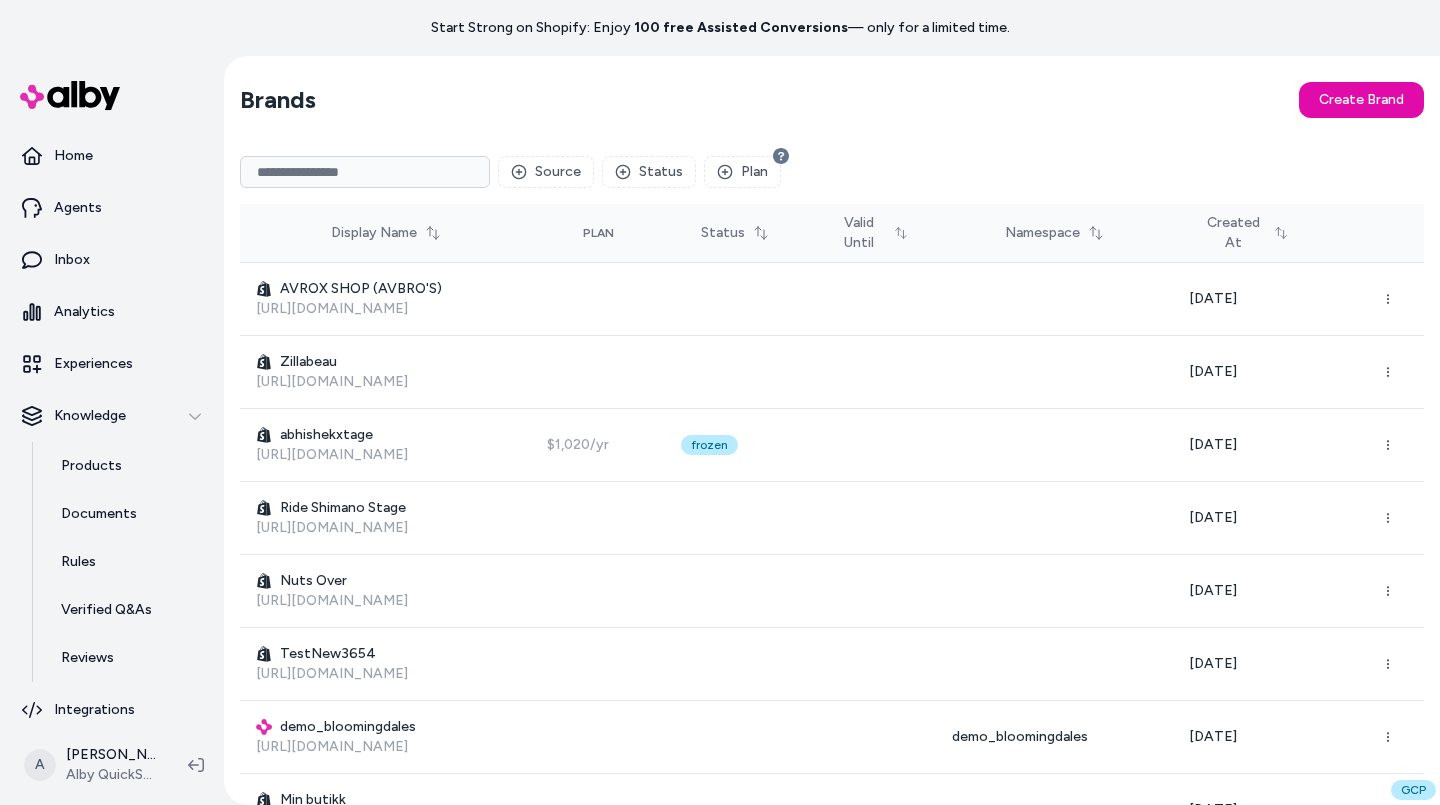 scroll, scrollTop: 0, scrollLeft: 0, axis: both 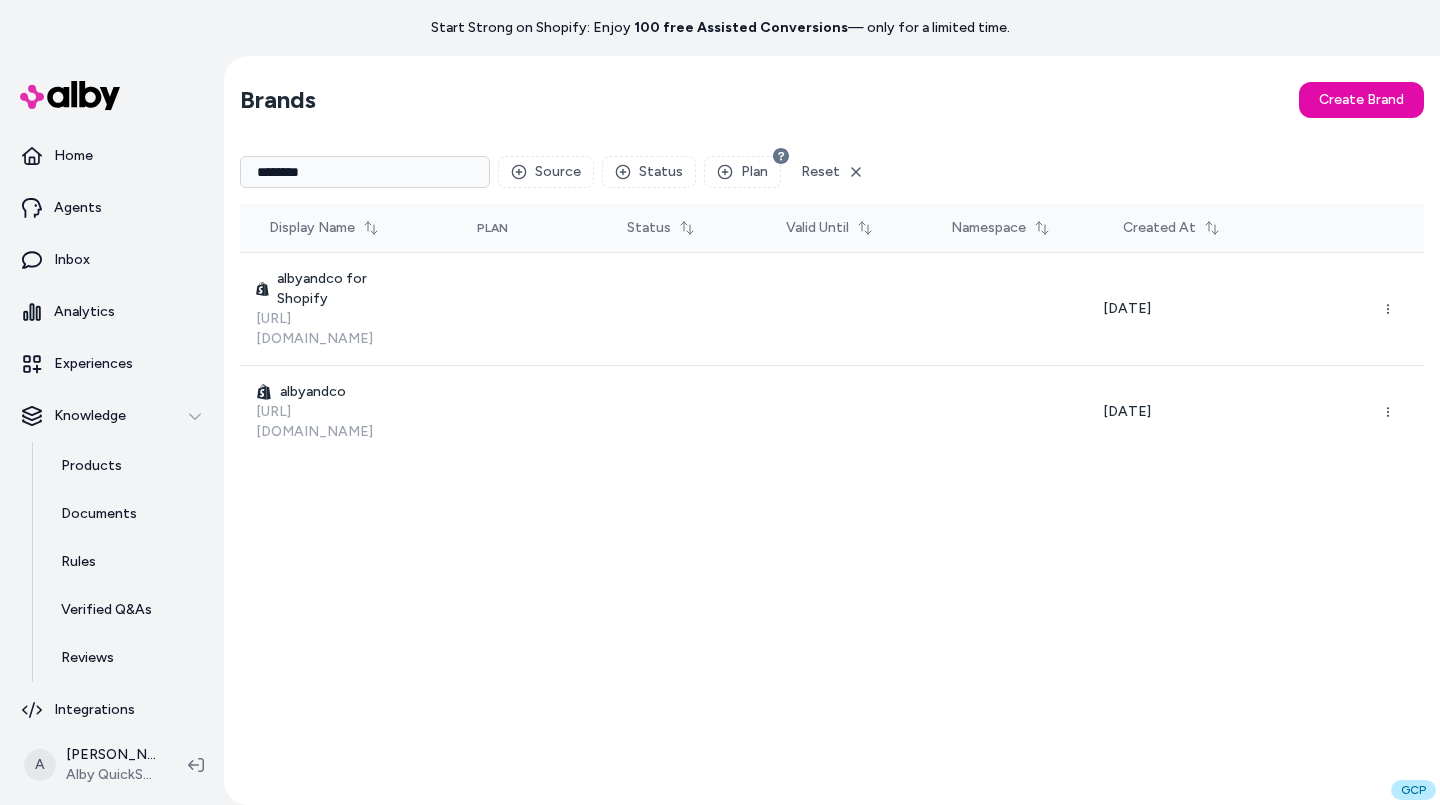 type on "*********" 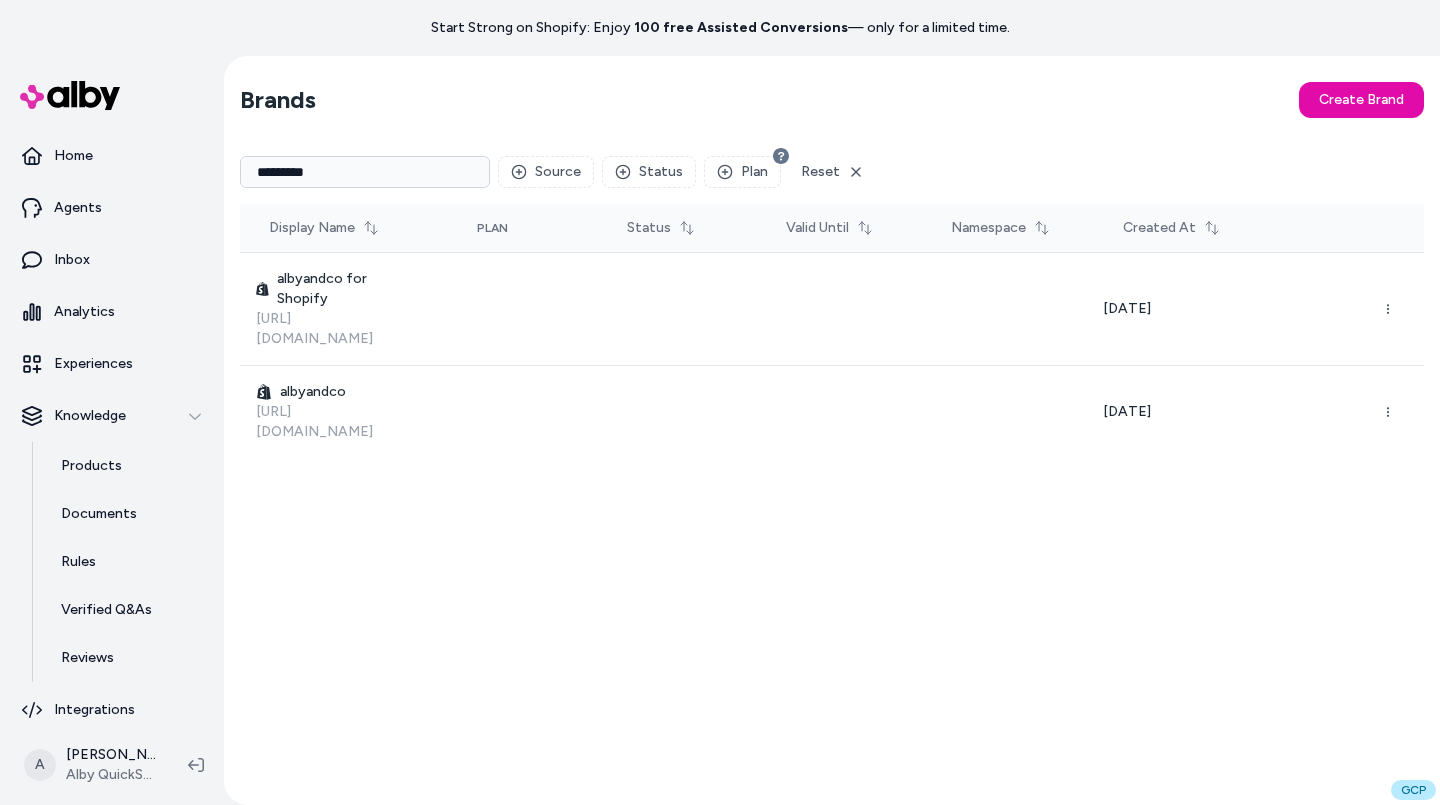 type 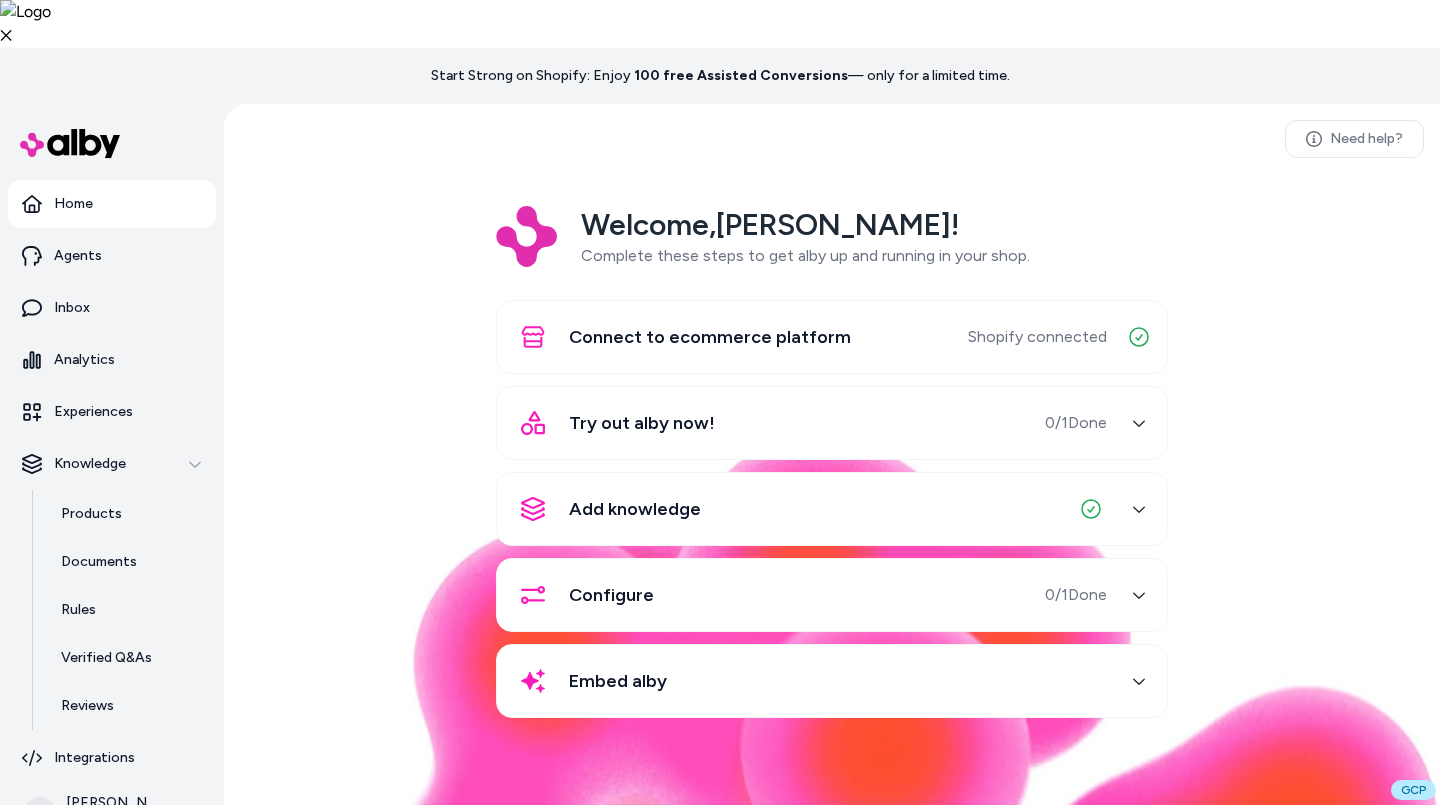 scroll, scrollTop: 0, scrollLeft: 0, axis: both 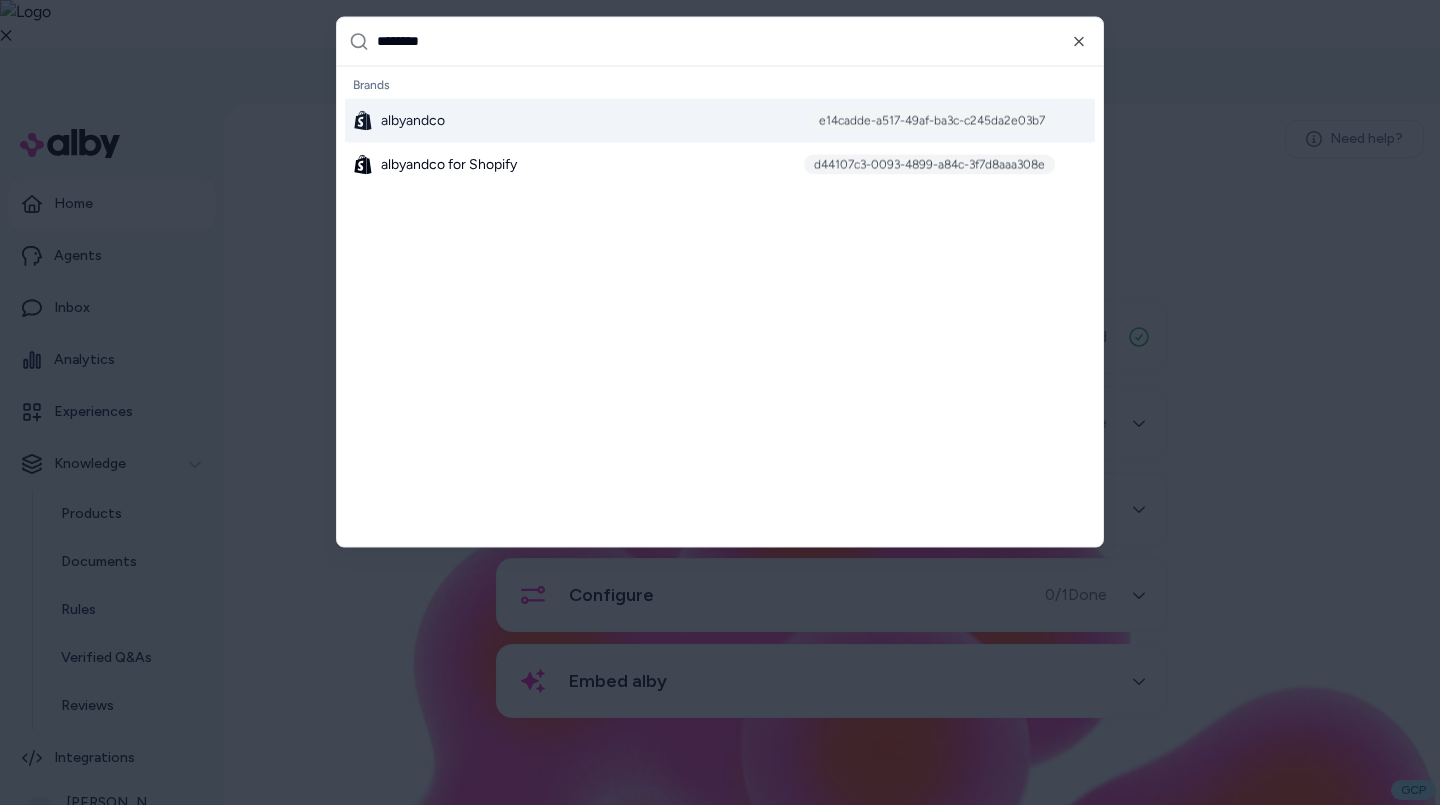 type on "*********" 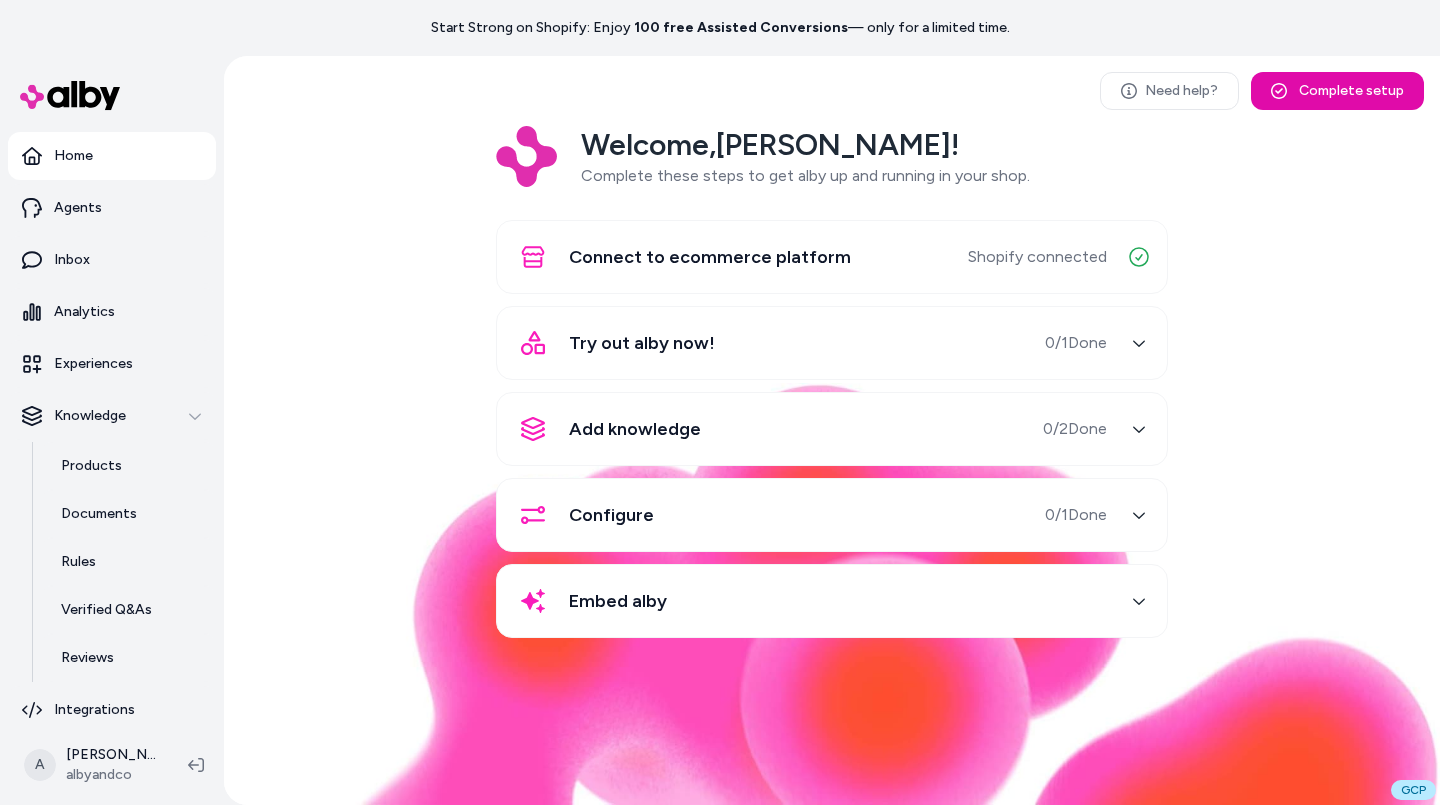 scroll, scrollTop: 0, scrollLeft: 0, axis: both 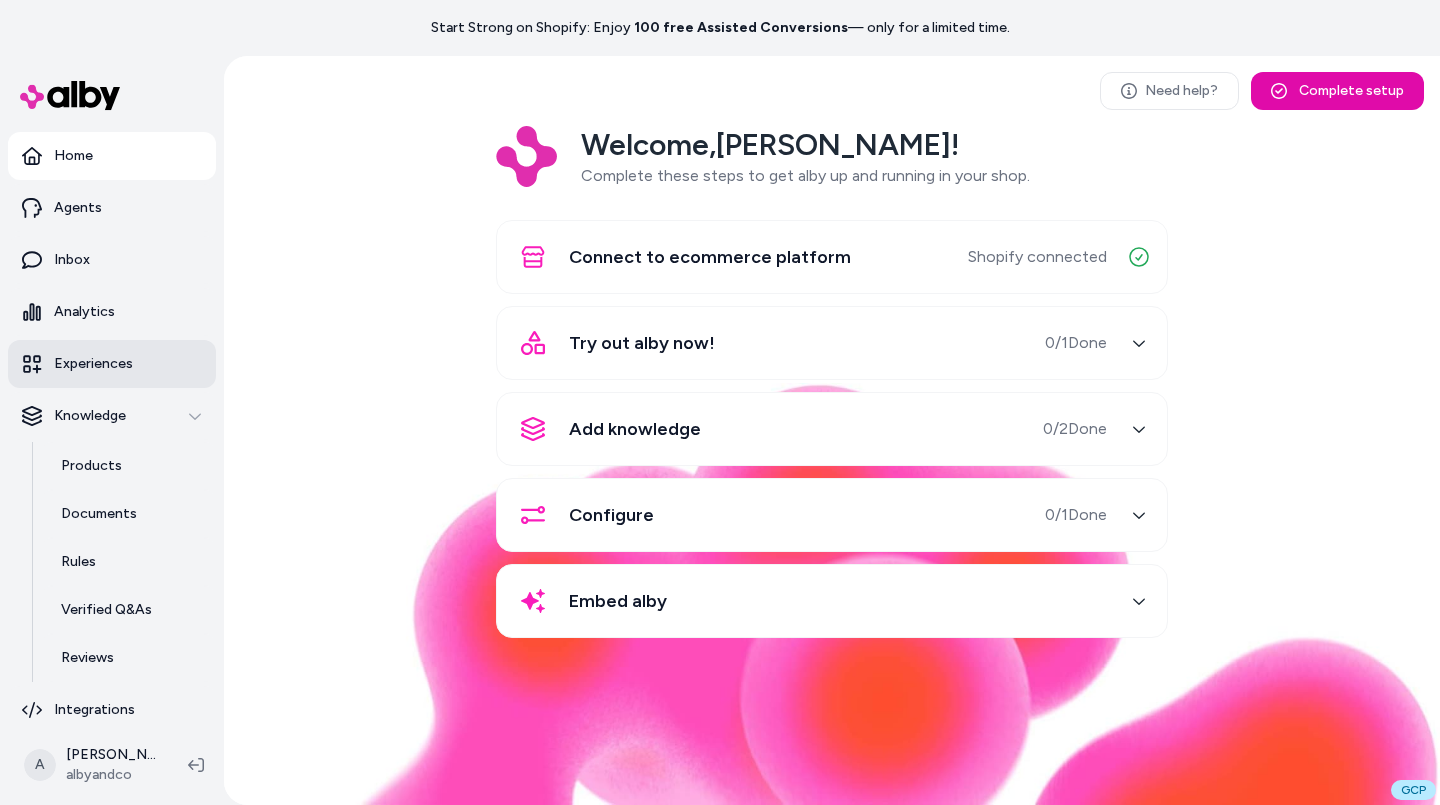click on "Experiences" at bounding box center (112, 364) 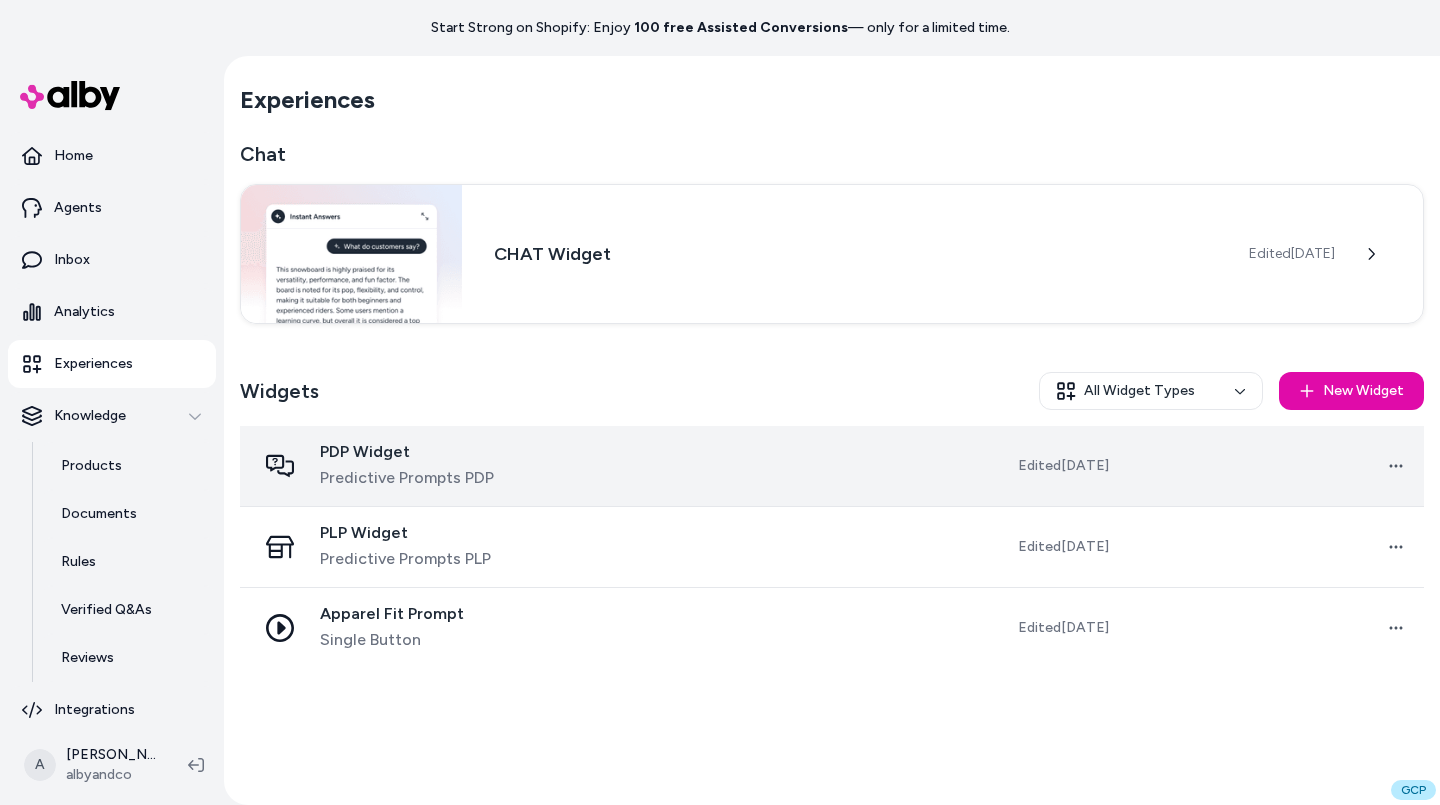 click on "PDP Widget Predictive Prompts PDP" at bounding box center [410, 466] 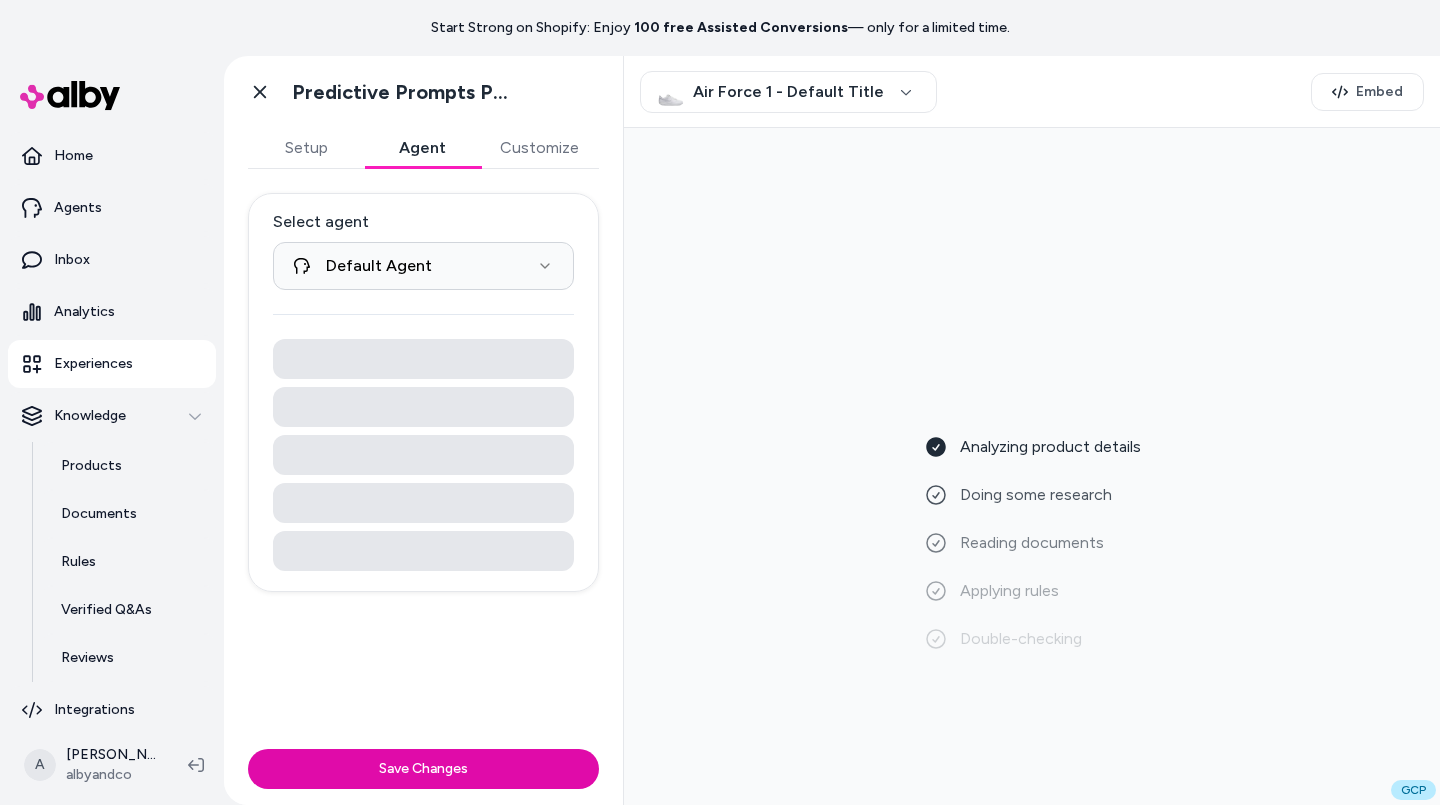 click on "Agent" at bounding box center (422, 148) 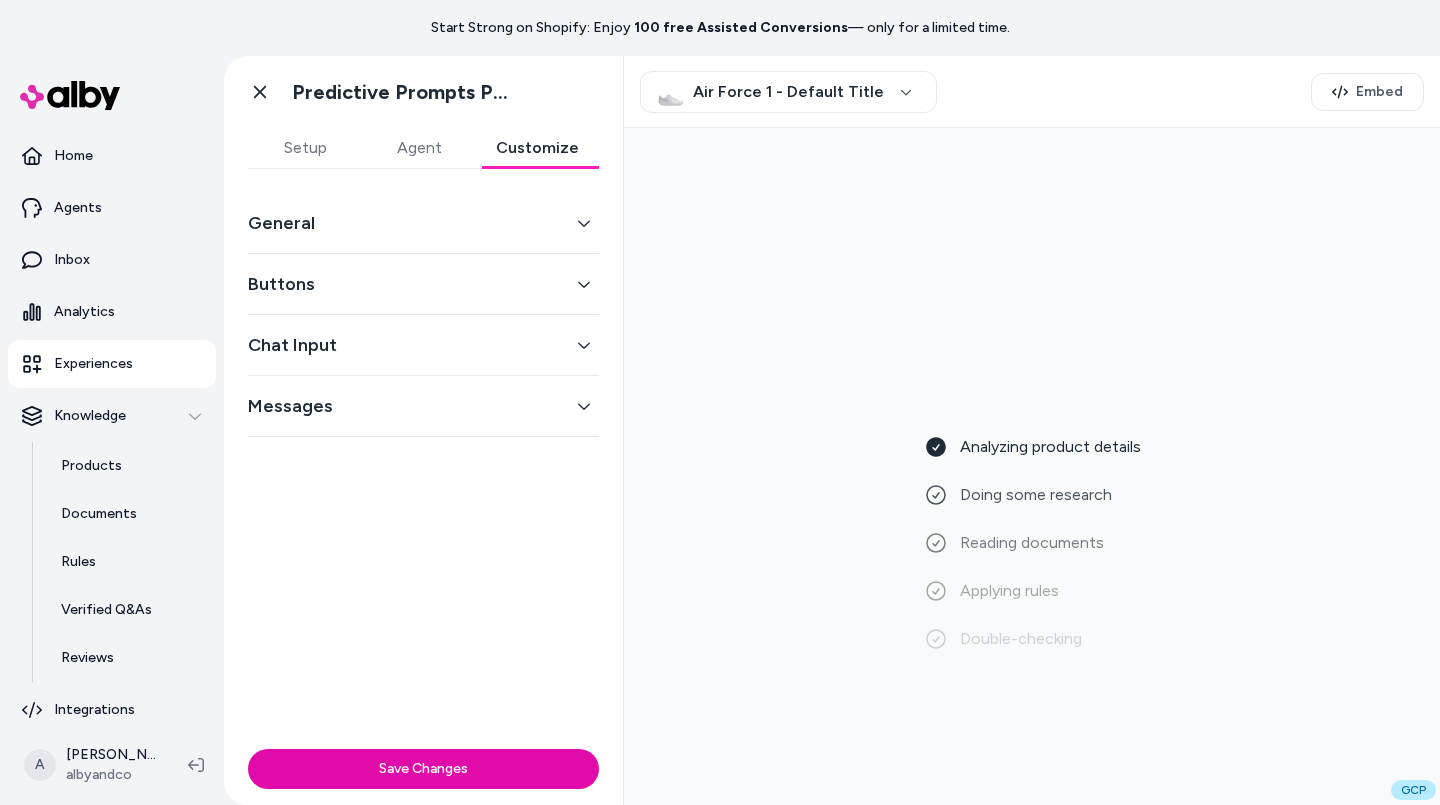 click on "Customize" at bounding box center [537, 148] 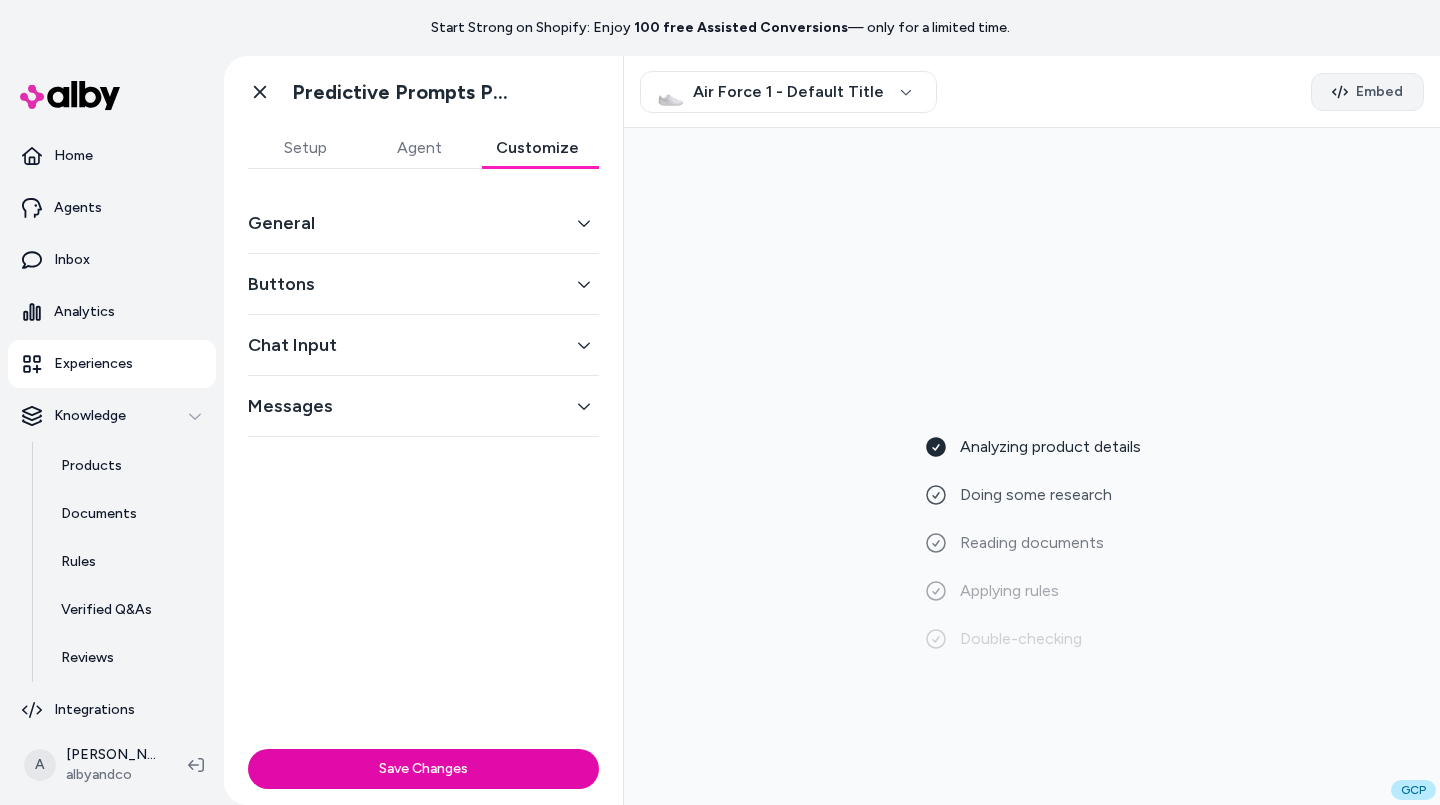 click on "Embed" at bounding box center [1367, 92] 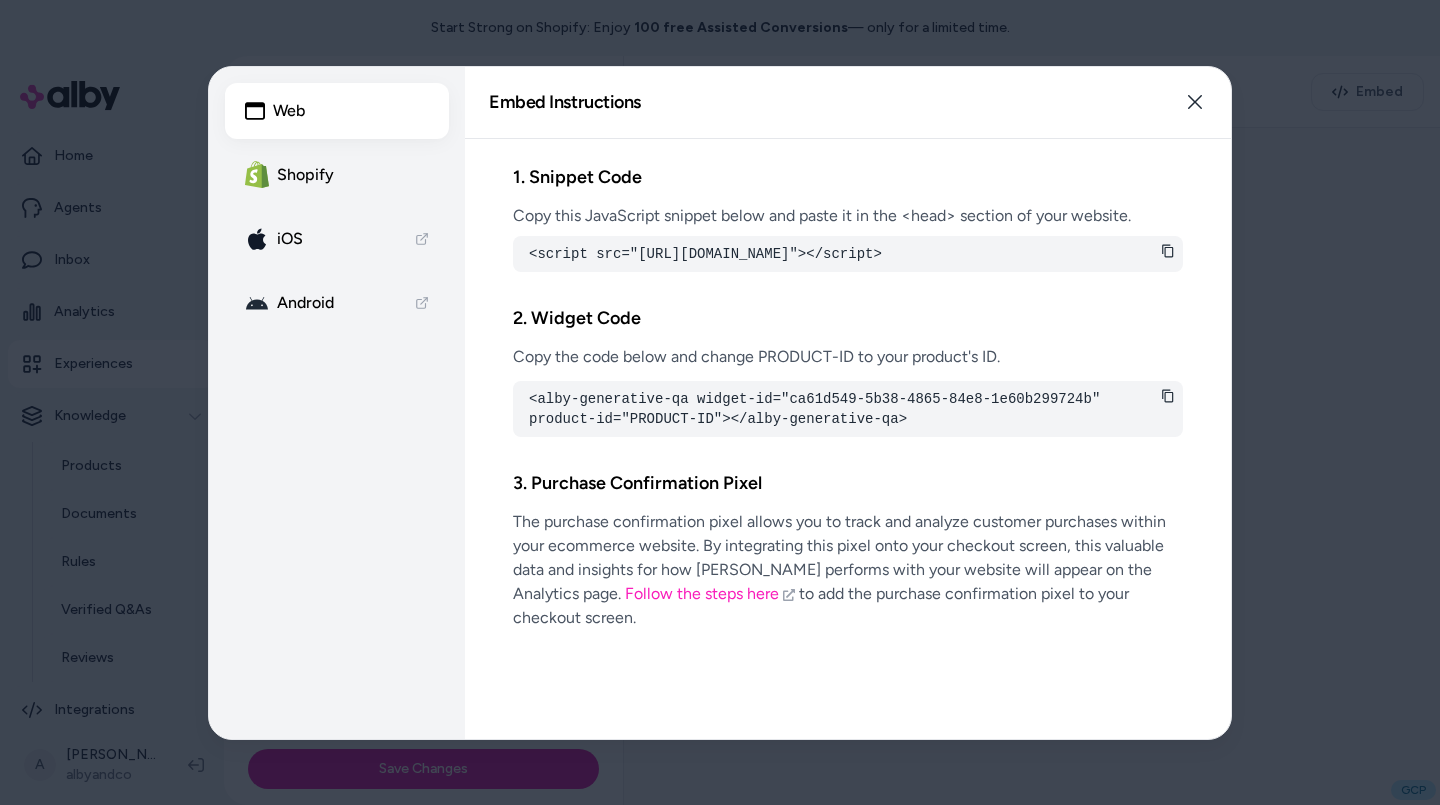 click on "Shopify" at bounding box center [337, 175] 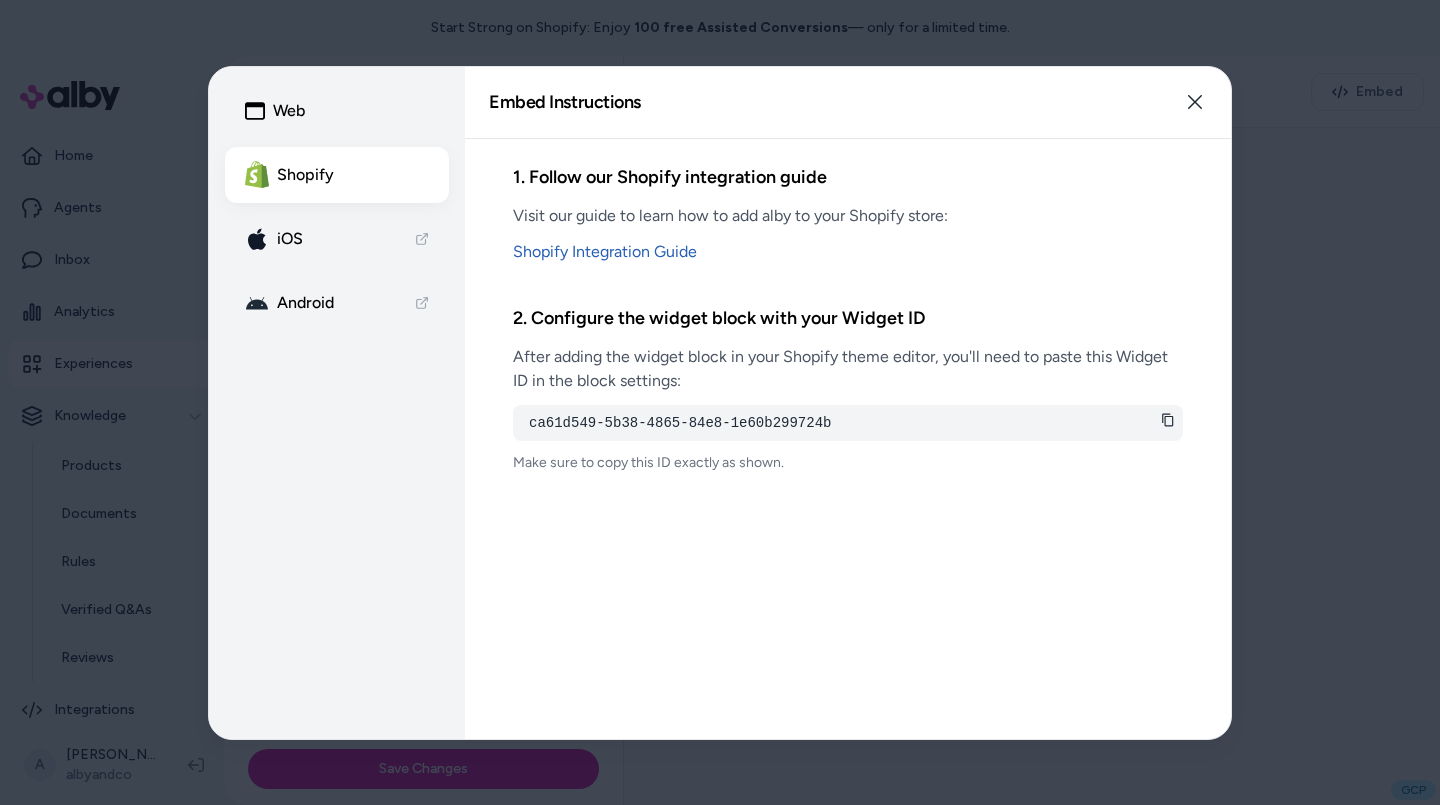 click 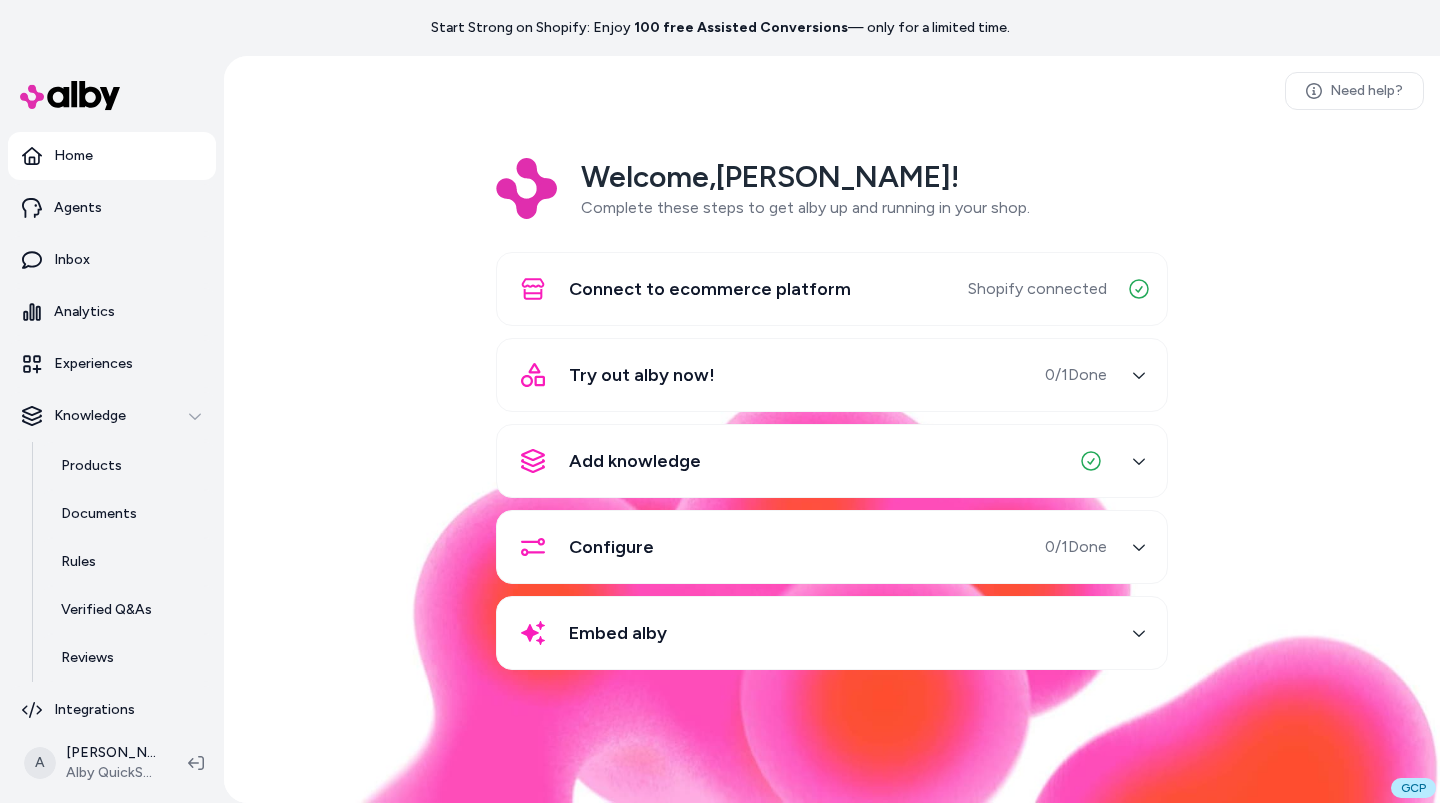 scroll, scrollTop: 0, scrollLeft: 0, axis: both 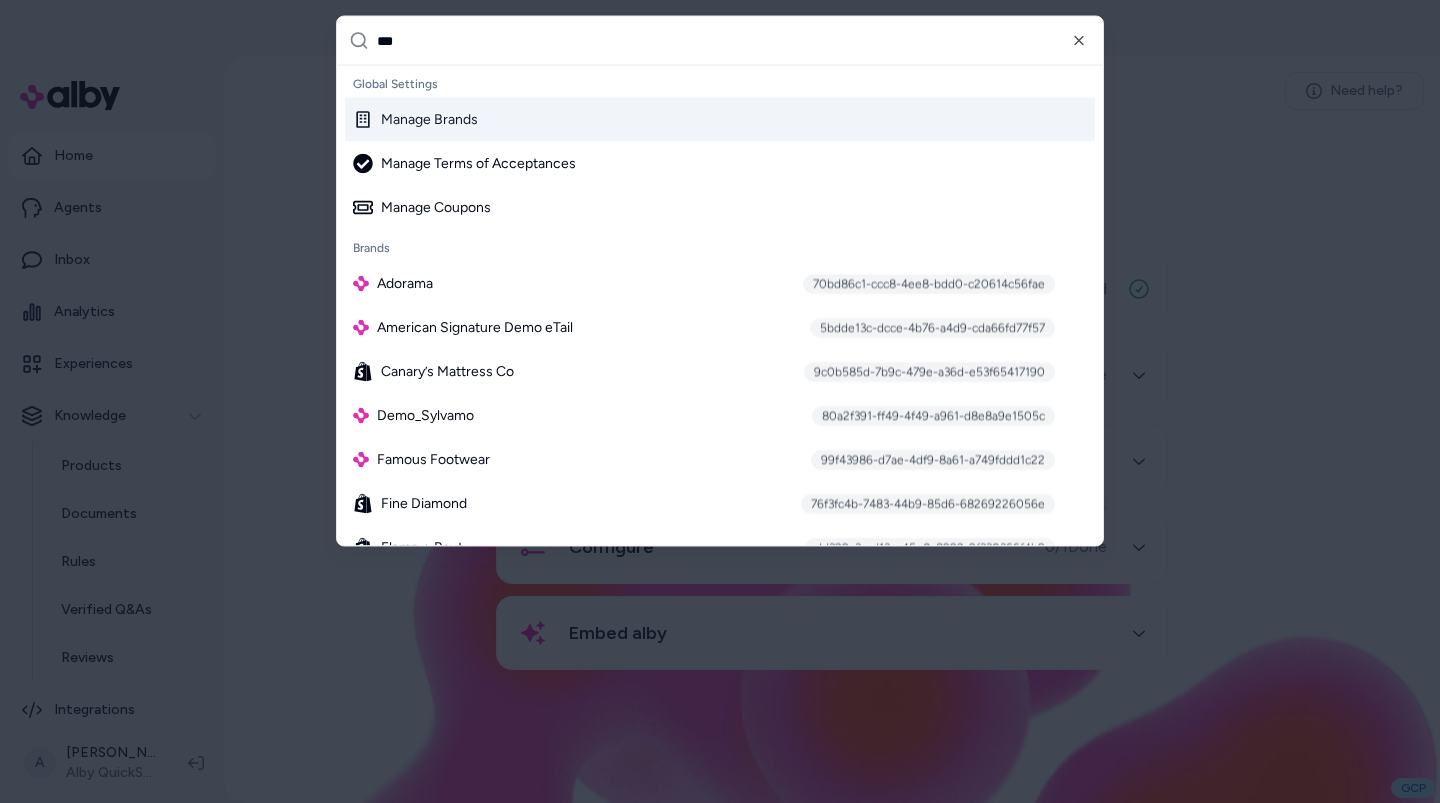 type on "****" 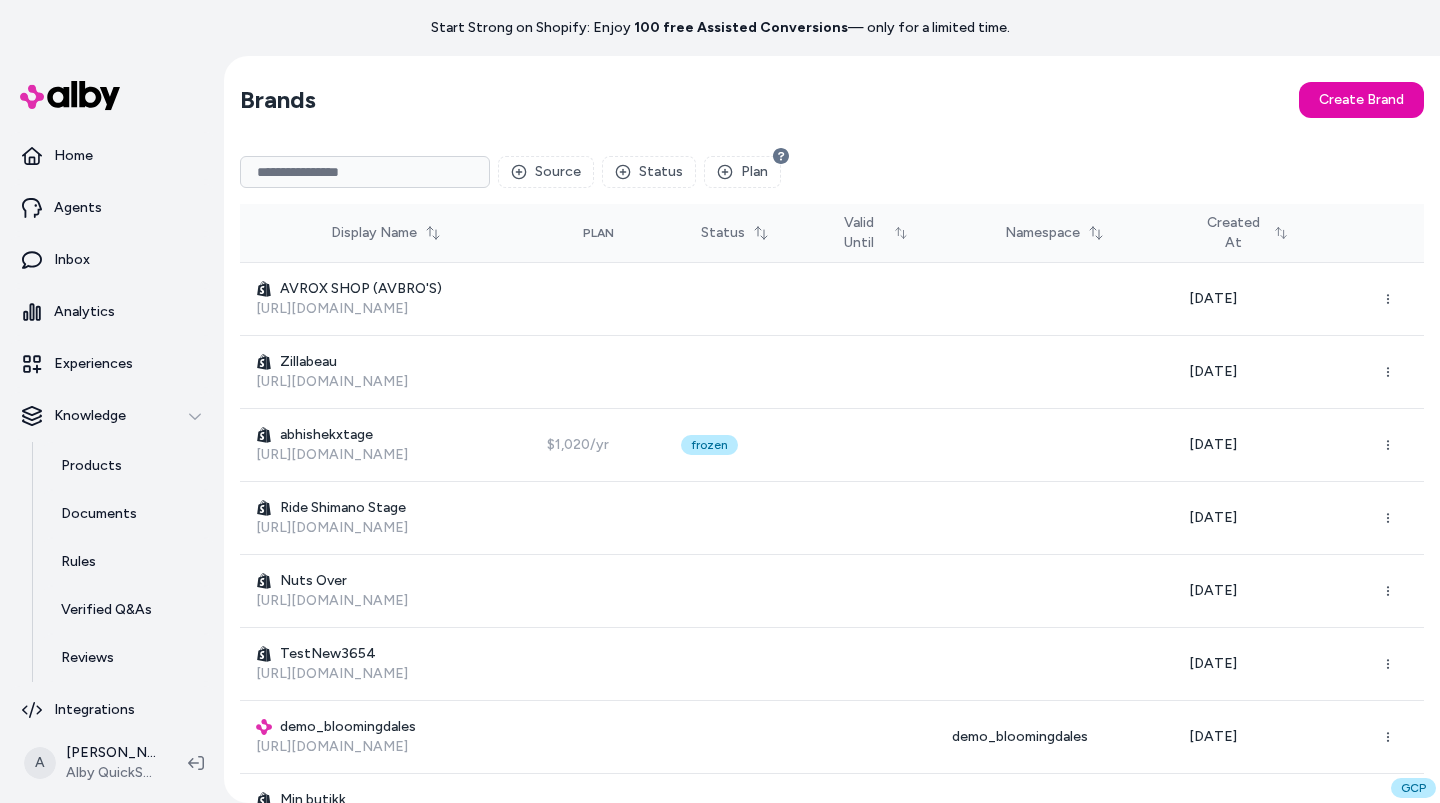 click at bounding box center (365, 172) 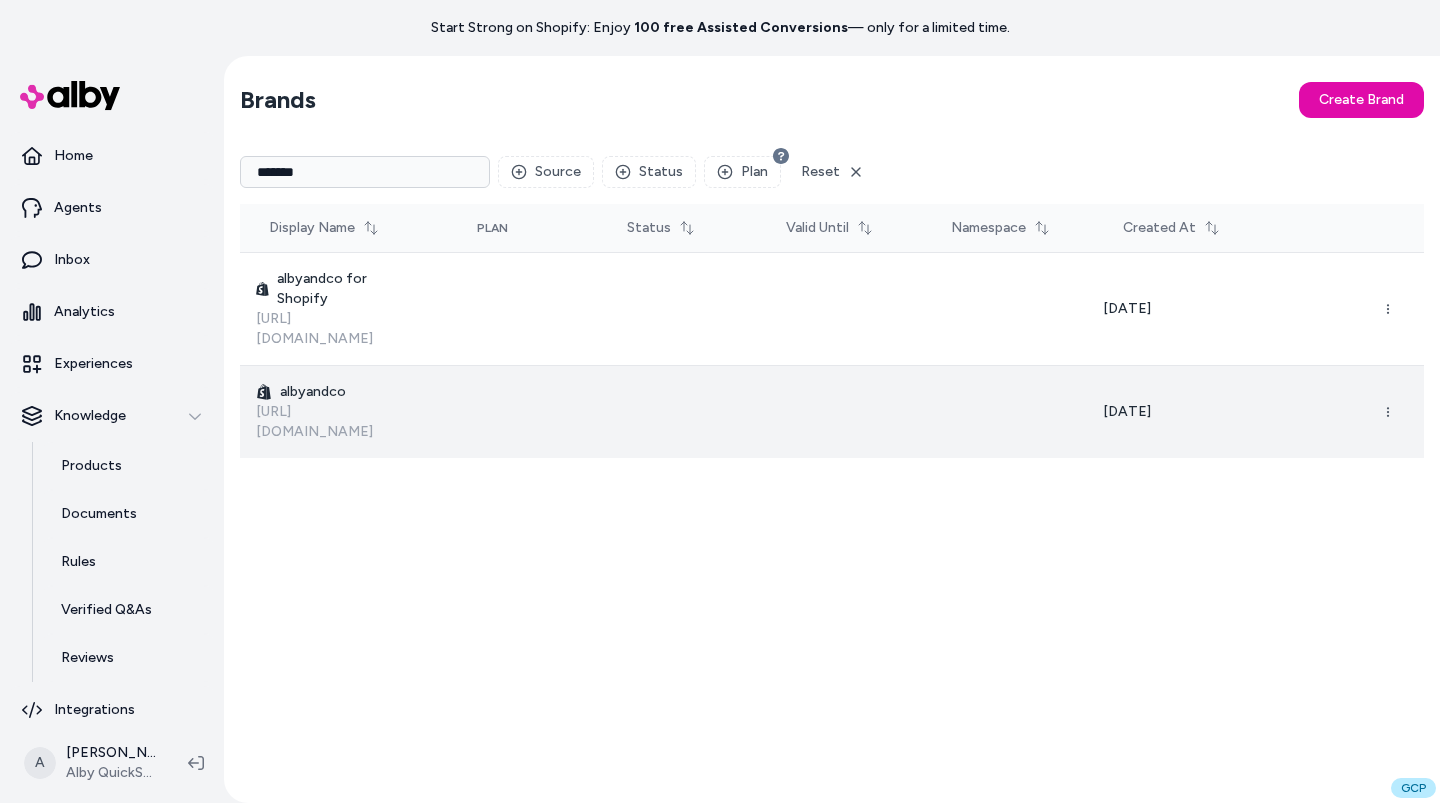 type on "*******" 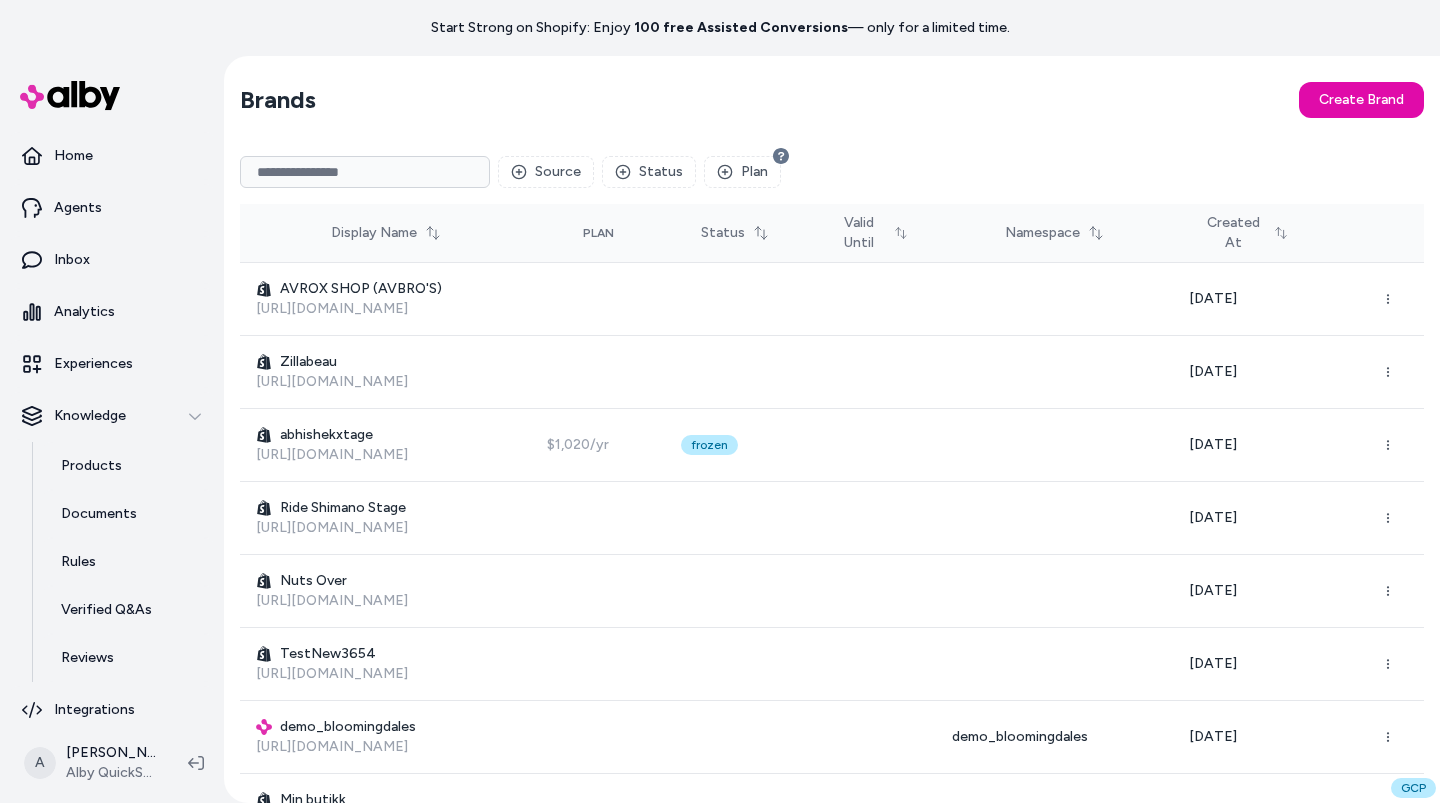 scroll, scrollTop: 0, scrollLeft: 0, axis: both 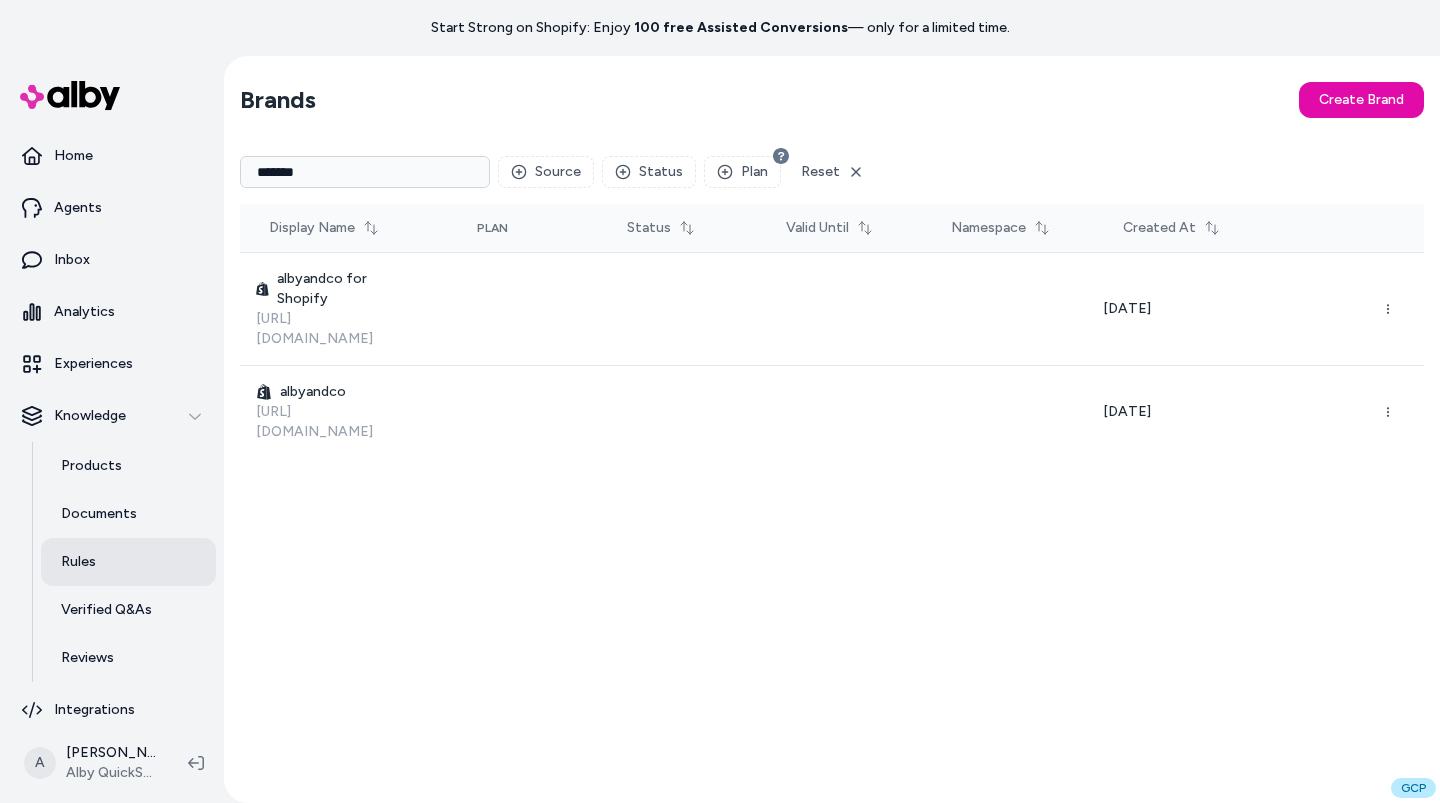 type on "*******" 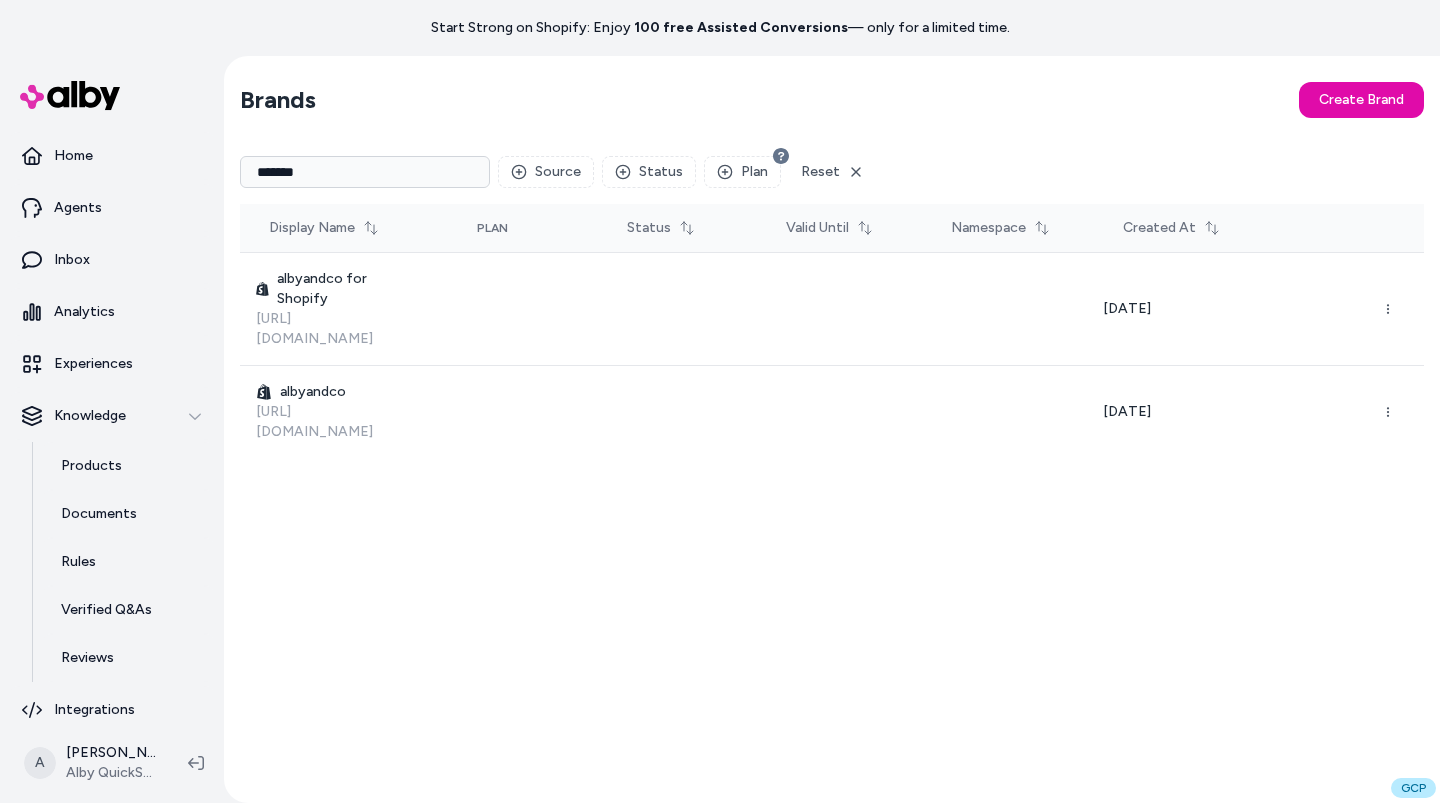 click on "Brands Create Brand ******* Source Status Plan Reset Display Name Plan Status Valid Until Namespace Created At albyandco for Shopify https://albyandco-appstore.myshopify.com Jun 17, 2025 albyandco https://albyandco.myshopify.com Jul 01, 2025" at bounding box center [832, 429] 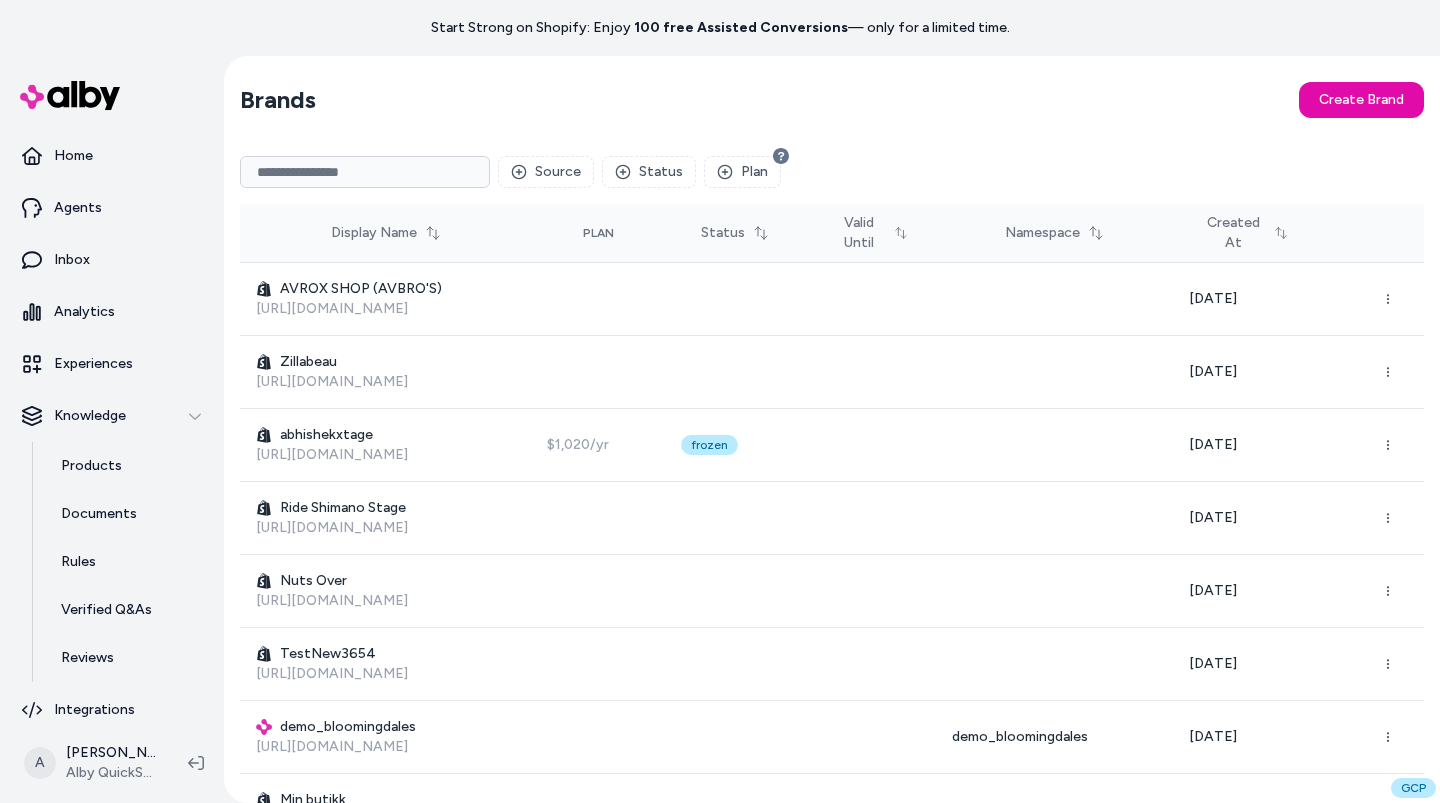 scroll, scrollTop: 0, scrollLeft: 0, axis: both 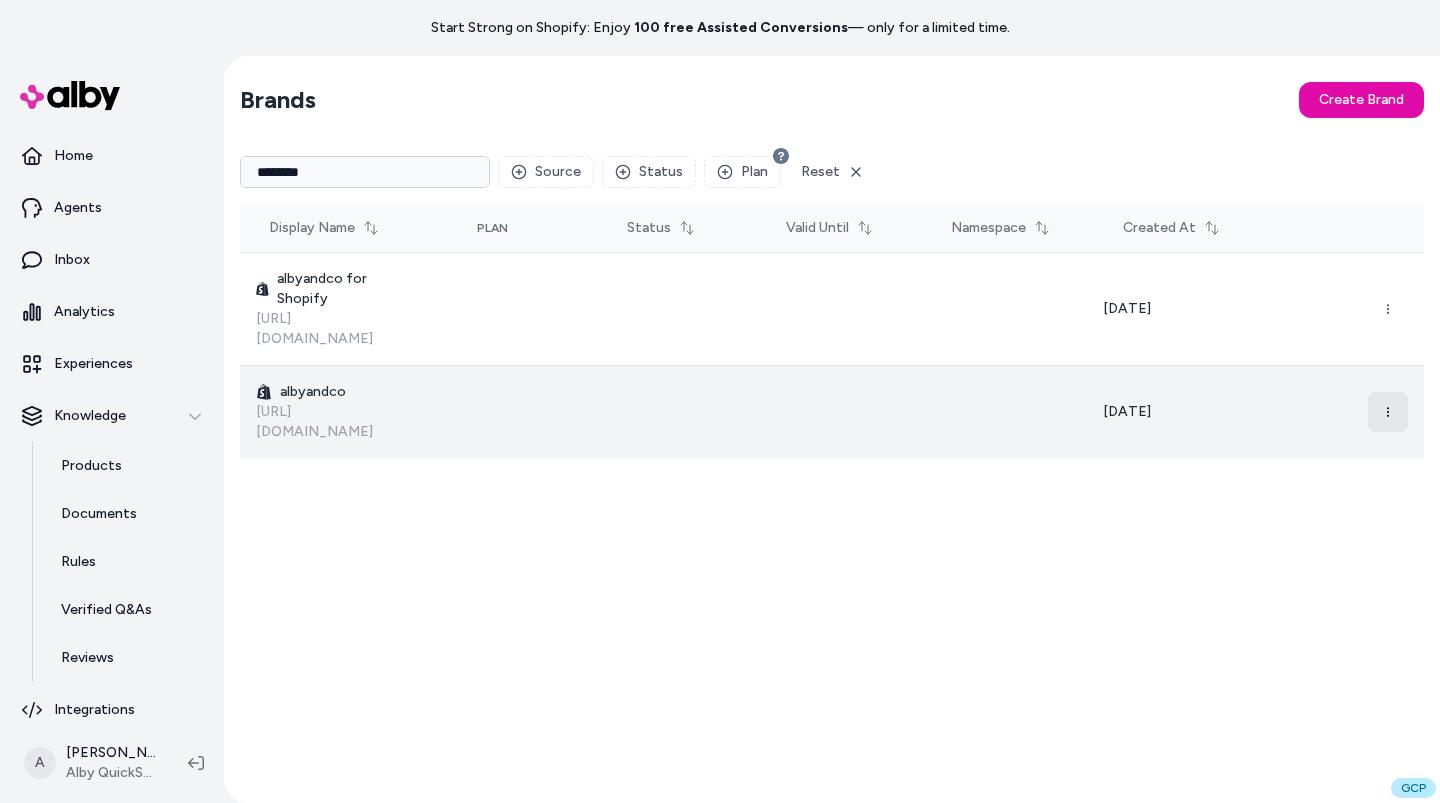 type on "********" 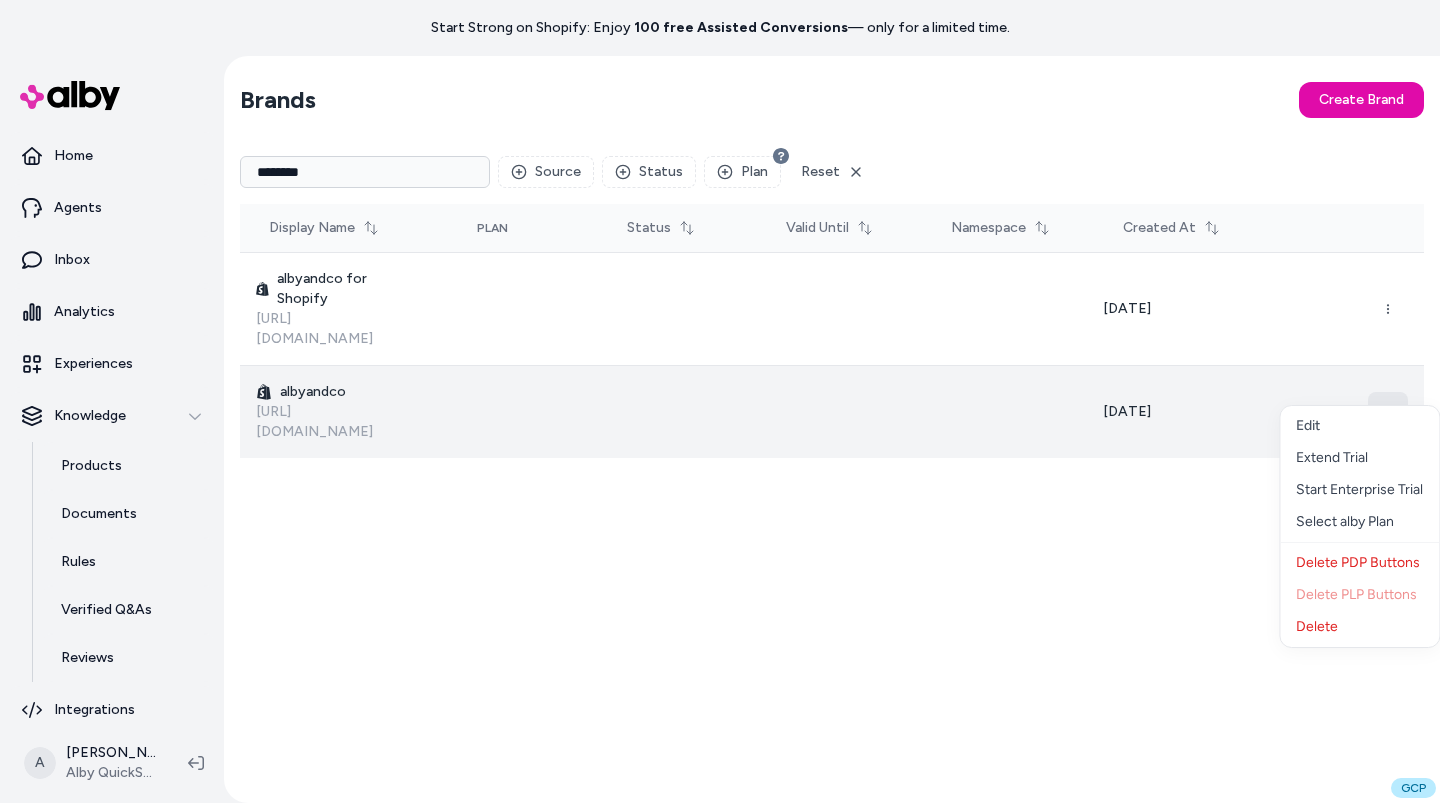click 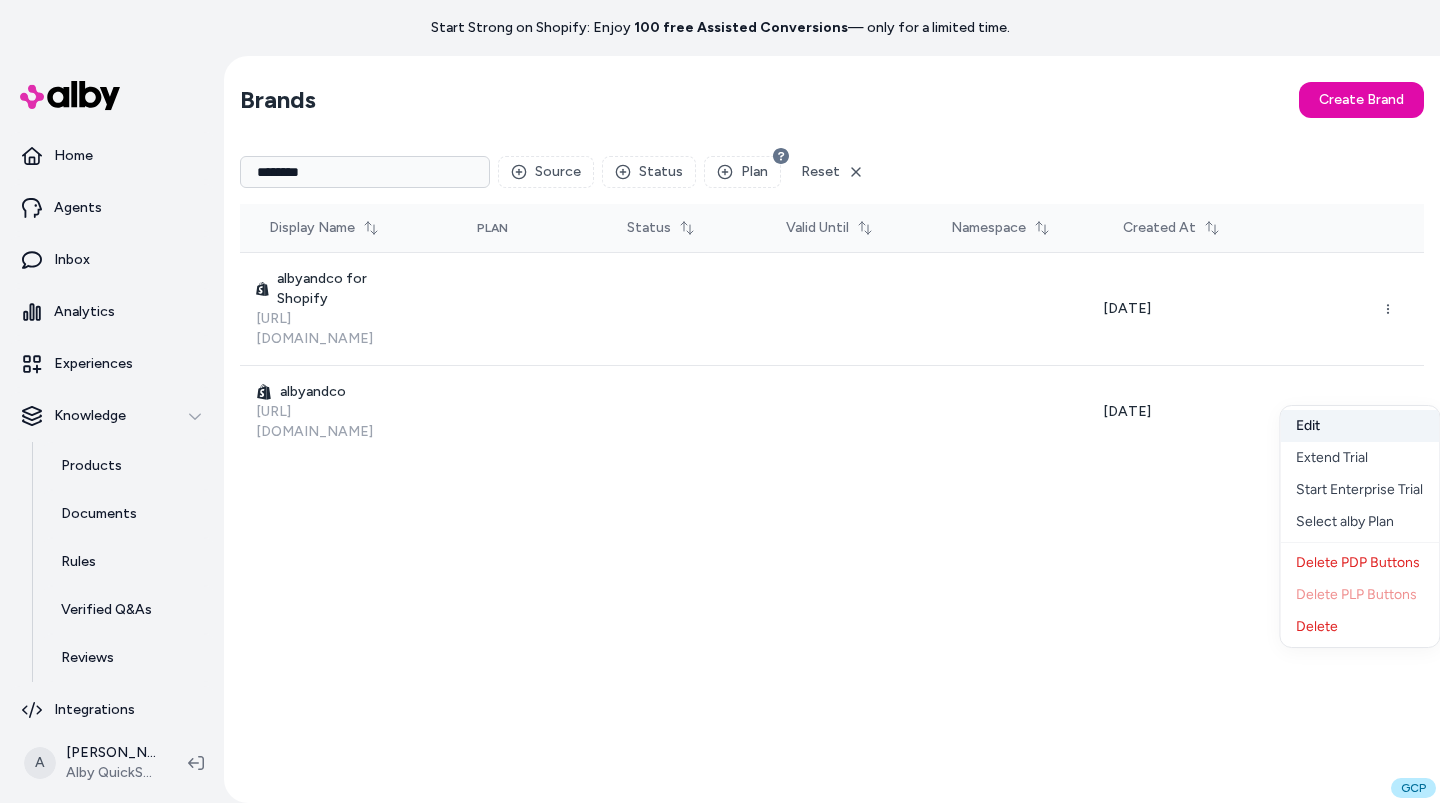 click on "Edit" at bounding box center [1359, 426] 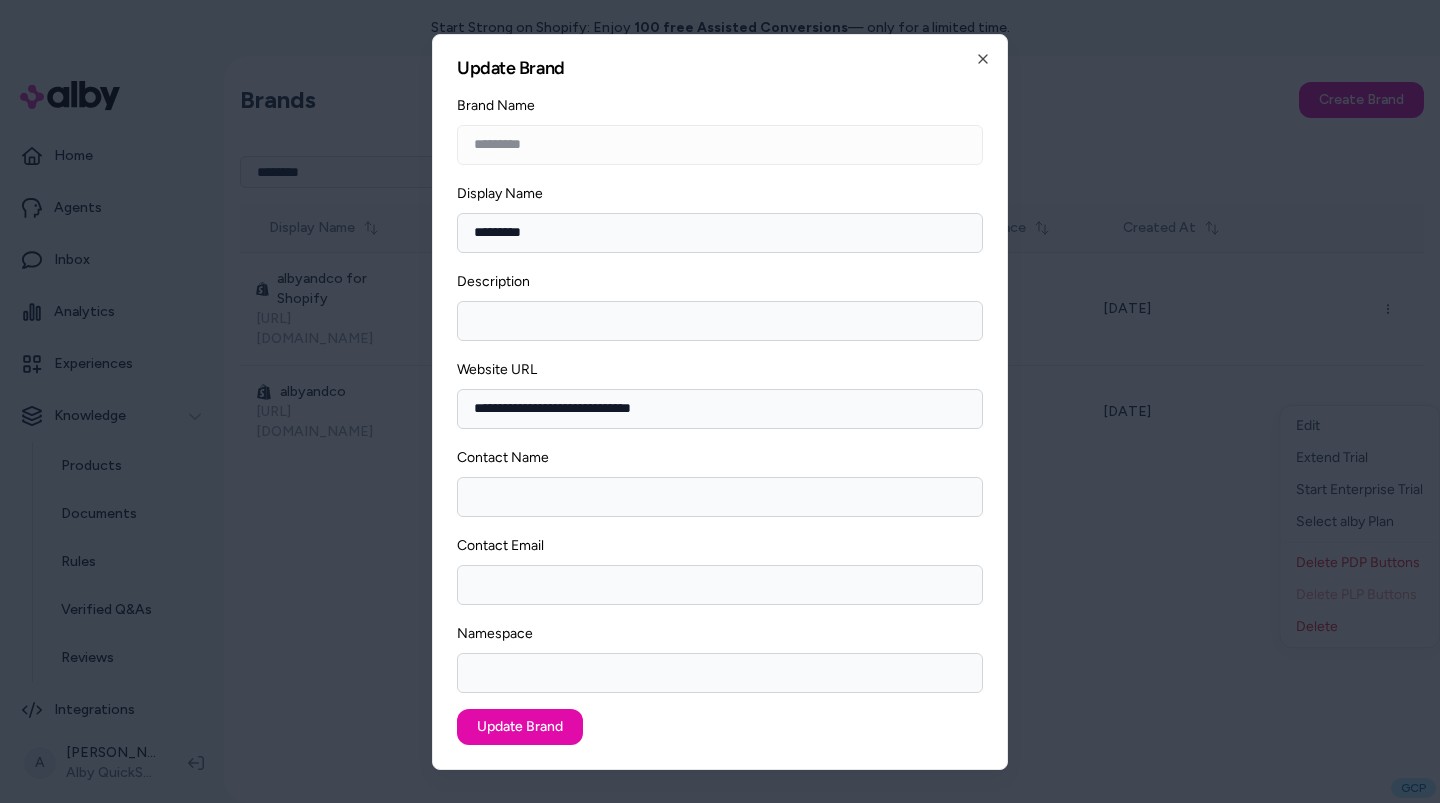 click on "Description" at bounding box center [720, 305] 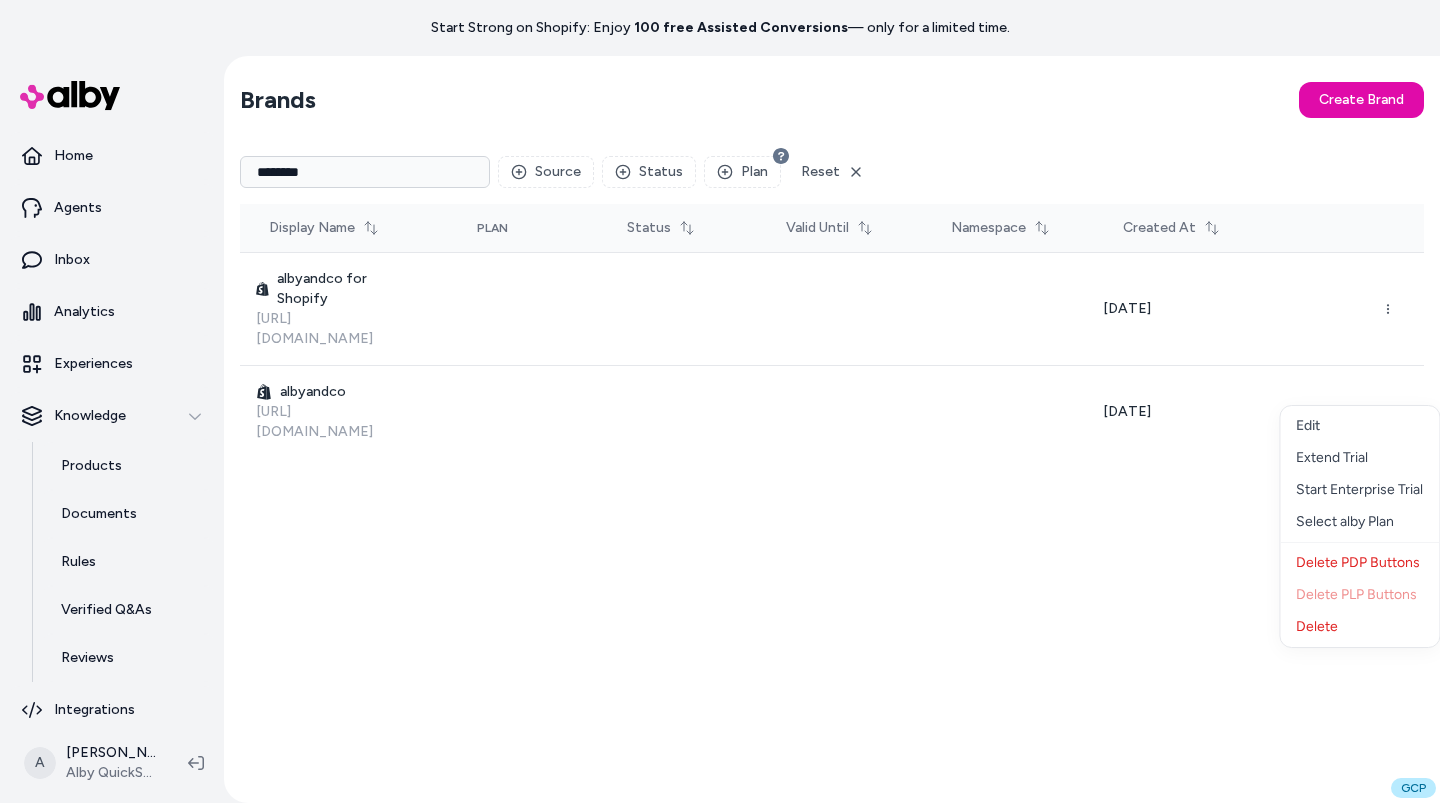 type 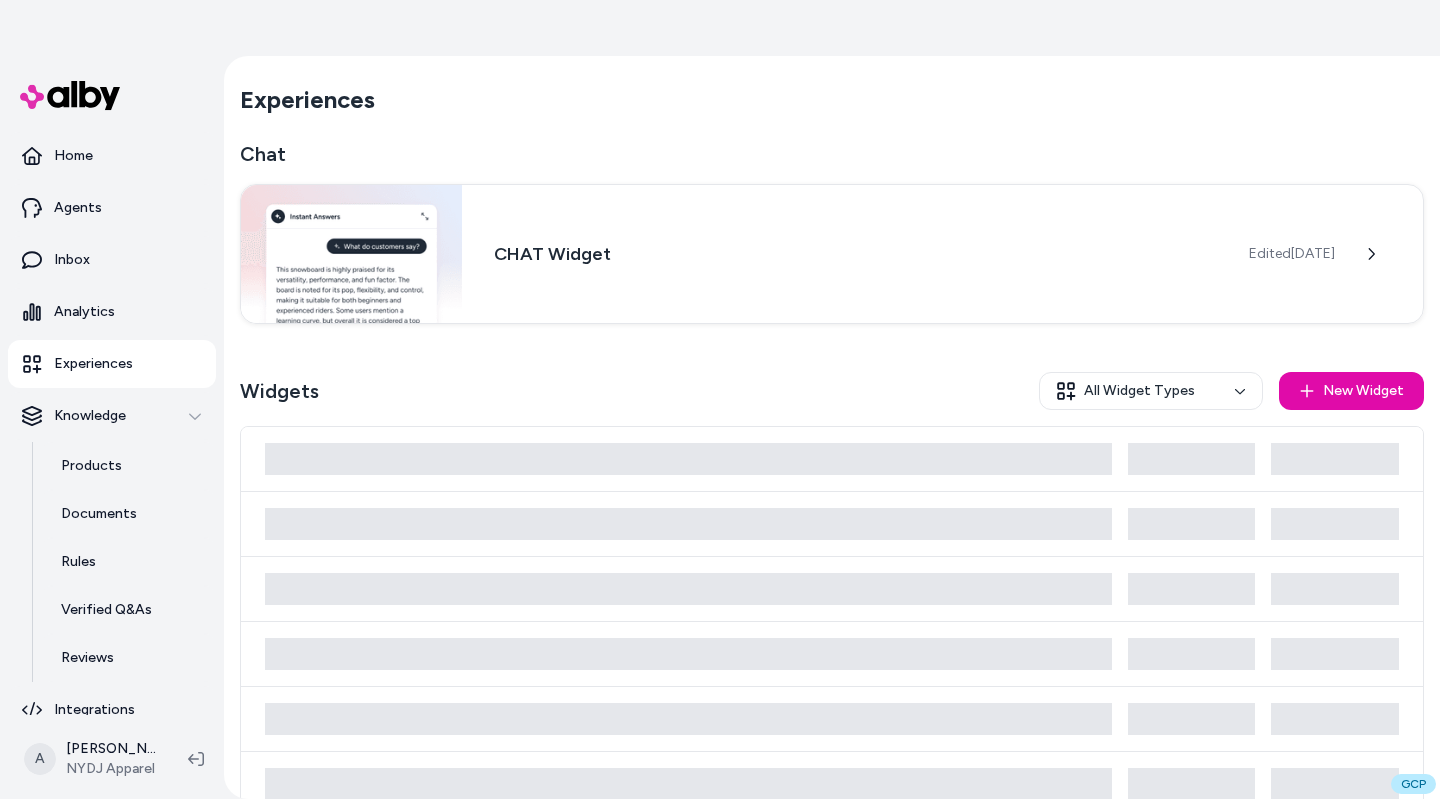 scroll, scrollTop: 0, scrollLeft: 0, axis: both 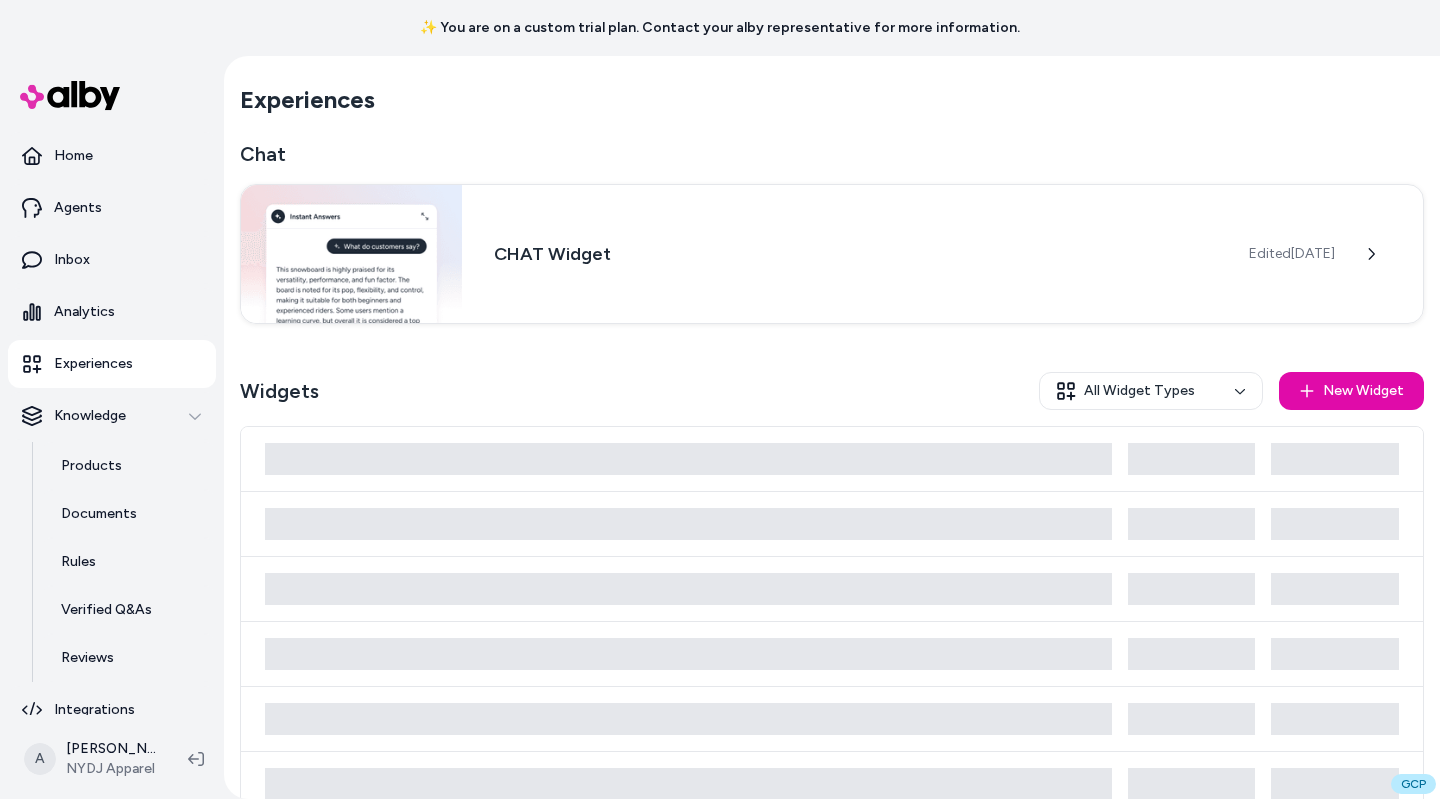 click on "Chat" at bounding box center (832, 154) 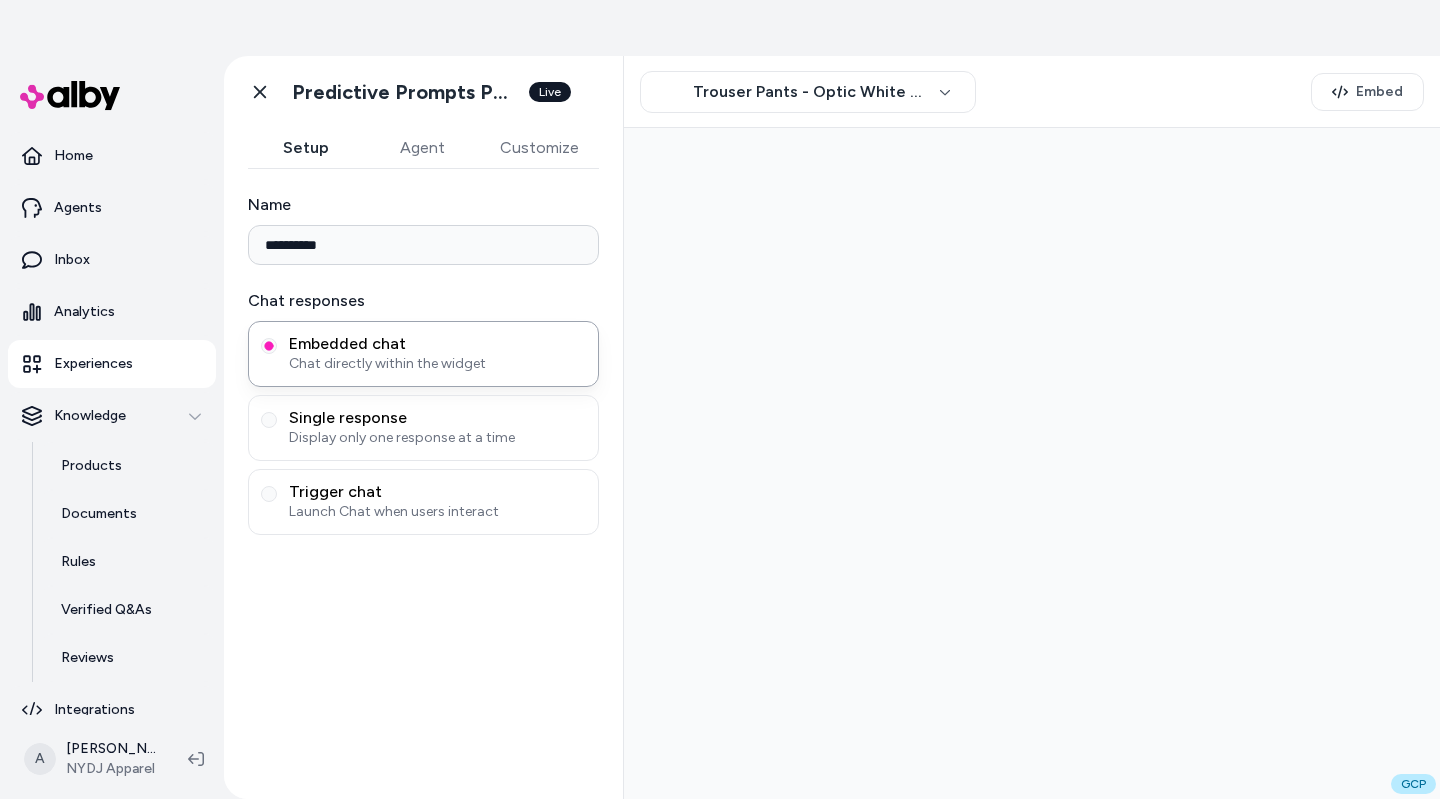 scroll, scrollTop: 0, scrollLeft: 0, axis: both 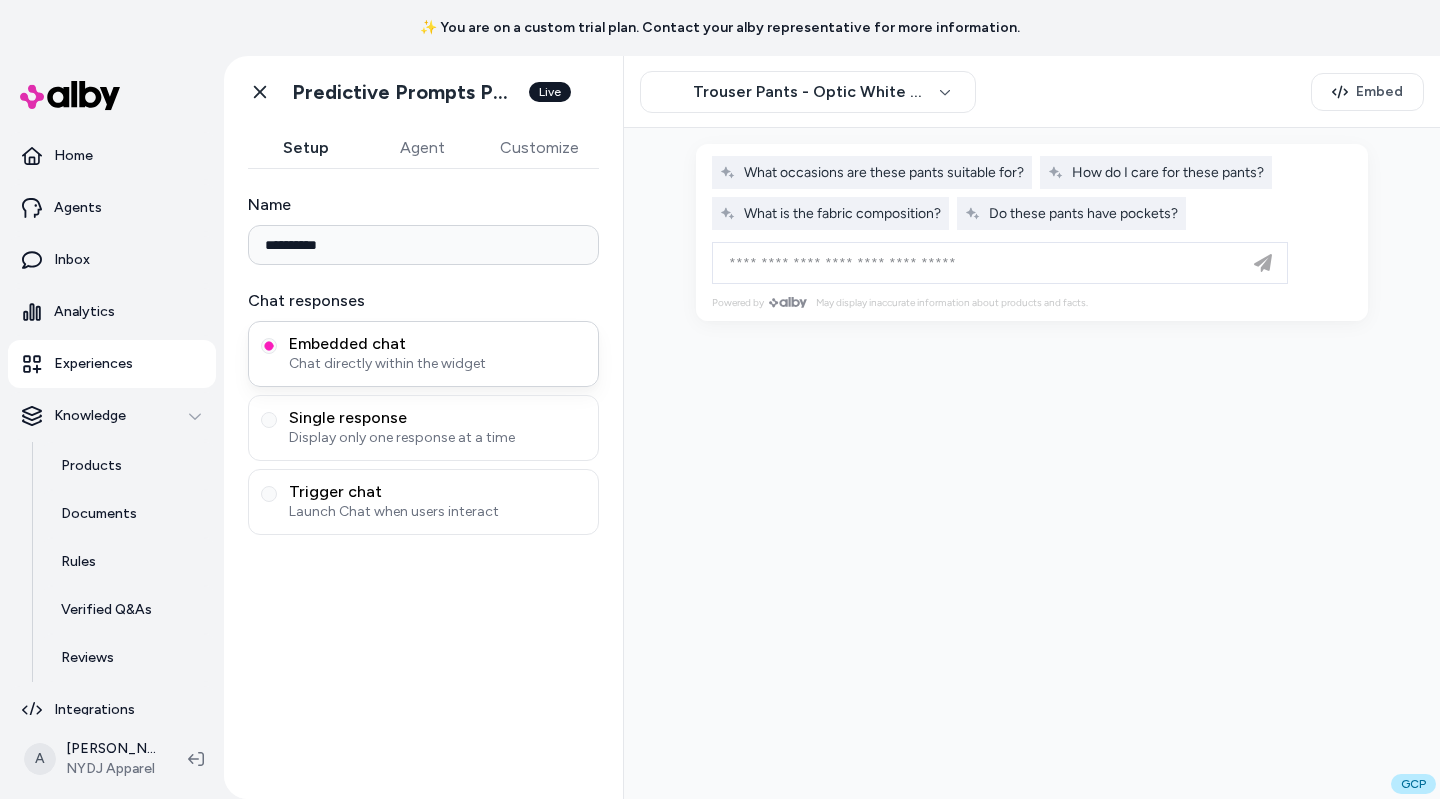 type on "**********" 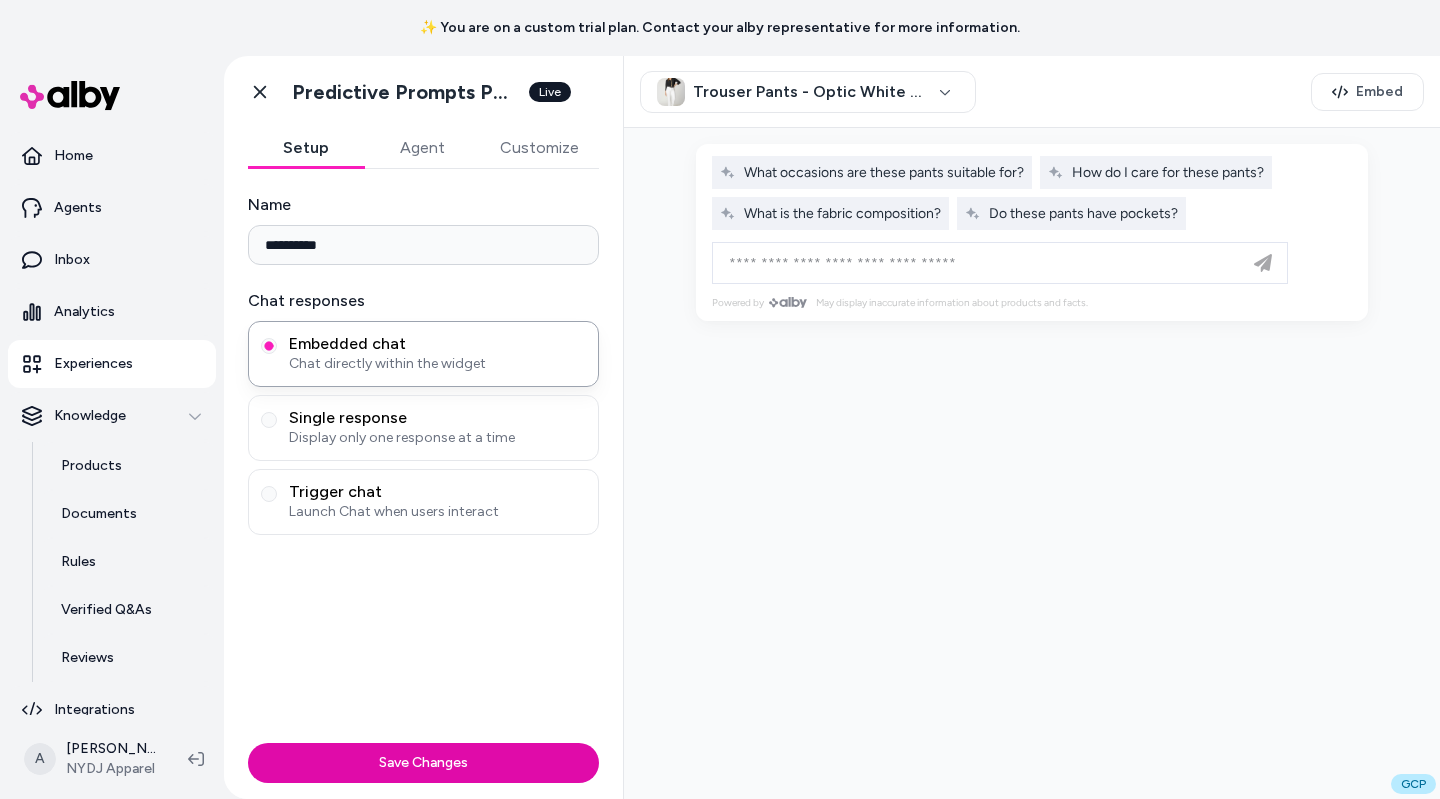 click at bounding box center [1032, 463] 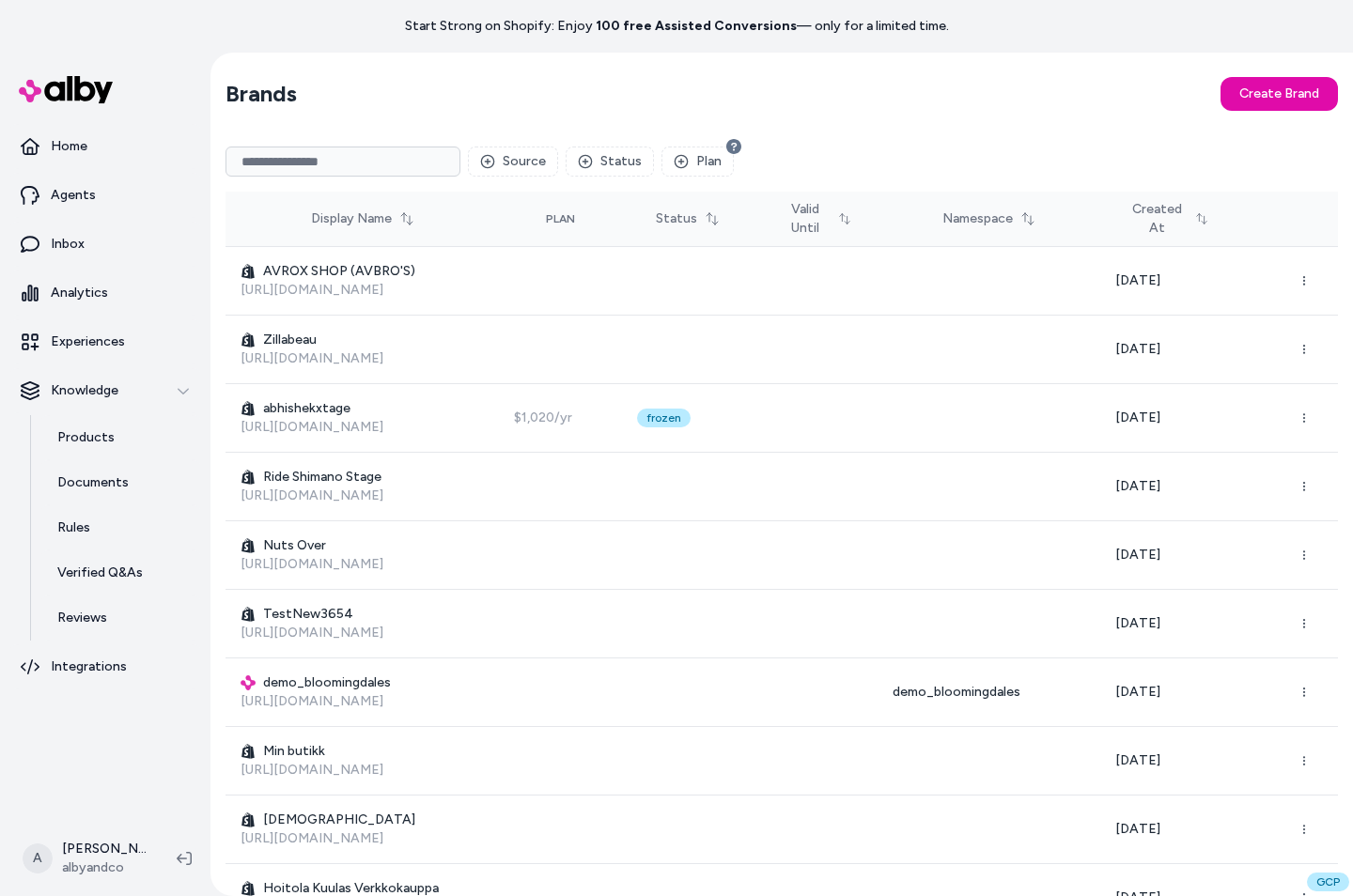 scroll, scrollTop: 0, scrollLeft: 0, axis: both 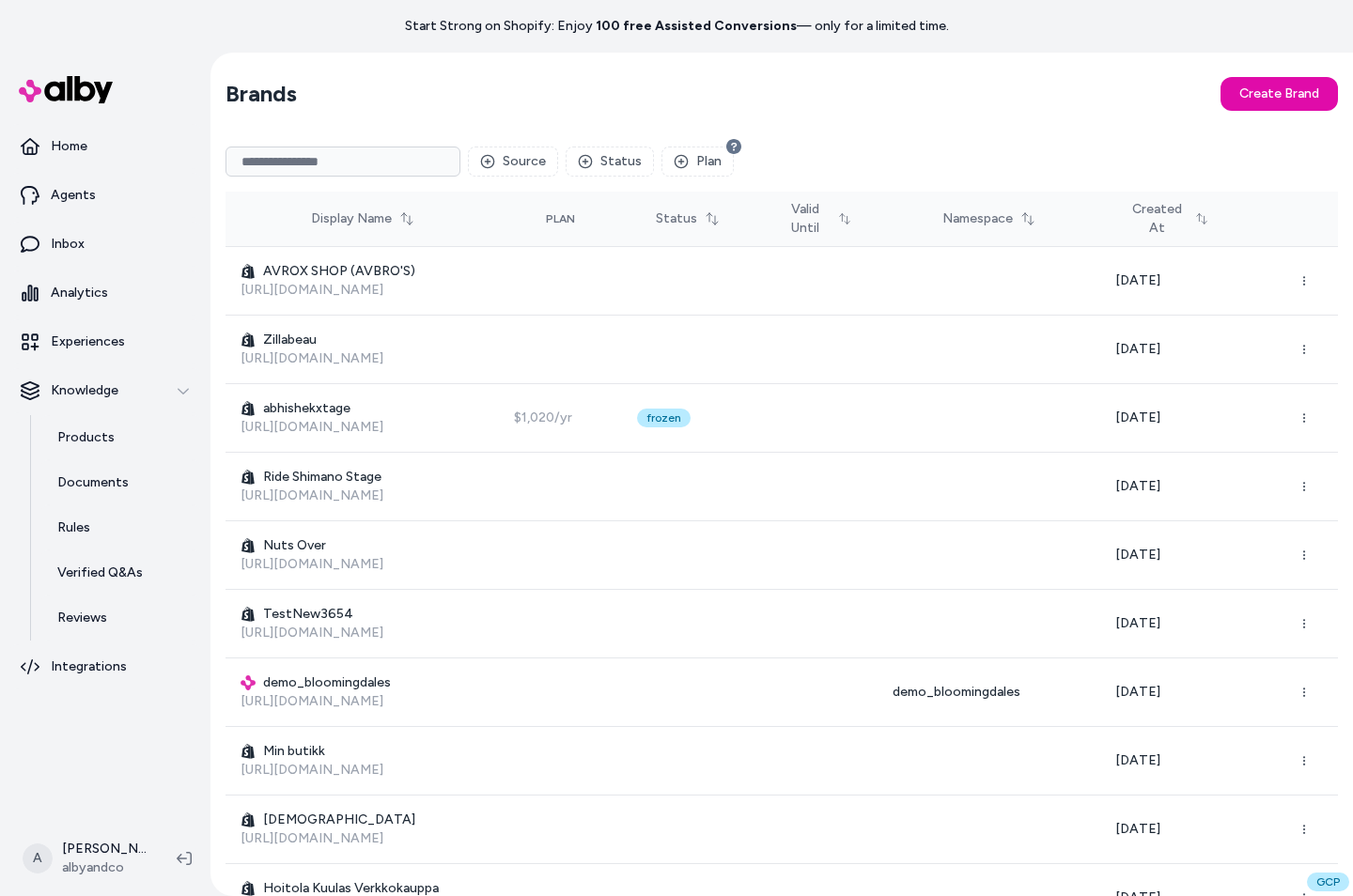 click at bounding box center [343, 162] 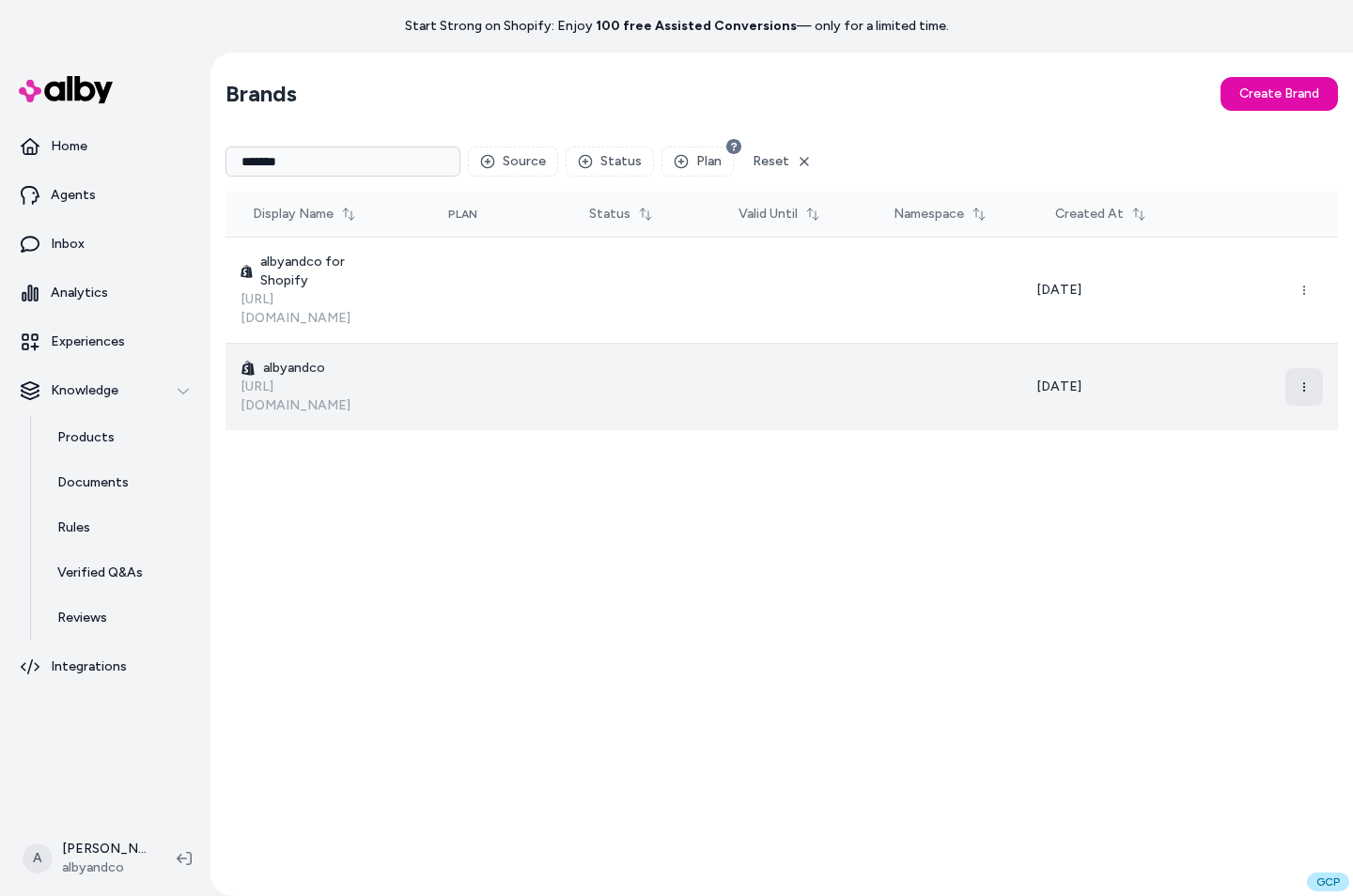 type on "*******" 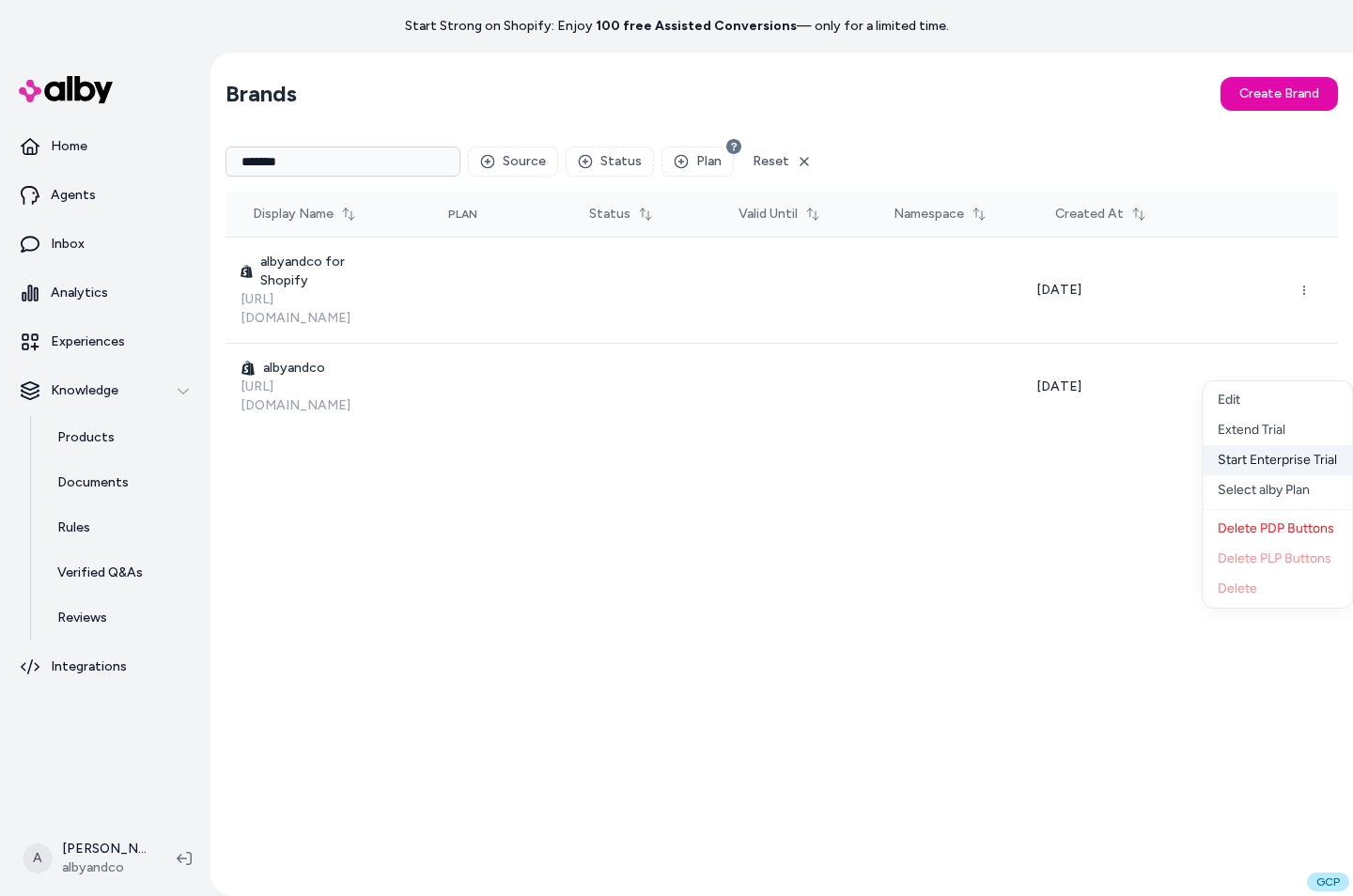 click on "Start Enterprise Trial" at bounding box center [1277, 460] 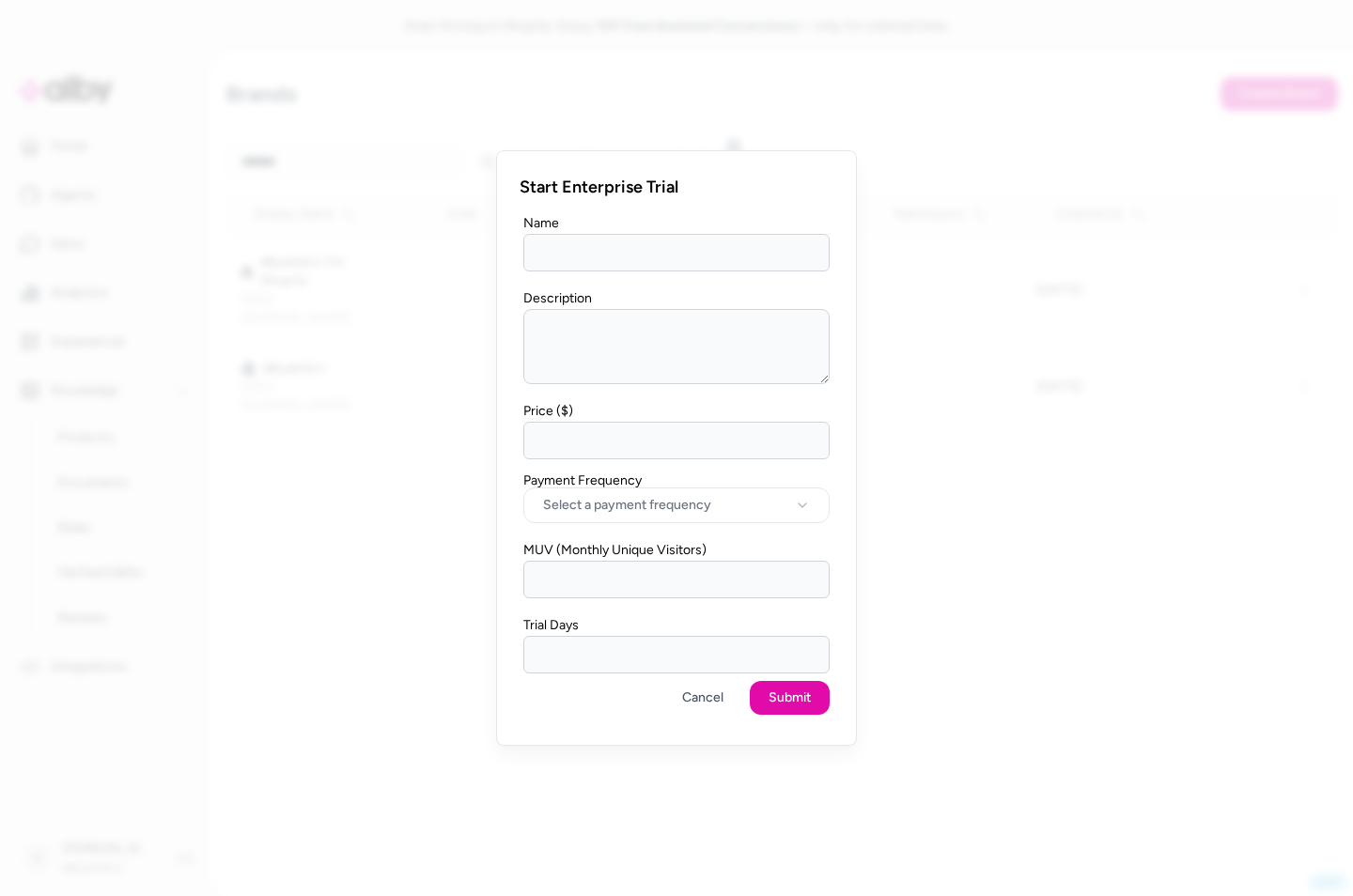 click on "Name" at bounding box center [676, 241] 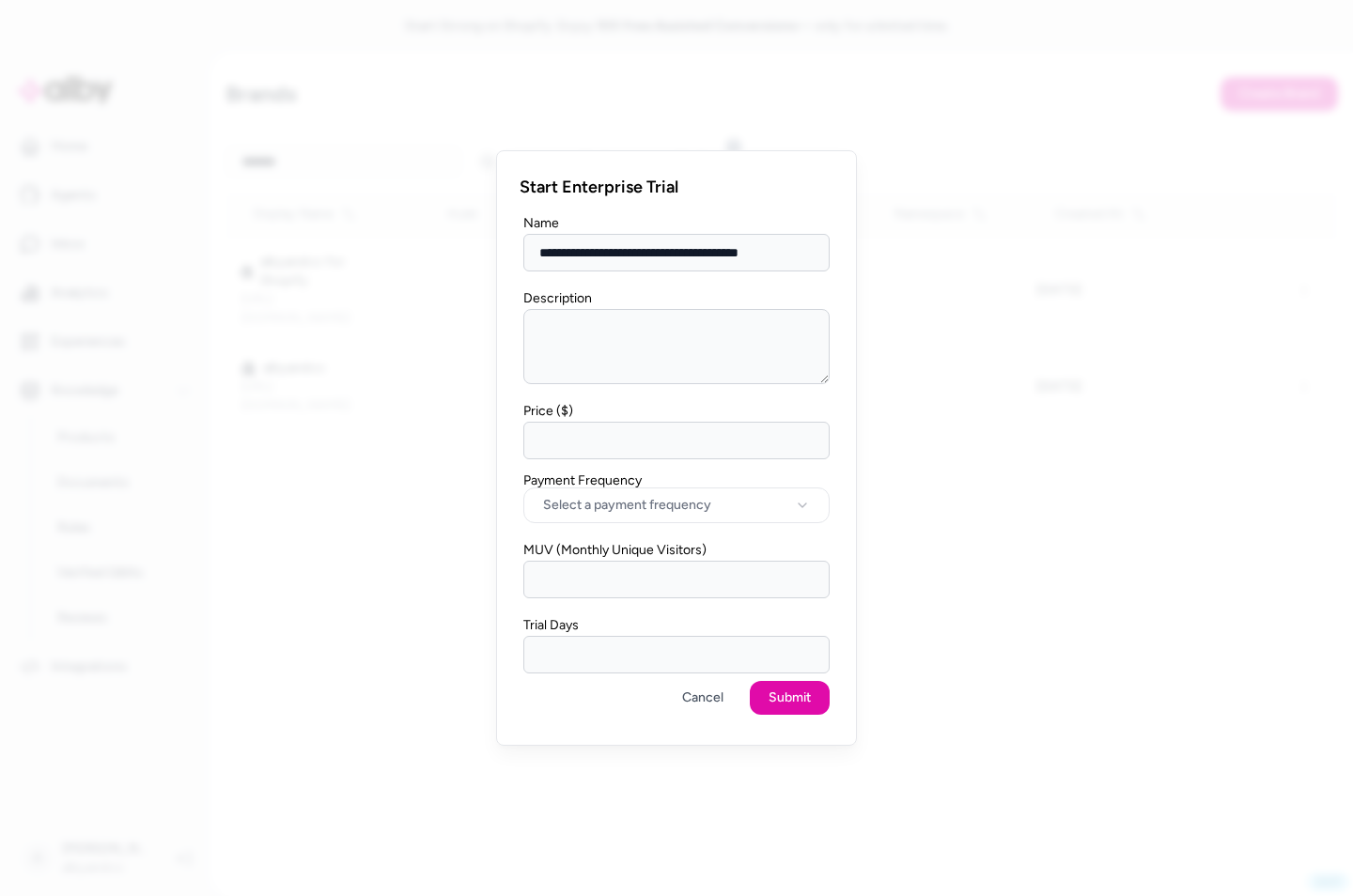 type on "**********" 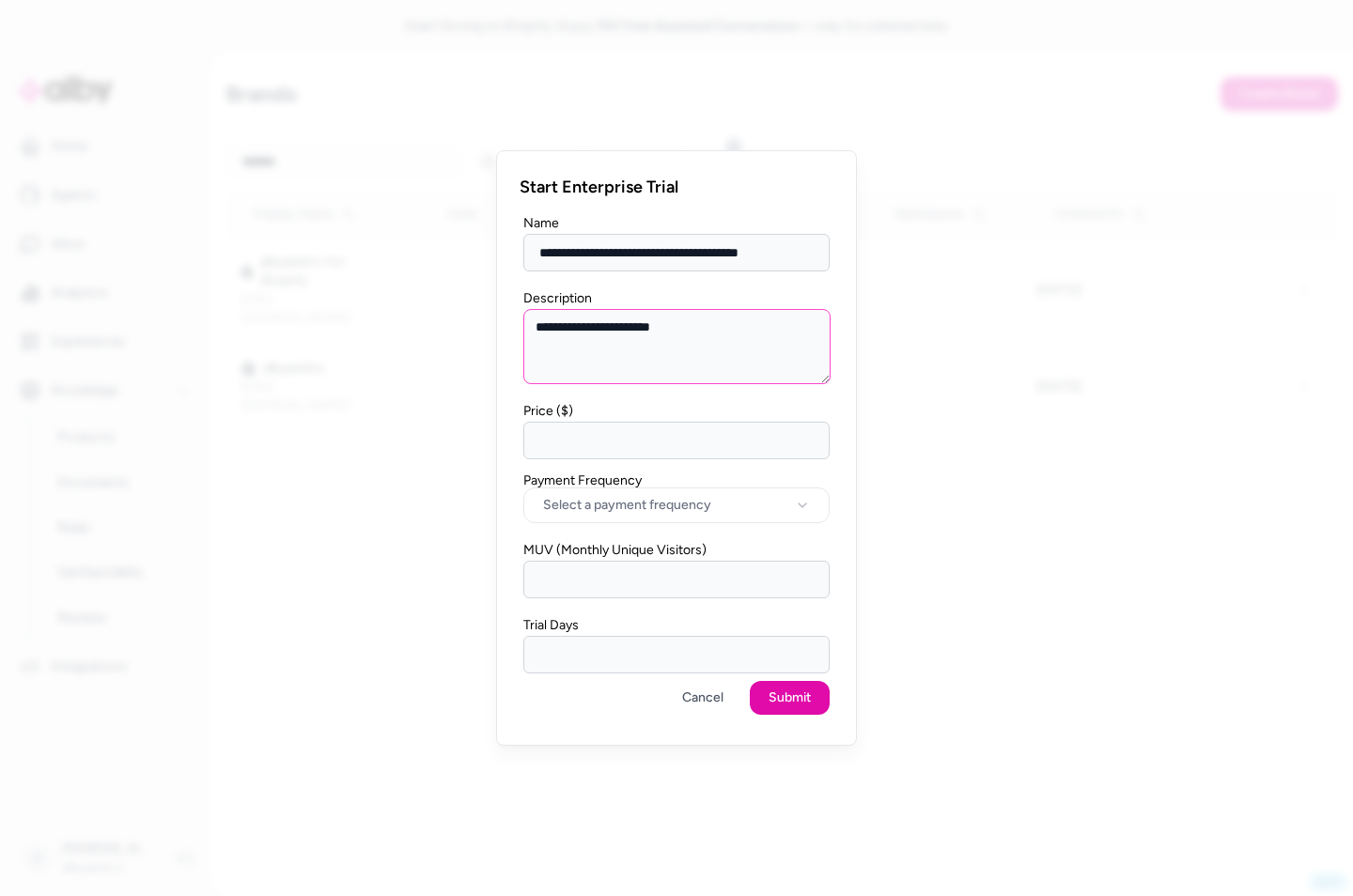 type on "**********" 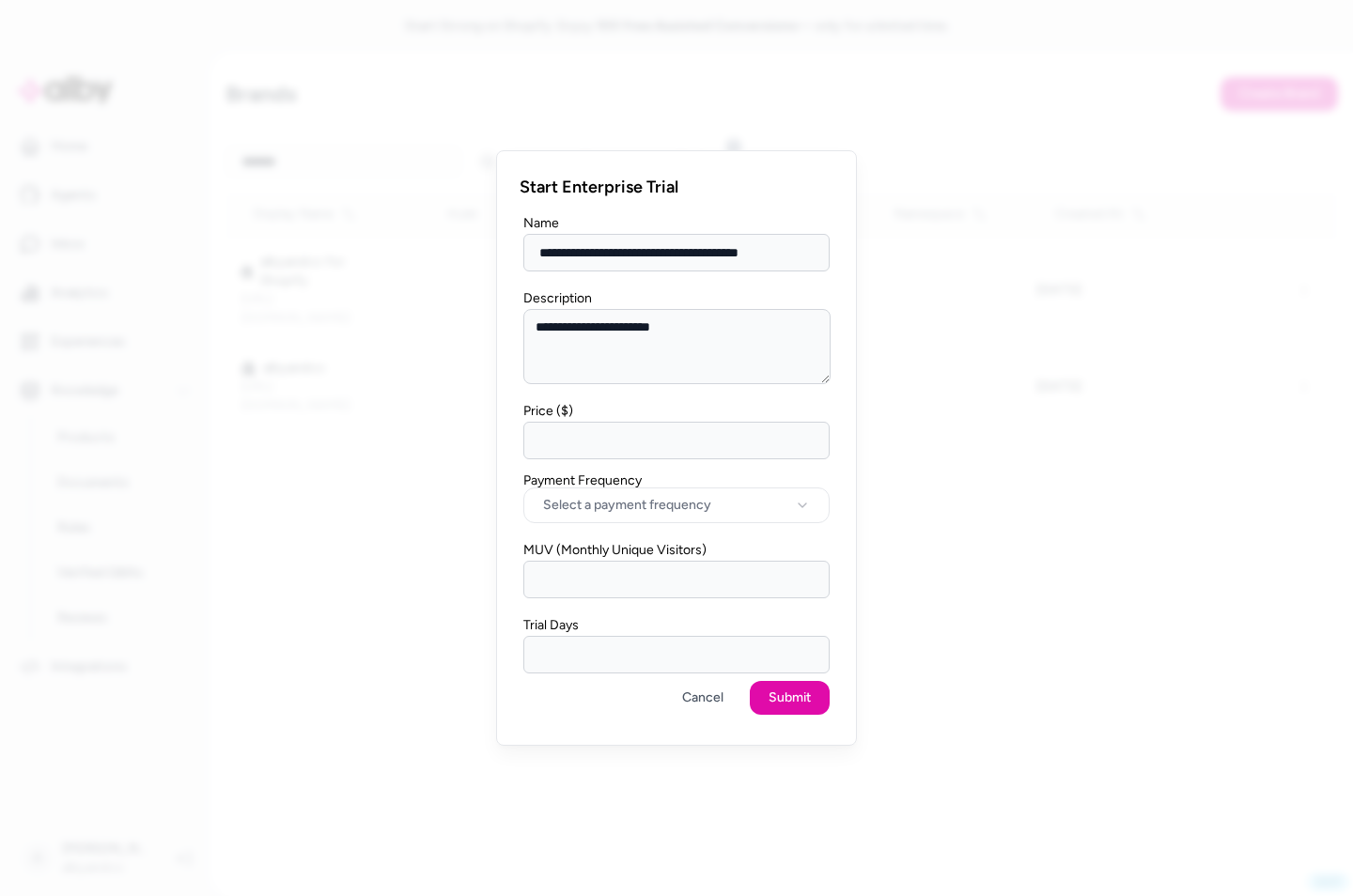 type 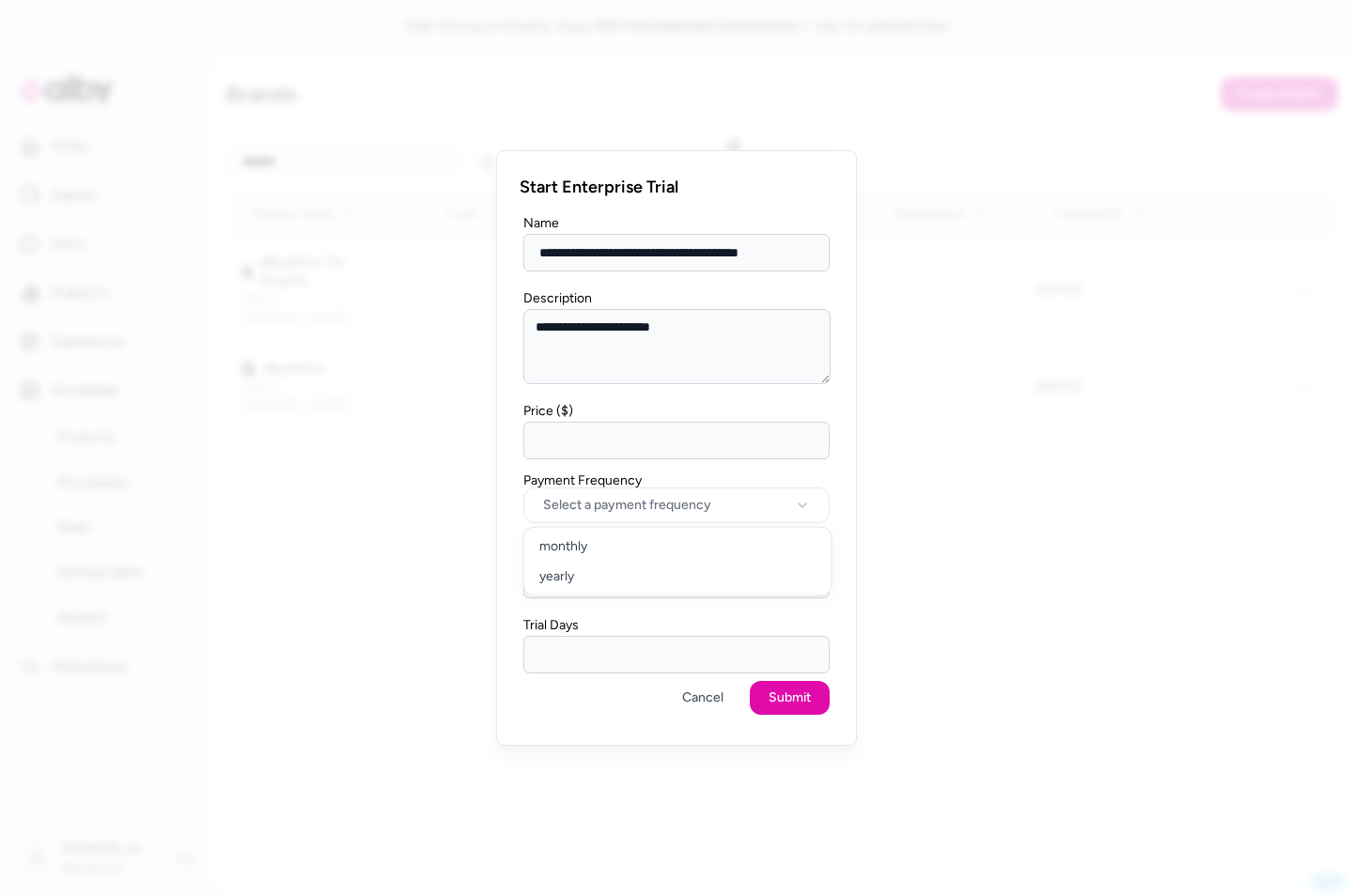 select on "******" 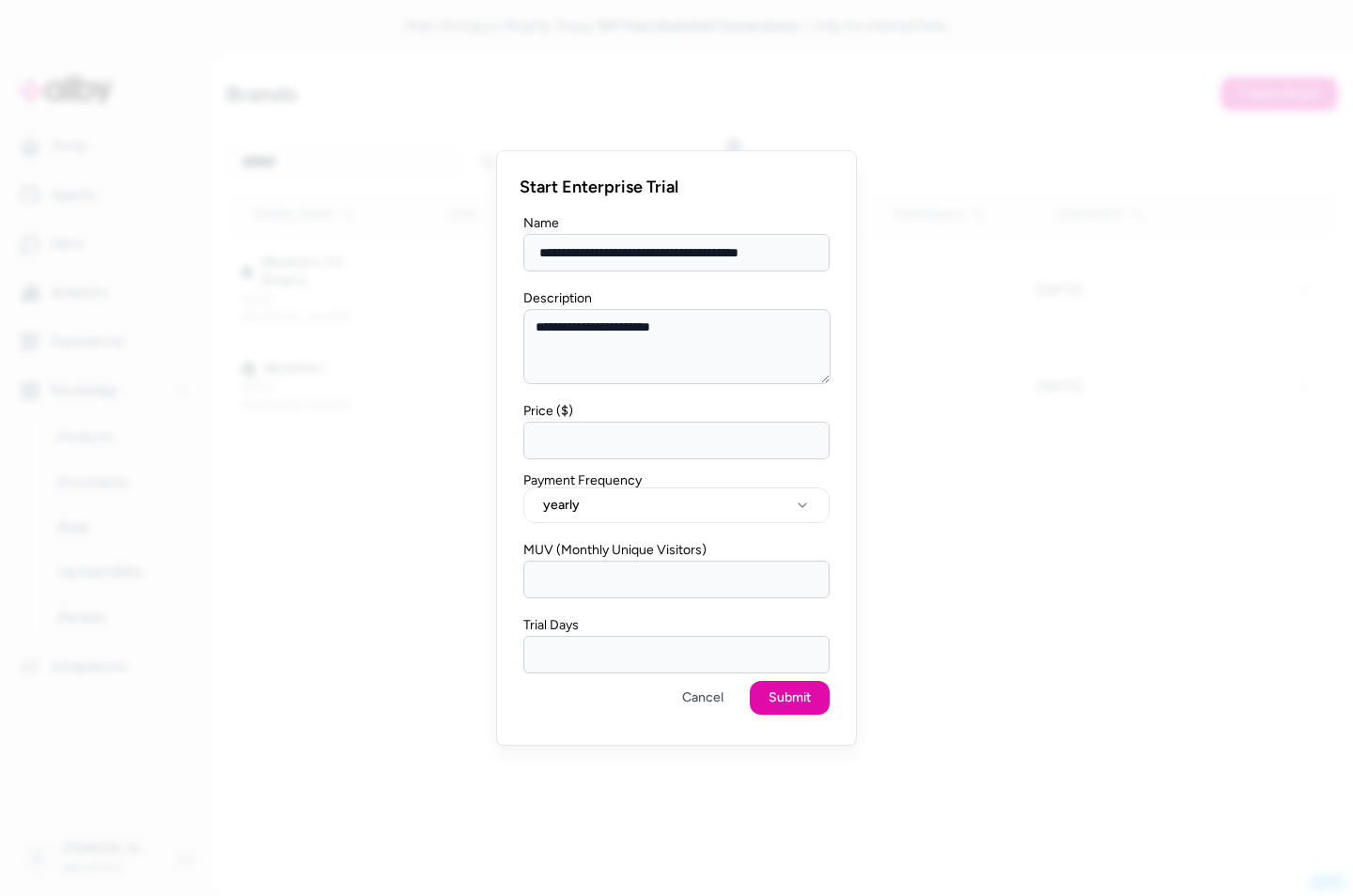 click on "MUV (Monthly Unique Visitors)" at bounding box center (676, 579) 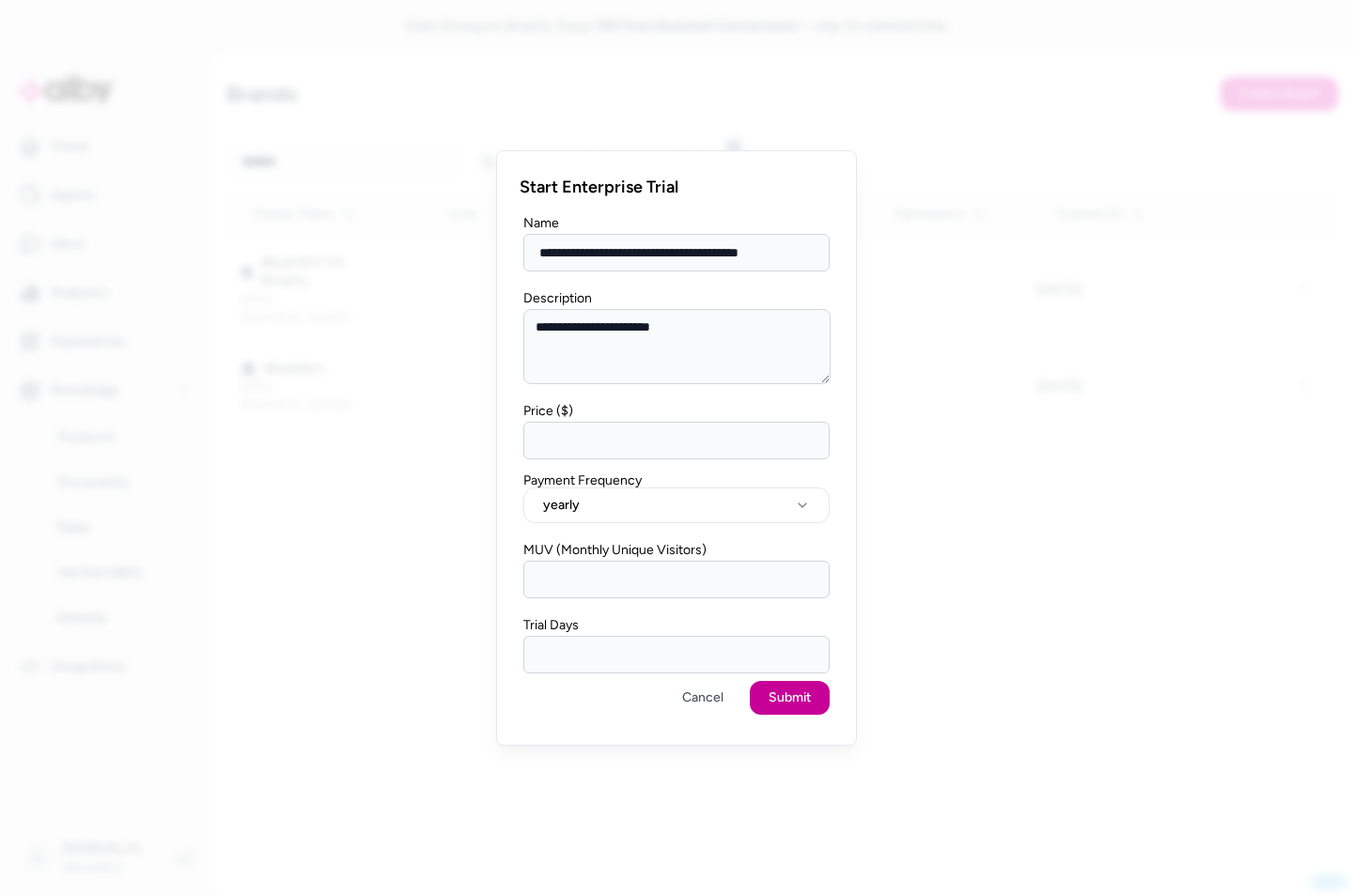 click on "Submit" at bounding box center [789, 698] 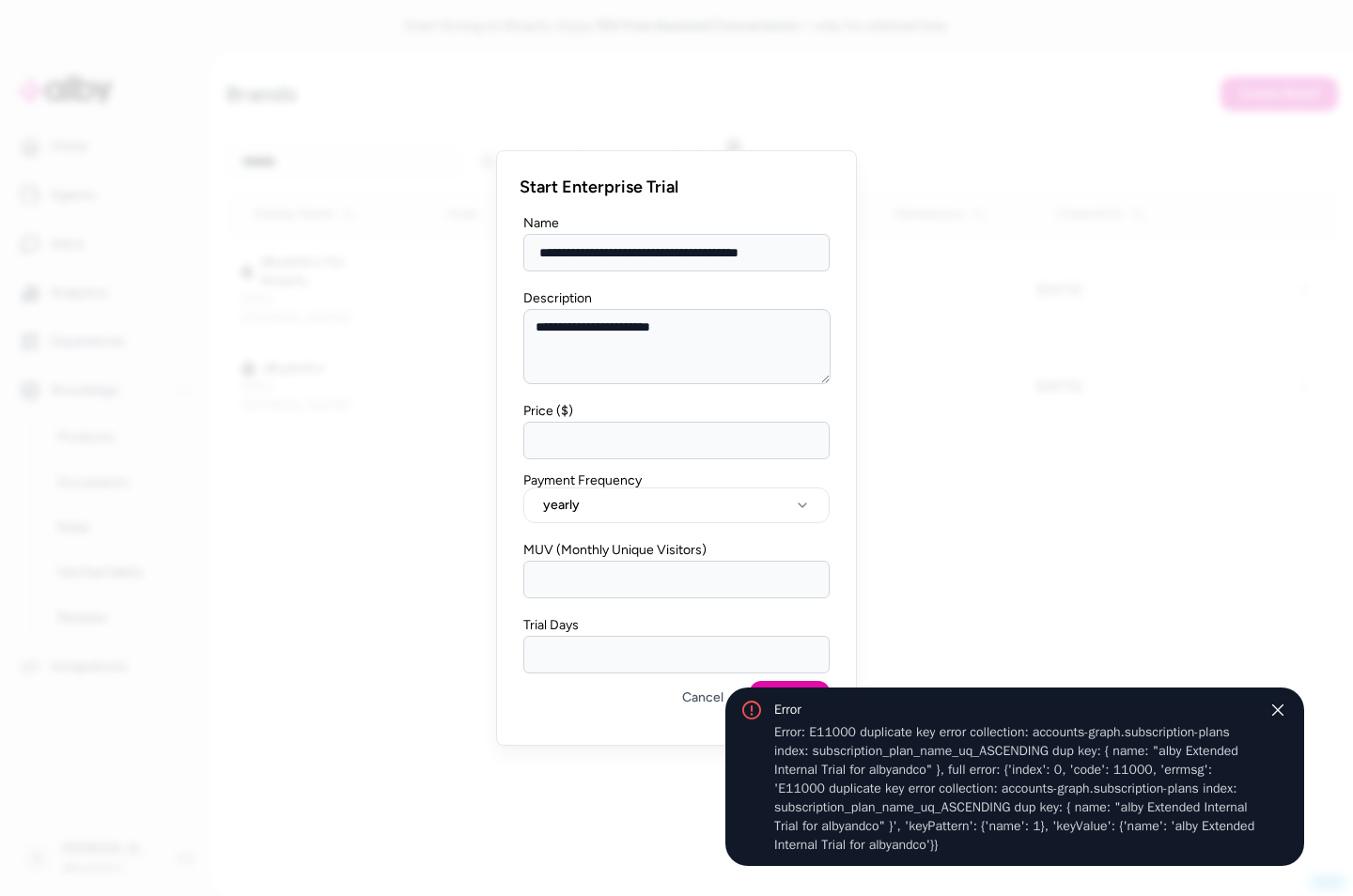 click at bounding box center (676, 448) 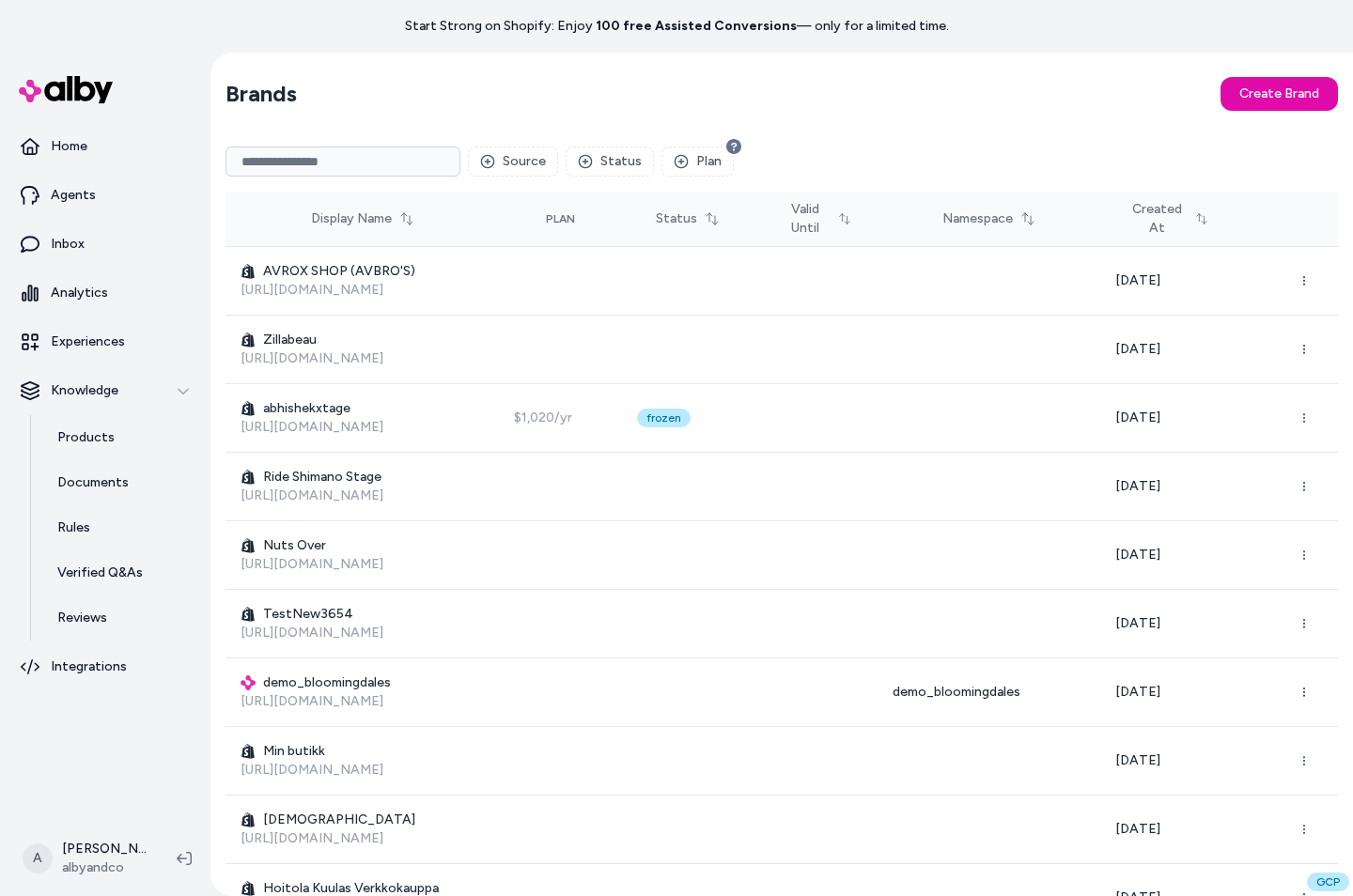 scroll, scrollTop: 0, scrollLeft: 0, axis: both 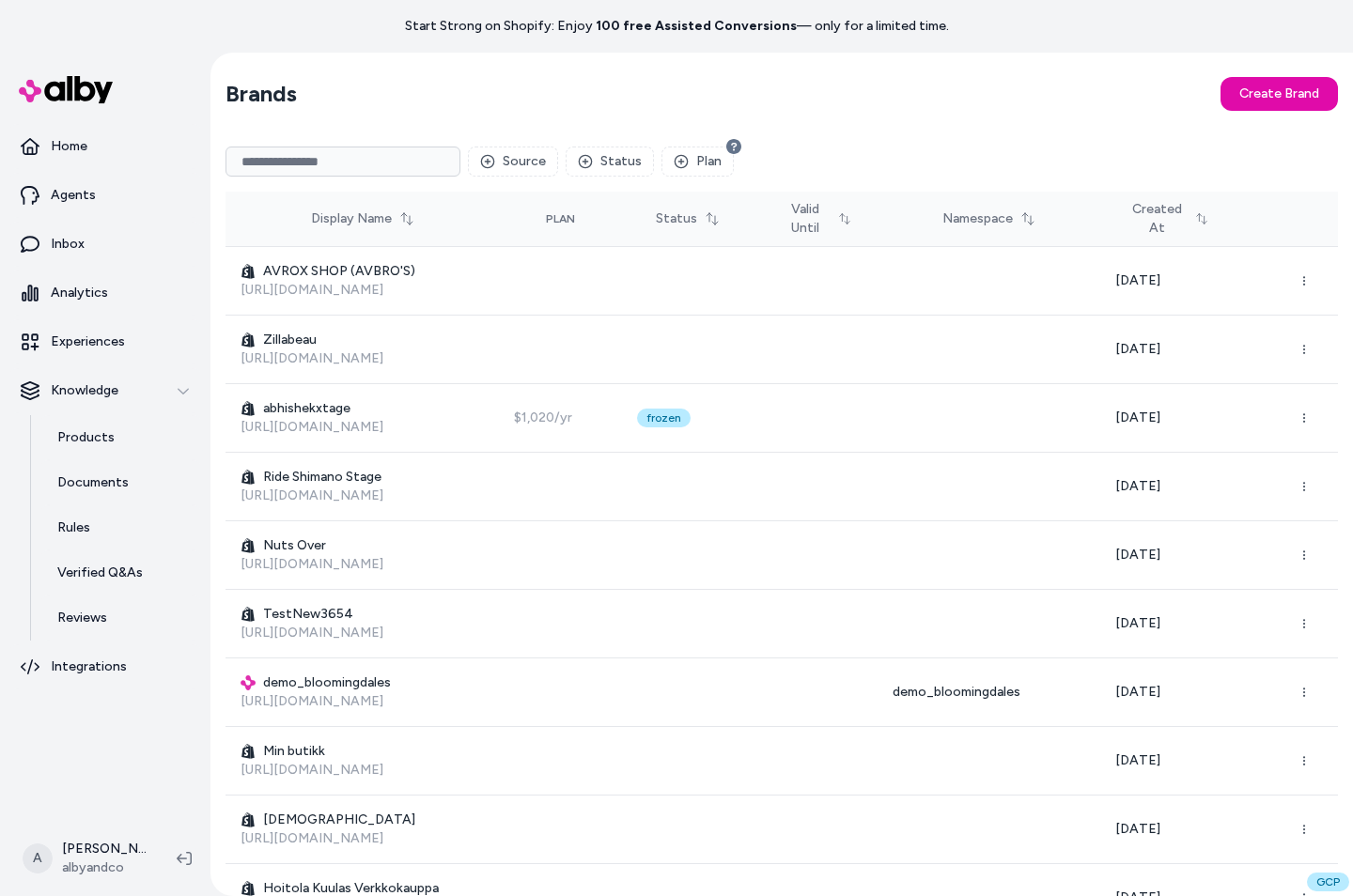 type 